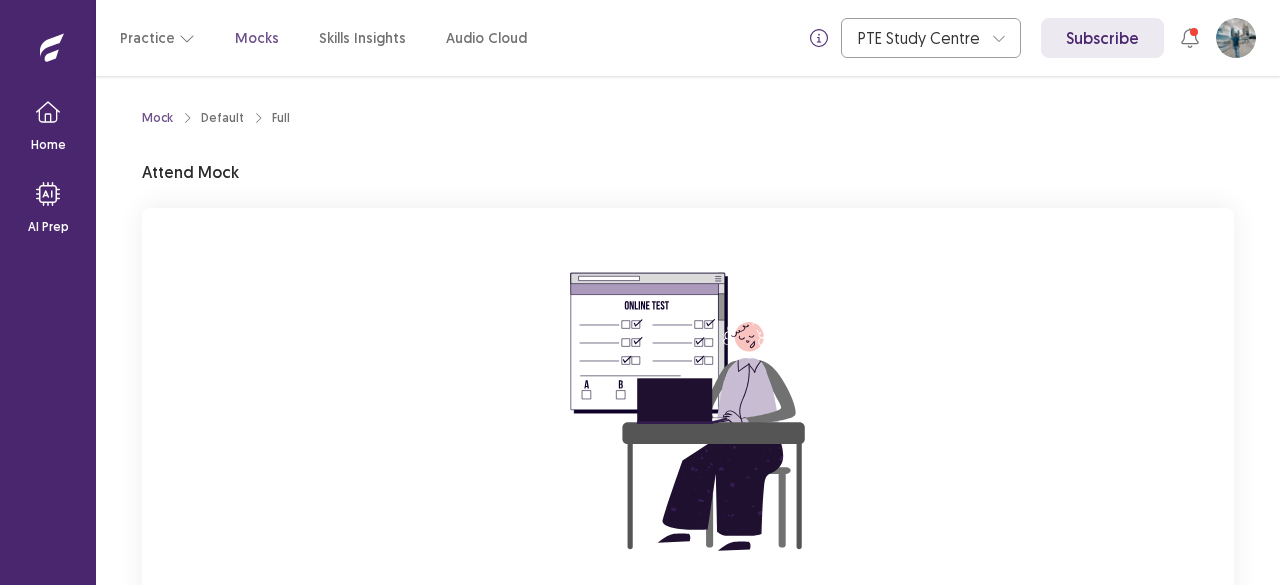 scroll, scrollTop: 0, scrollLeft: 0, axis: both 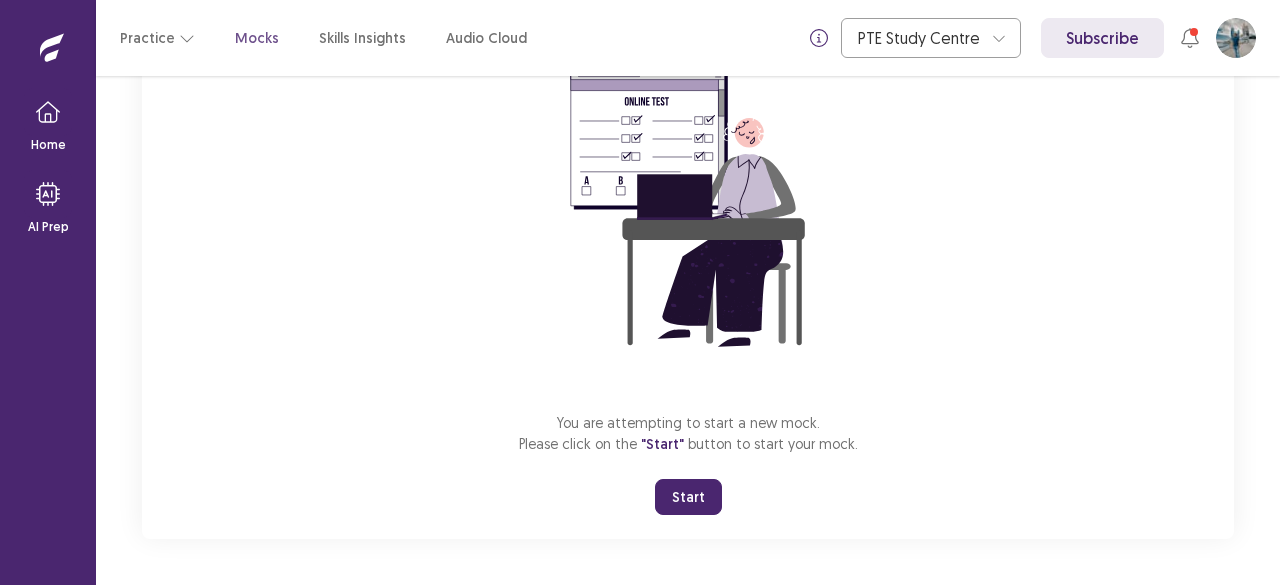 click on "Start" at bounding box center (688, 497) 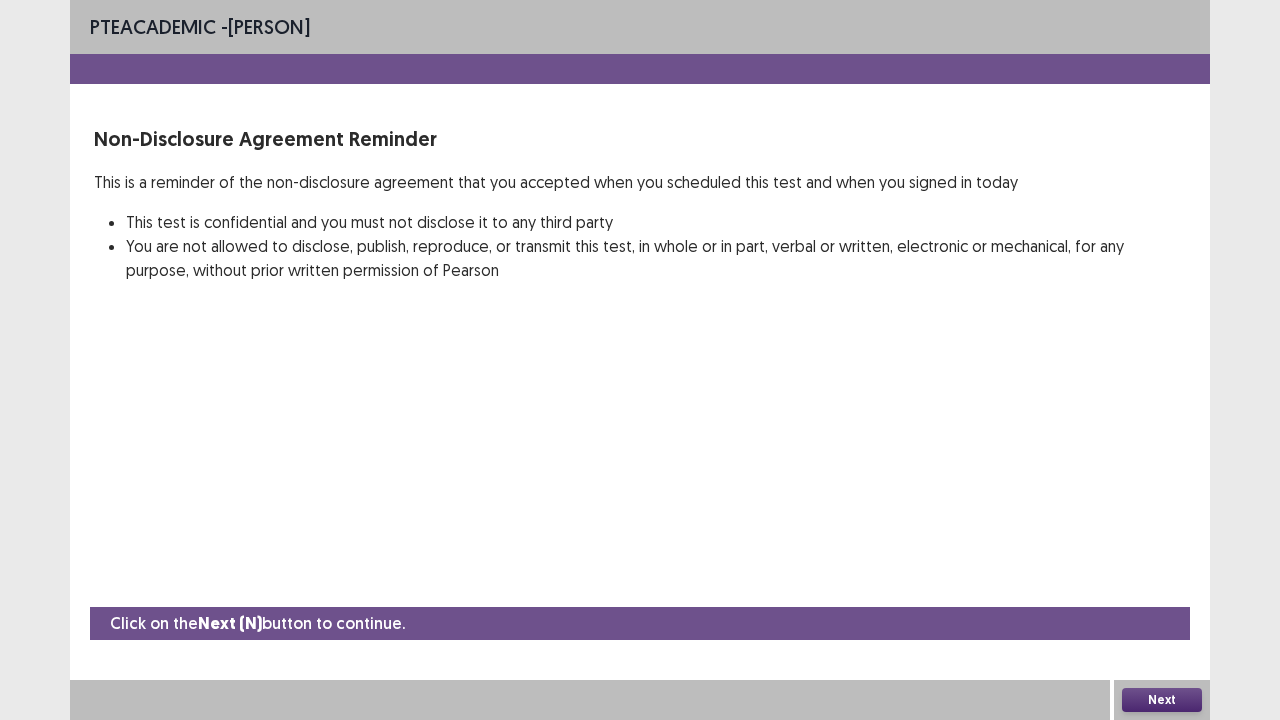 click on "PTE  academic   -  [PERSON] Non-Disclosure Agreement Reminder This is a reminder of the non-disclosure agreement that you accepted when you scheduled this test and when you signed in today This test is confidential and you must not disclose it to any third party You are not allowed to disclose, publish, reproduce, or transmit this test, in whole or in part, verbal or written, electronic or mechanical, for any purpose, without prior written permission of Pearson Click on the  Next (N)  button to continue. Next" at bounding box center [640, 360] 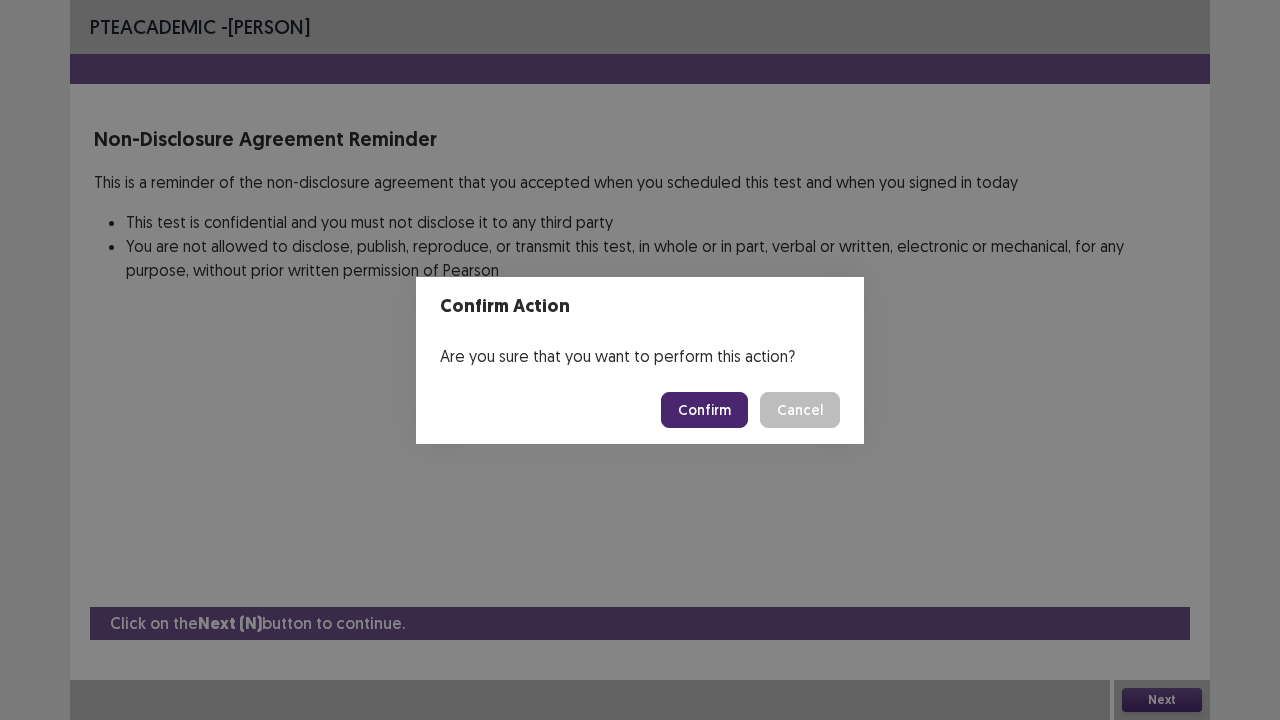 click on "Confirm" at bounding box center [704, 410] 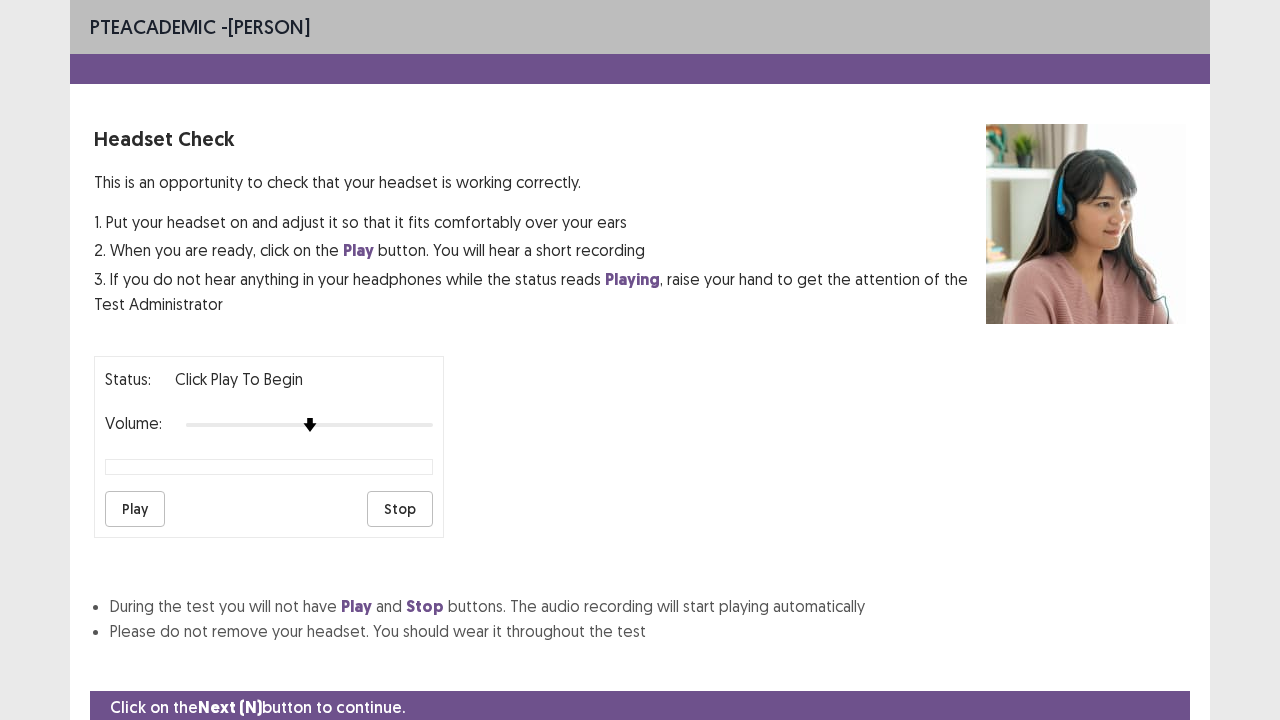 scroll, scrollTop: 74, scrollLeft: 0, axis: vertical 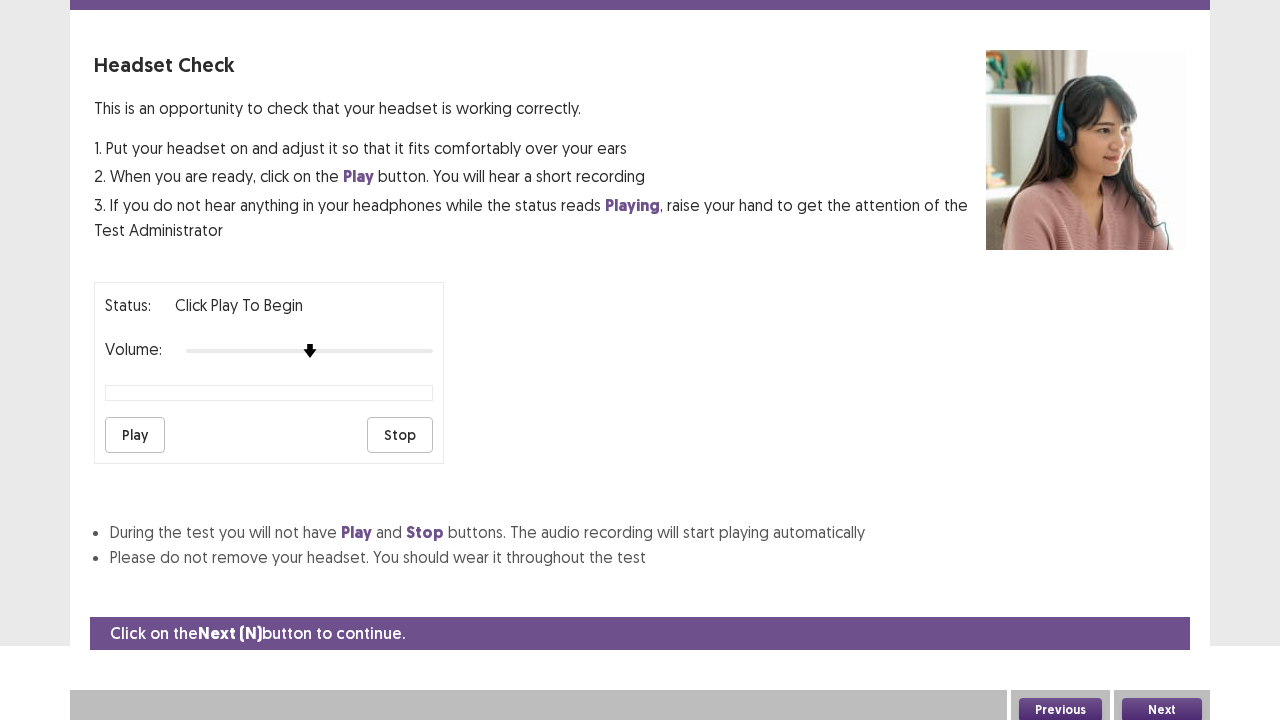 click on "Play" at bounding box center (135, 435) 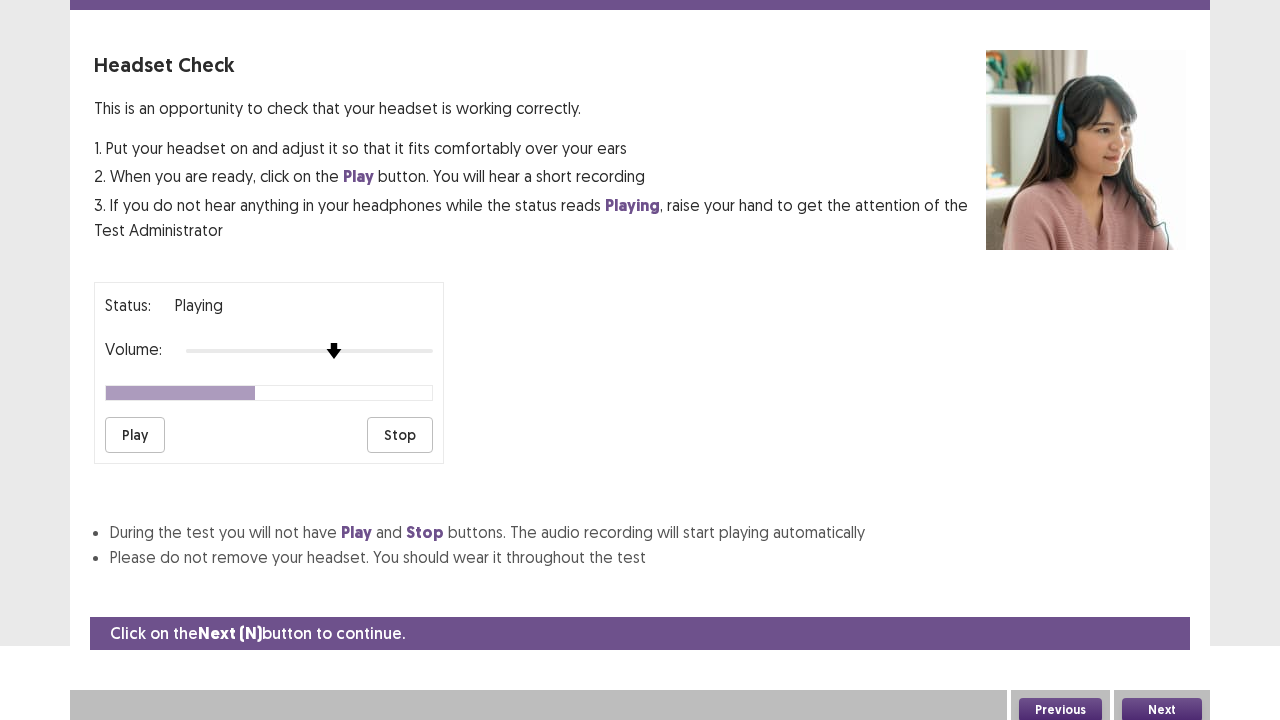 click at bounding box center (309, 351) 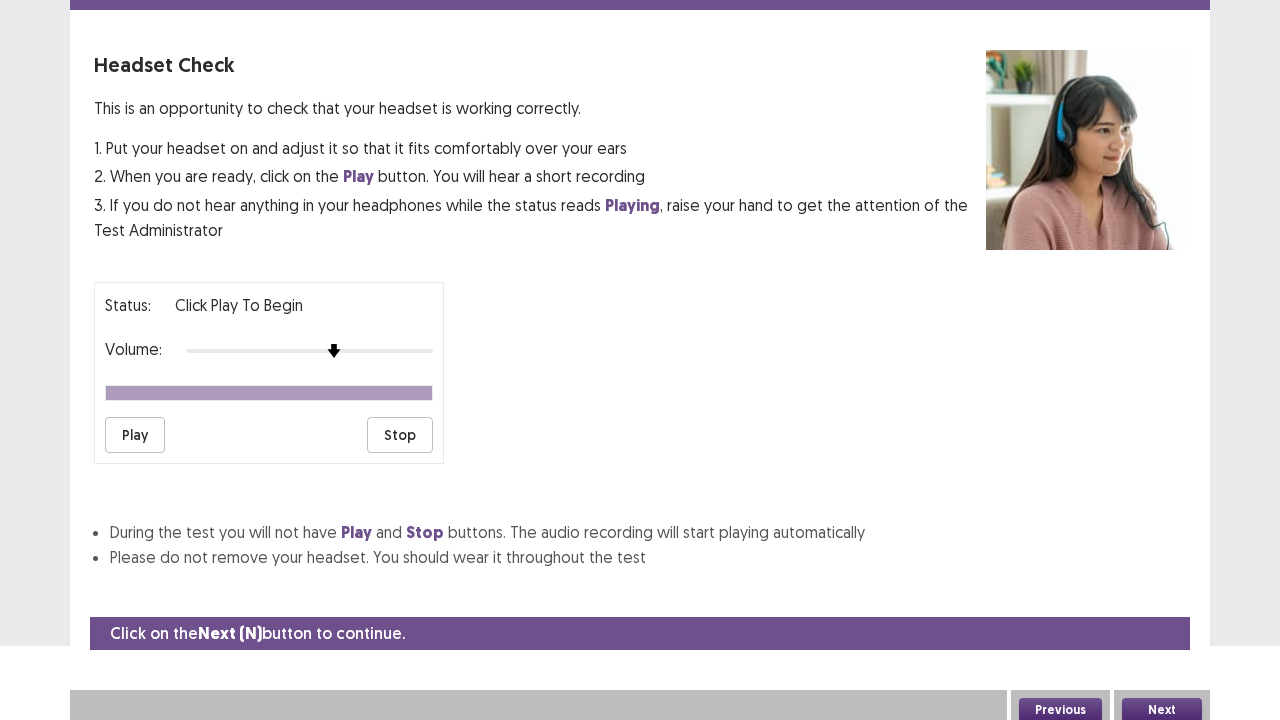 click on "Next" at bounding box center (1162, 710) 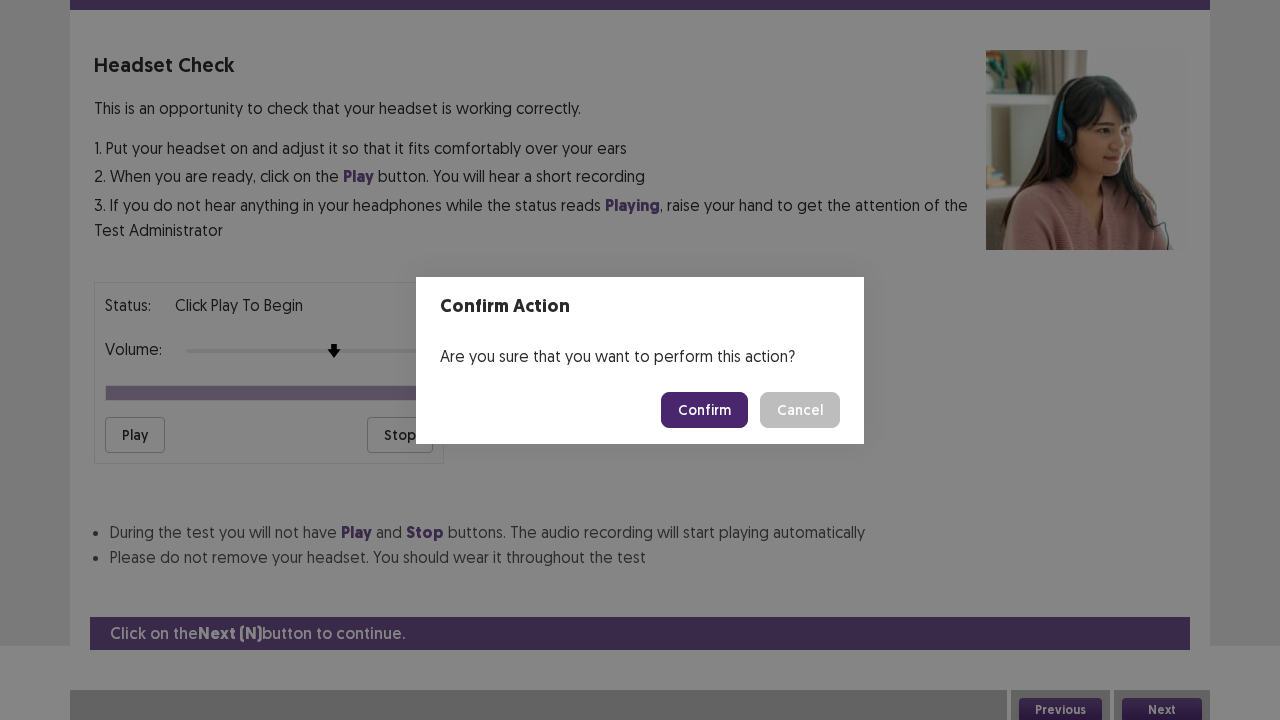 click on "Confirm" at bounding box center [704, 410] 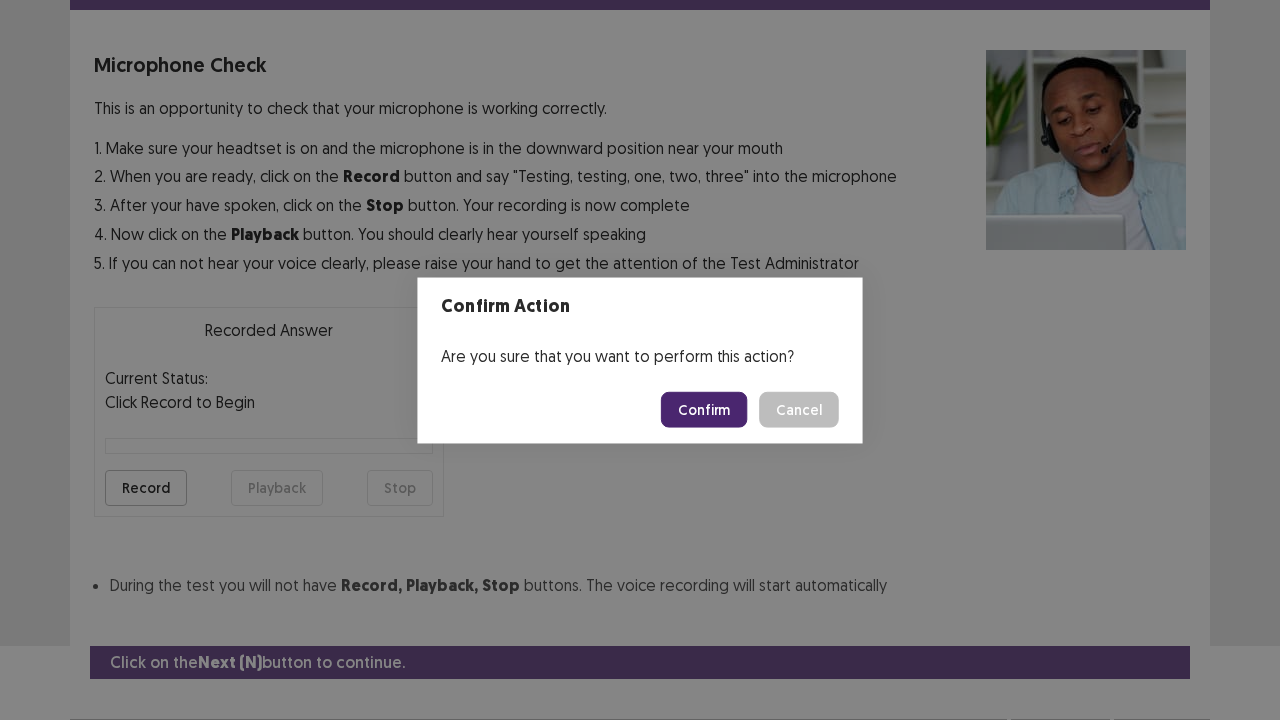 scroll, scrollTop: 110, scrollLeft: 0, axis: vertical 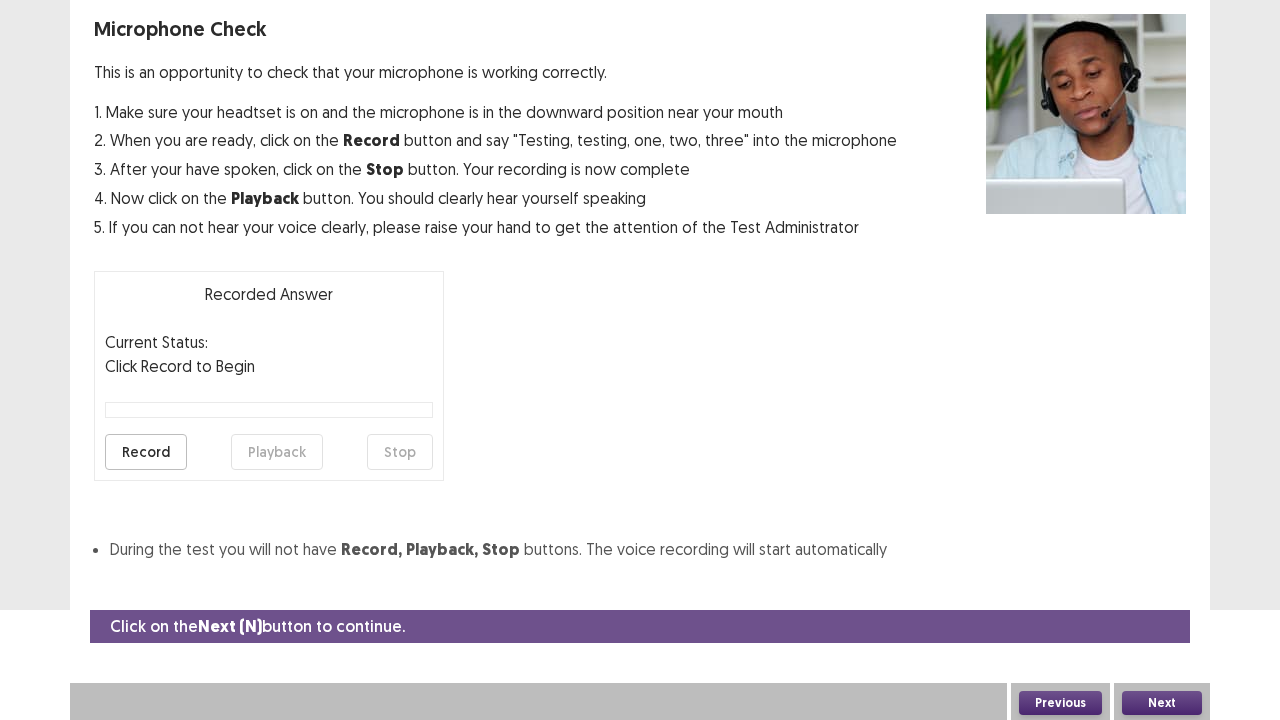 click on "Record" at bounding box center [146, 452] 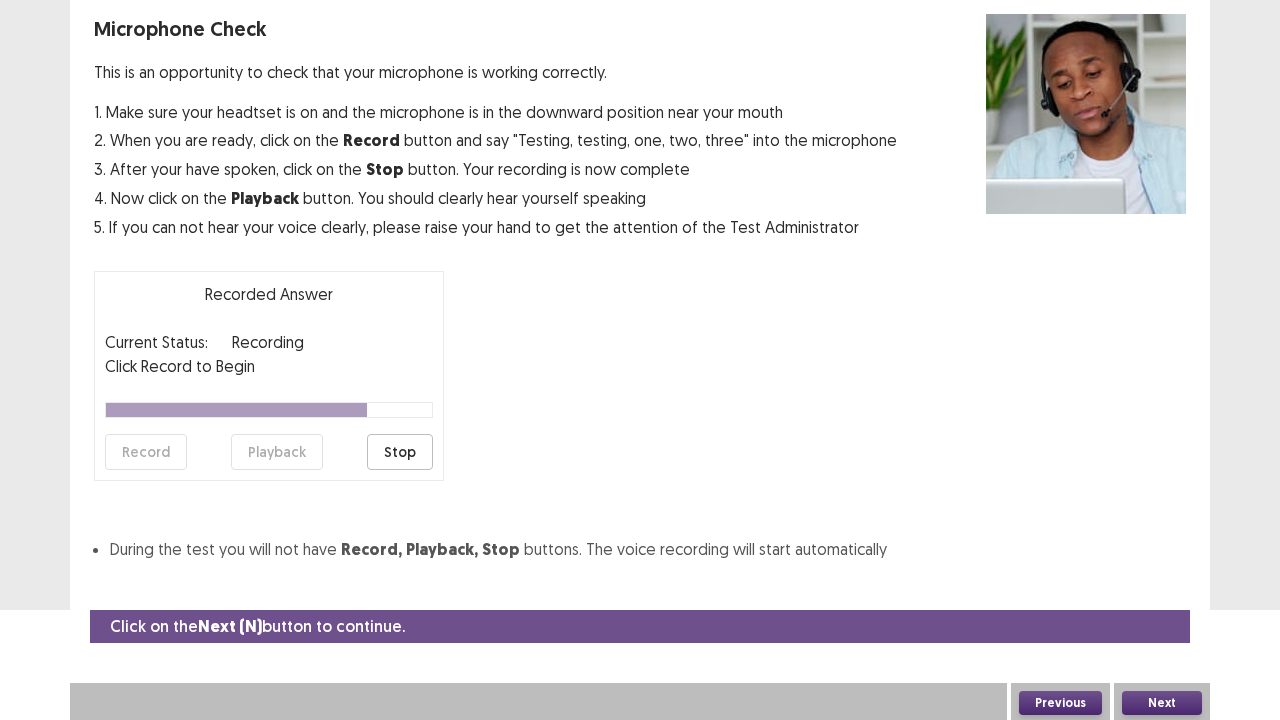 click on "Stop" at bounding box center [400, 452] 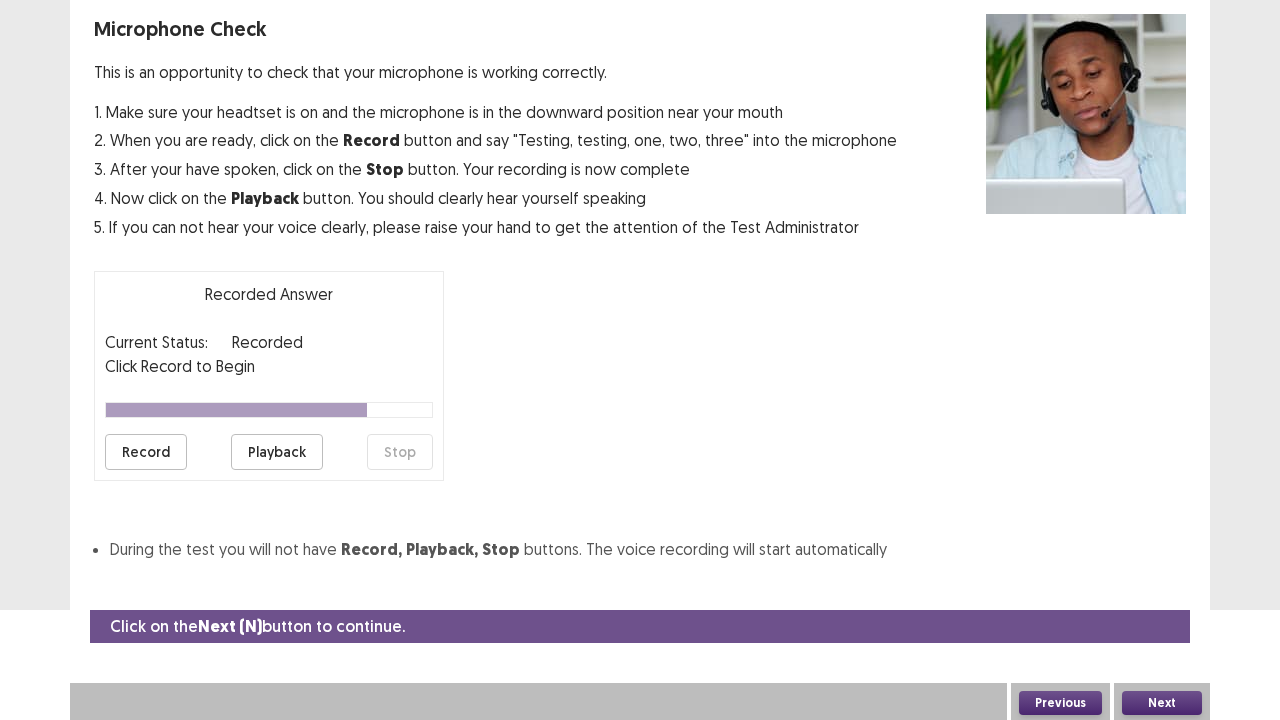 click on "Playback" at bounding box center [277, 452] 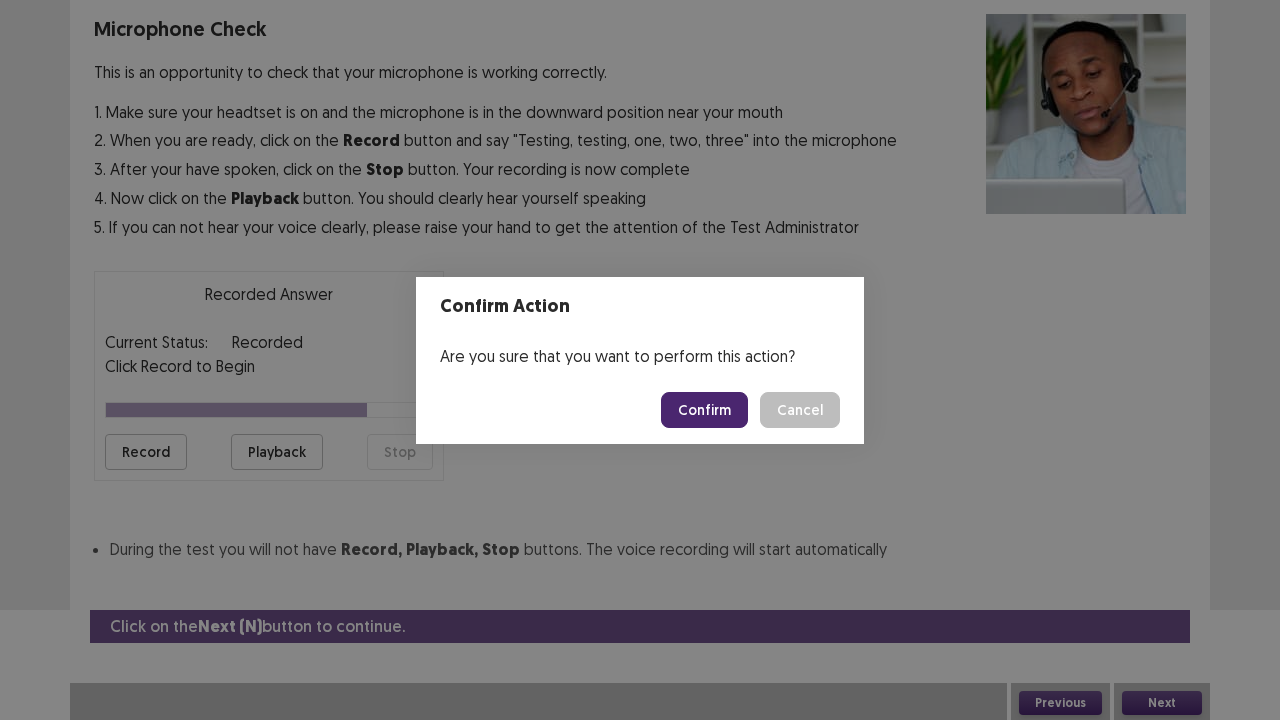 click on "Confirm" at bounding box center (704, 410) 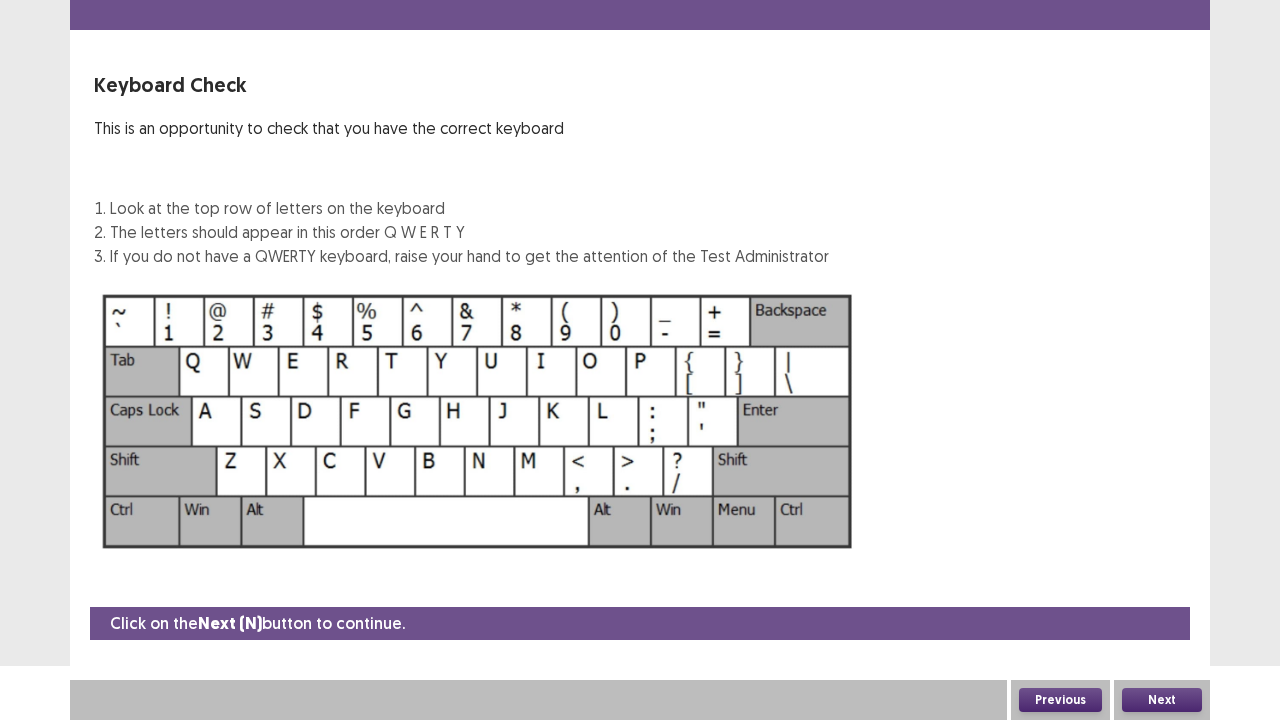 scroll, scrollTop: 54, scrollLeft: 0, axis: vertical 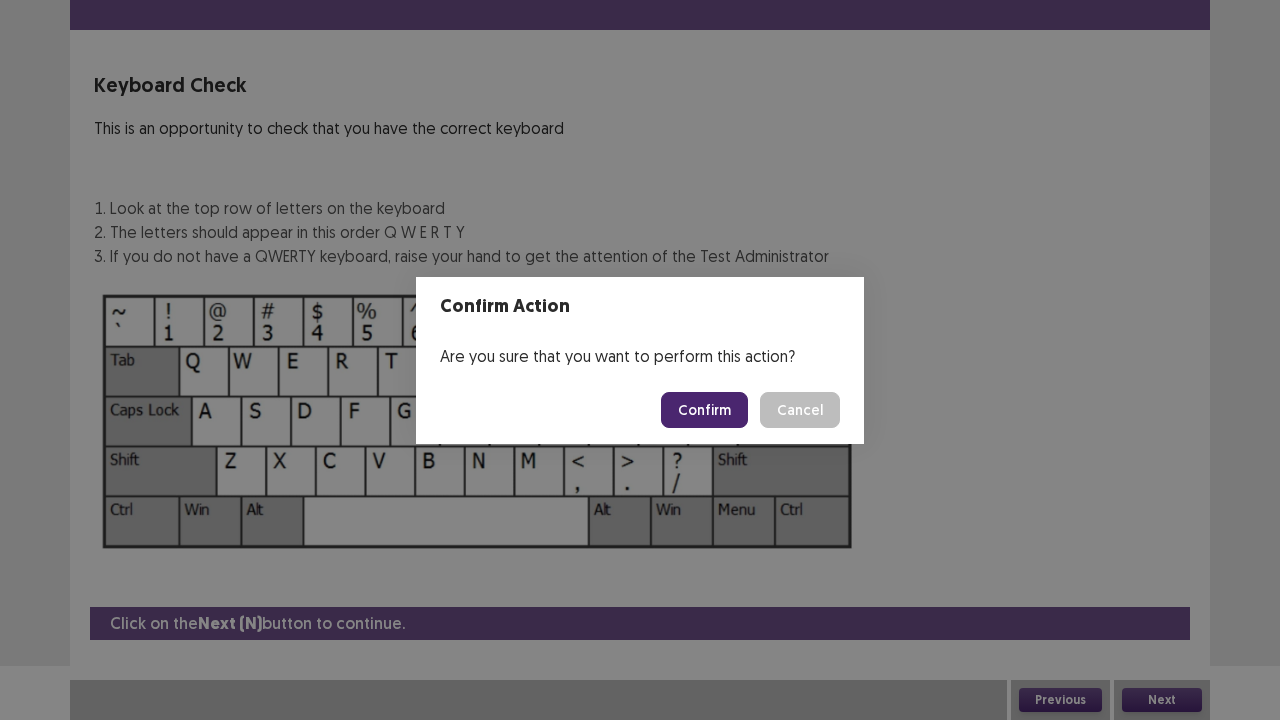 click on "Confirm" at bounding box center [704, 410] 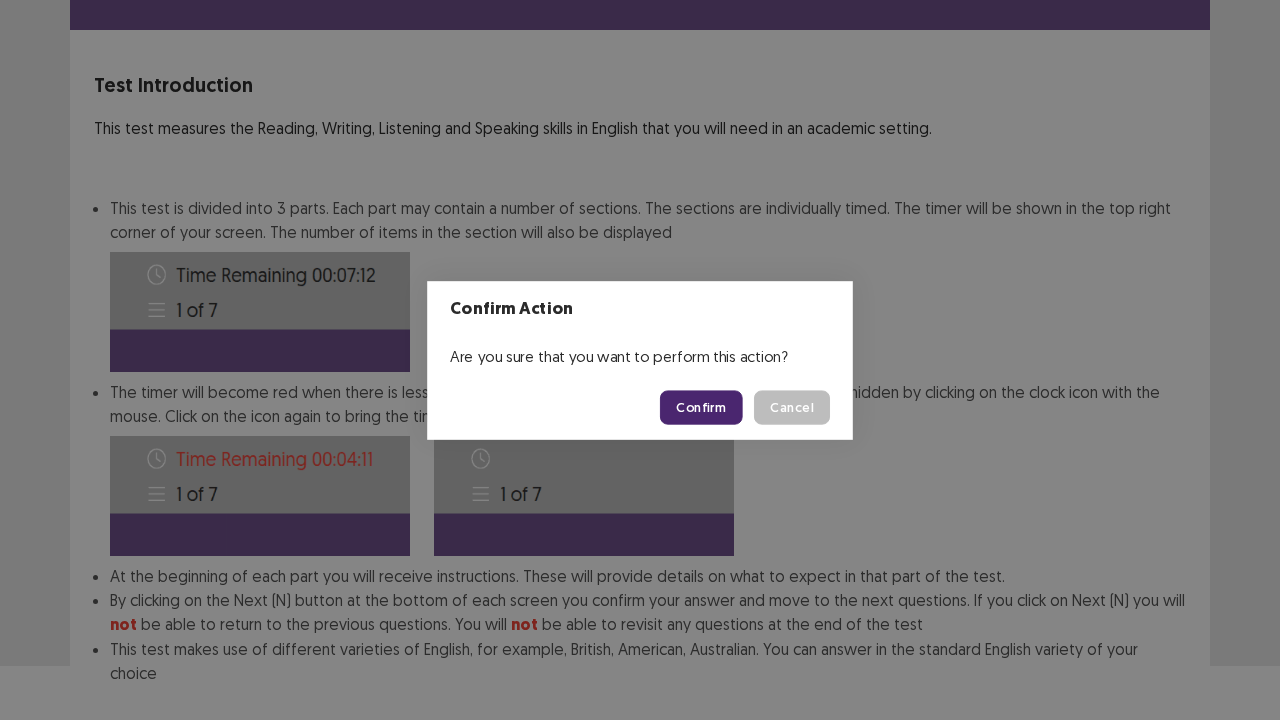 scroll, scrollTop: 155, scrollLeft: 0, axis: vertical 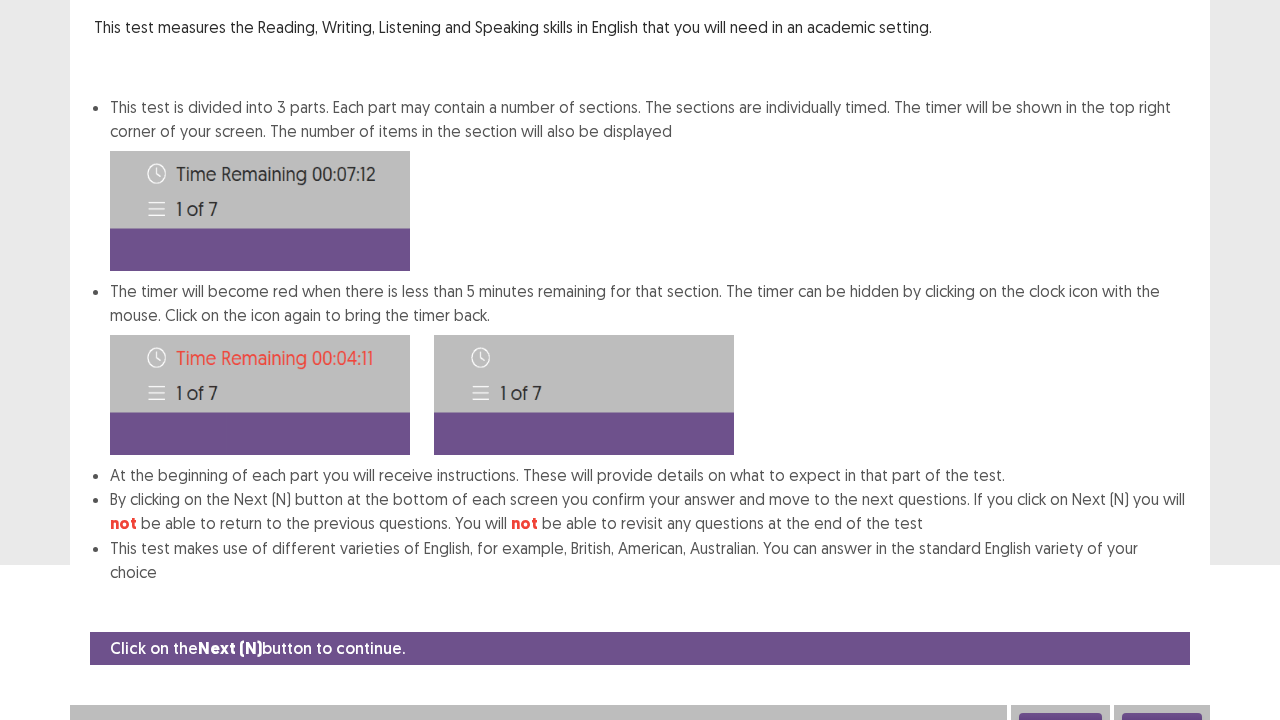 click on "Next" at bounding box center [1162, 725] 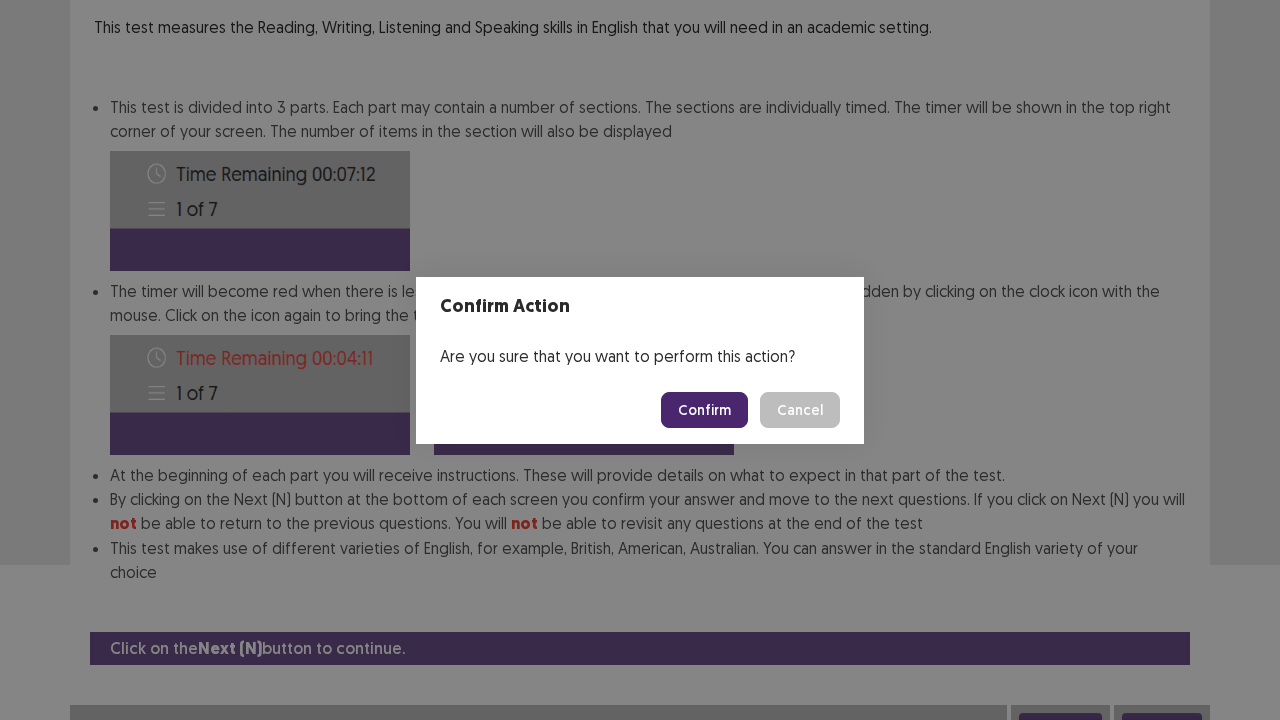 click on "Confirm" at bounding box center [704, 410] 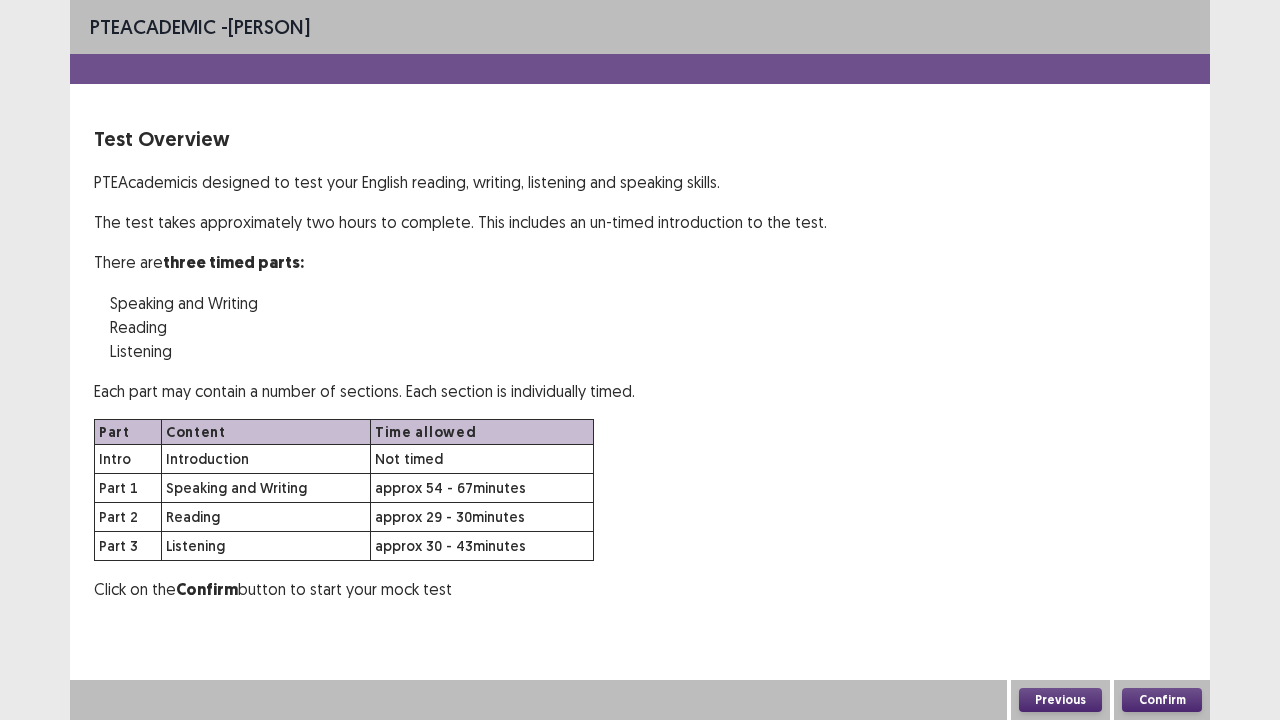 scroll, scrollTop: 0, scrollLeft: 0, axis: both 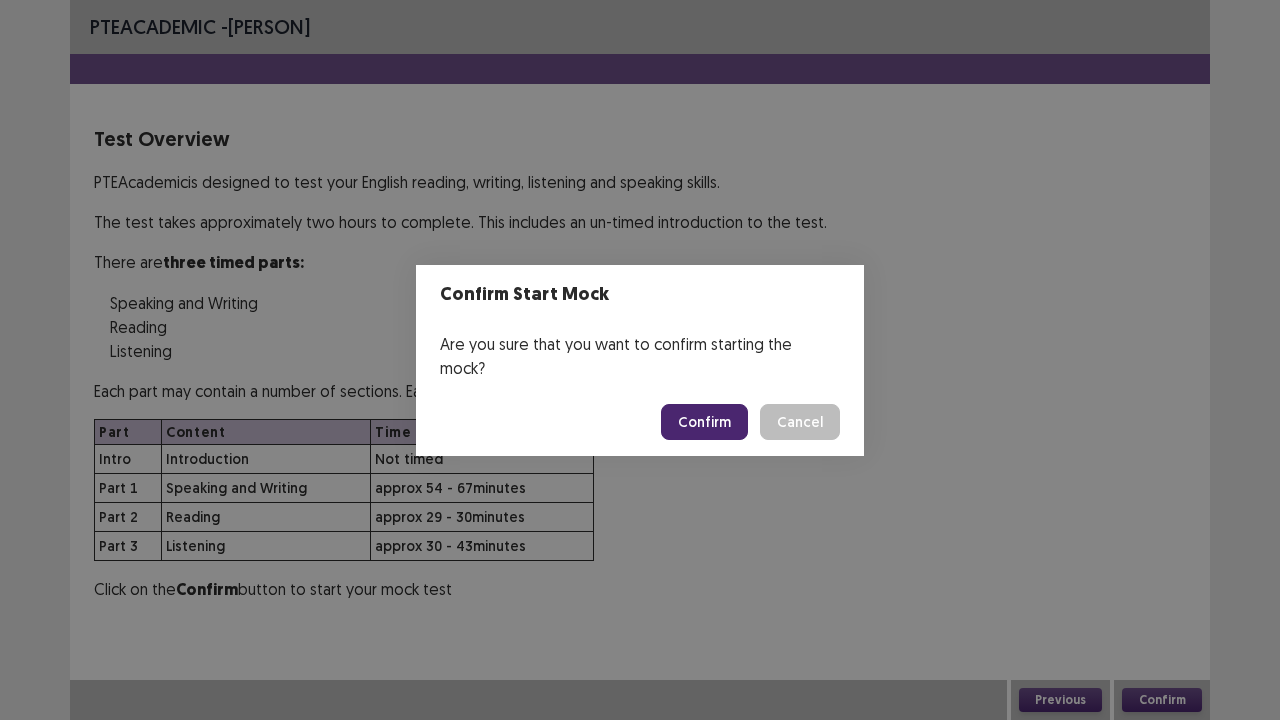 click on "Confirm" at bounding box center [704, 422] 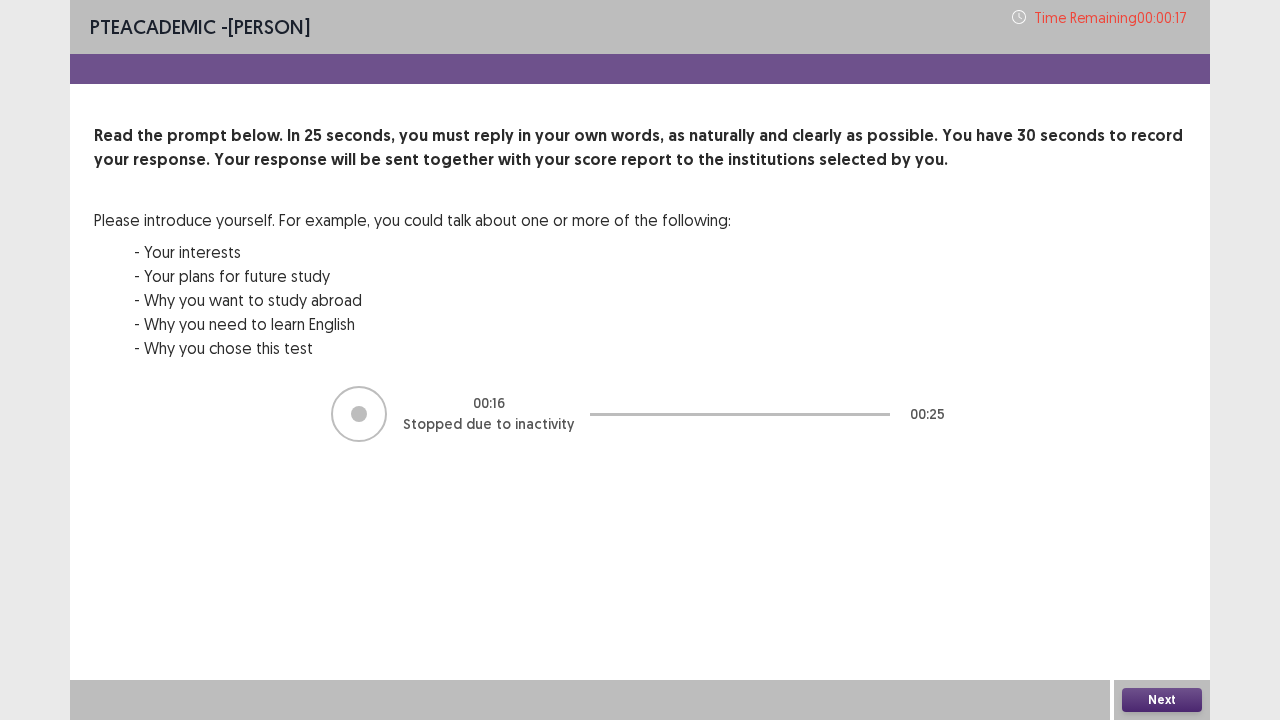 click on "Next" at bounding box center [1162, 700] 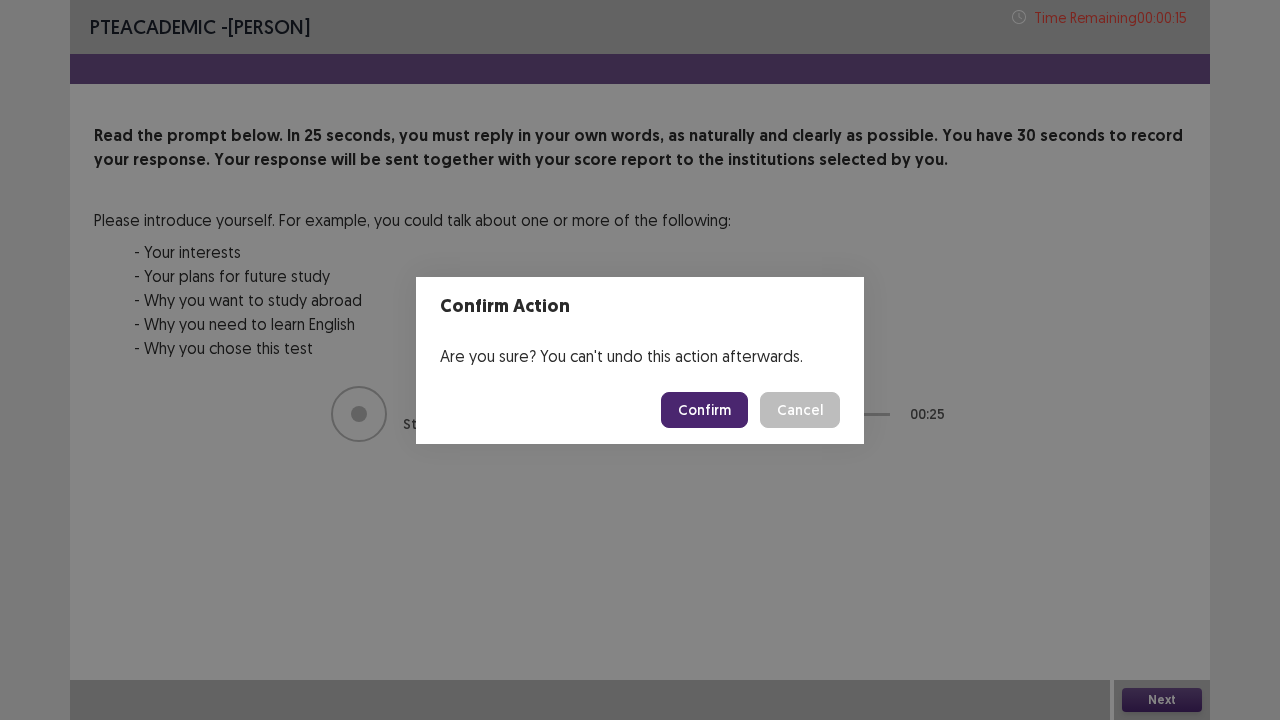 click on "Confirm" at bounding box center (704, 410) 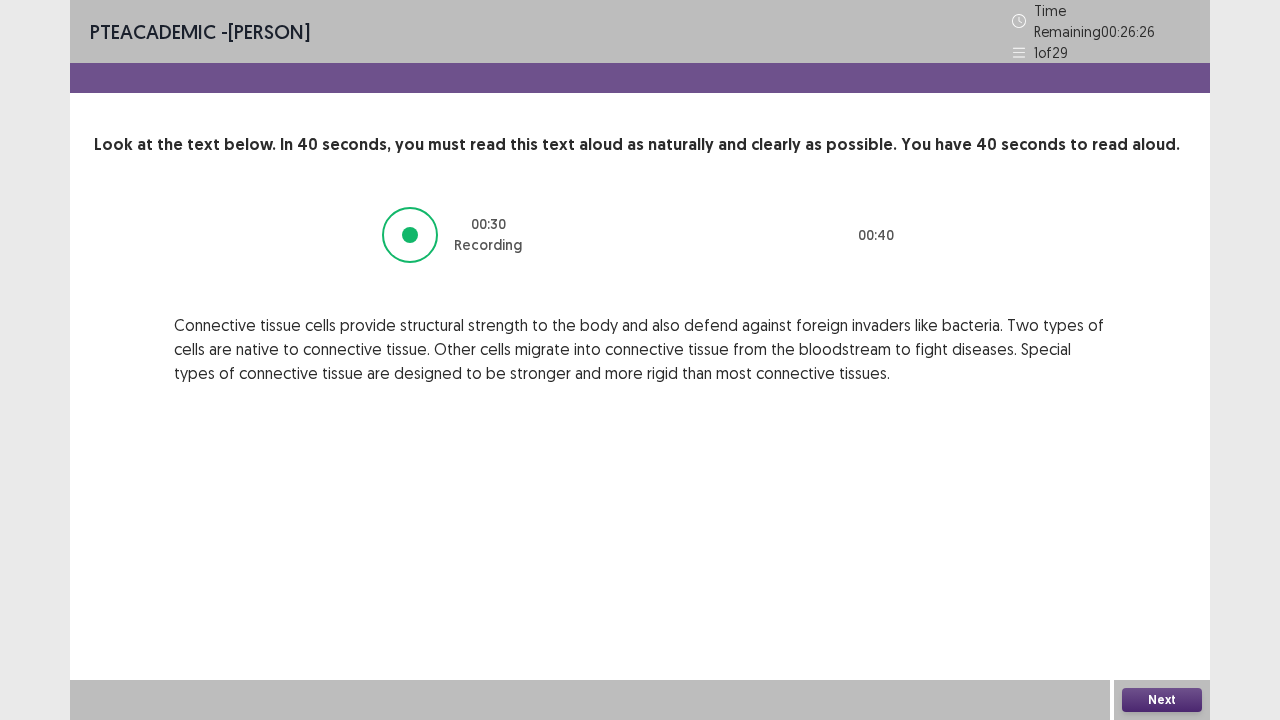 click on "Next" at bounding box center [1162, 700] 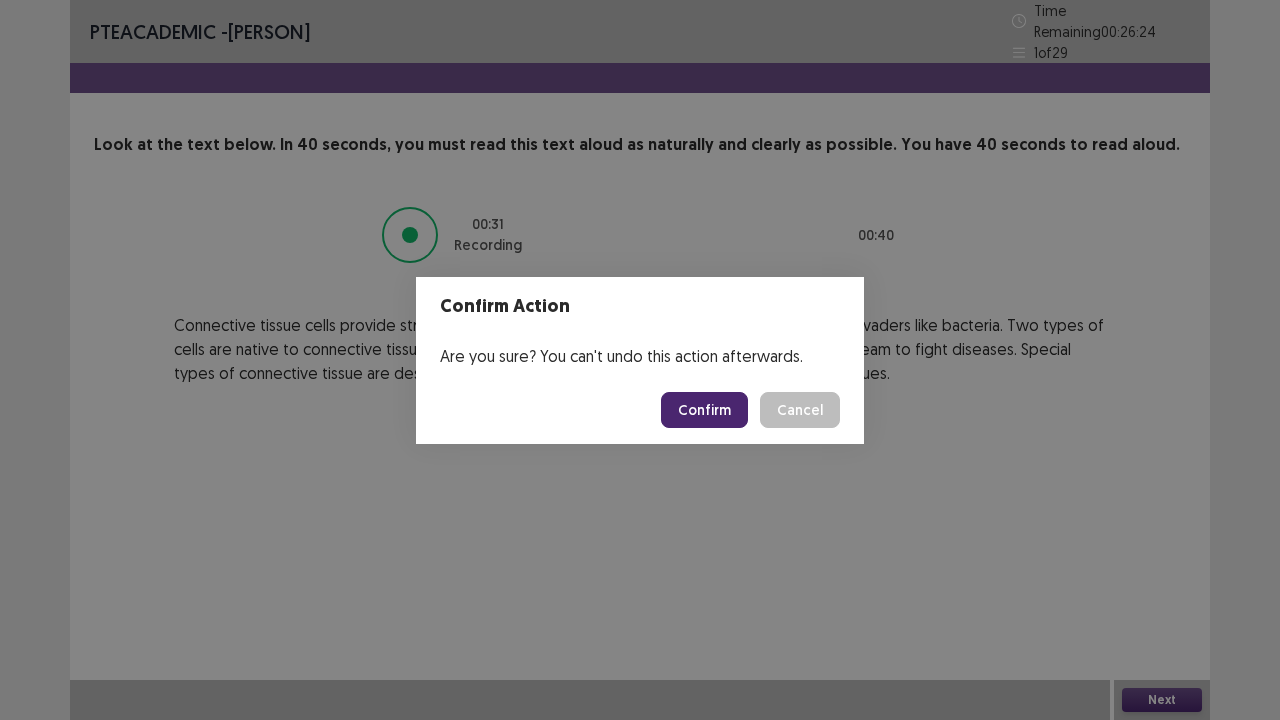 click on "Confirm" at bounding box center (704, 410) 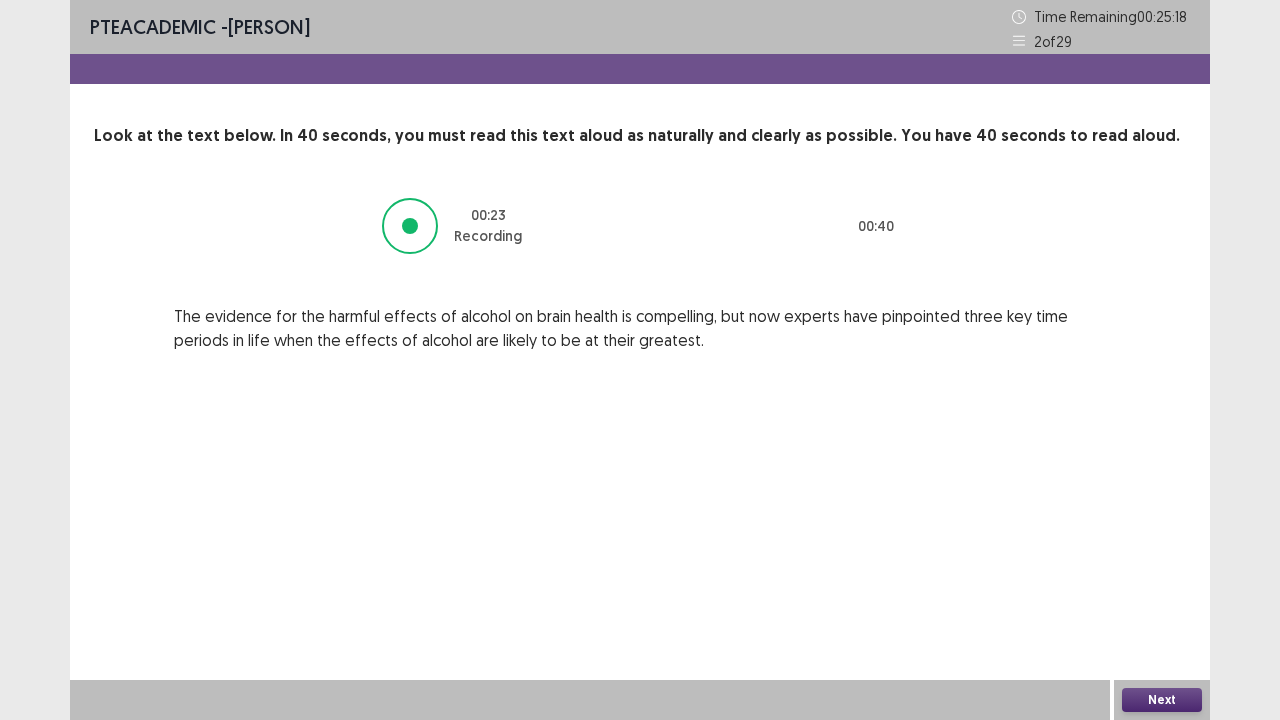 click on "Next" at bounding box center [1162, 700] 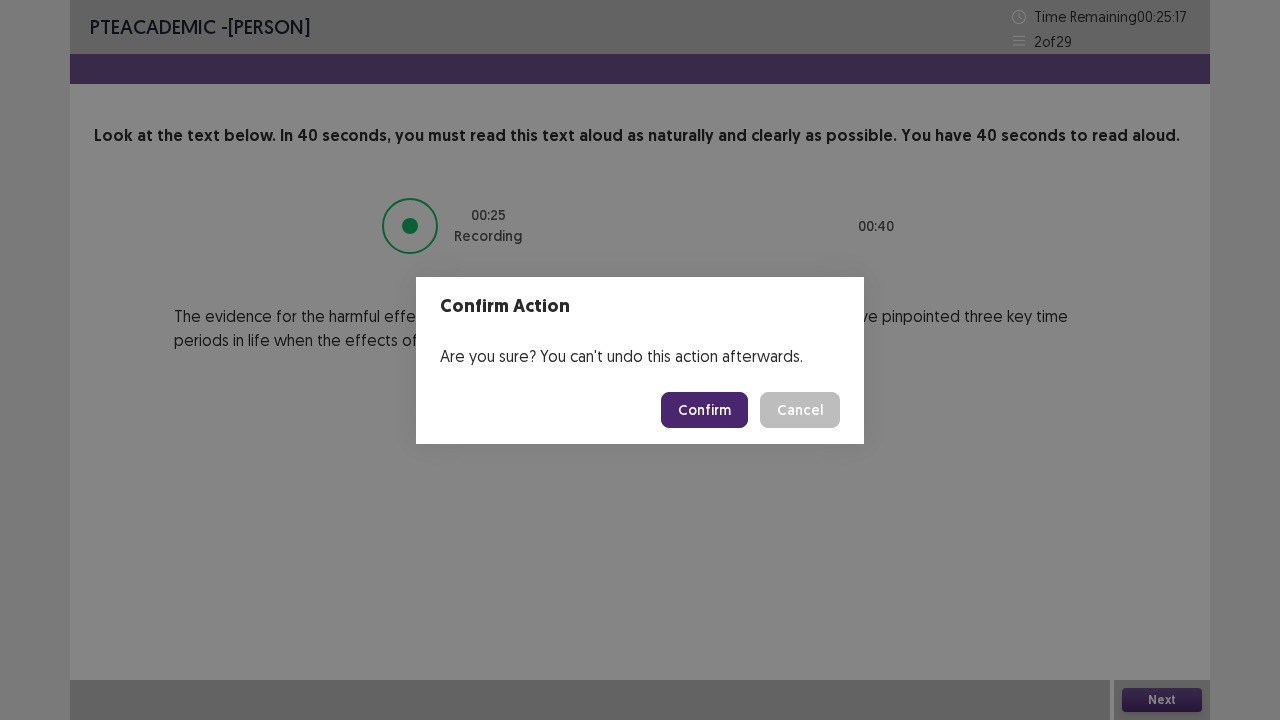 click on "Confirm" at bounding box center [704, 410] 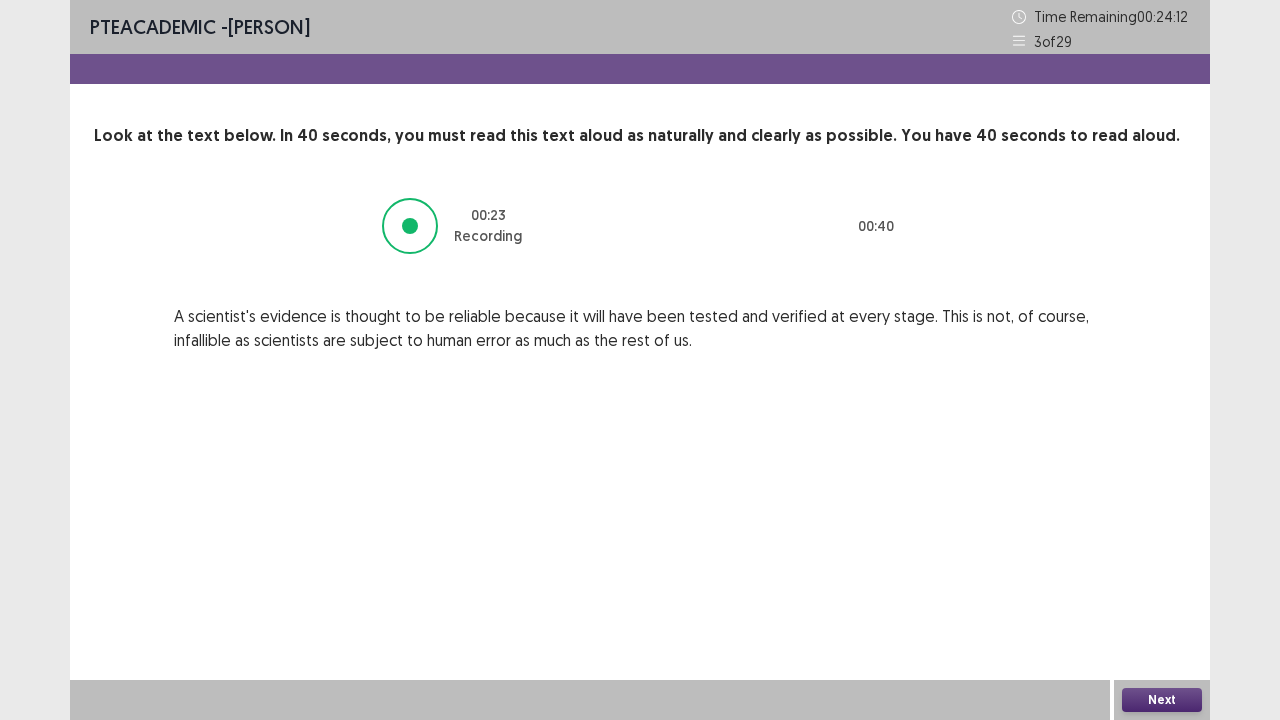 click on "Next" at bounding box center [1162, 700] 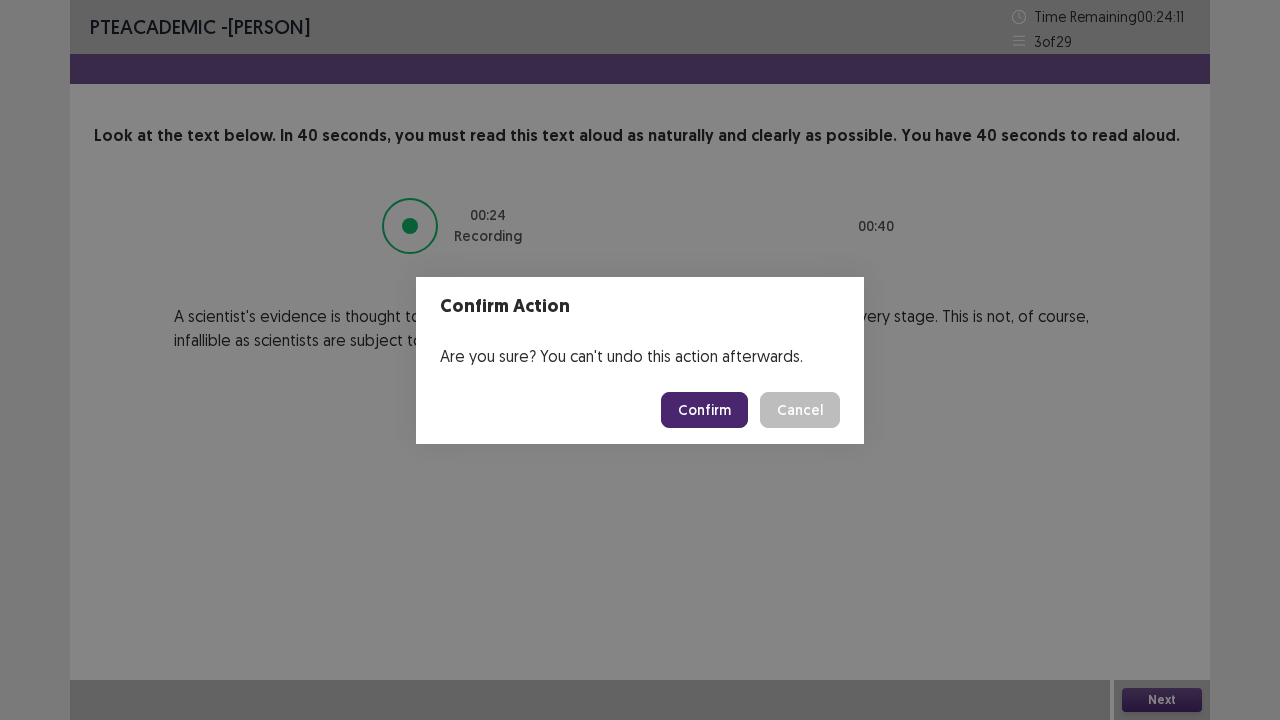 click on "Confirm" at bounding box center [704, 410] 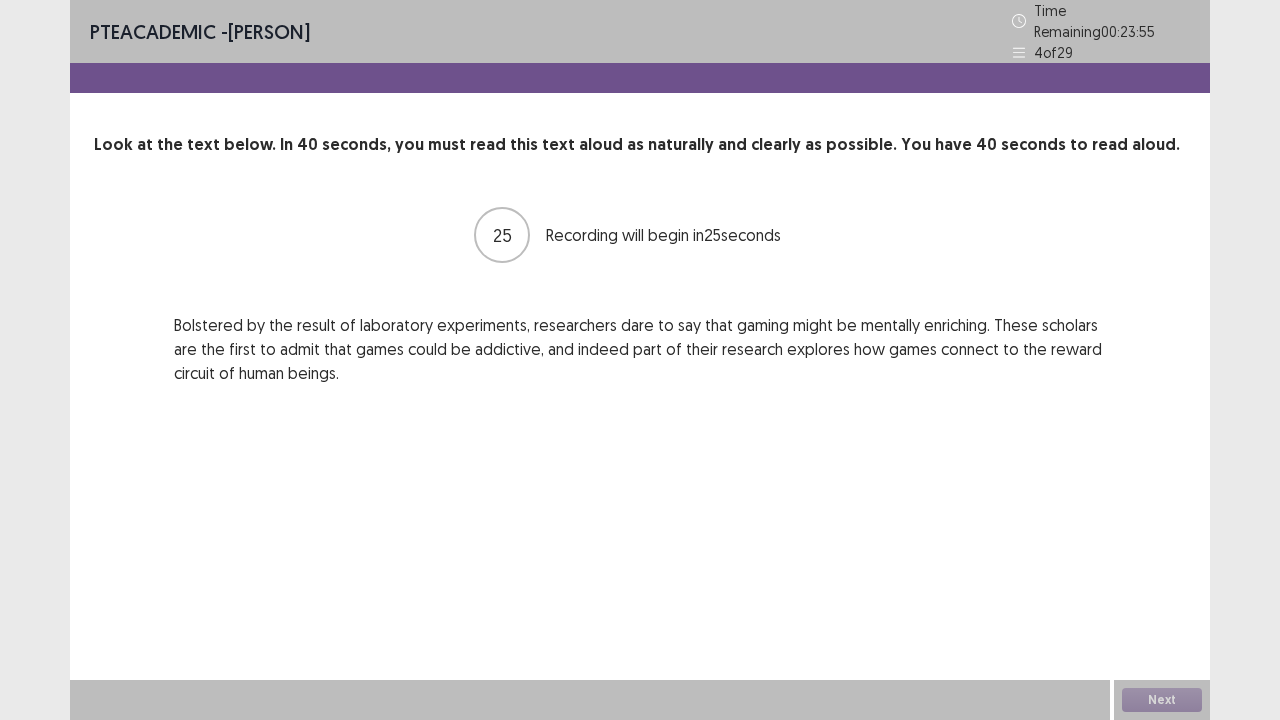 click on "Bolstered by the result of laboratory experiments, researchers dare to say that gaming might be mentally enriching. These scholars are the first to admit that games could be addictive, and indeed part of their research explores how games connect to the reward circuit of human beings." at bounding box center (640, 349) 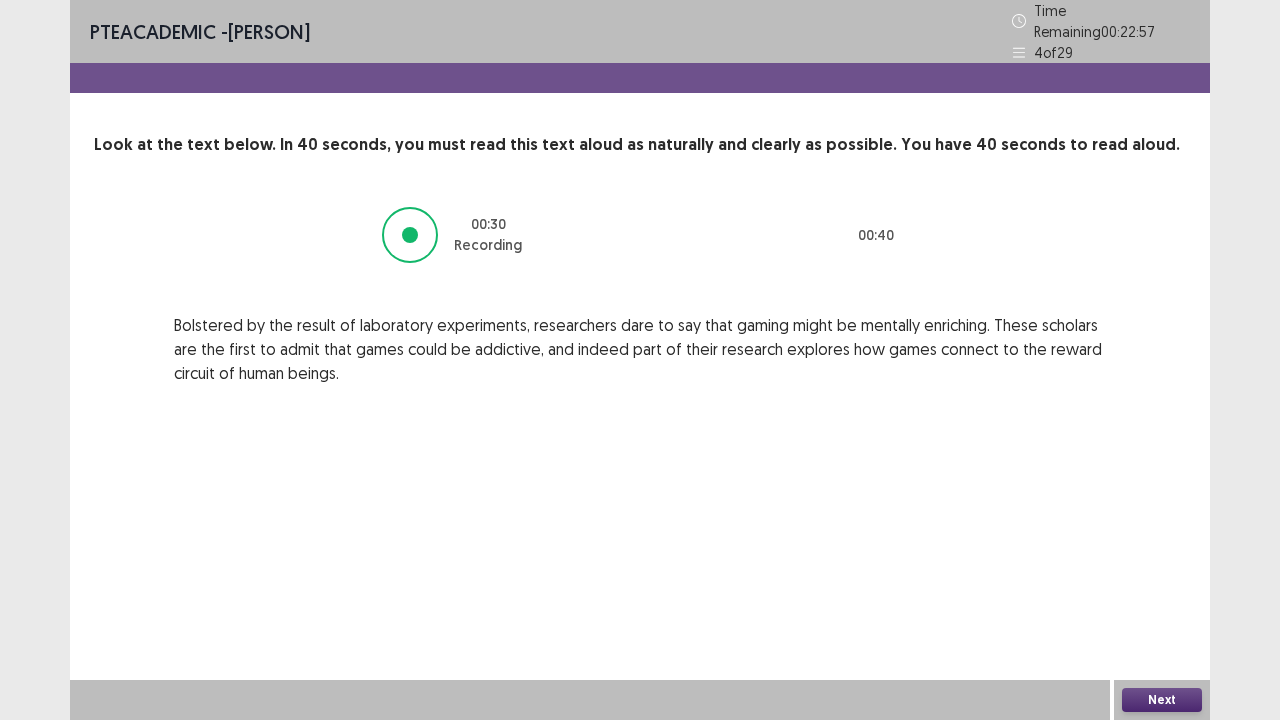 click on "Next" at bounding box center [1162, 700] 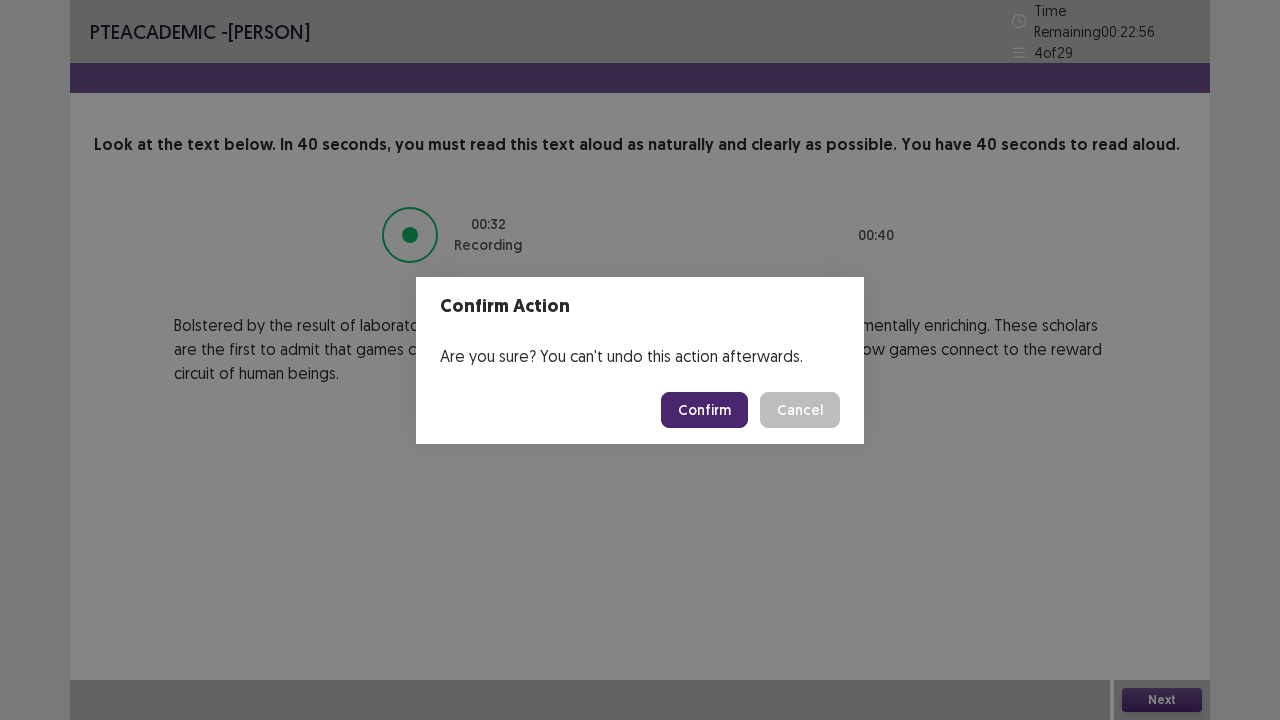 click on "Confirm" at bounding box center (704, 410) 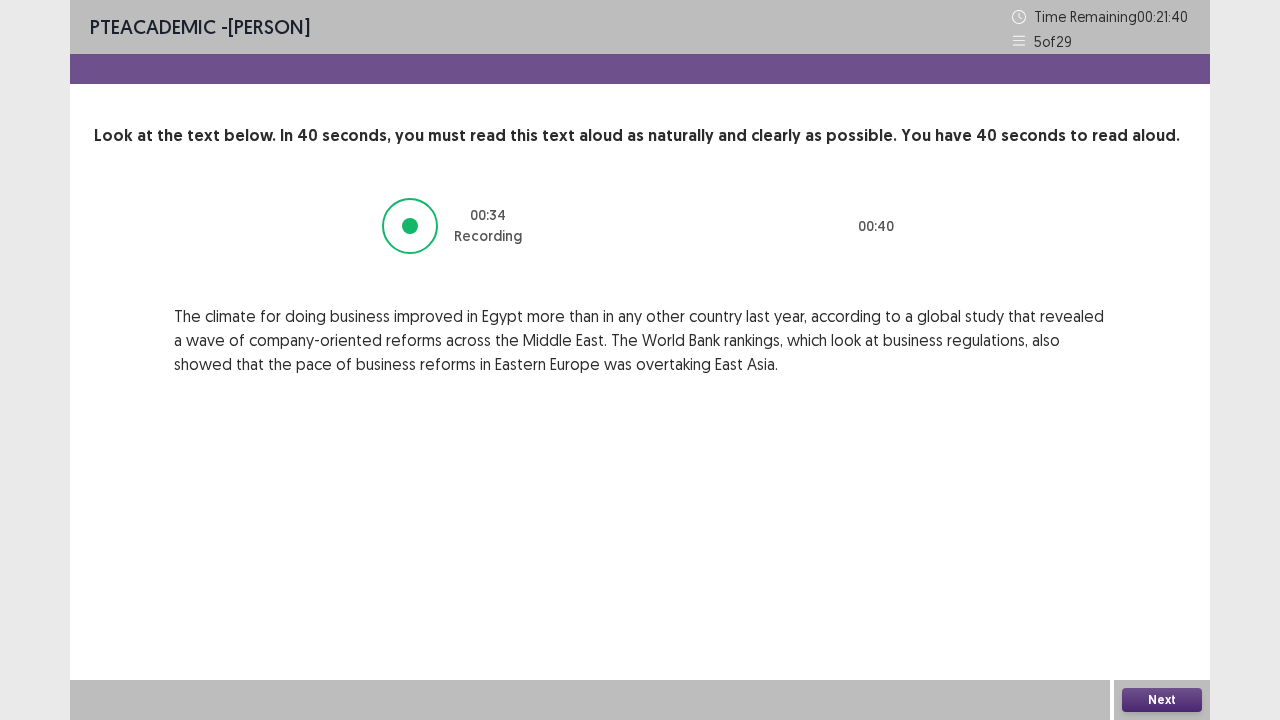 click on "Next" at bounding box center [1162, 700] 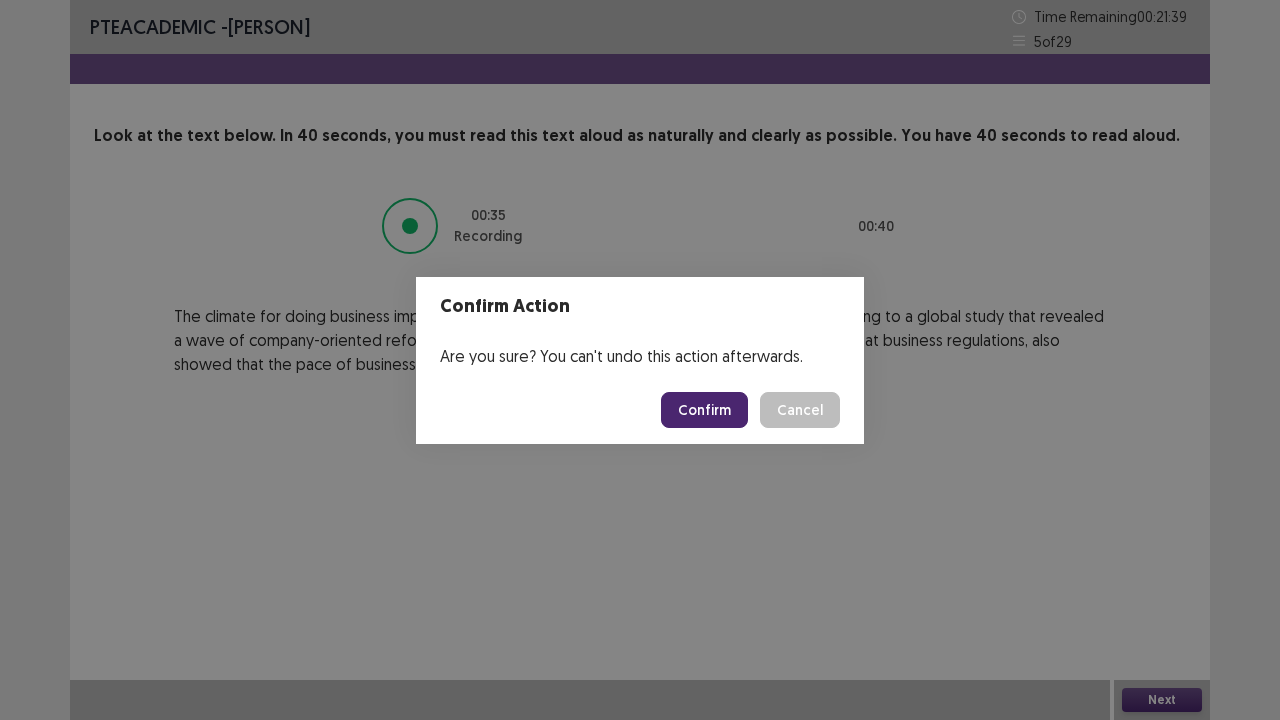 click on "Confirm" at bounding box center (704, 410) 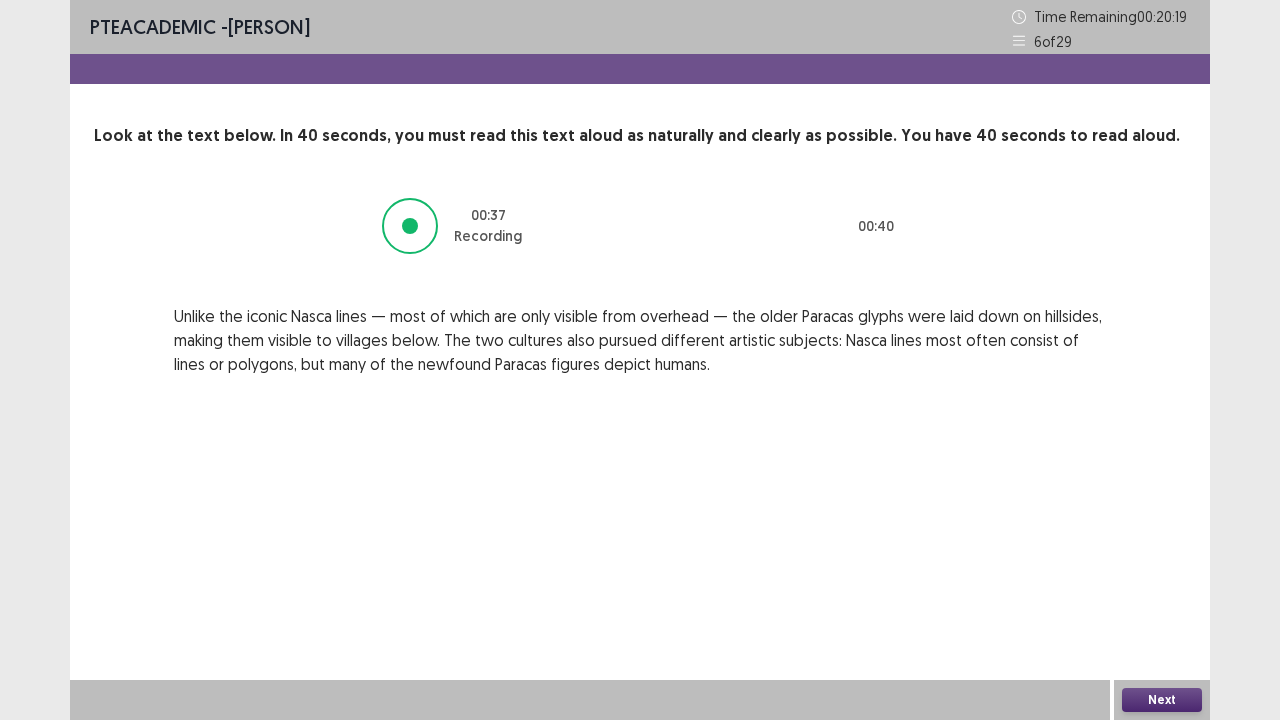 click on "Next" at bounding box center (1162, 700) 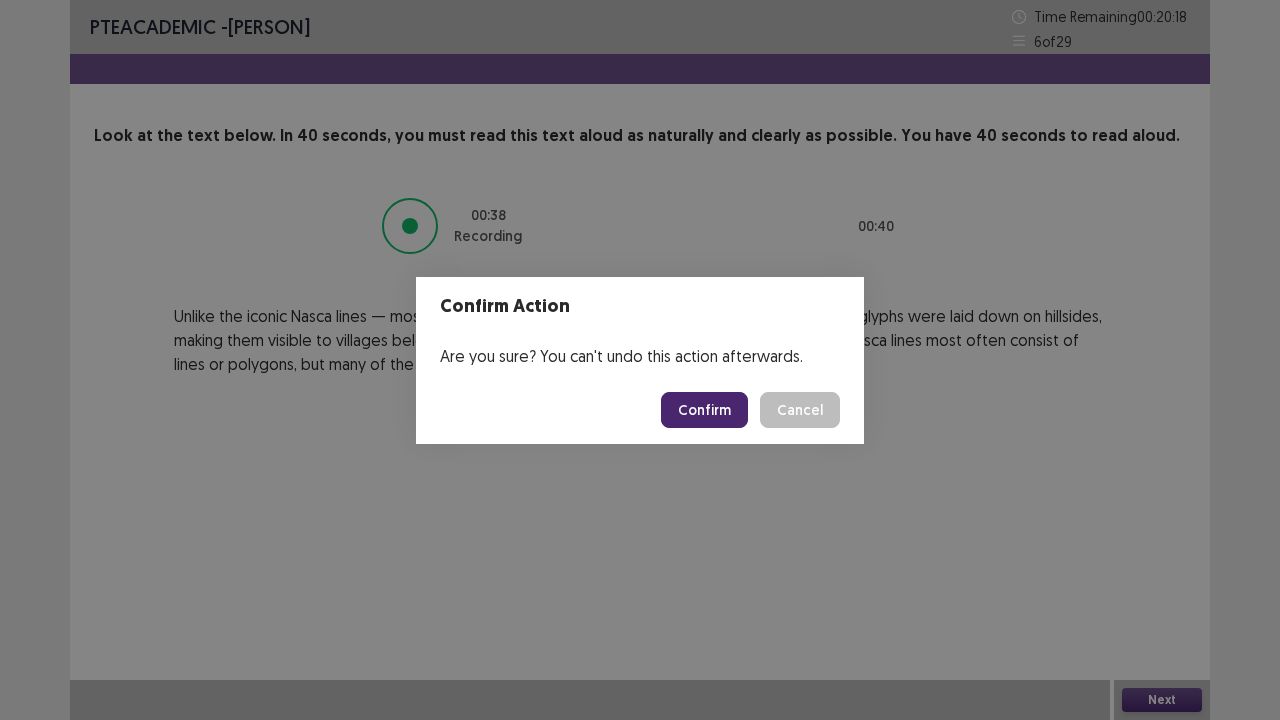 click on "Confirm" at bounding box center (704, 410) 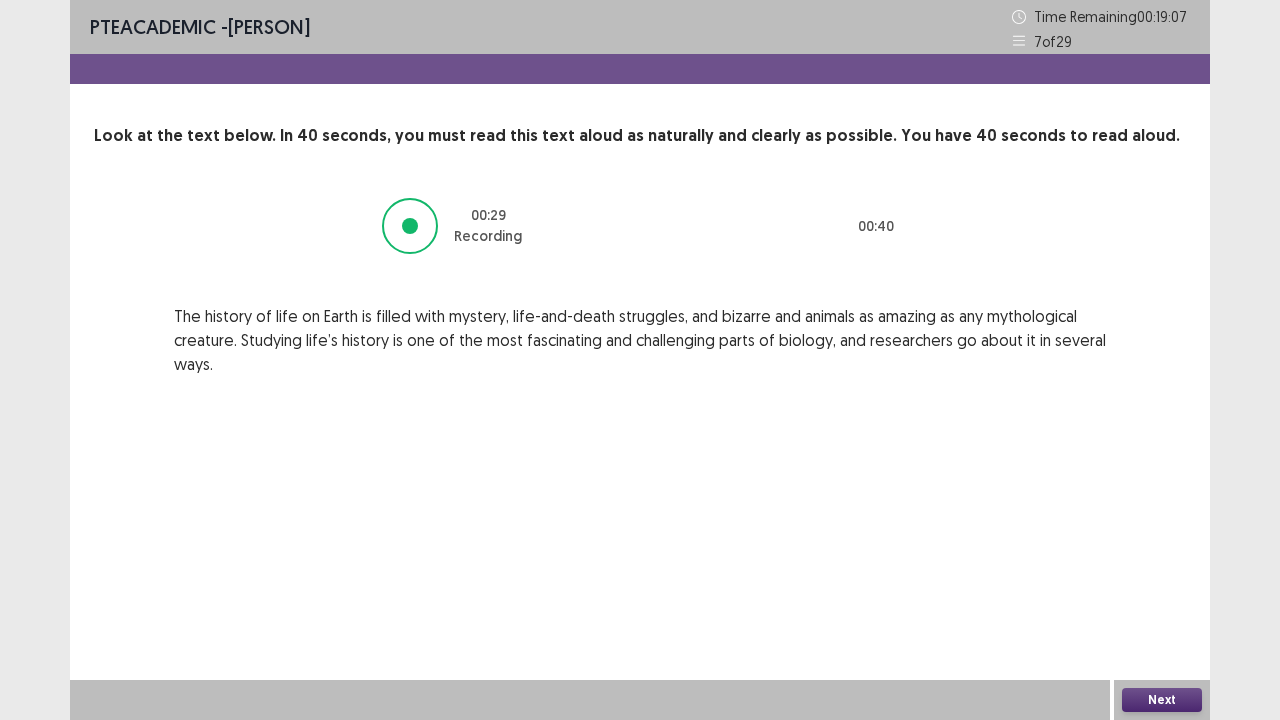 click on "Next" at bounding box center [1162, 700] 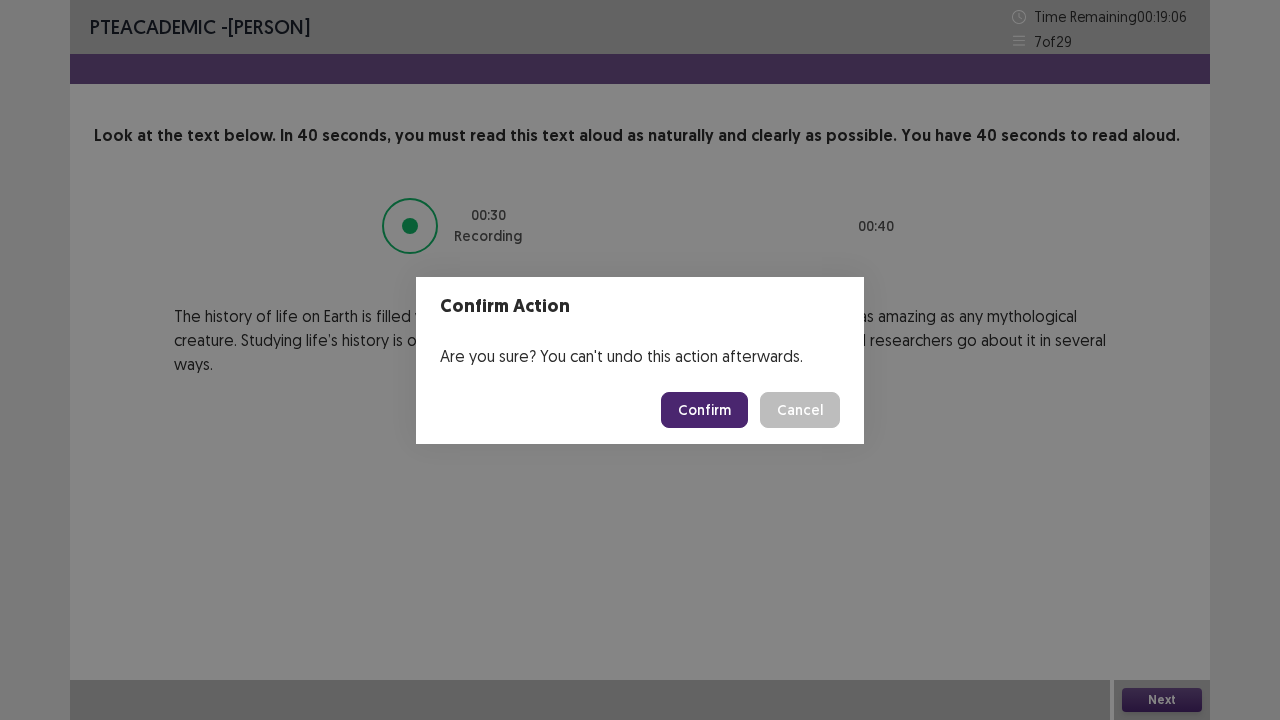 click on "Confirm" at bounding box center (704, 410) 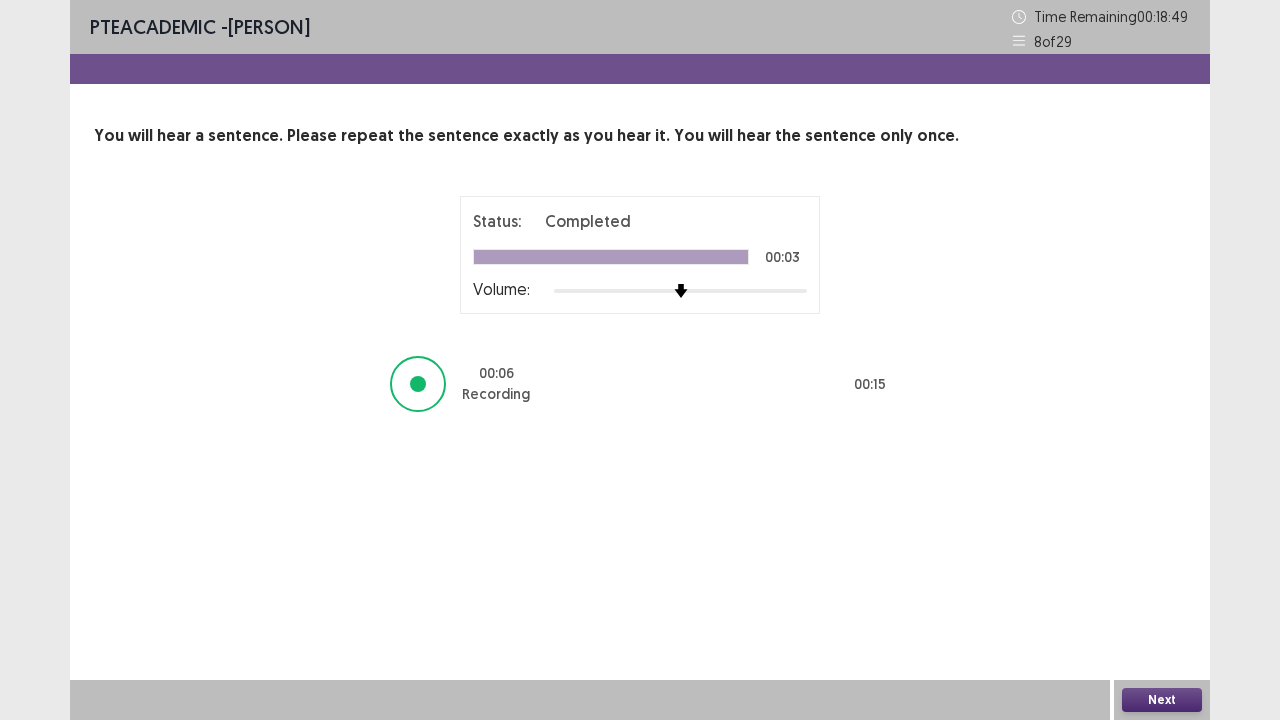 click on "Next" at bounding box center [1162, 700] 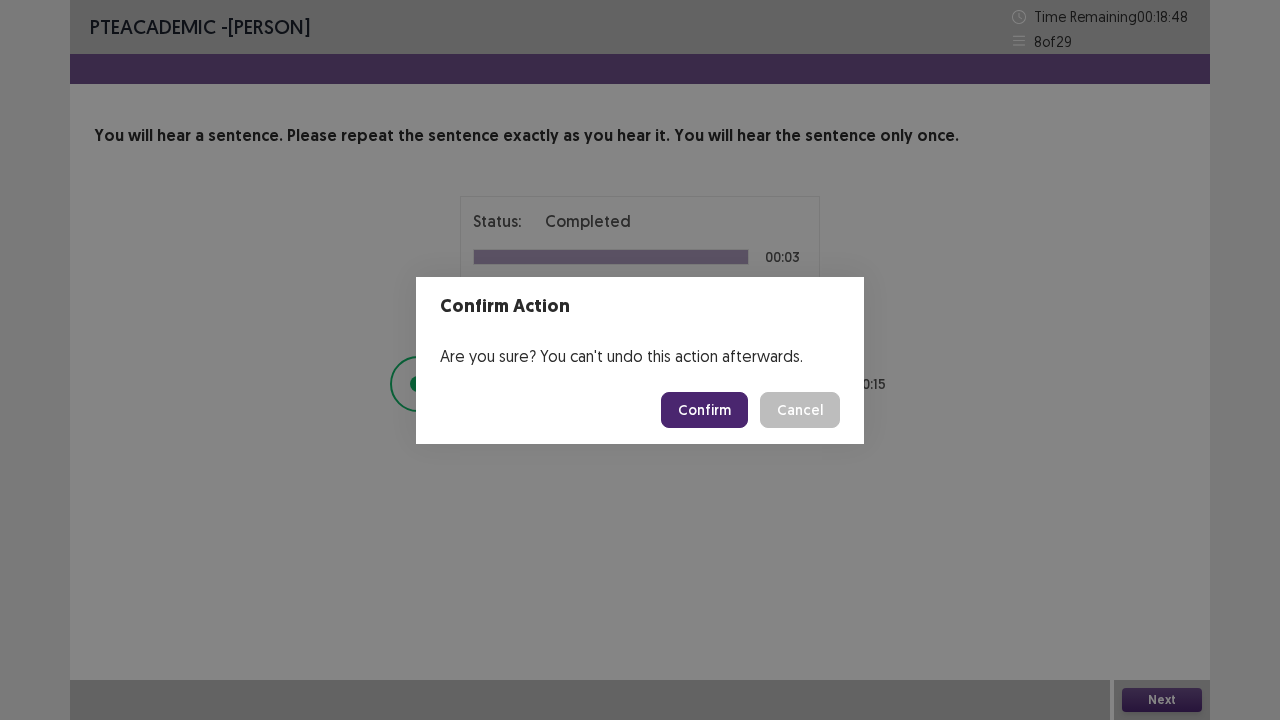 click on "Confirm" at bounding box center [704, 410] 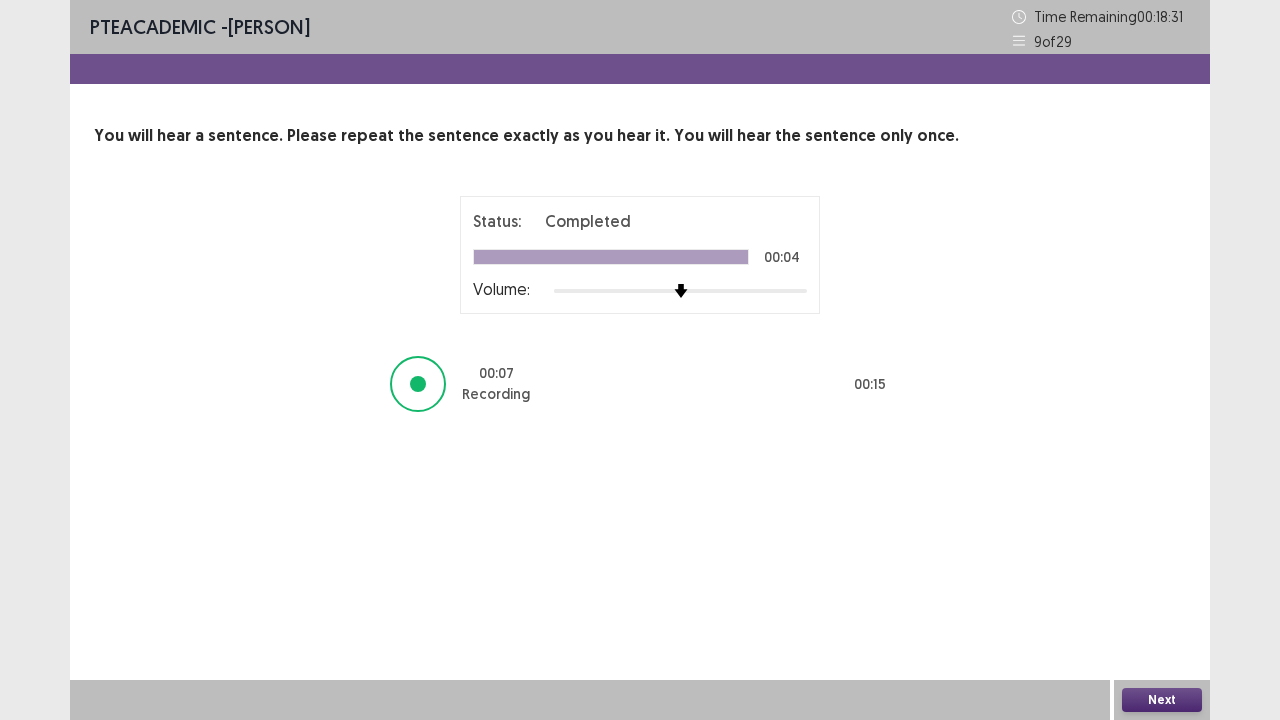 click on "Next" at bounding box center [1162, 700] 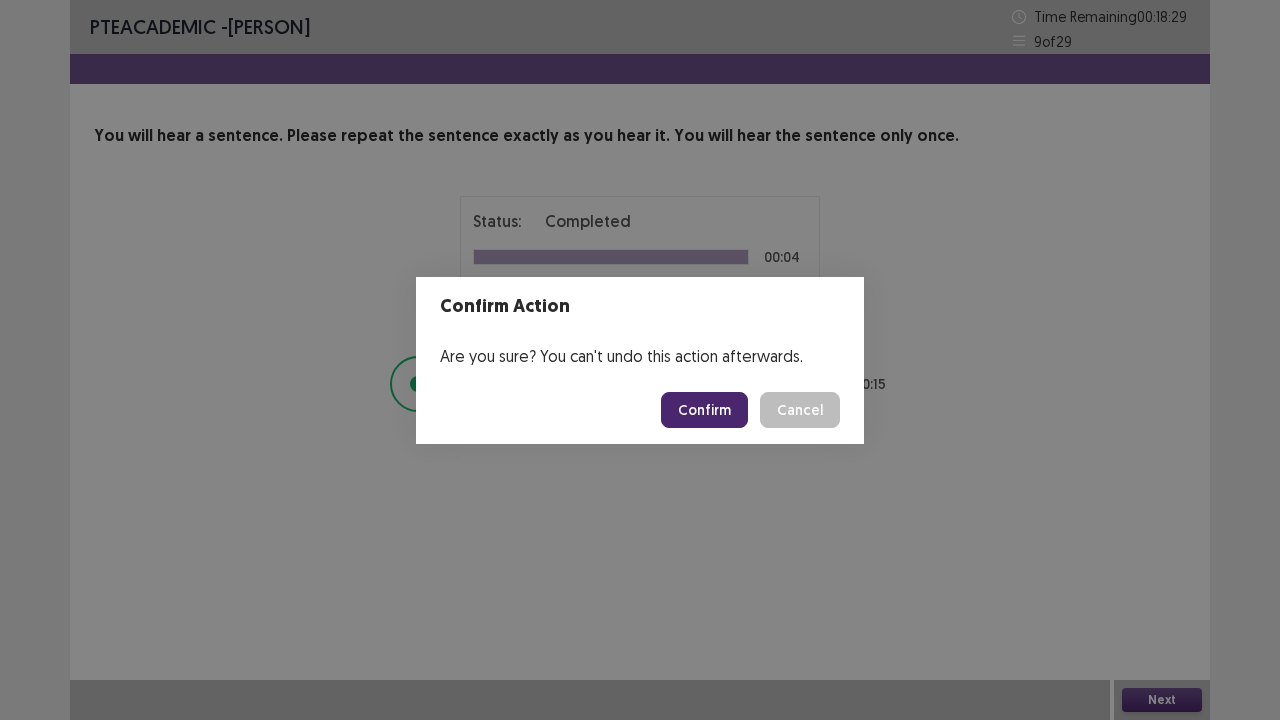 click on "Confirm" at bounding box center [704, 410] 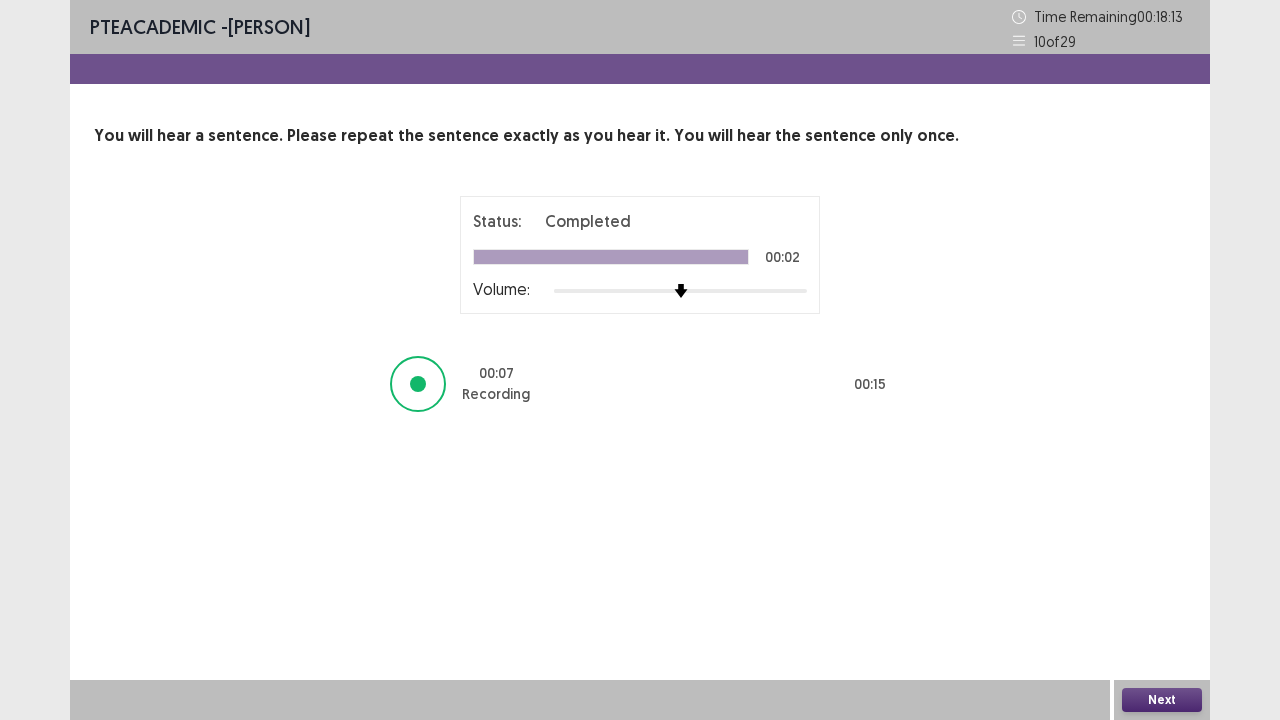 click on "Next" at bounding box center [1162, 700] 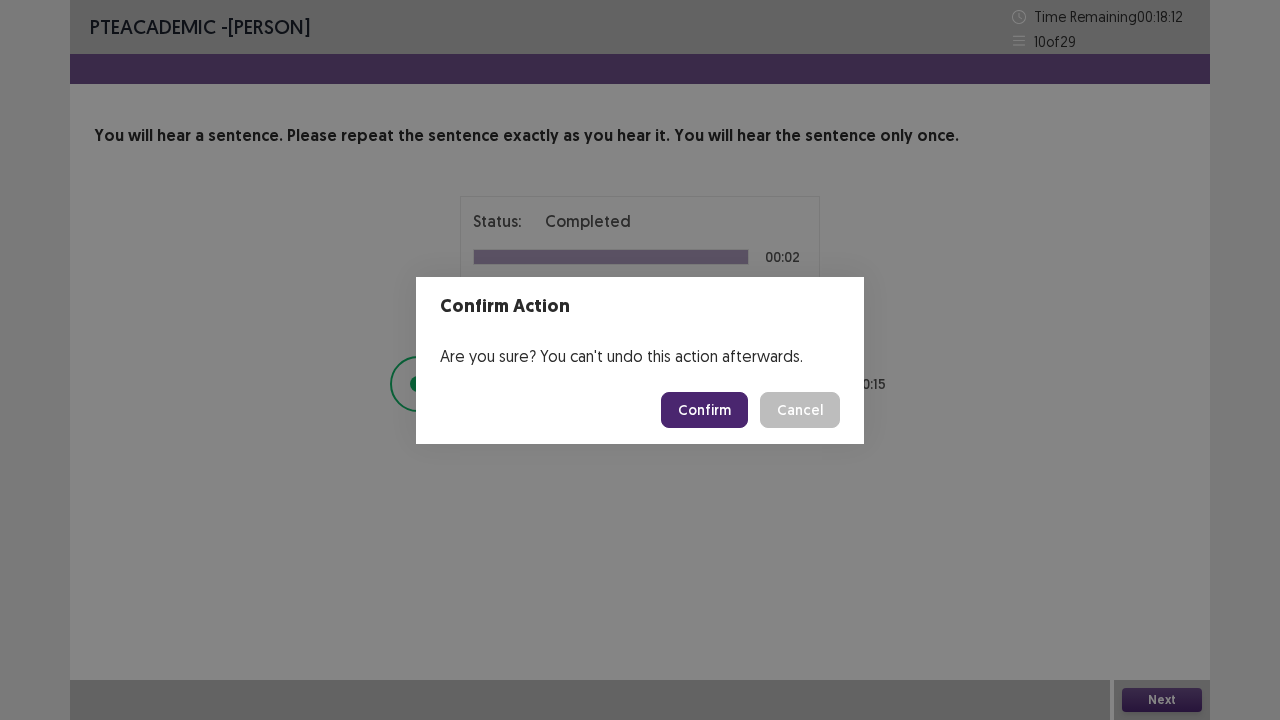 click on "Confirm" at bounding box center [704, 410] 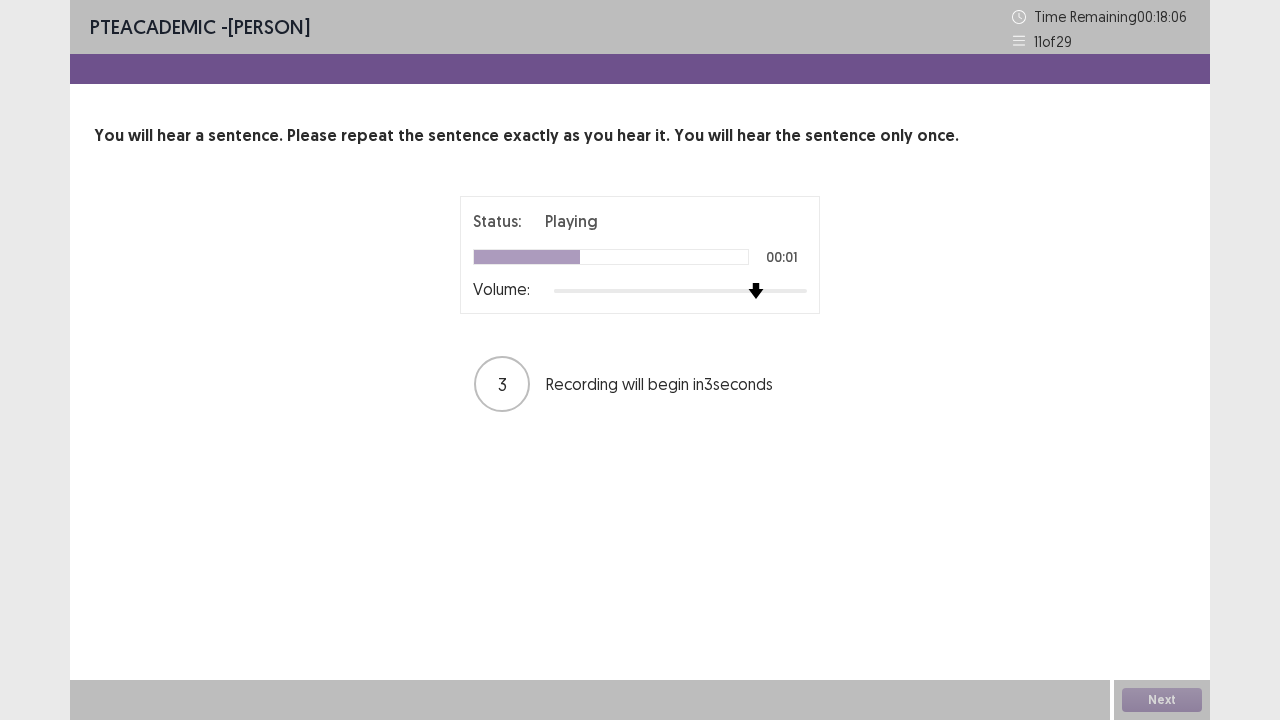 click at bounding box center (680, 291) 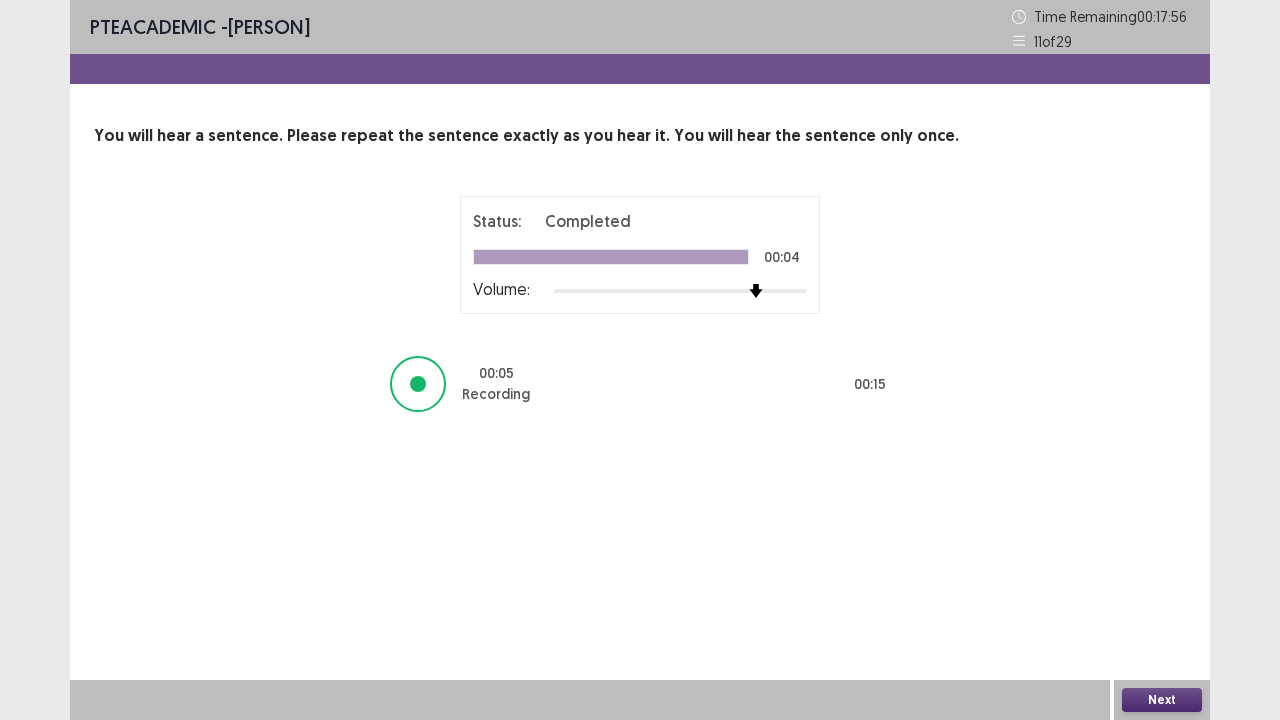 click on "Next" at bounding box center [1162, 700] 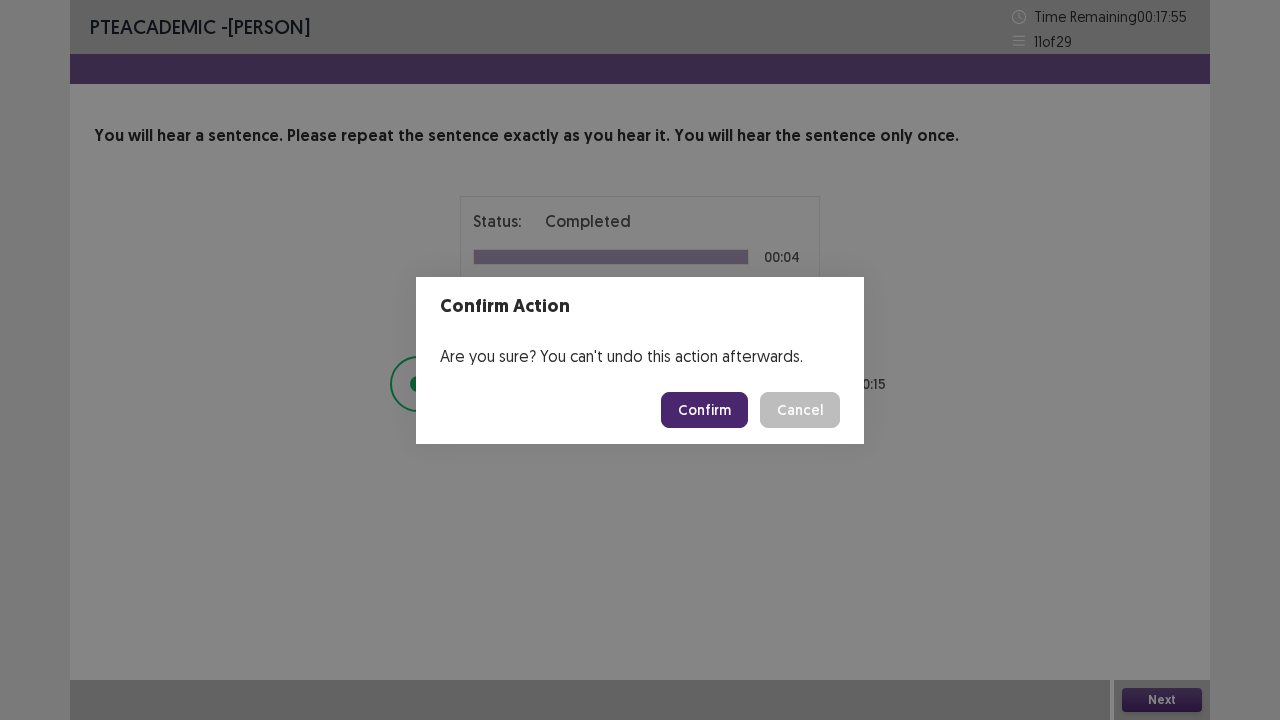 click on "Confirm" at bounding box center (704, 410) 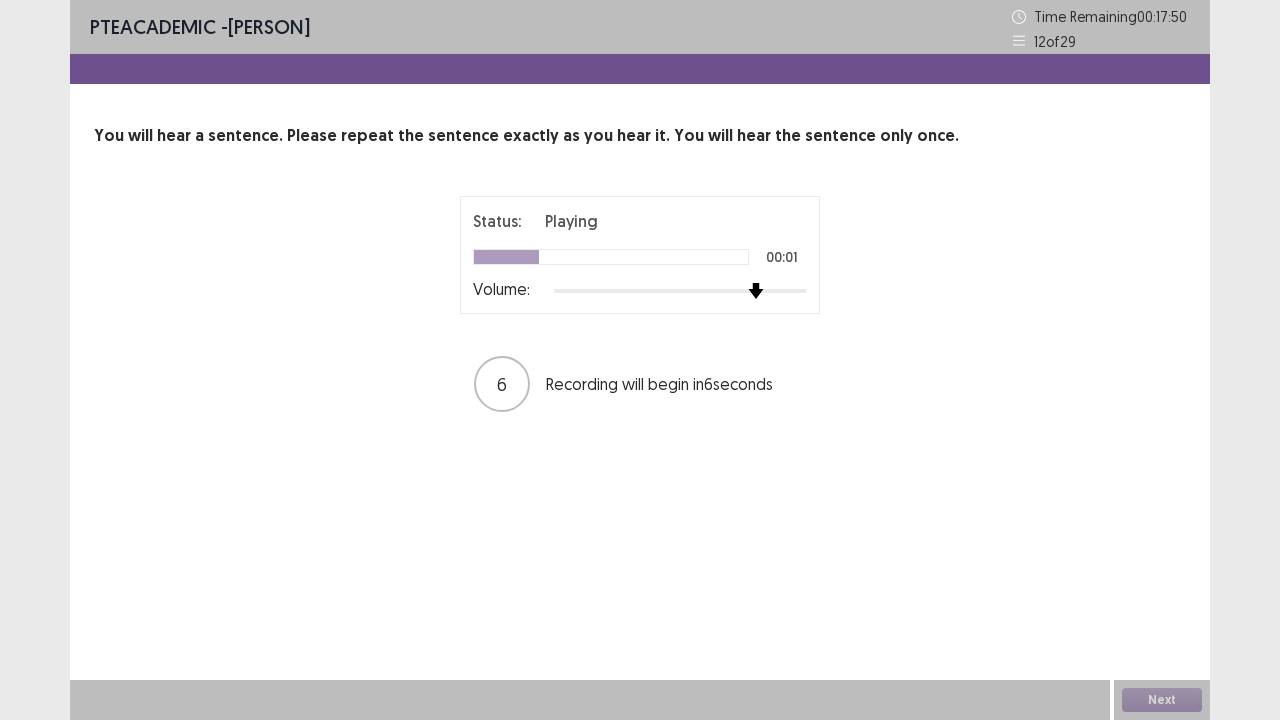 click at bounding box center (680, 291) 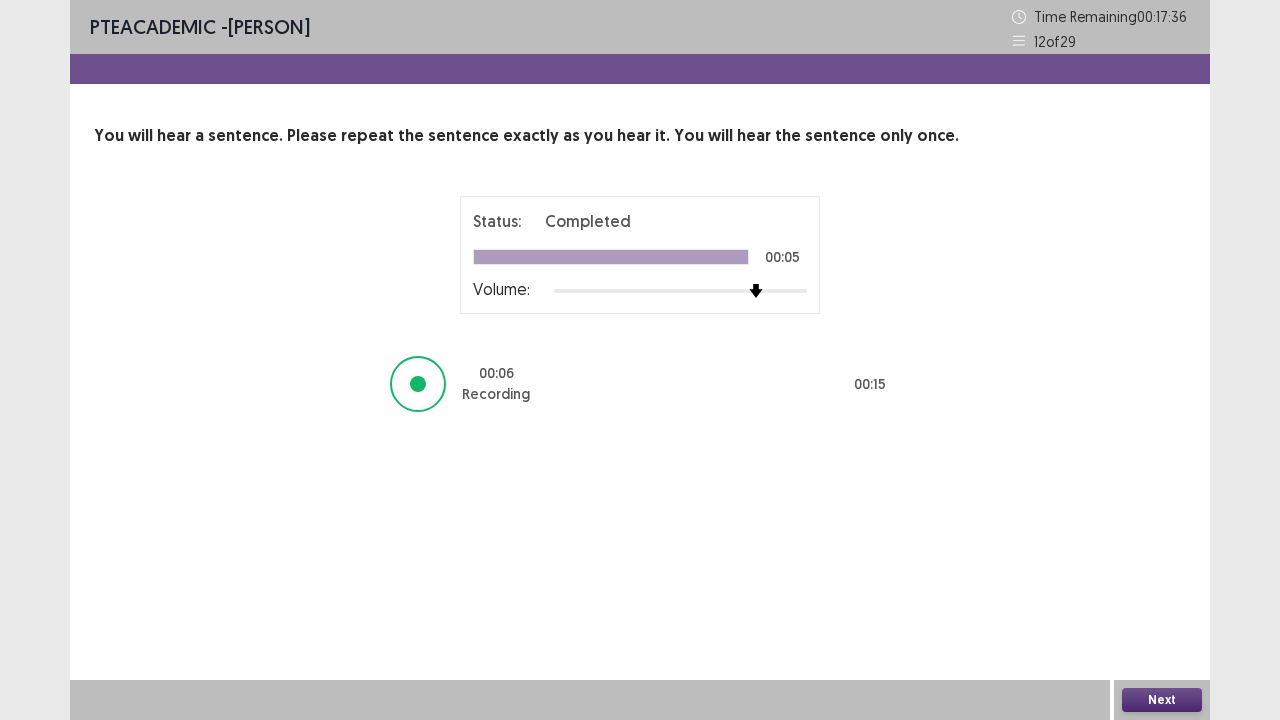 click on "Next" at bounding box center (1162, 700) 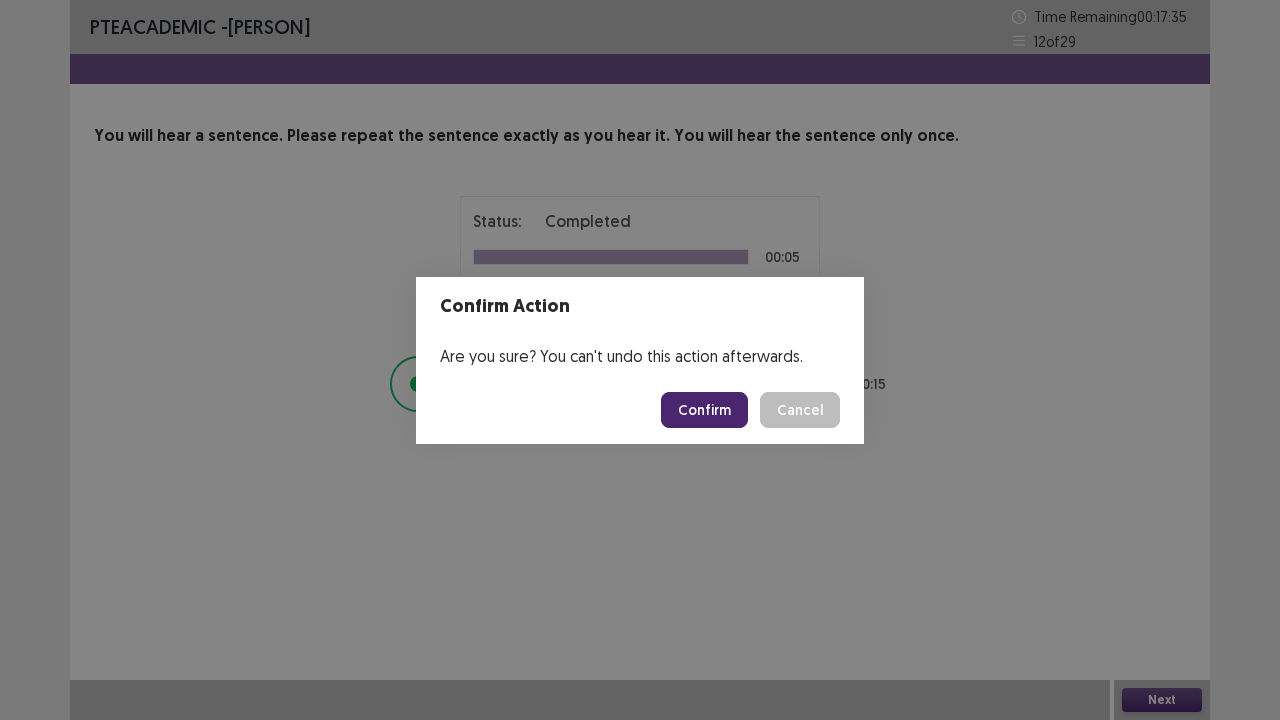 click on "Confirm" at bounding box center [704, 410] 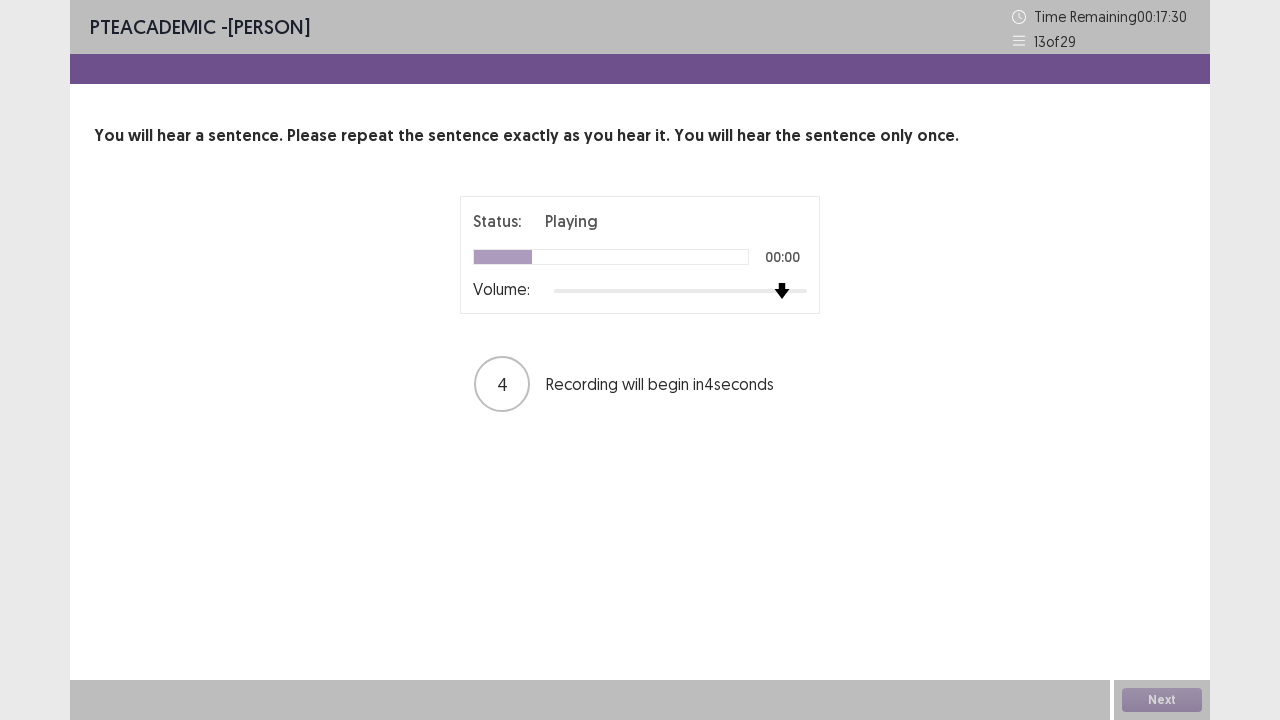 click at bounding box center [680, 291] 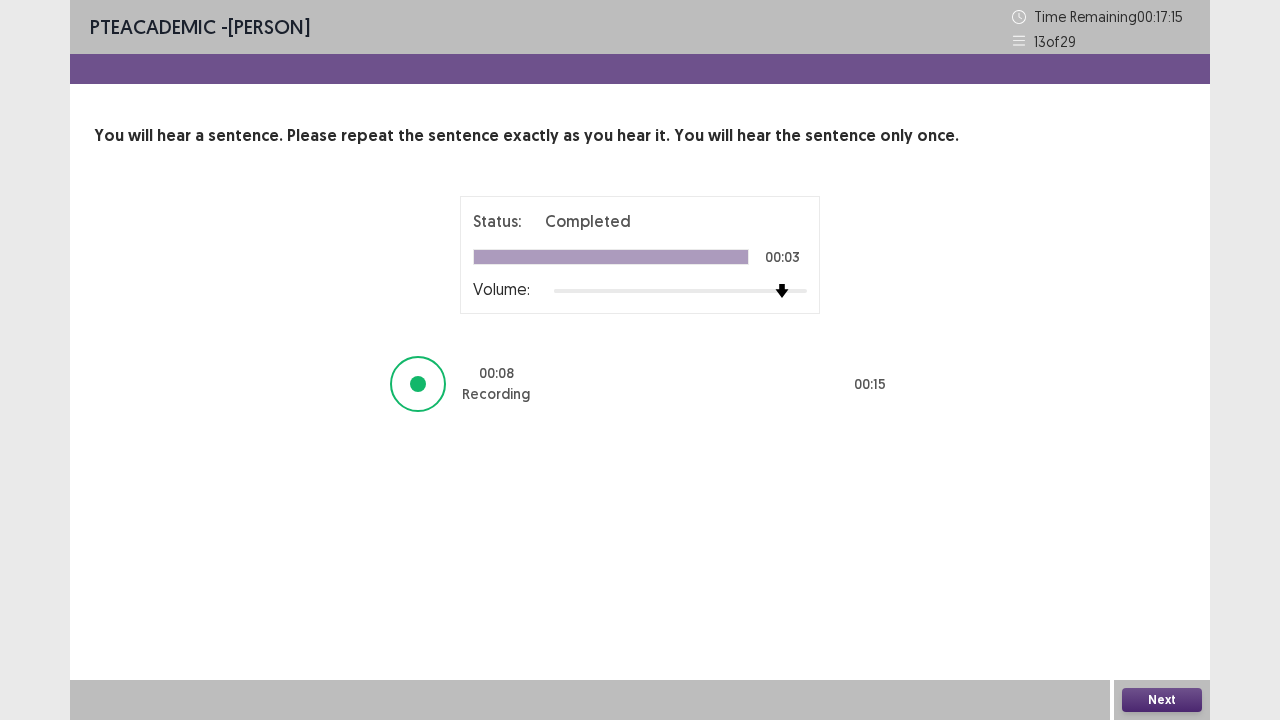 click on "Next" at bounding box center [1162, 700] 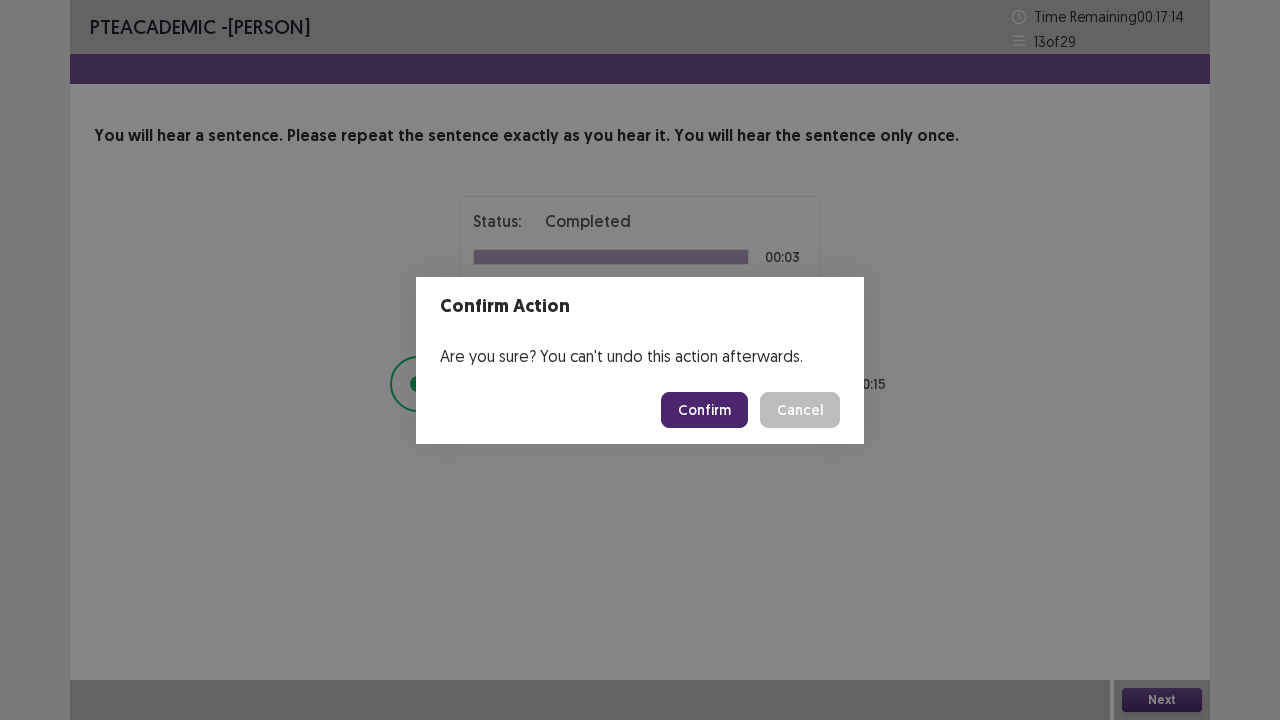 click on "Confirm" at bounding box center (704, 410) 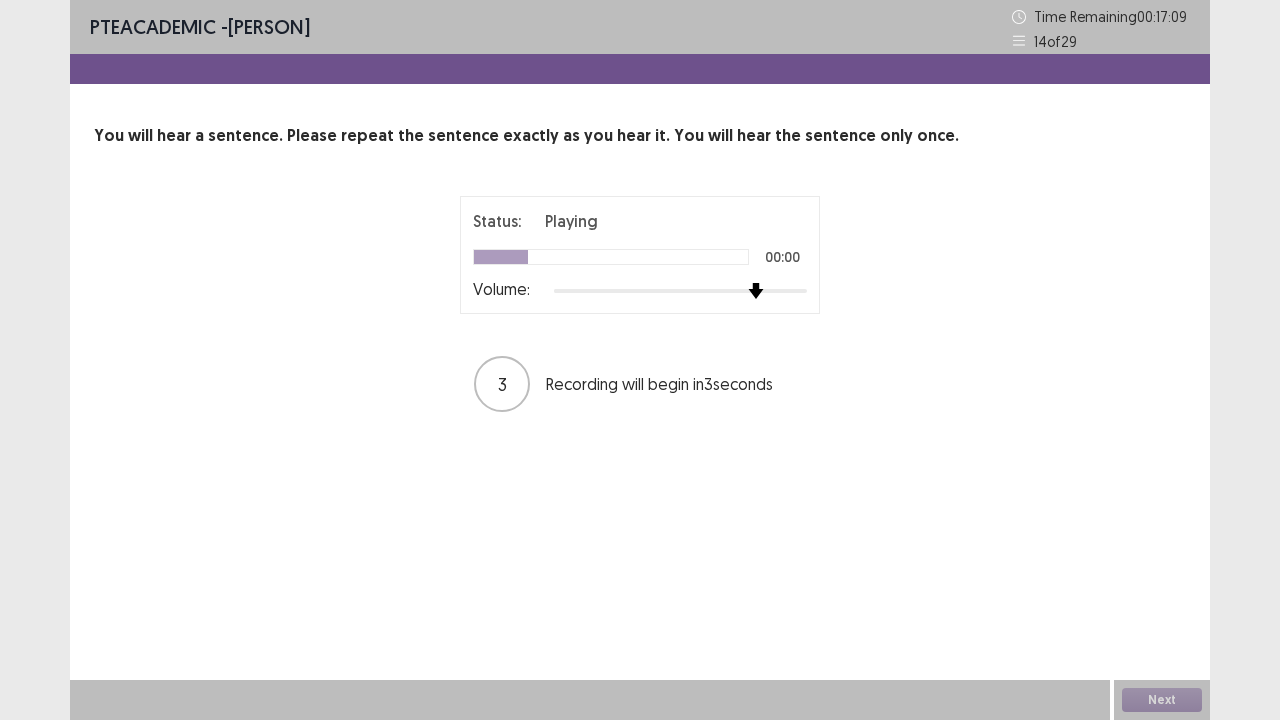 click at bounding box center (680, 291) 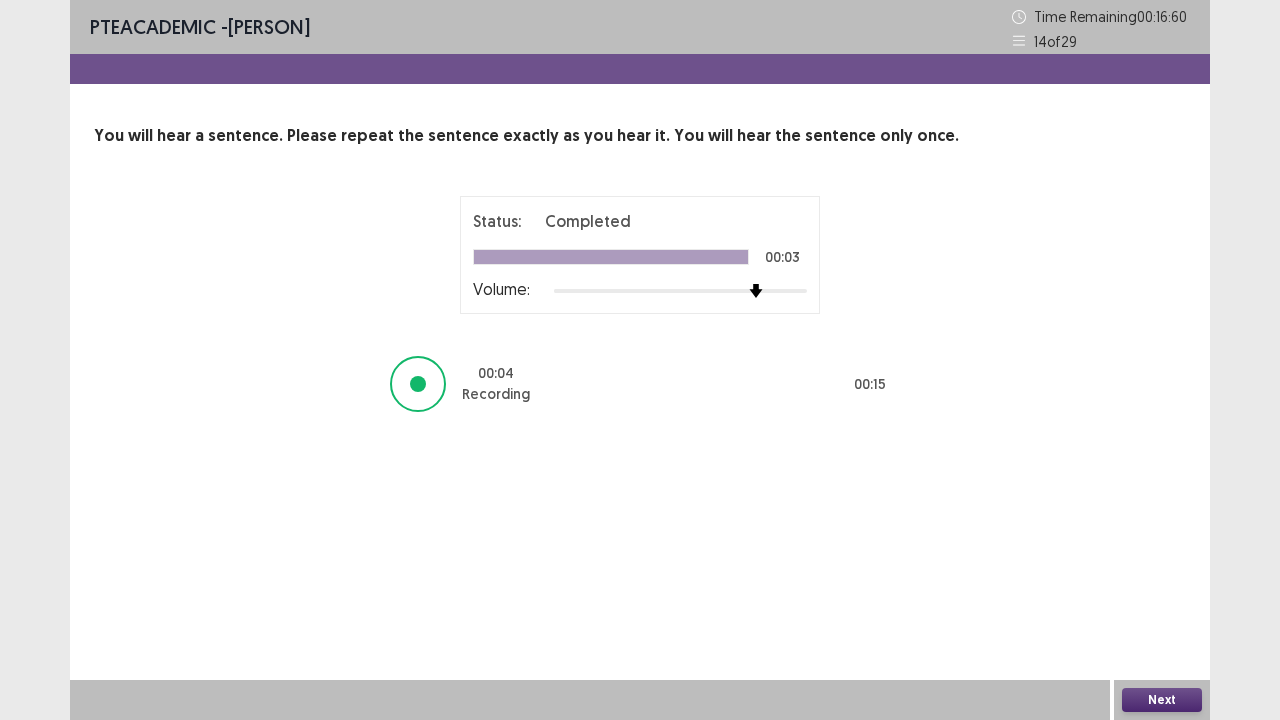 click on "Next" at bounding box center [1162, 700] 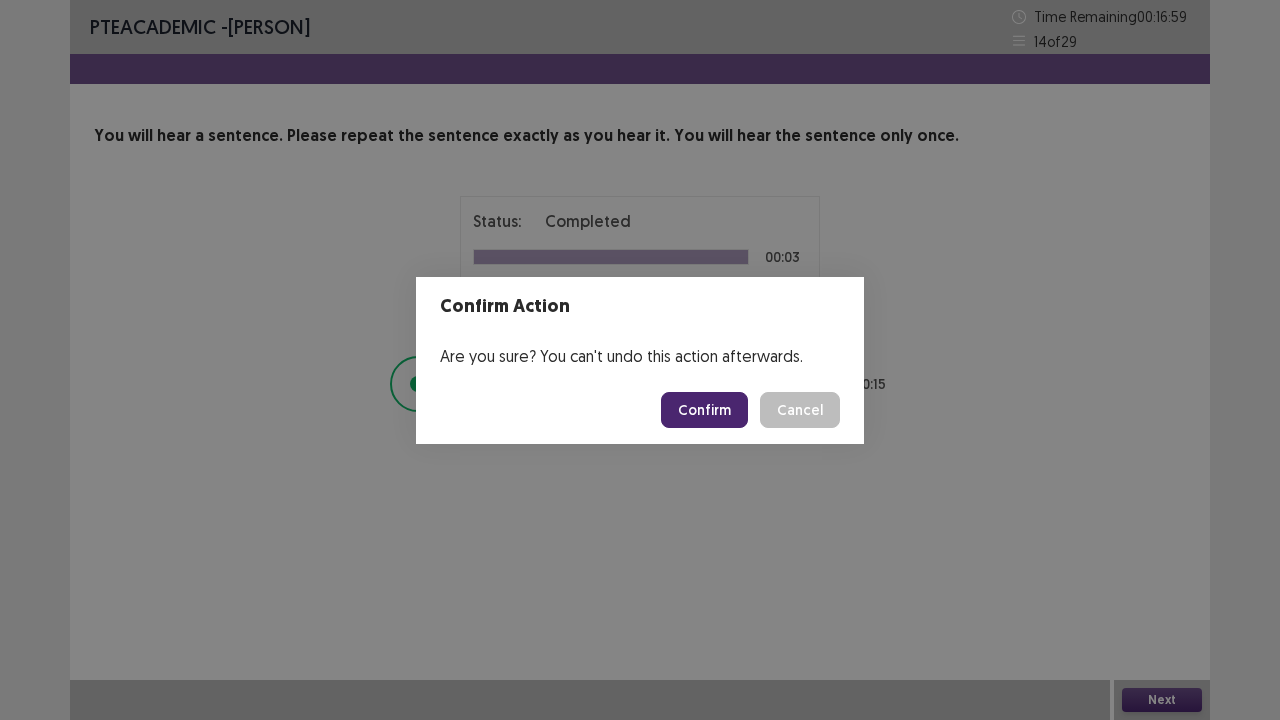 click on "Confirm" at bounding box center (704, 410) 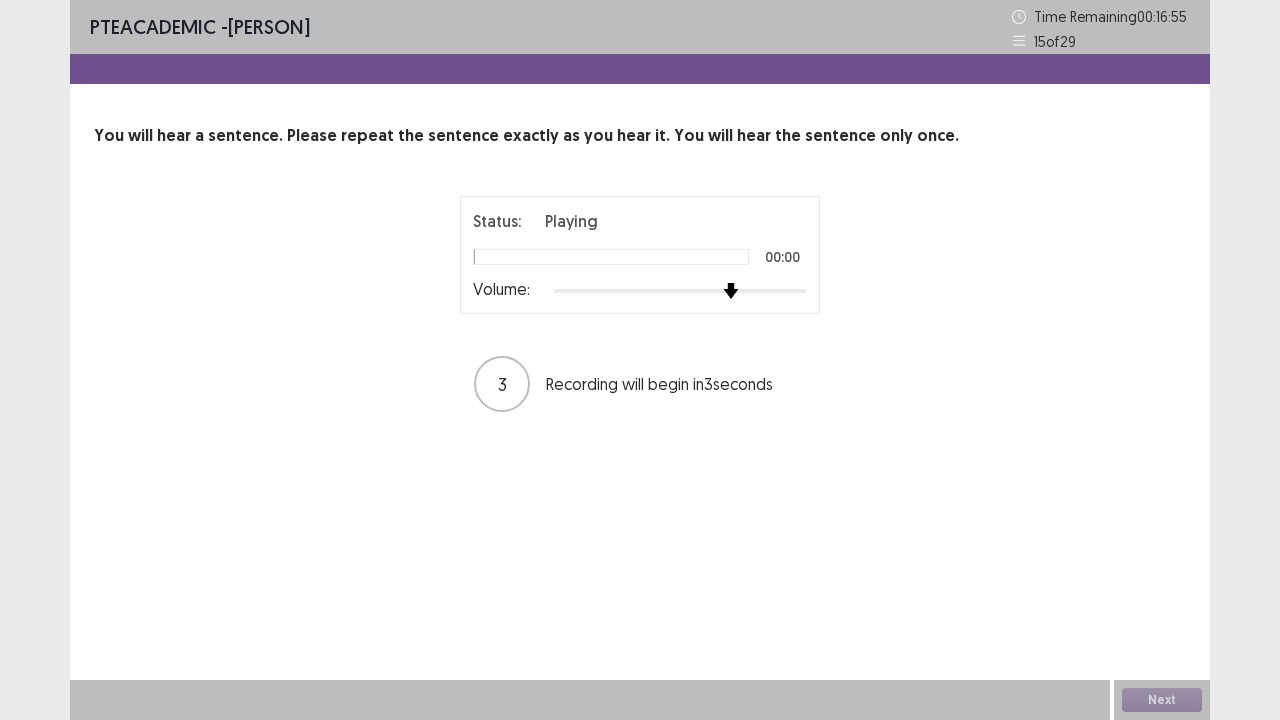 click at bounding box center [680, 291] 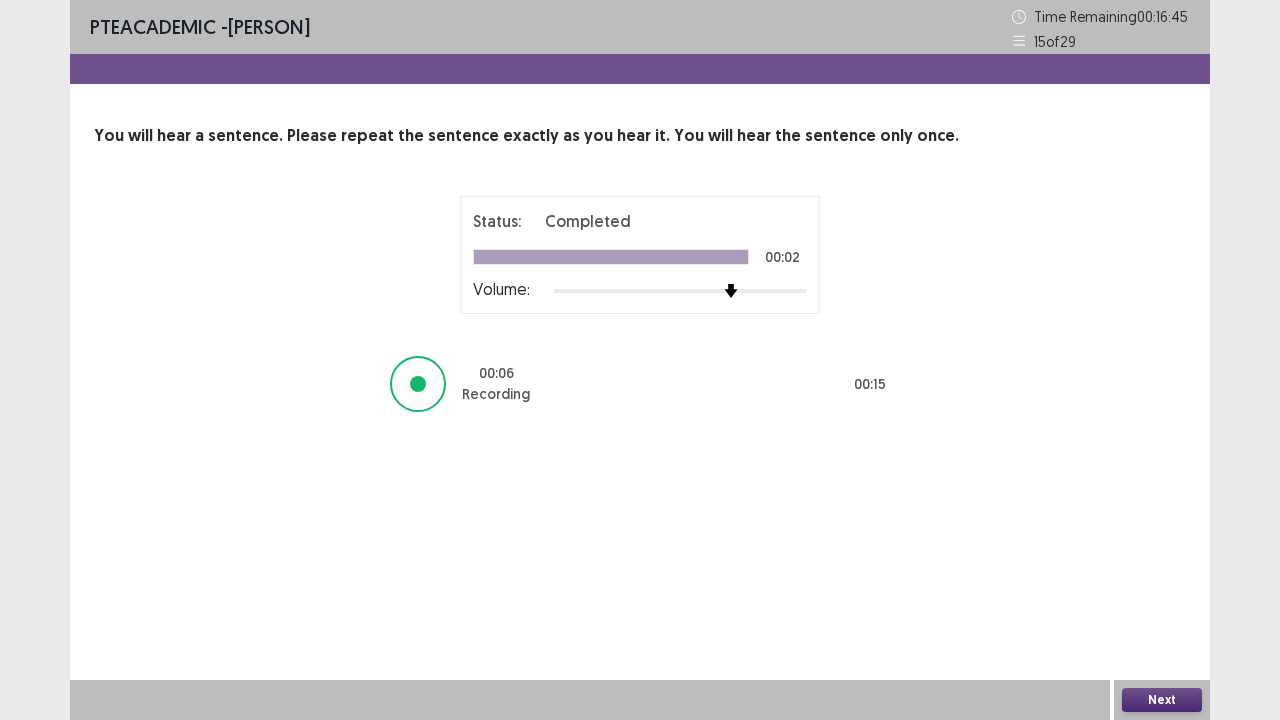 click on "Next" at bounding box center (1162, 700) 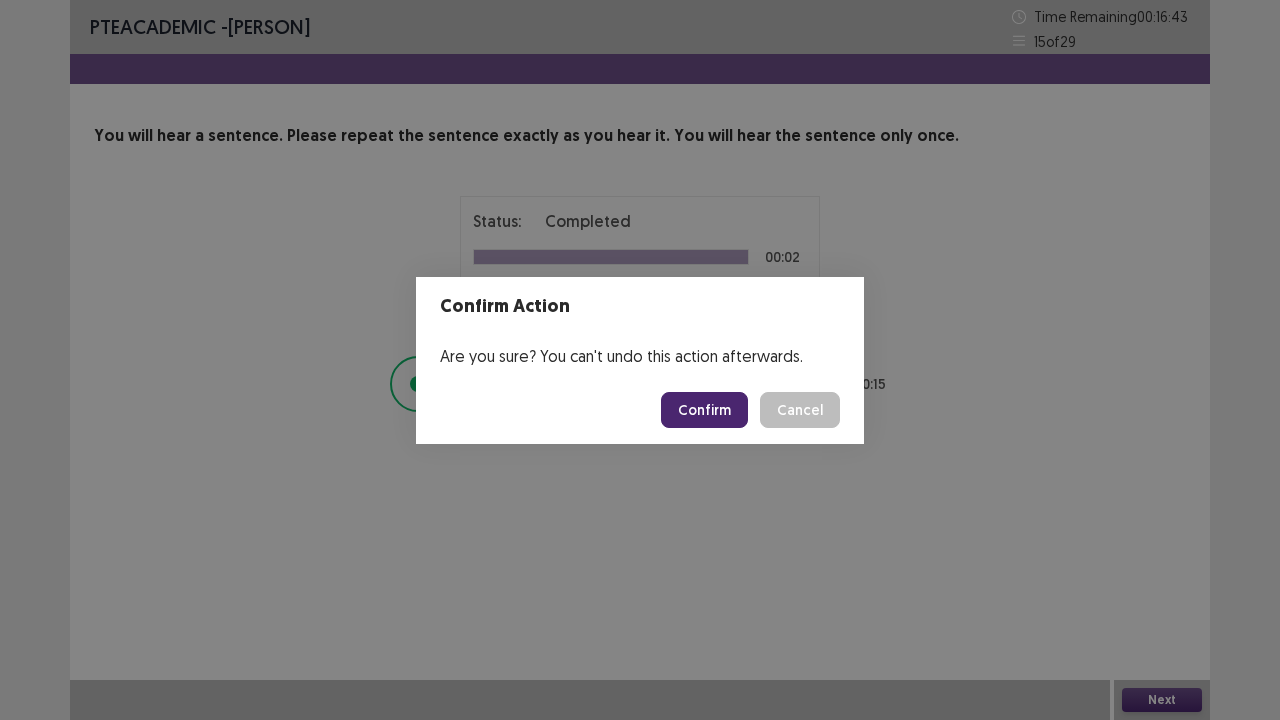 click on "Confirm" at bounding box center [704, 410] 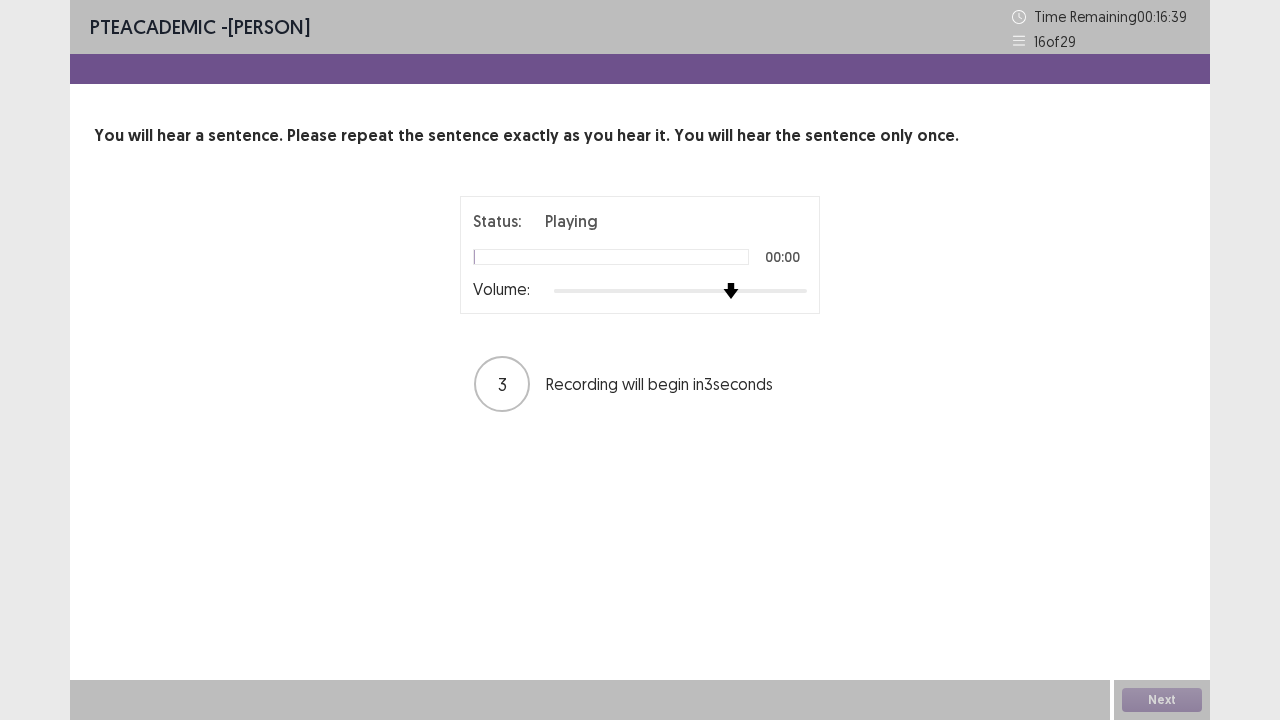 click at bounding box center [680, 291] 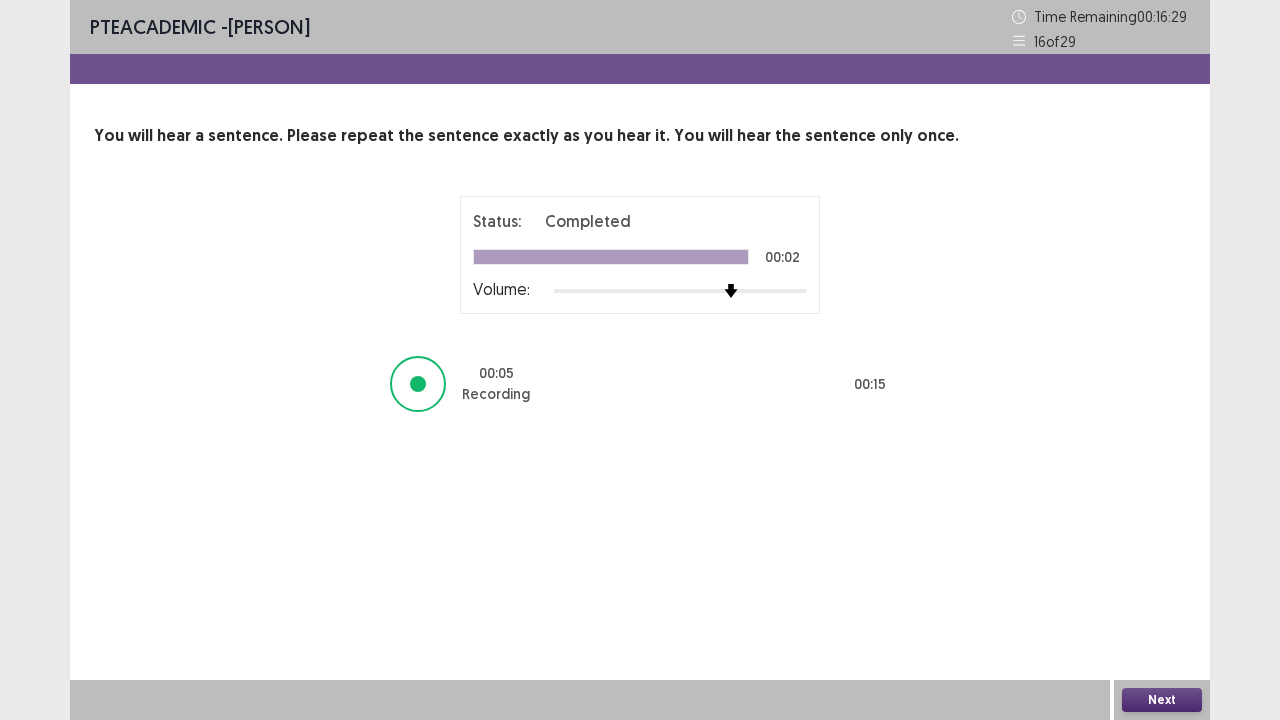 click on "Next" at bounding box center (1162, 700) 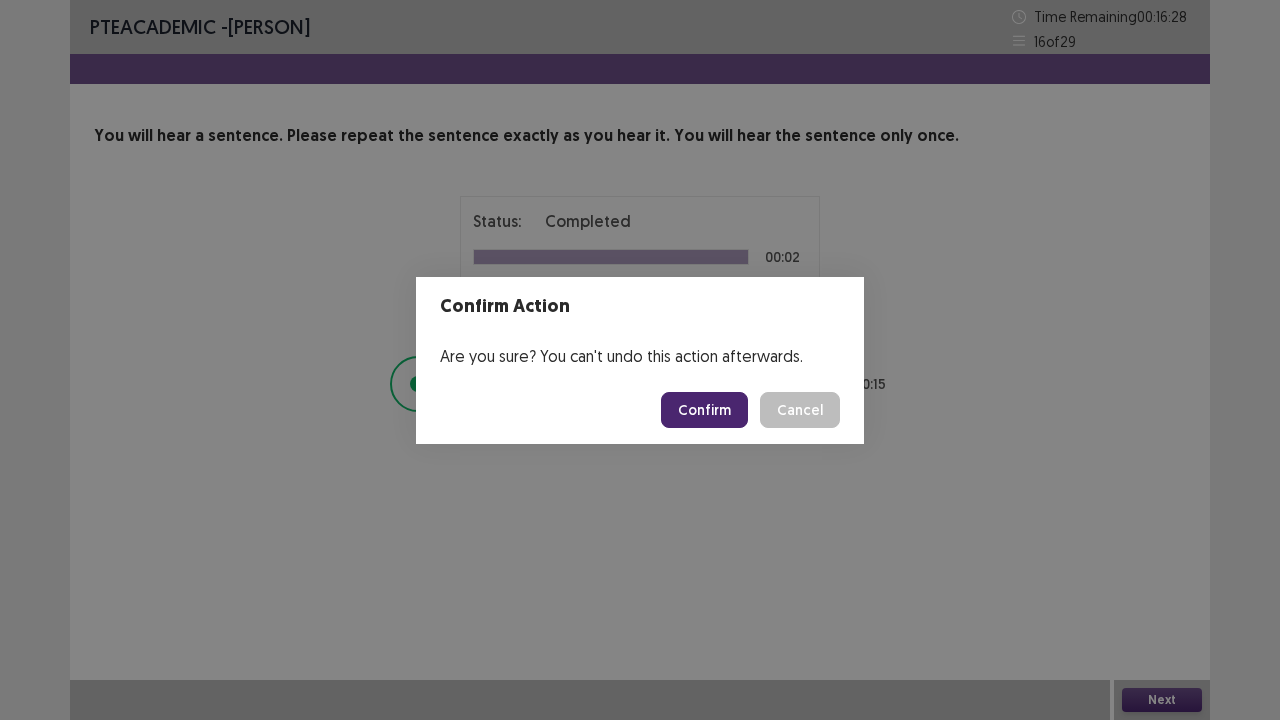 click on "Confirm" at bounding box center [704, 410] 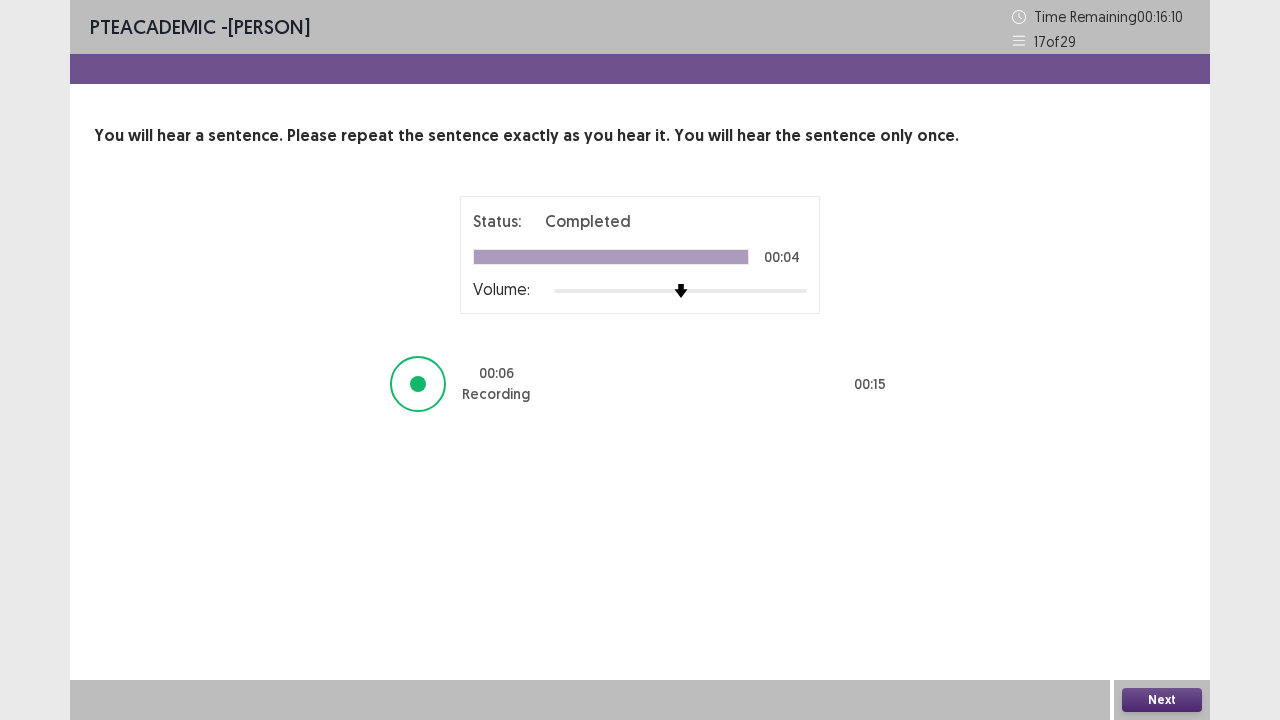 click on "Next" at bounding box center [1162, 700] 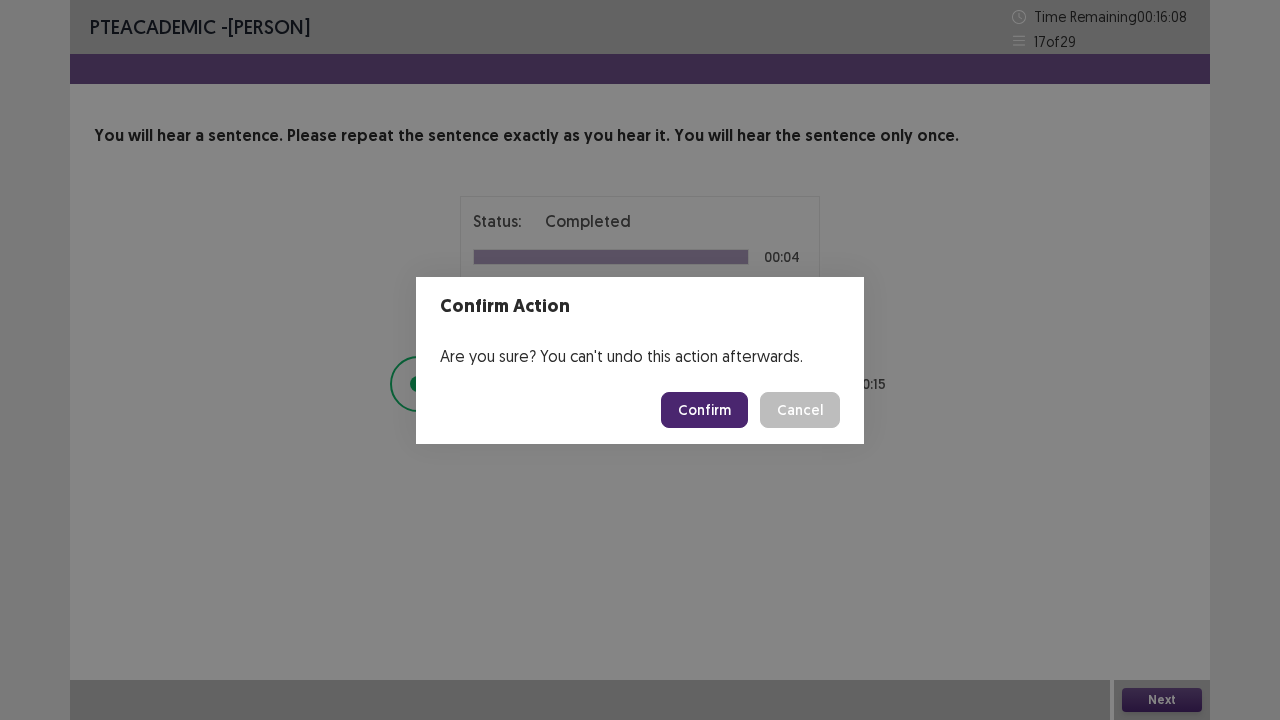 click on "Confirm" at bounding box center [704, 410] 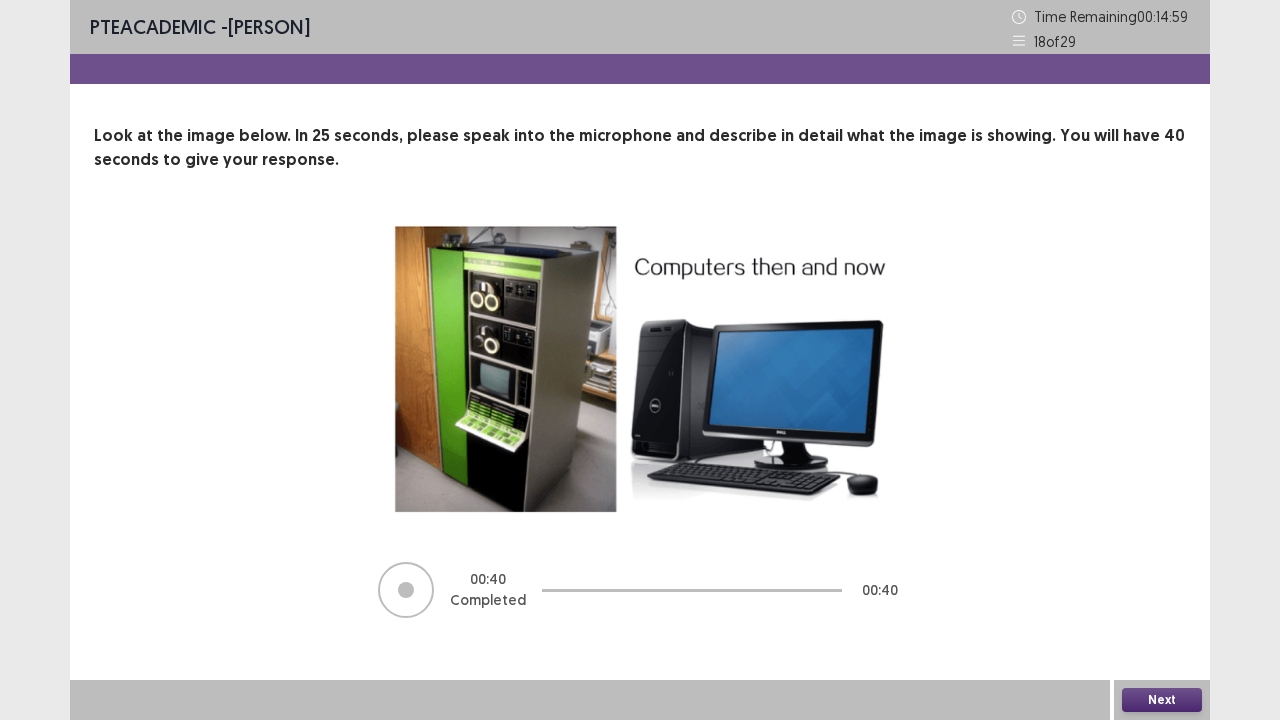 click on "Next" at bounding box center [1162, 700] 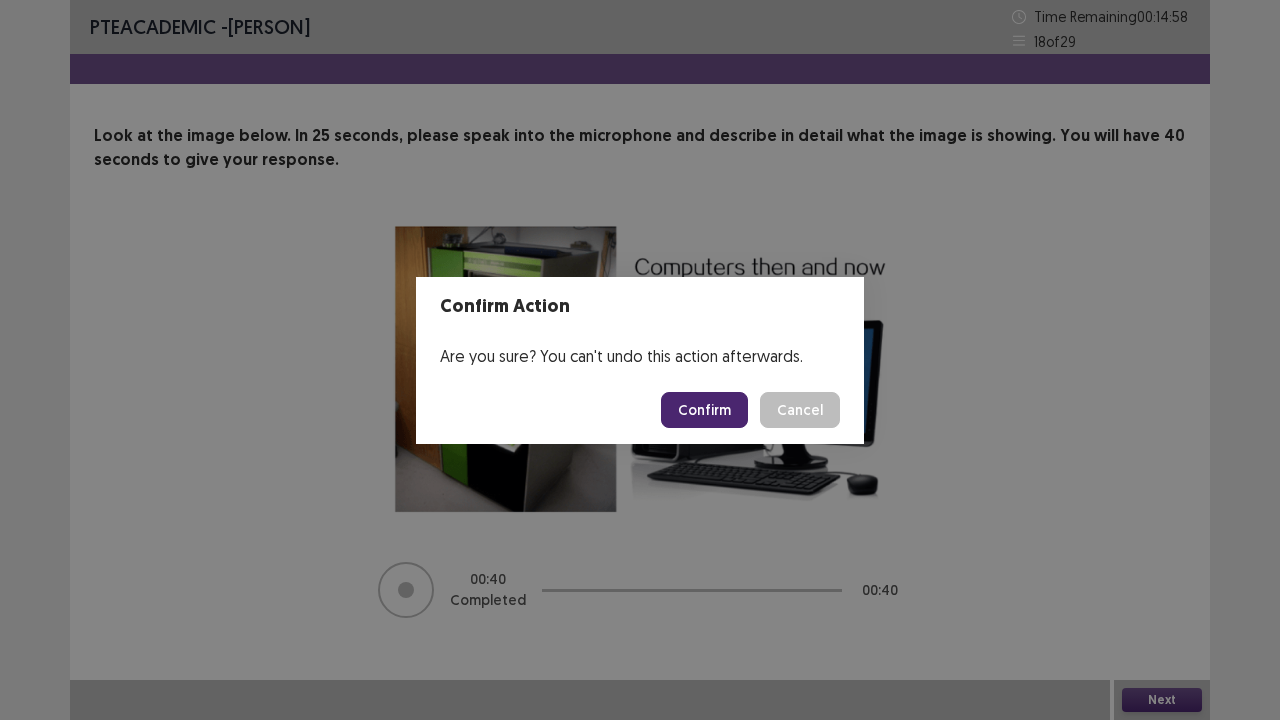 click on "Confirm" at bounding box center (704, 410) 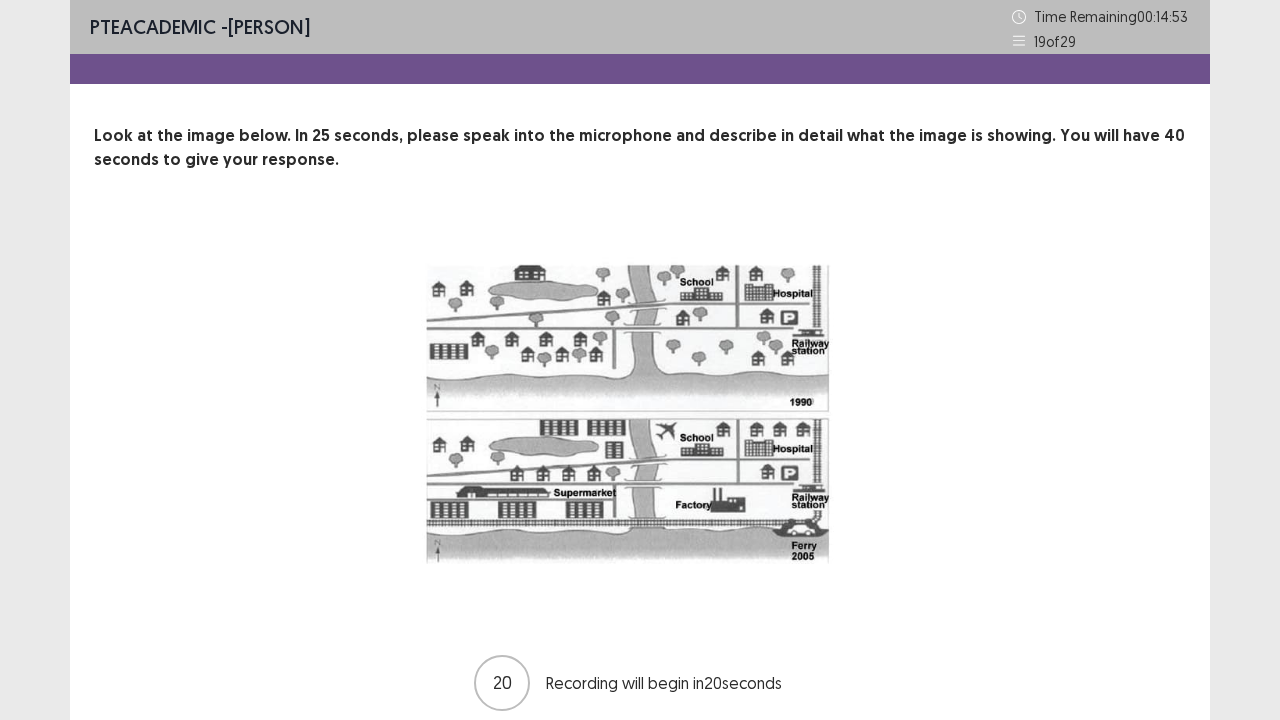 click at bounding box center (640, 416) 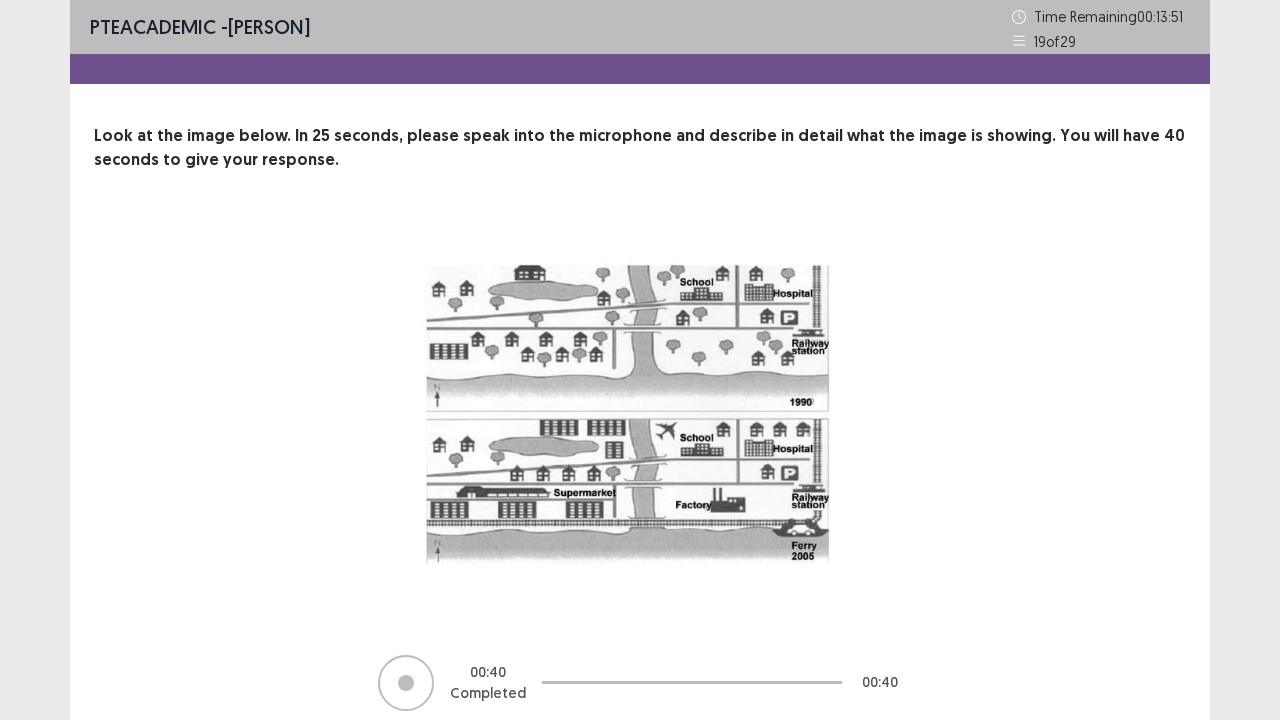 click on "00 : 40 Completed 00 : 40" at bounding box center (640, 466) 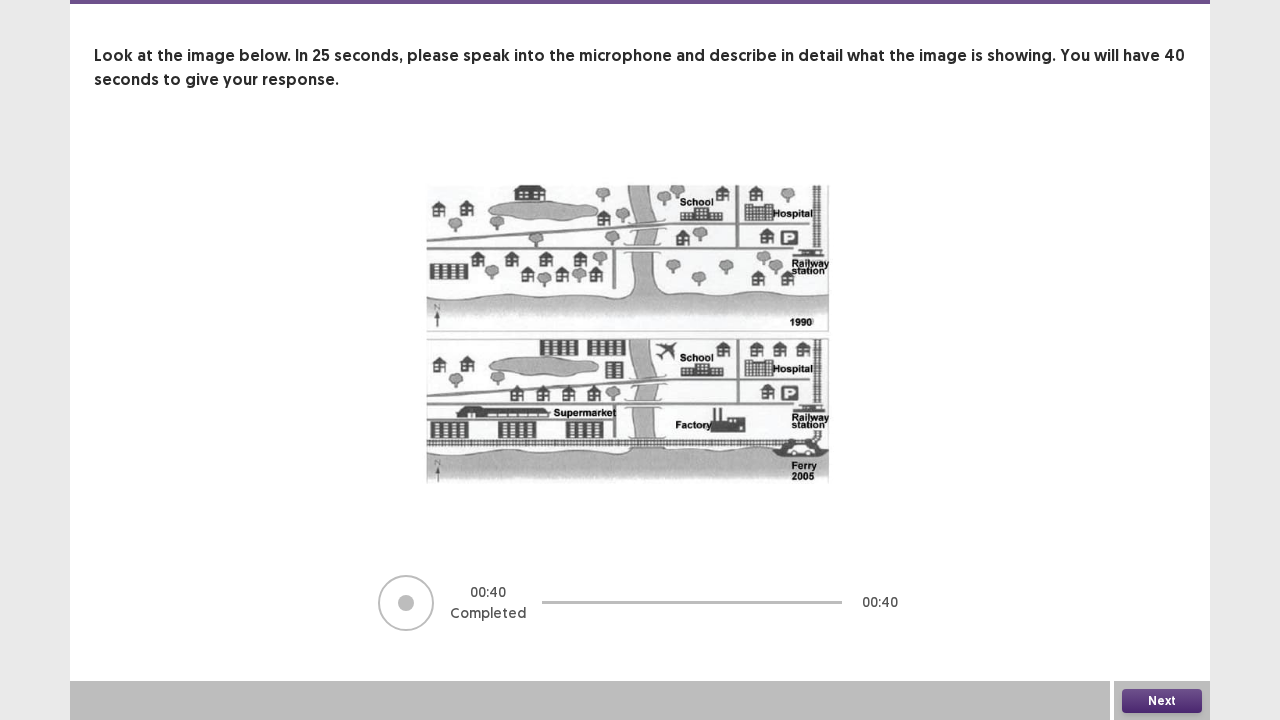 scroll, scrollTop: 81, scrollLeft: 0, axis: vertical 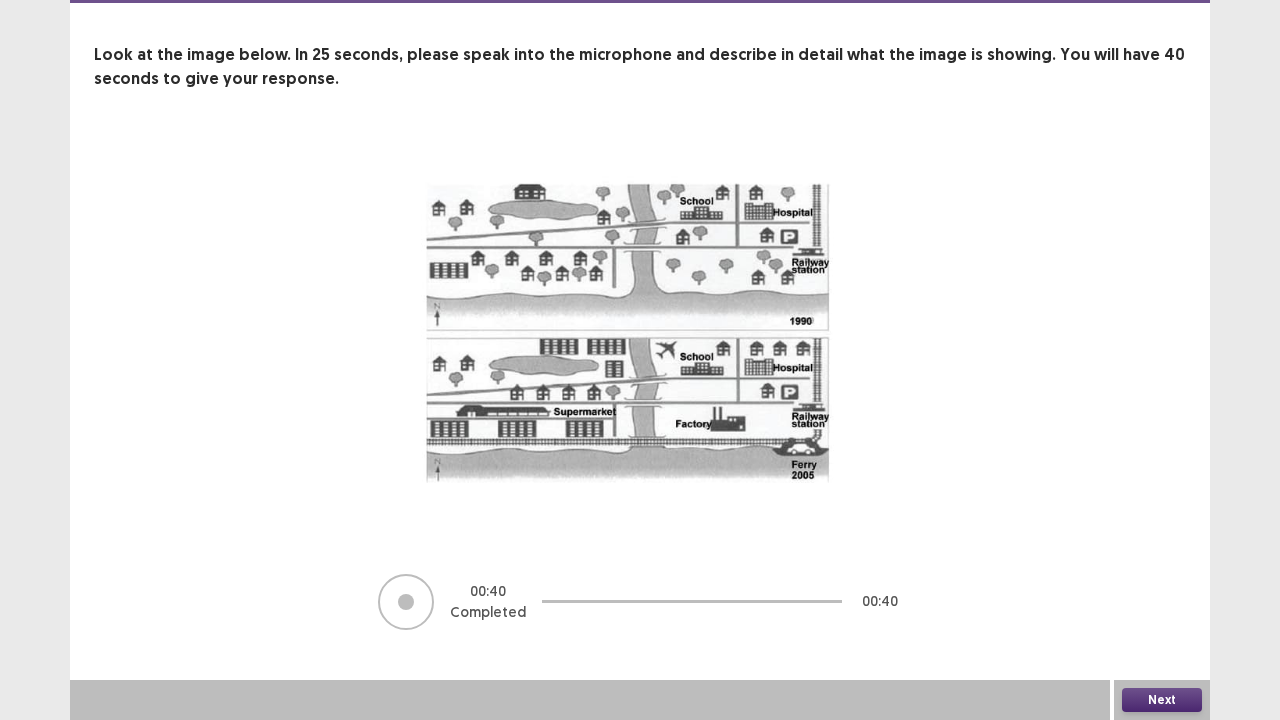 click on "Next" at bounding box center [1162, 700] 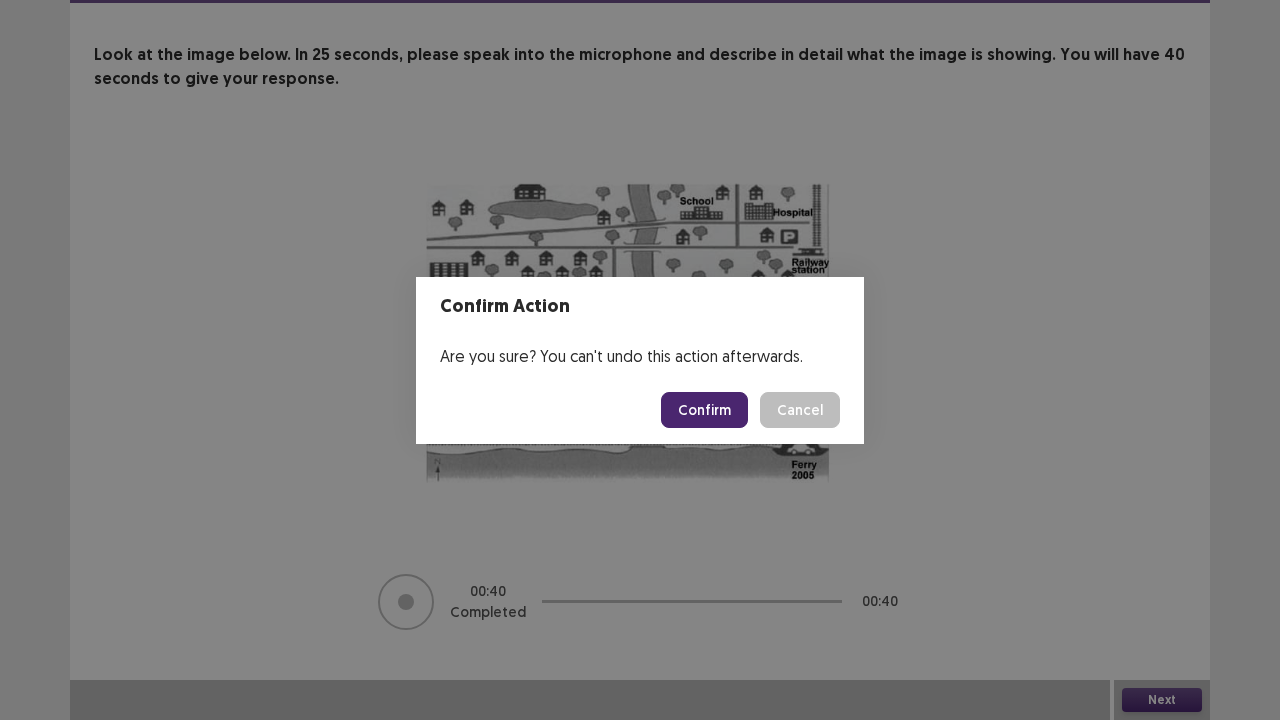 click on "Confirm" at bounding box center [704, 410] 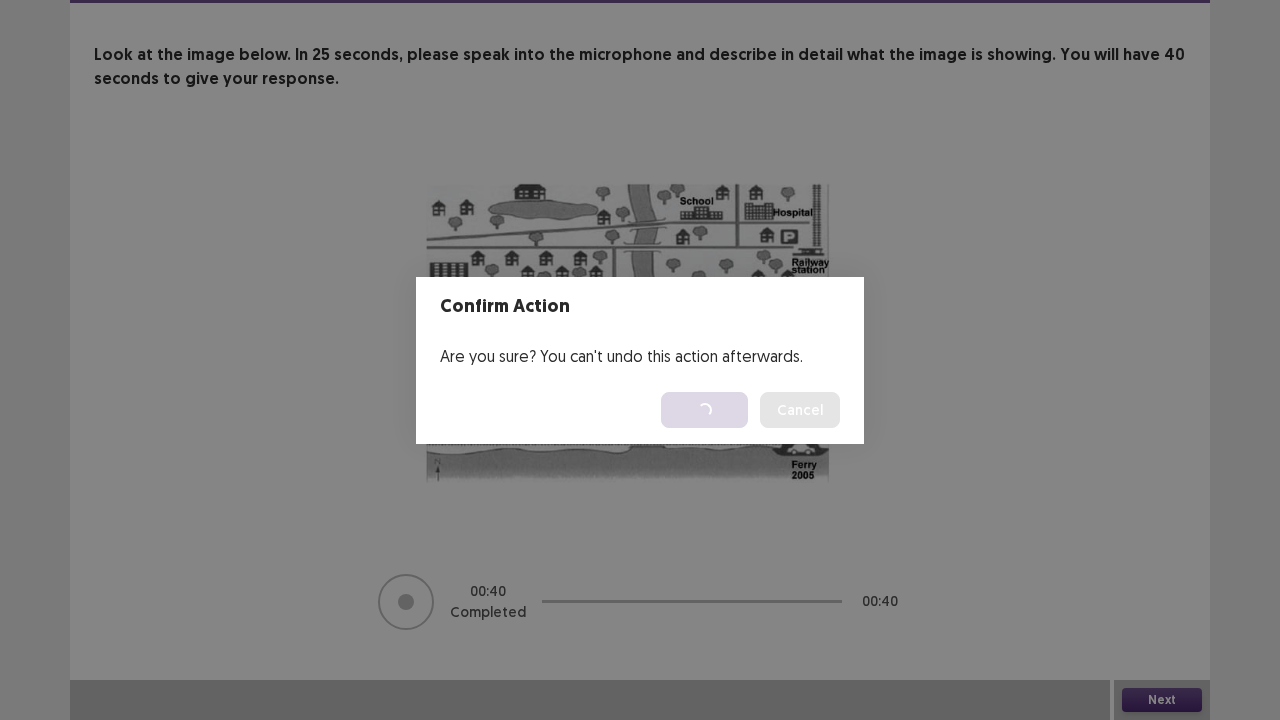 scroll, scrollTop: 0, scrollLeft: 0, axis: both 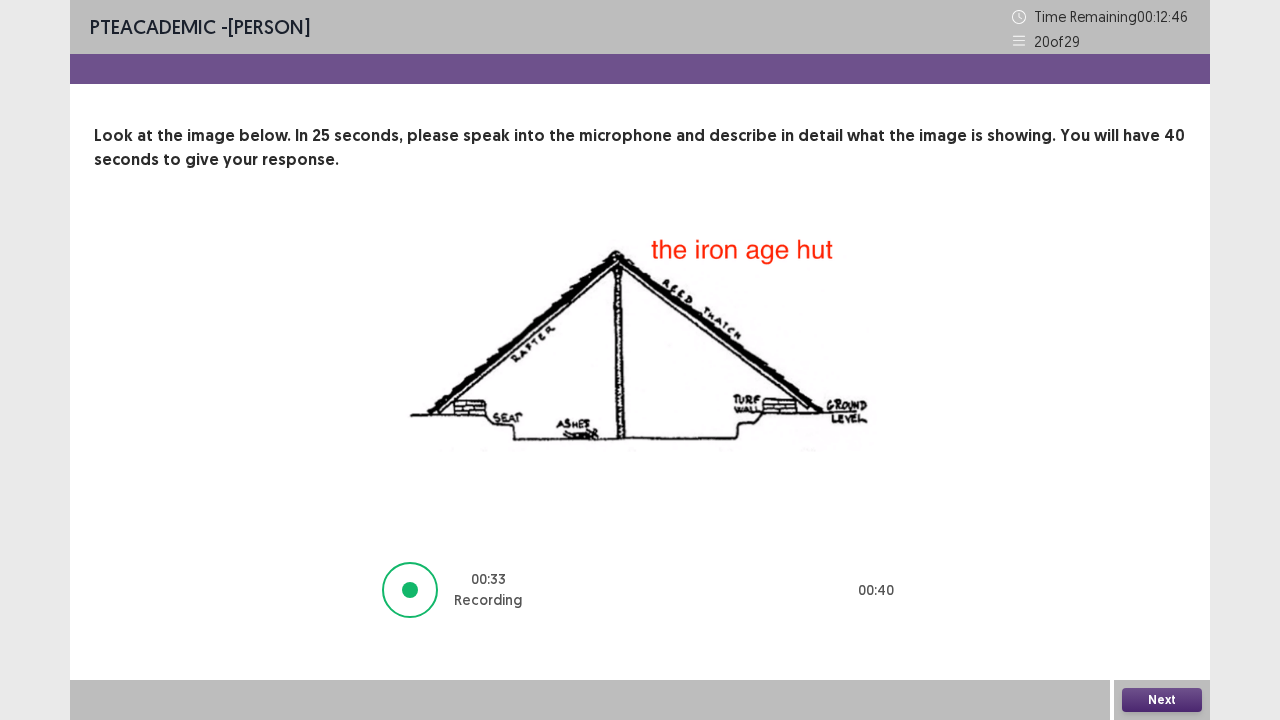 click on "Next" at bounding box center (1162, 700) 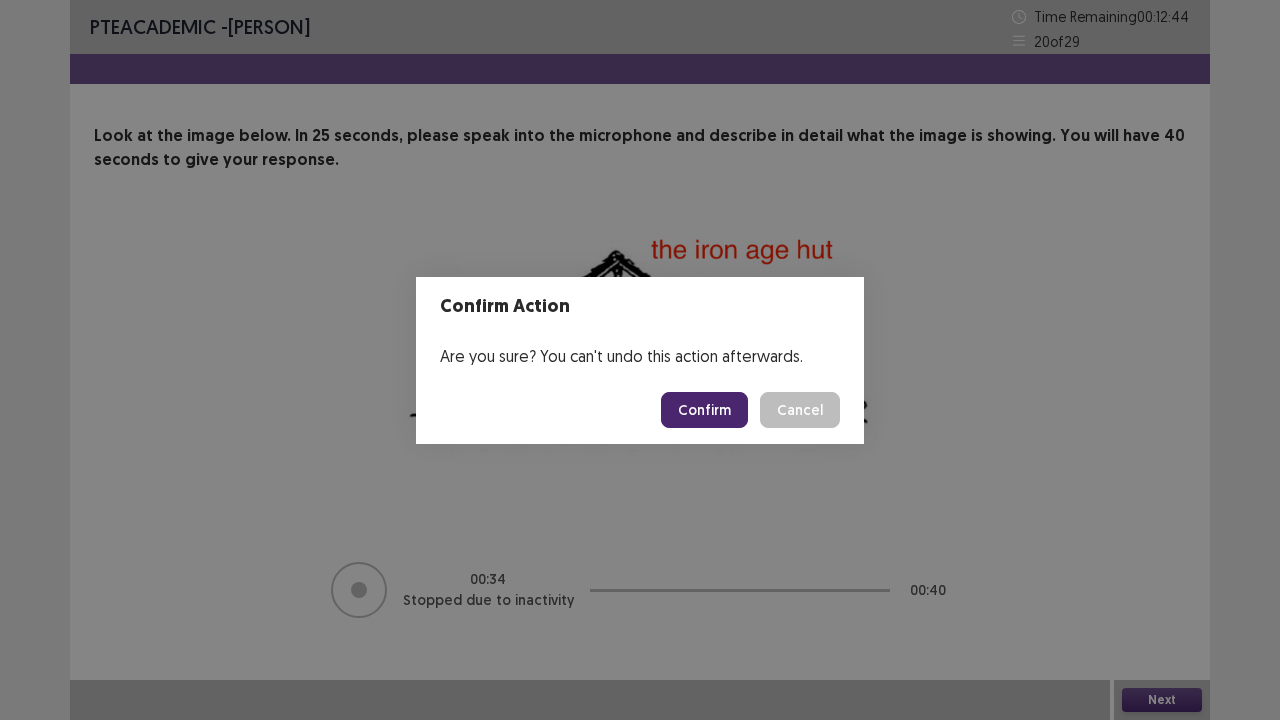 click on "Confirm" at bounding box center [704, 410] 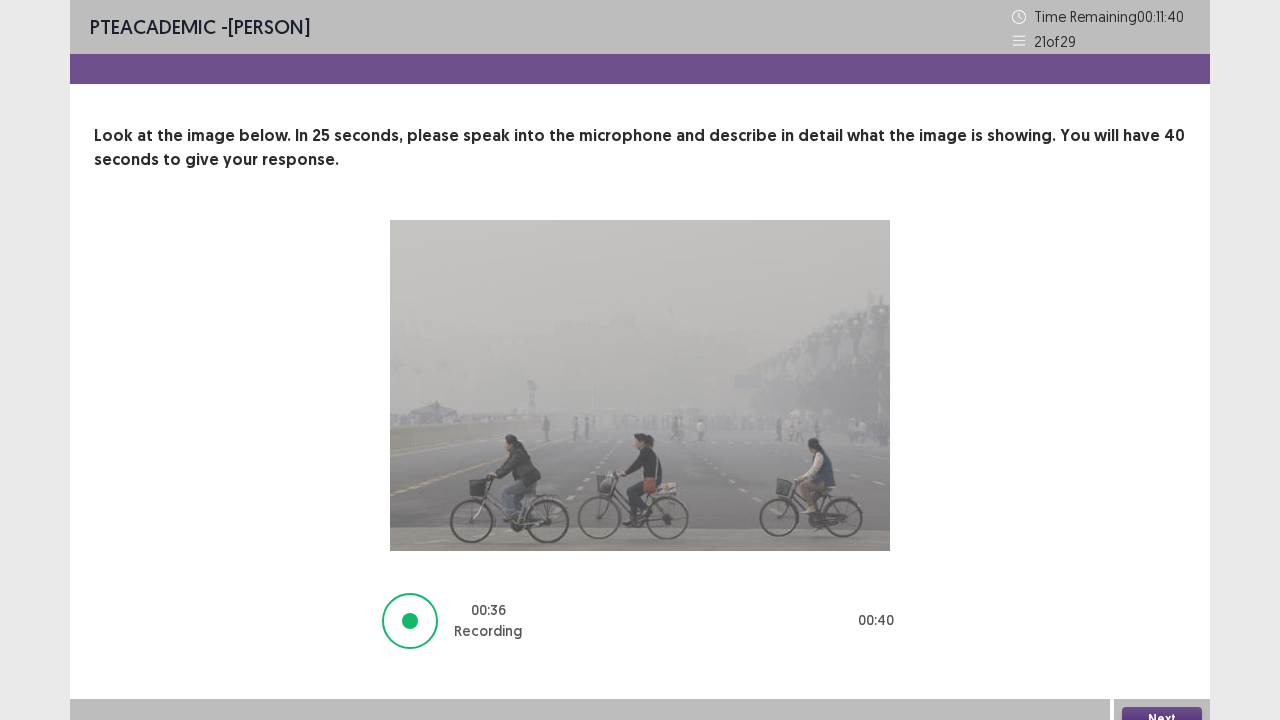 click on "Next" at bounding box center [1162, 719] 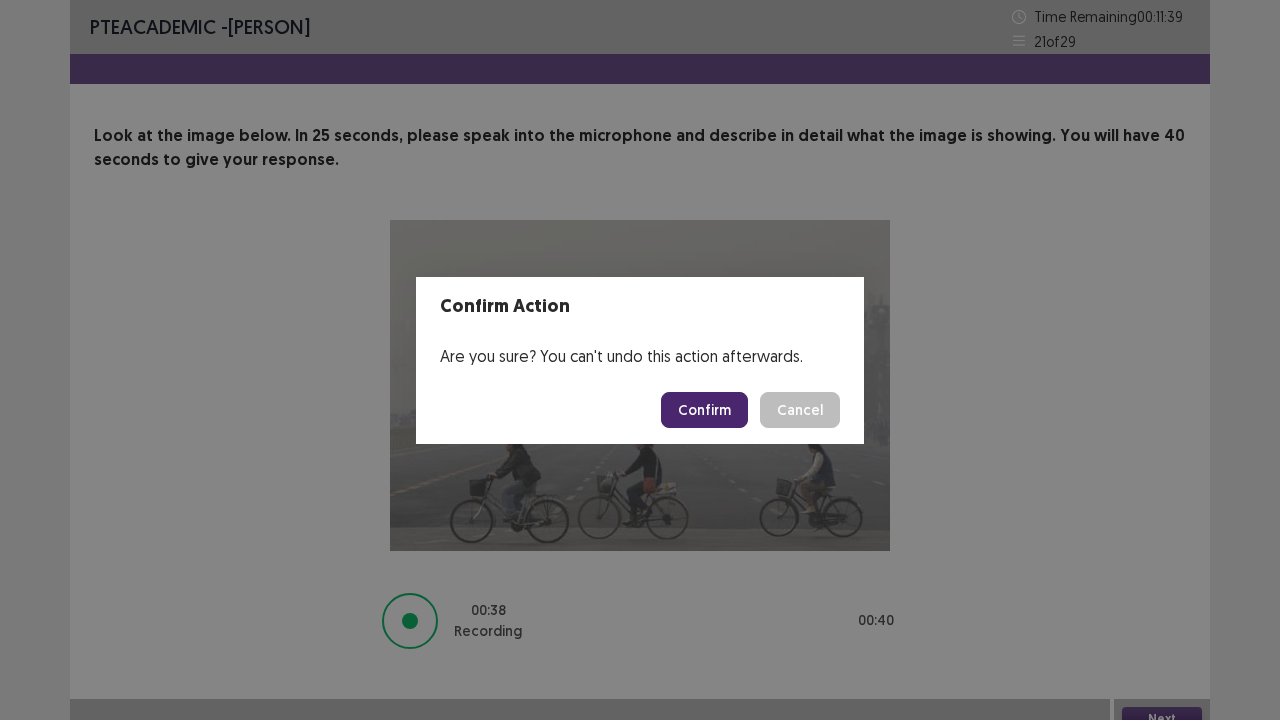click on "Confirm" at bounding box center [704, 410] 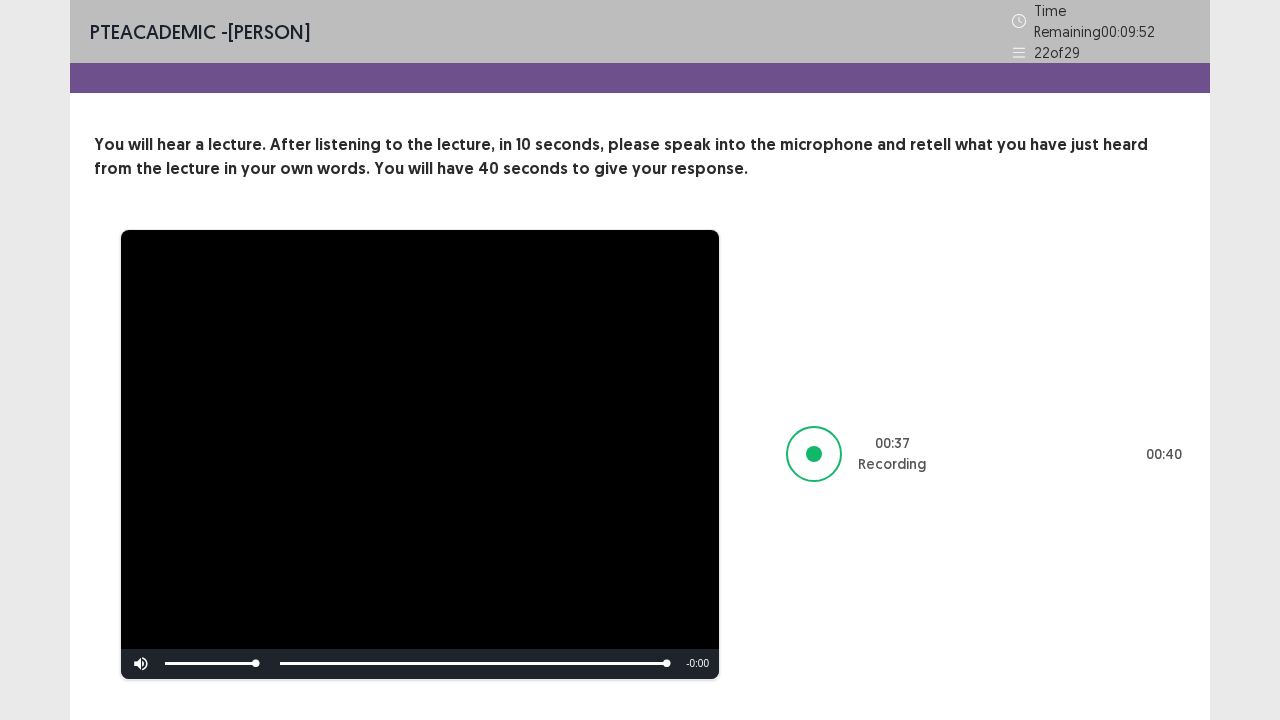 click at bounding box center [814, 454] 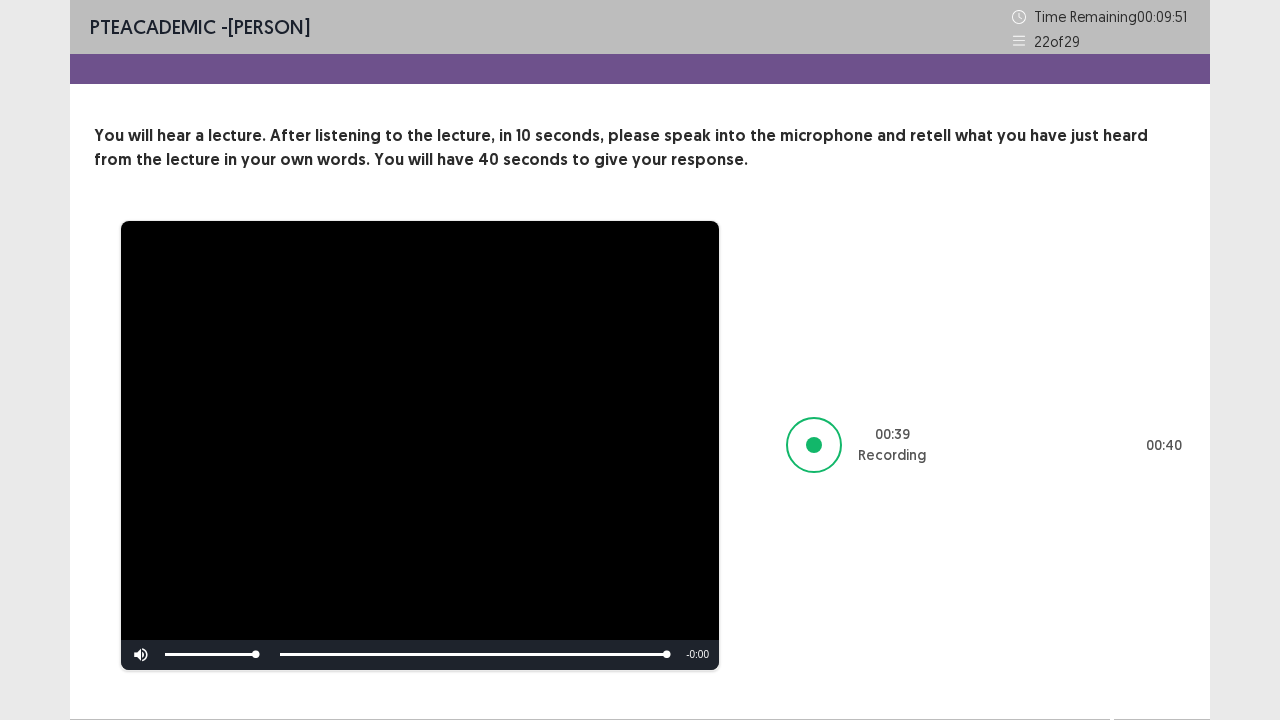 click on "**********" at bounding box center (640, 379) 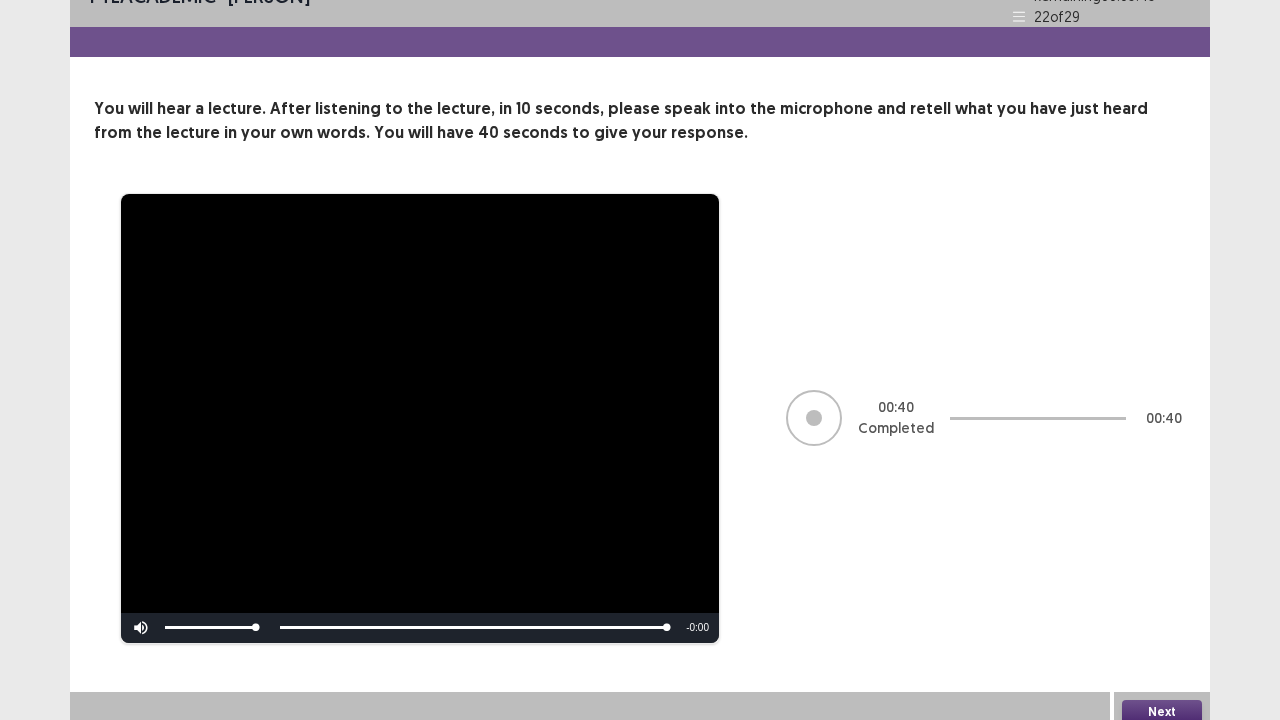 scroll, scrollTop: 38, scrollLeft: 0, axis: vertical 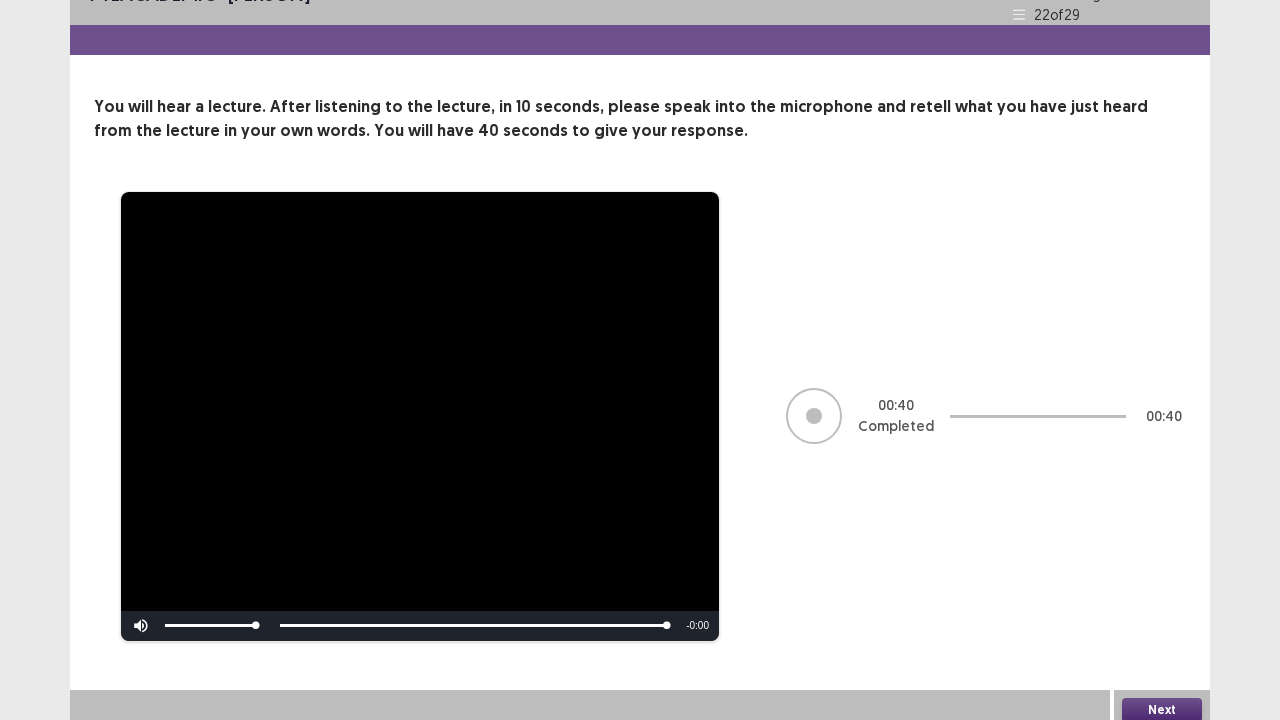 drag, startPoint x: 1159, startPoint y: 710, endPoint x: 1157, endPoint y: 696, distance: 14.142136 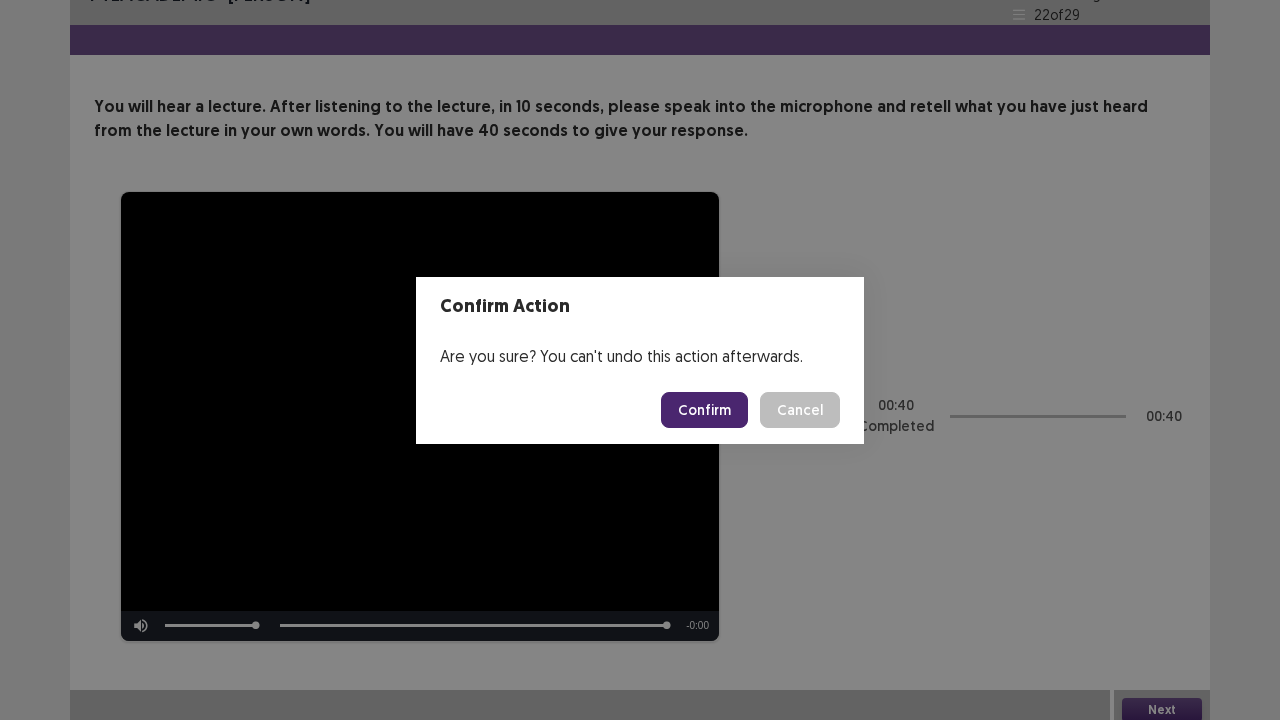 click on "Confirm Action Are you sure? You can't undo this action afterwards. Confirm Cancel" at bounding box center [640, 360] 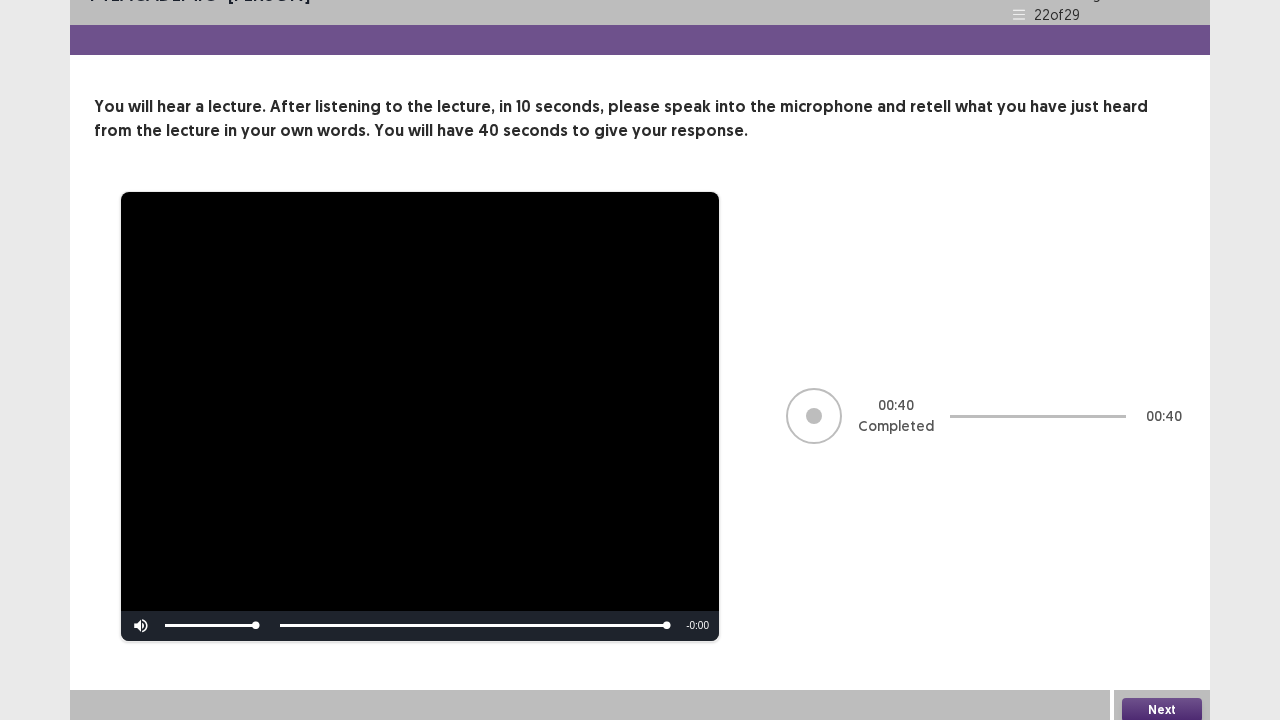 click on "Next" at bounding box center (1162, 710) 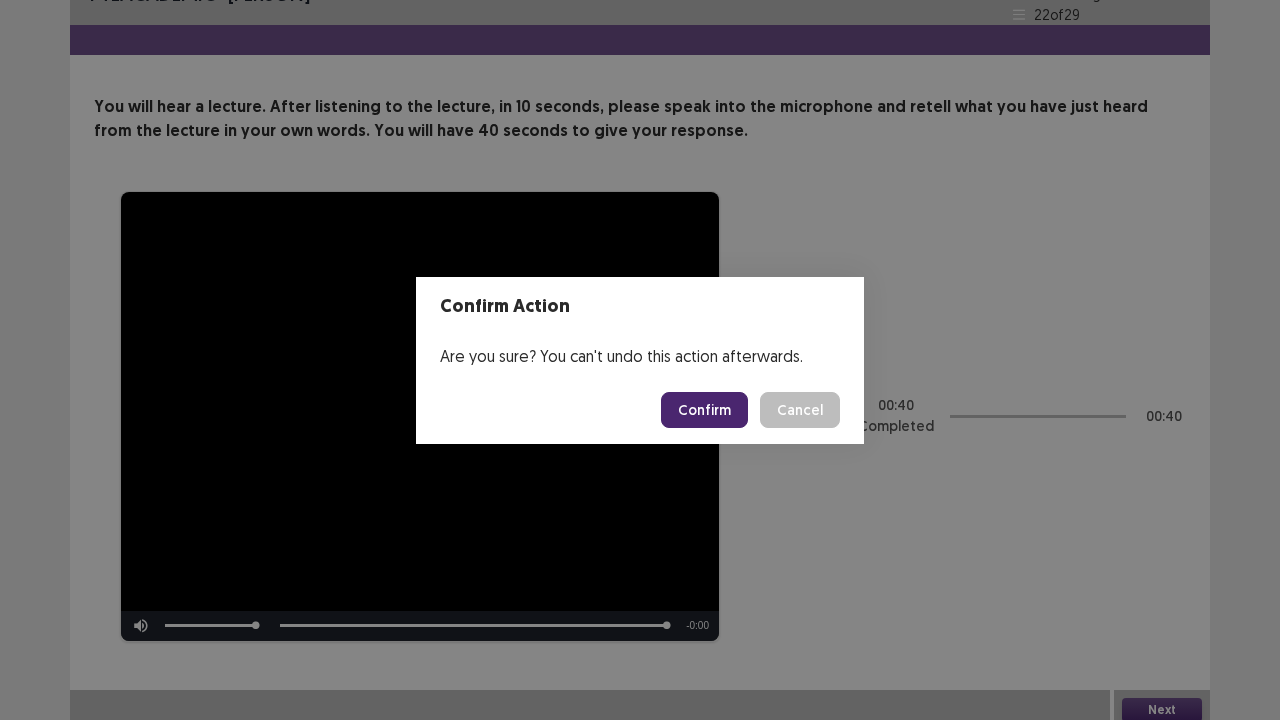 click on "Confirm" at bounding box center [704, 410] 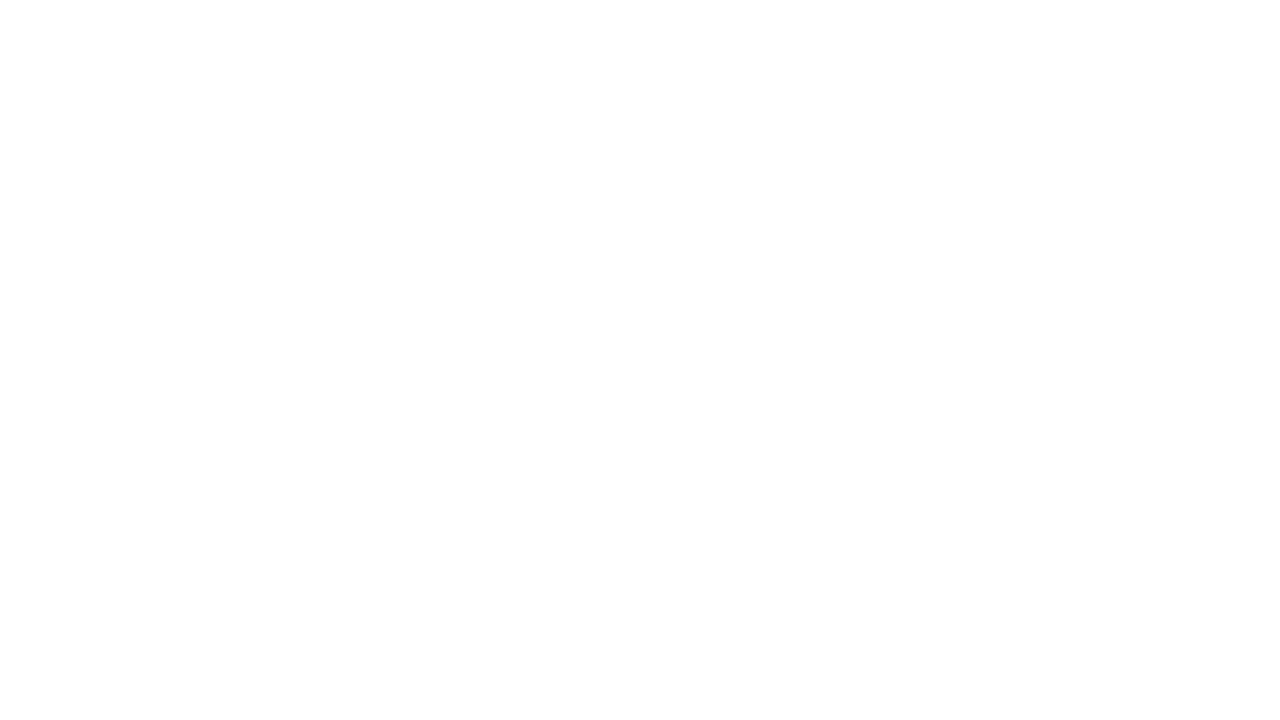 scroll, scrollTop: 0, scrollLeft: 0, axis: both 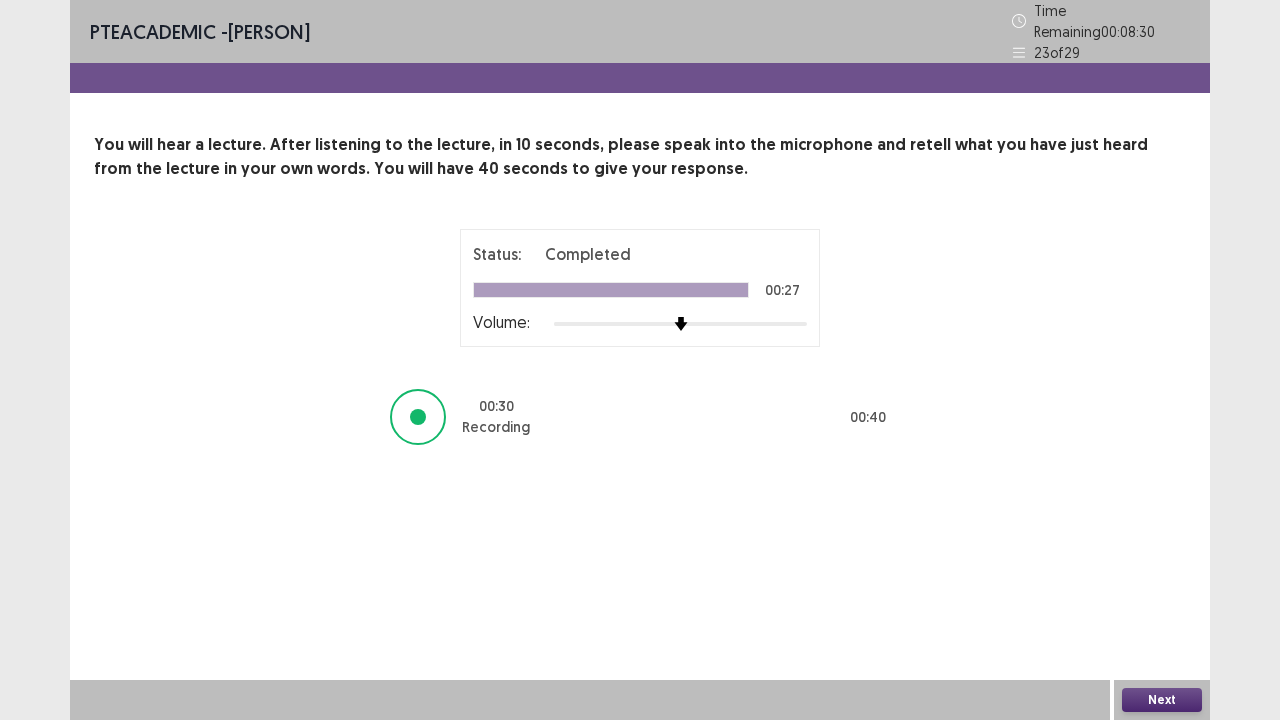 click on "Next" at bounding box center [1162, 700] 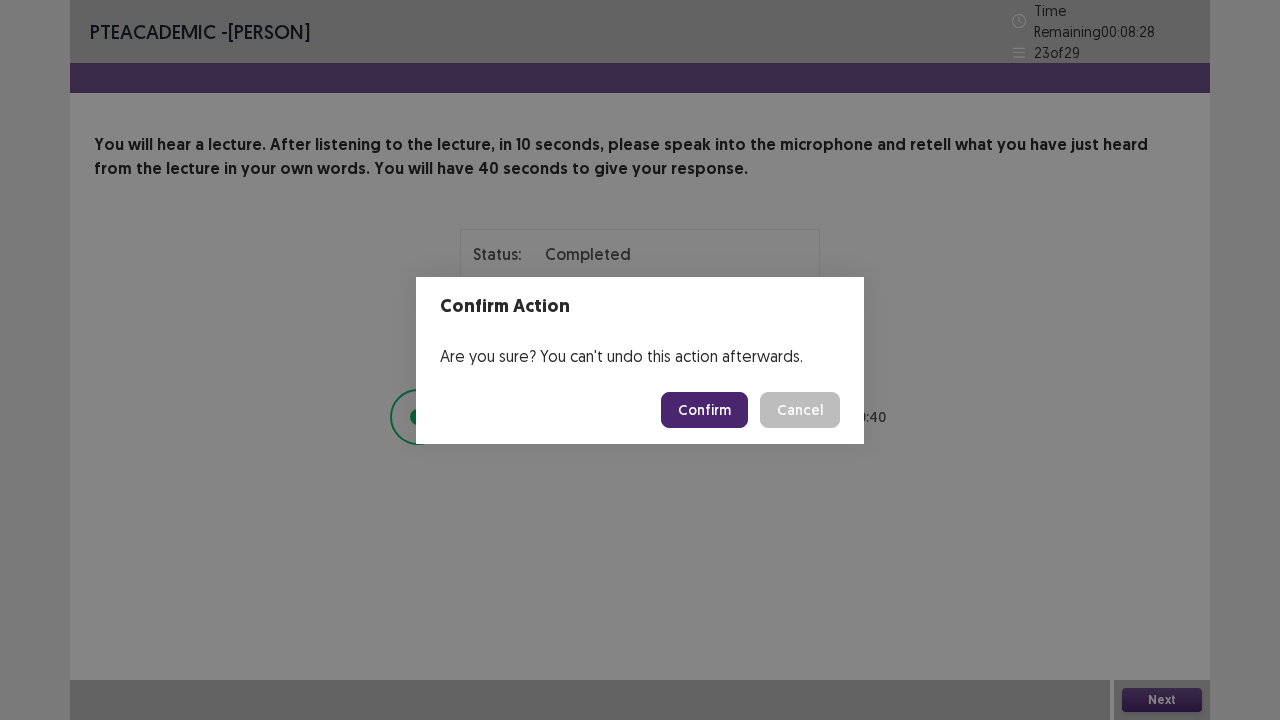 click on "Confirm" at bounding box center (704, 410) 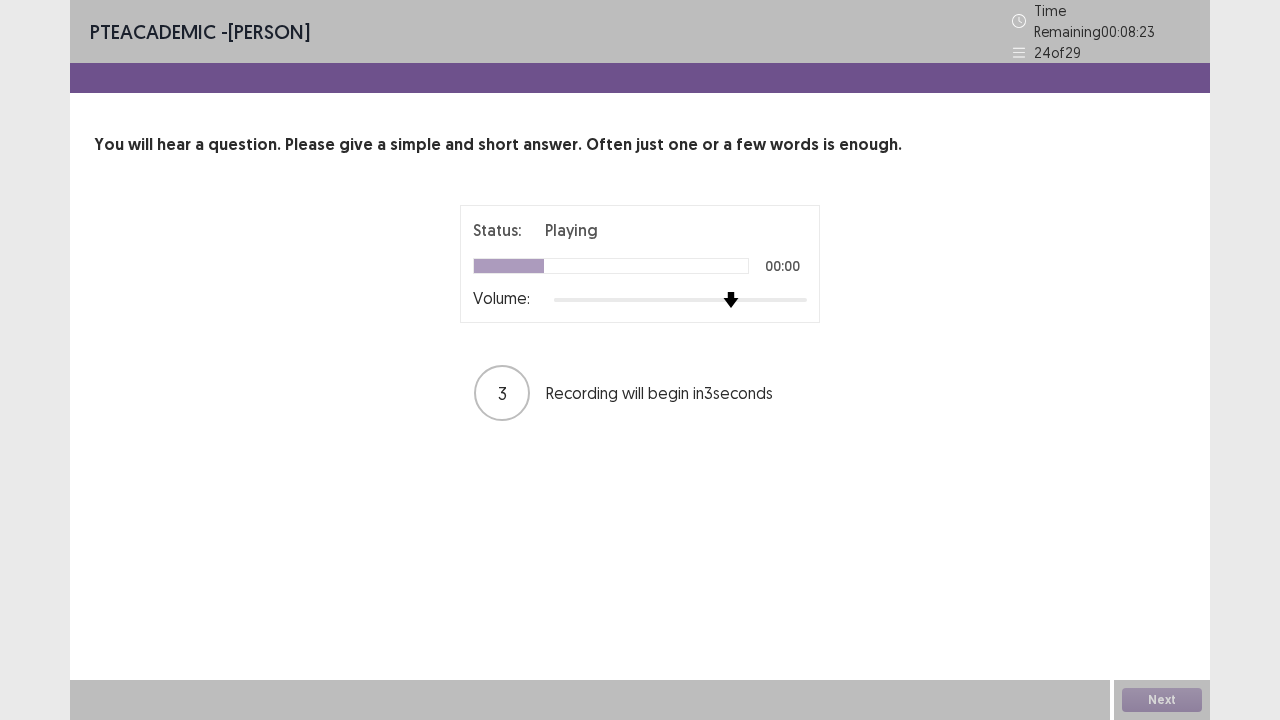 click at bounding box center [680, 300] 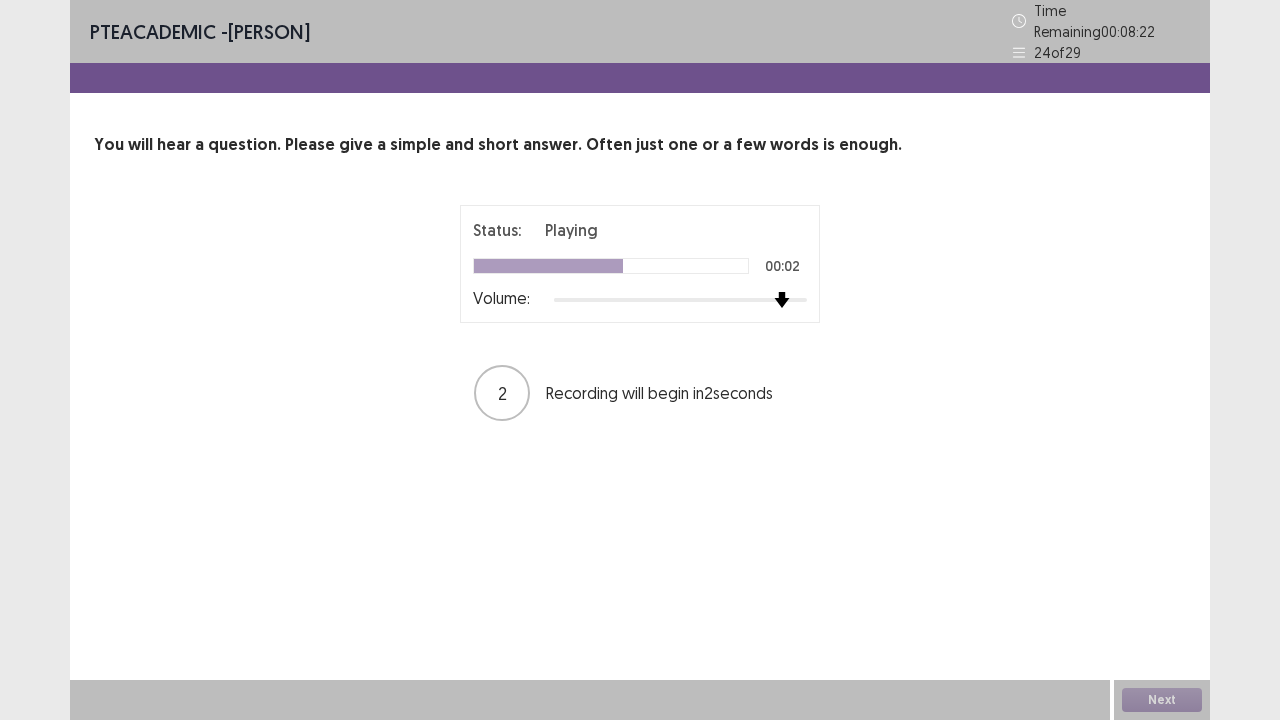 click at bounding box center [680, 300] 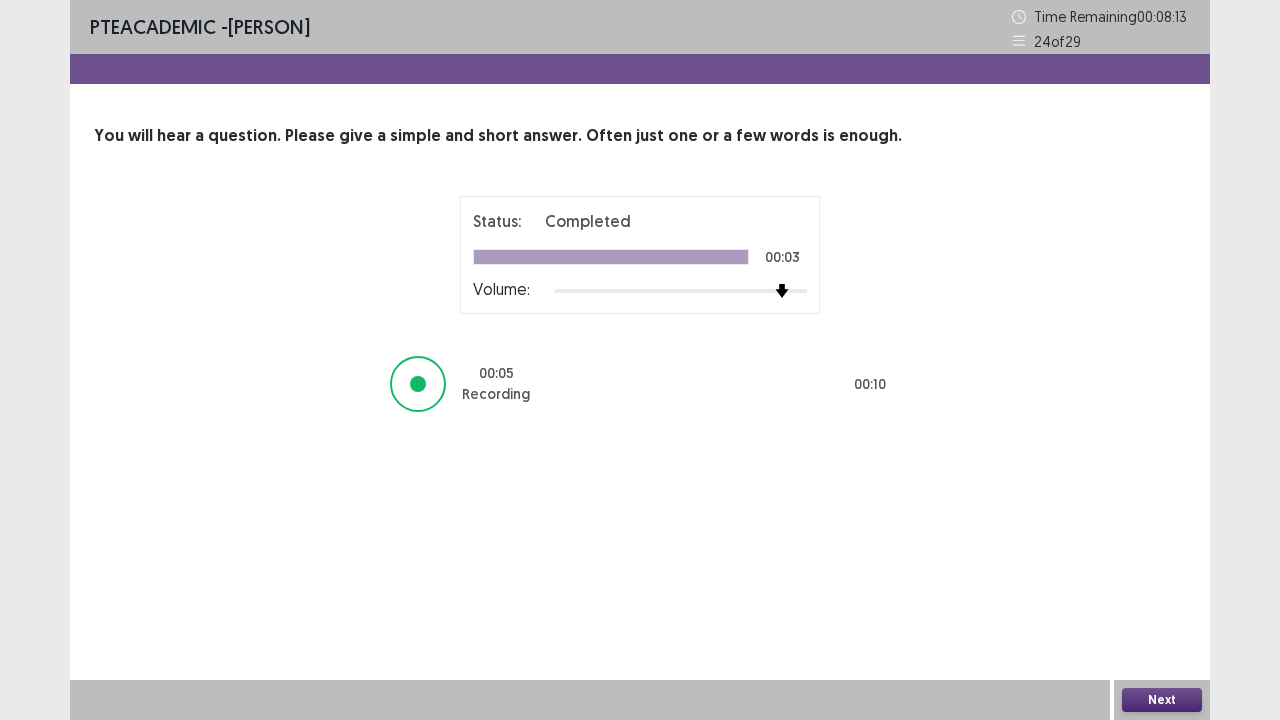 click on "Next" at bounding box center [1162, 700] 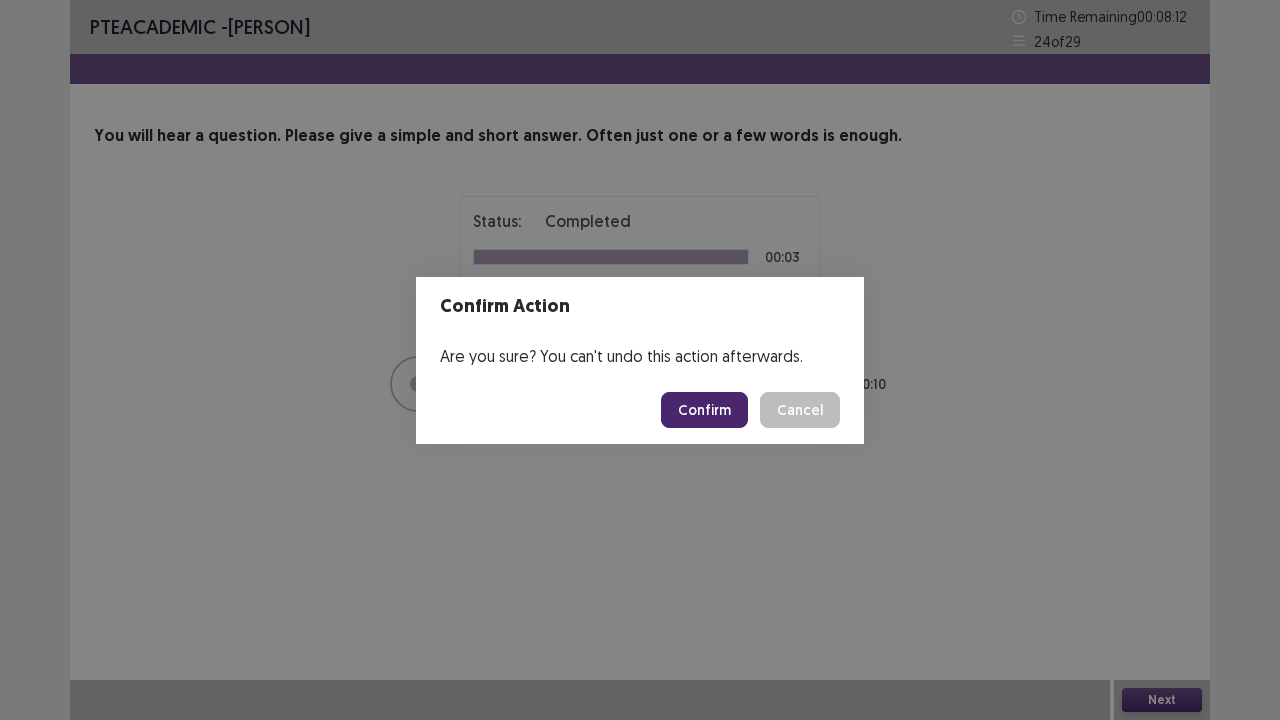 click on "Confirm" at bounding box center (704, 410) 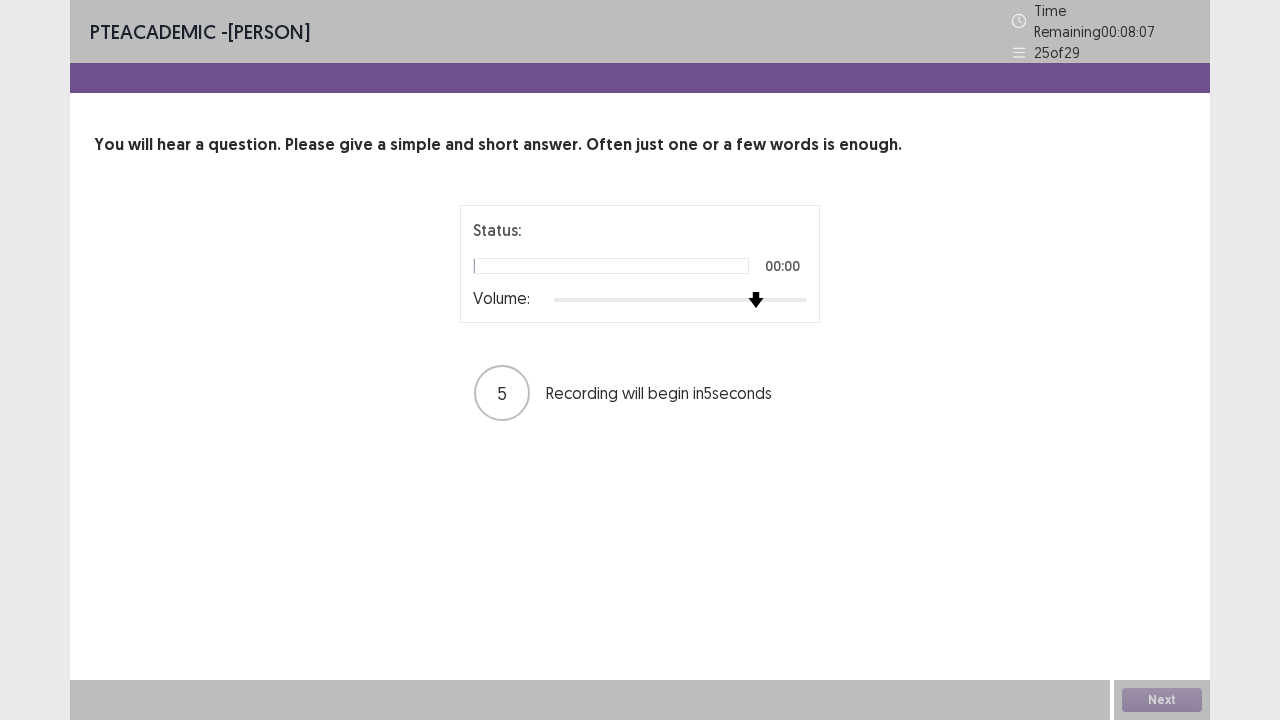 click at bounding box center [680, 300] 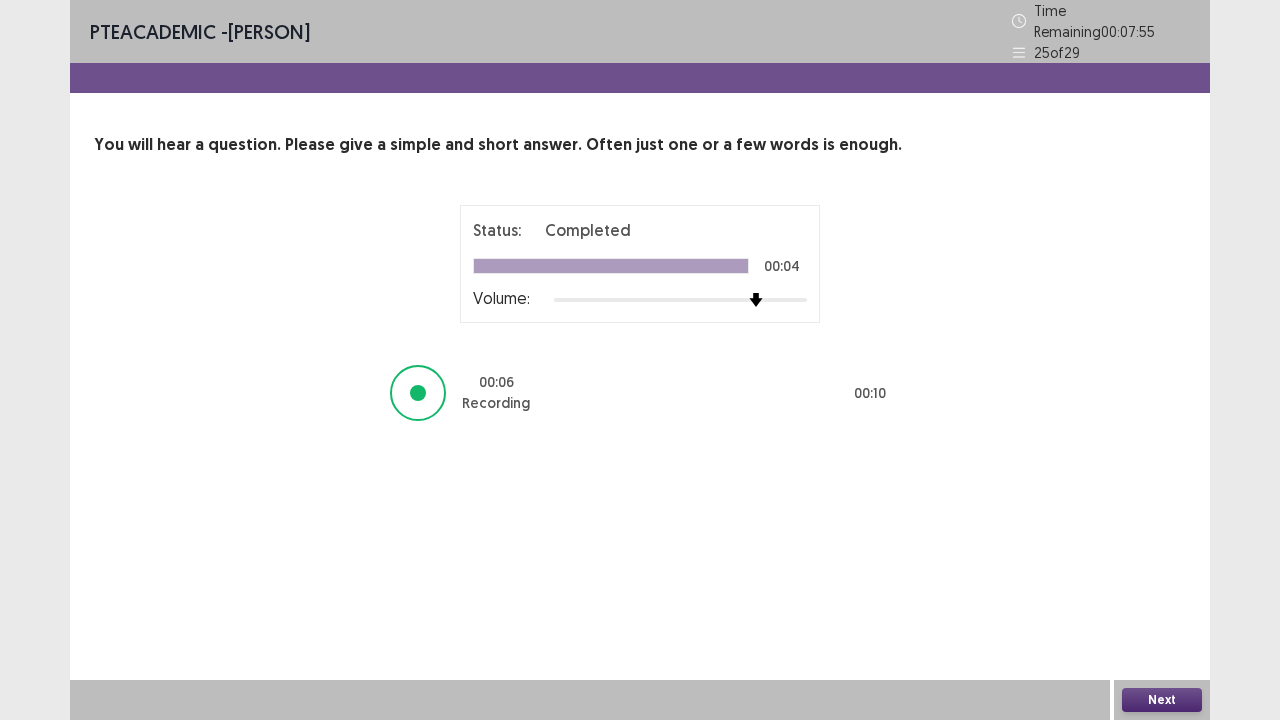 click on "Next" at bounding box center (1162, 700) 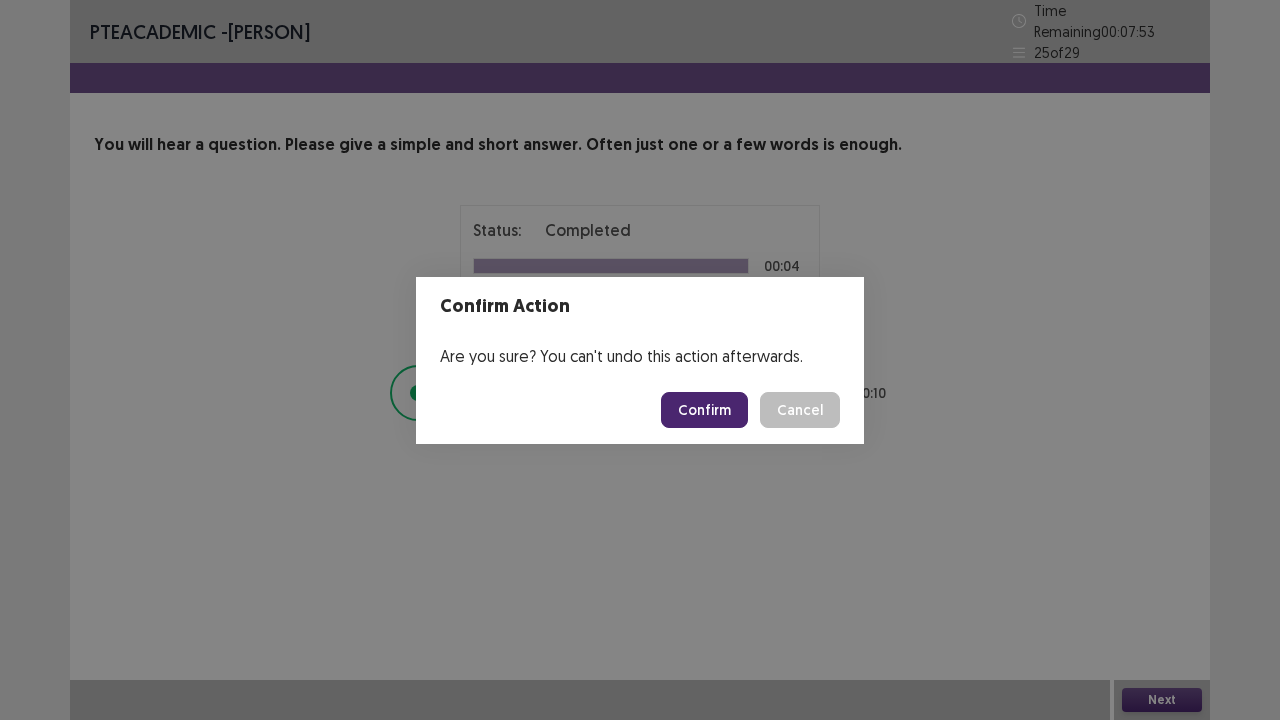click on "Confirm" at bounding box center [704, 410] 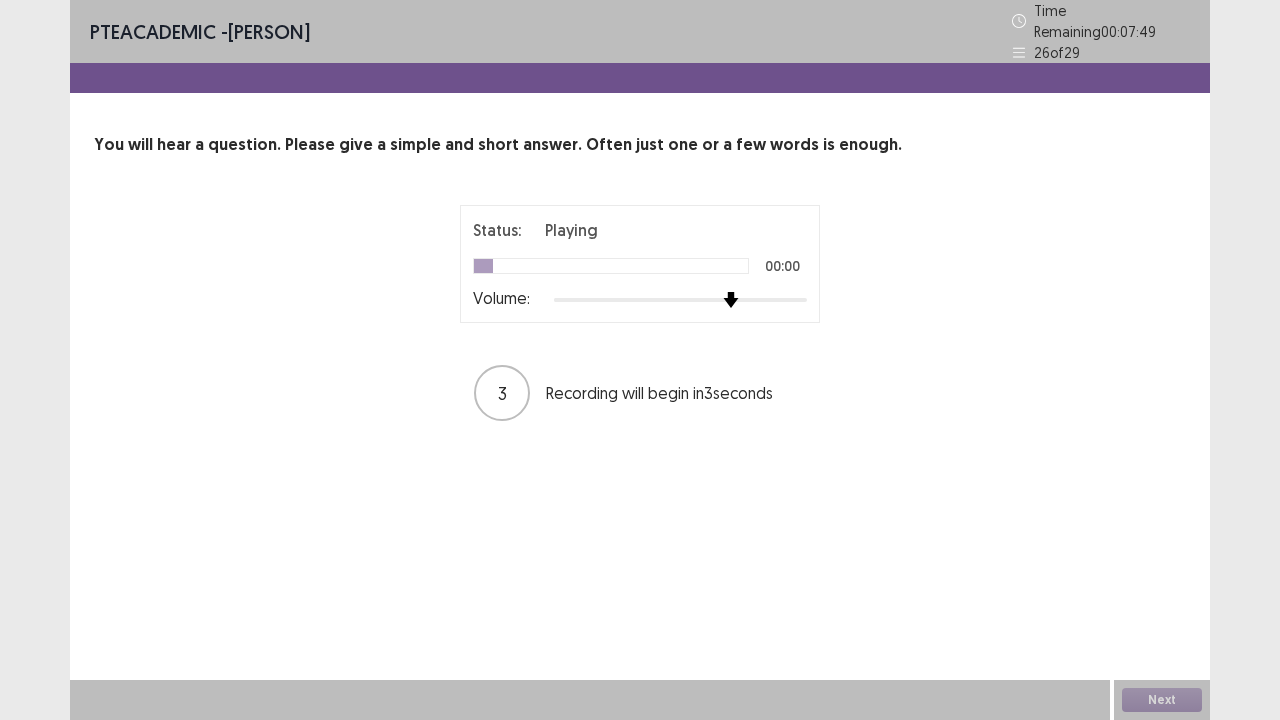 click at bounding box center (680, 300) 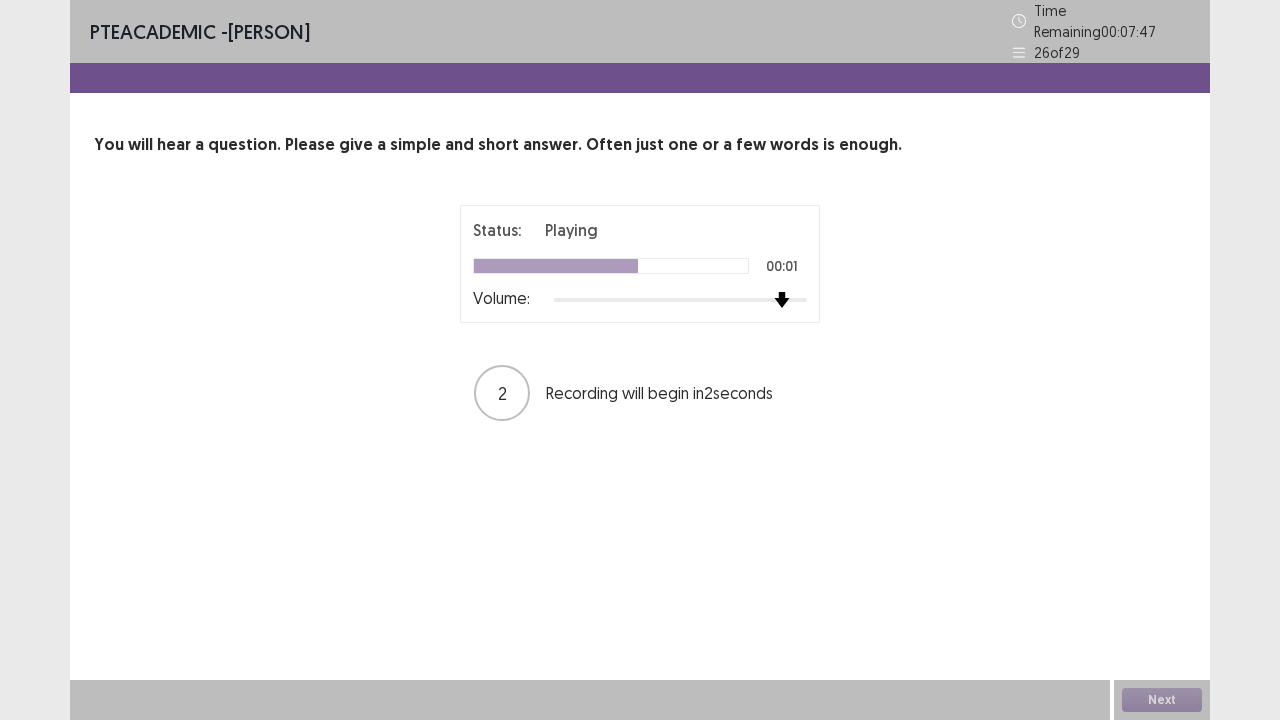click at bounding box center (680, 300) 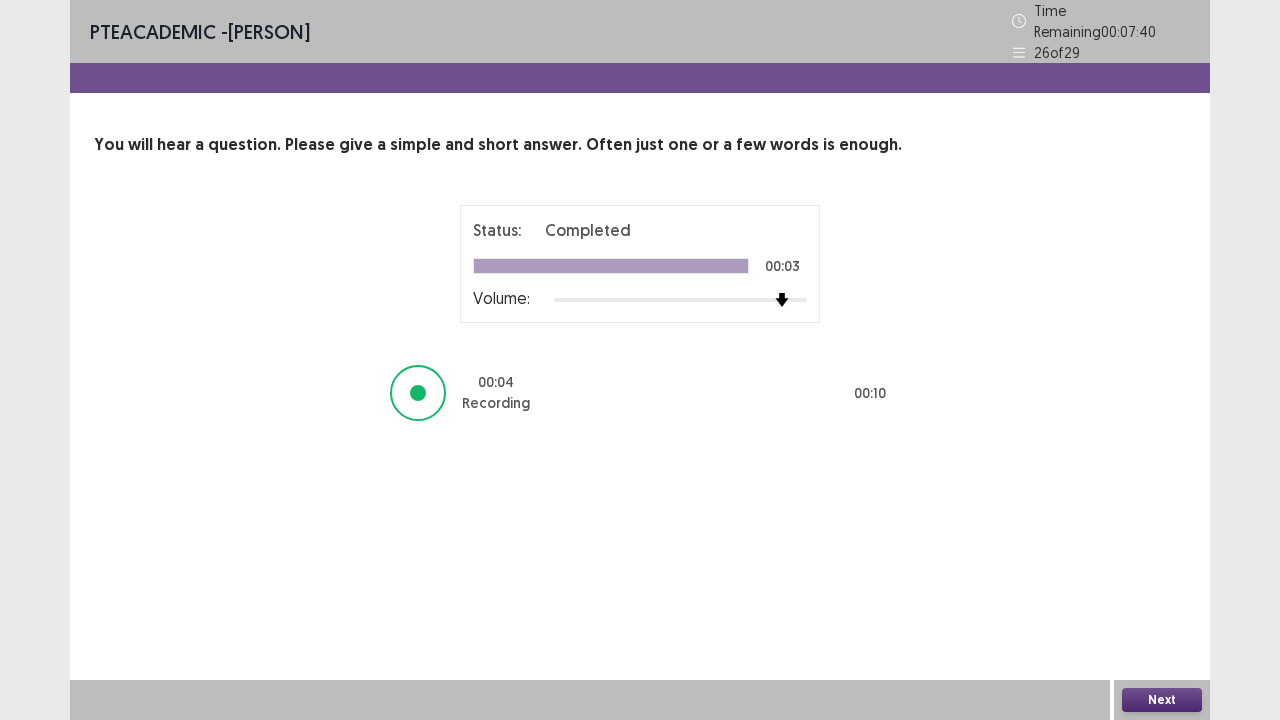 click on "Next" at bounding box center (1162, 700) 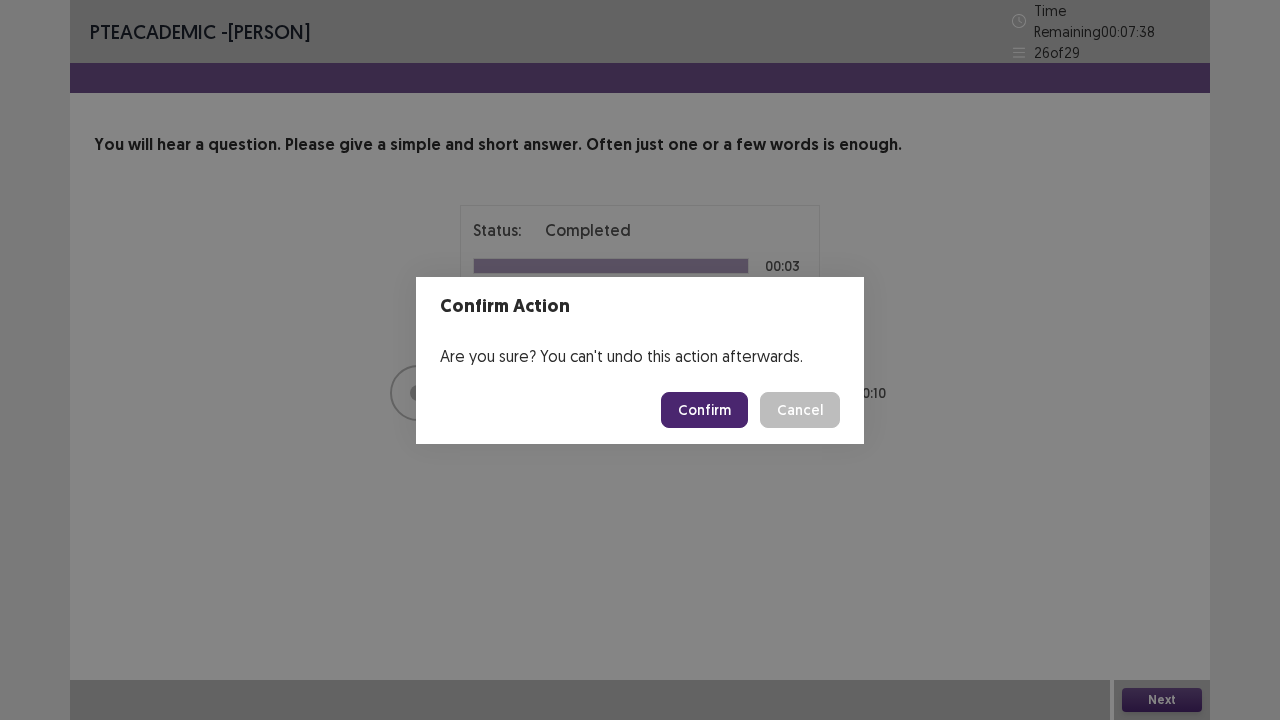 click on "Confirm" at bounding box center (704, 410) 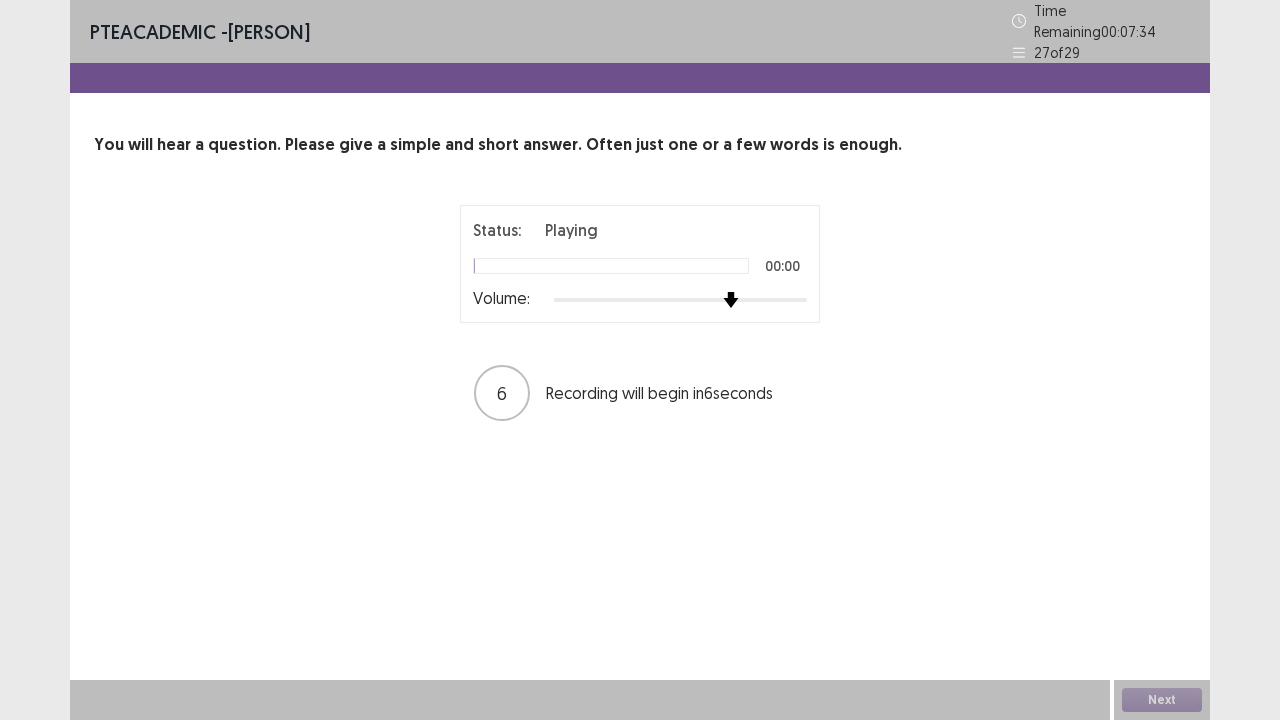click at bounding box center [680, 300] 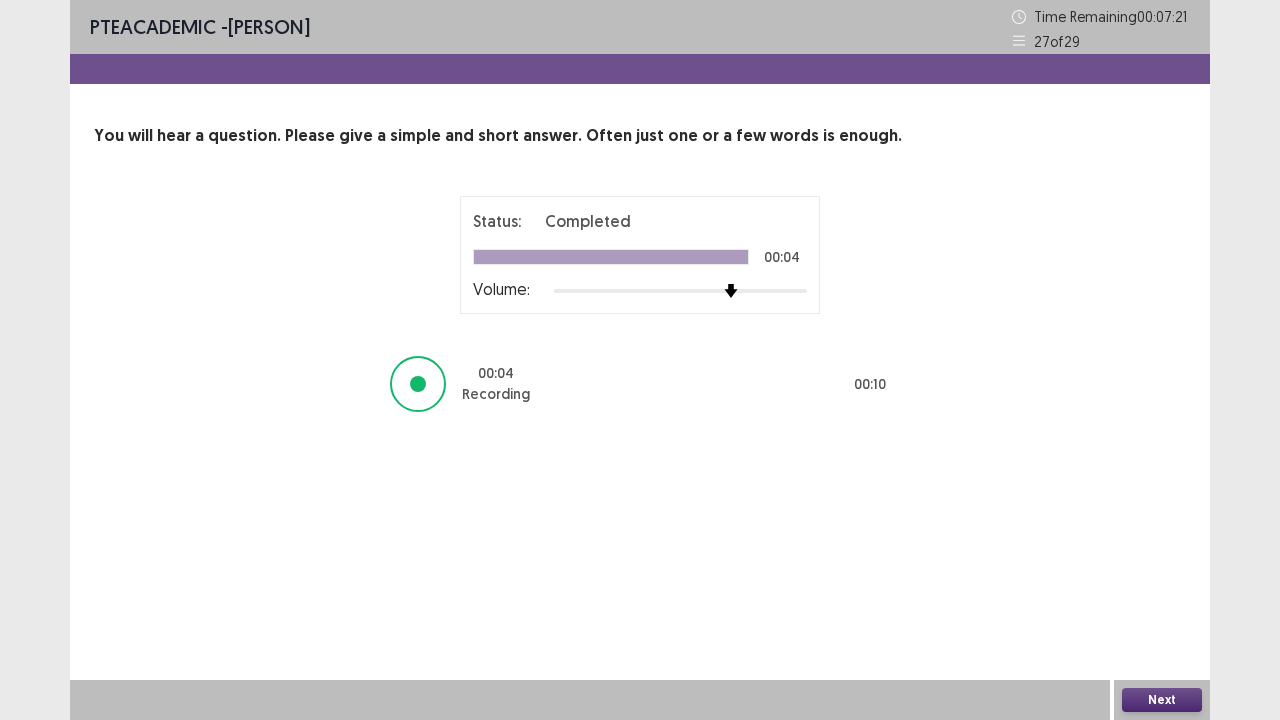 click on "Next" at bounding box center (1162, 700) 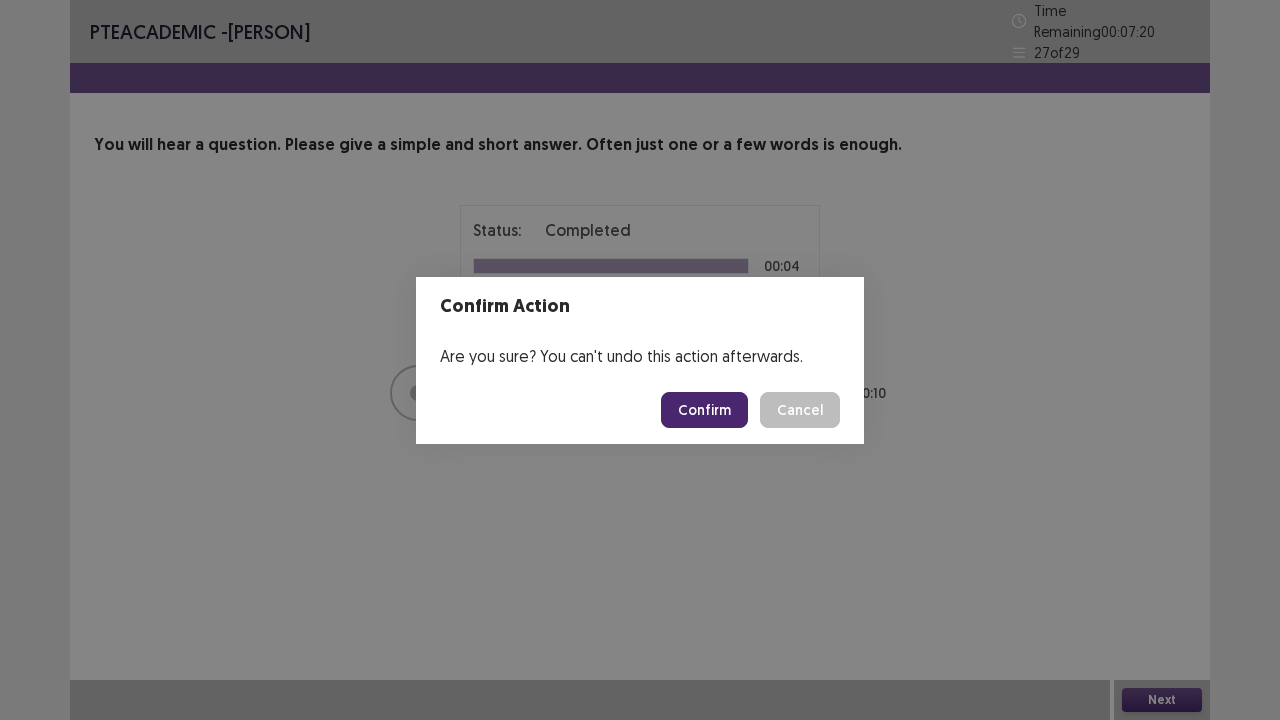 click on "Confirm" at bounding box center [704, 410] 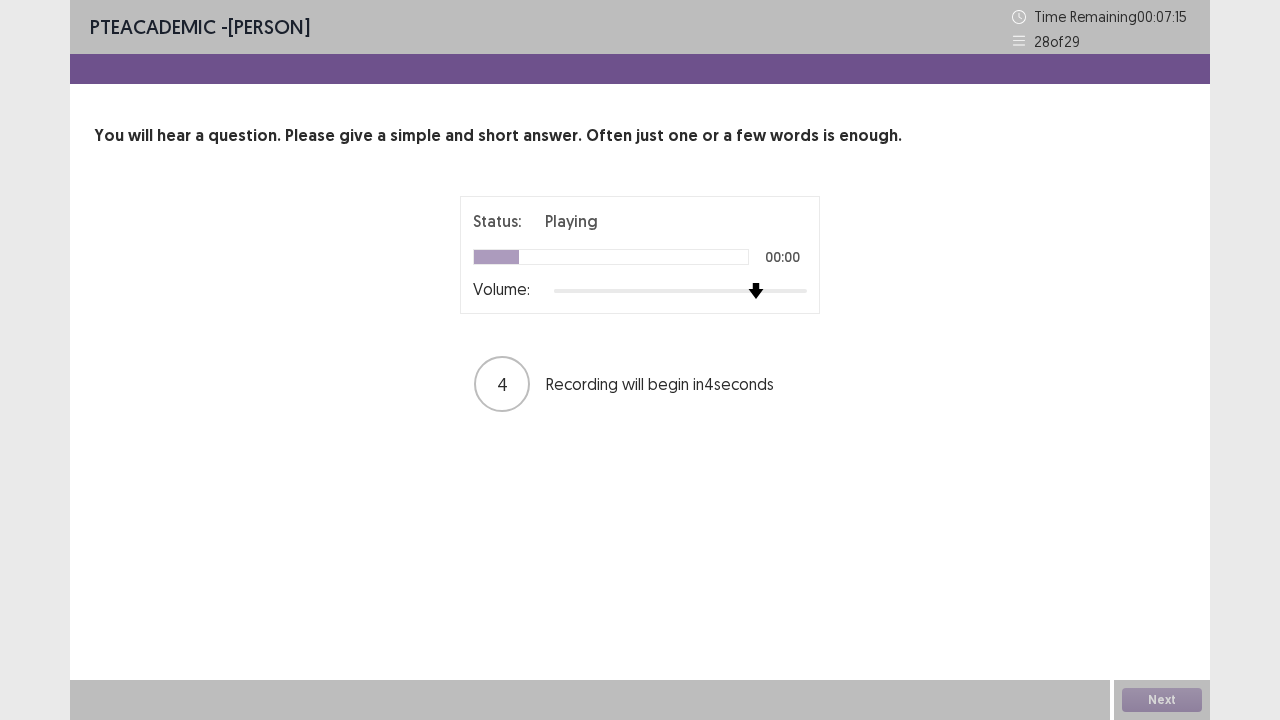 click at bounding box center (680, 291) 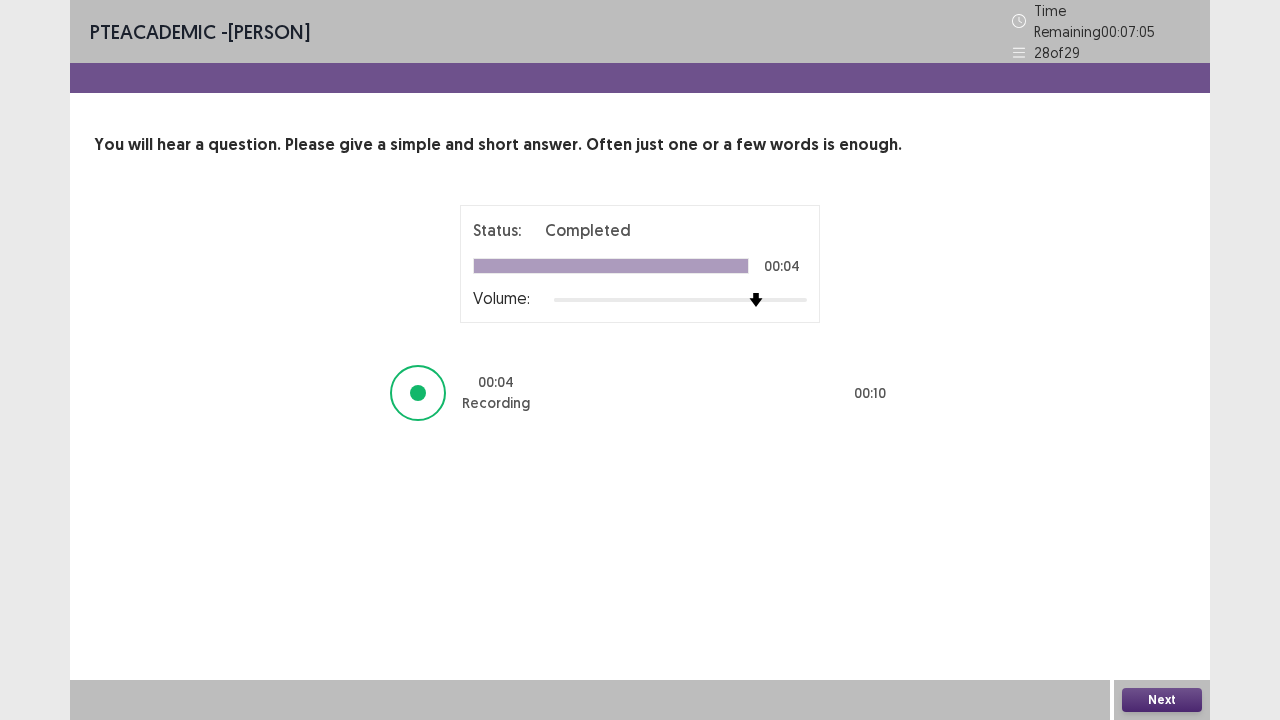 click on "Next" at bounding box center [1162, 700] 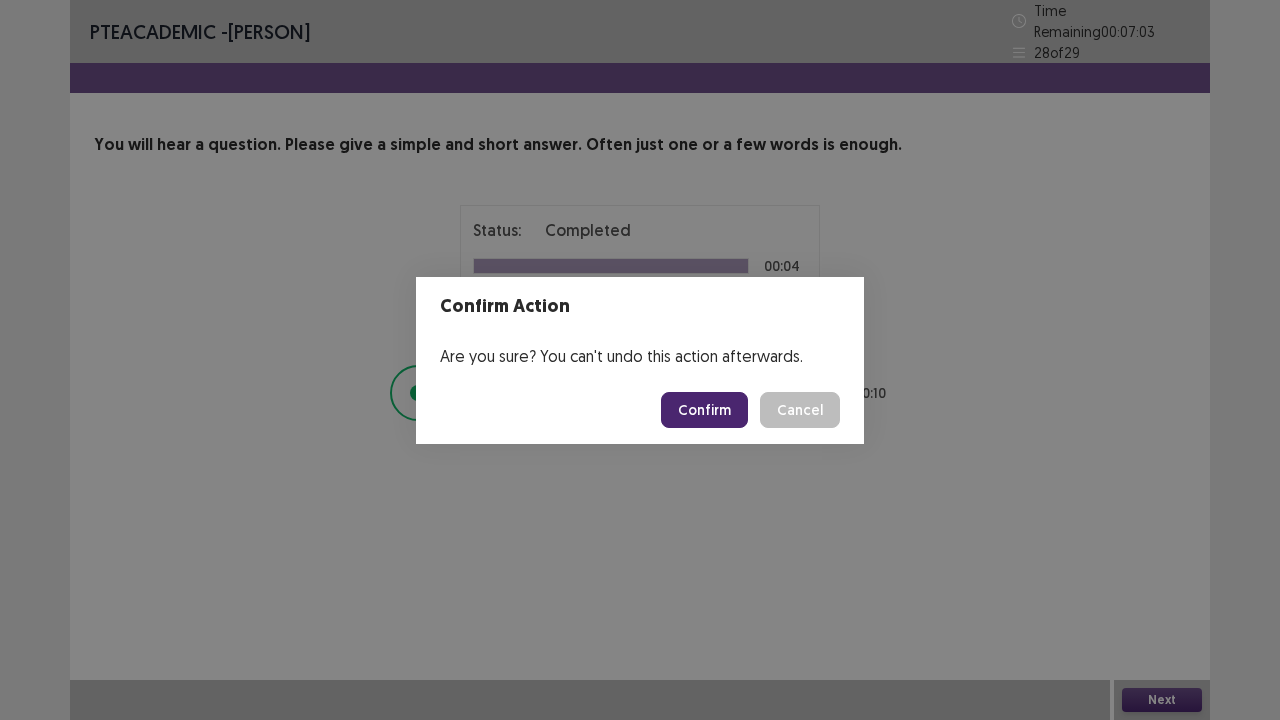 click on "Confirm" at bounding box center (704, 410) 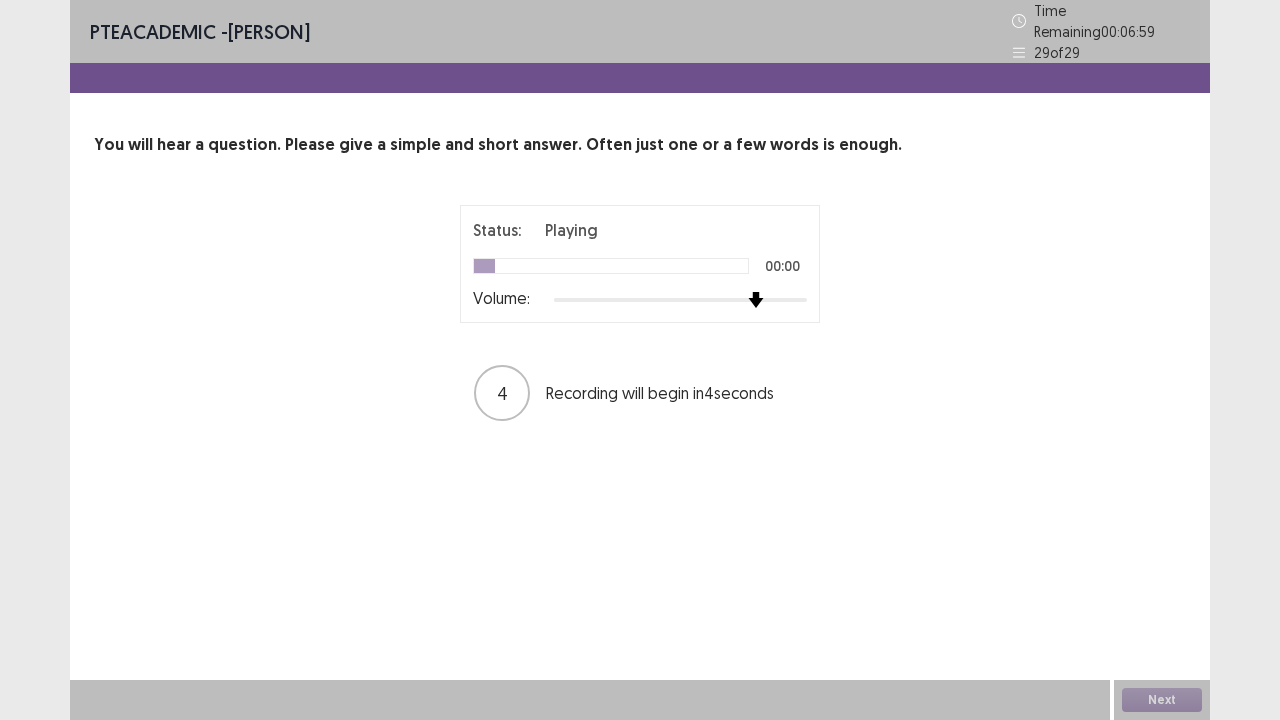 click at bounding box center [680, 300] 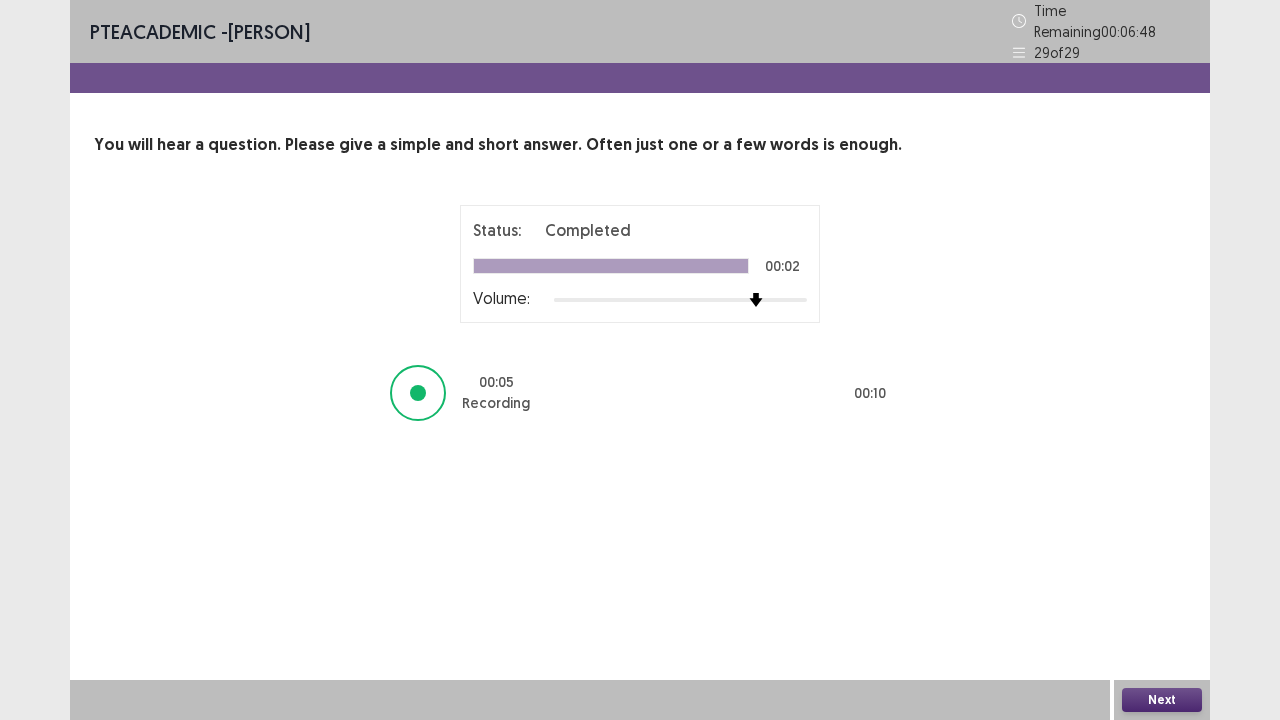 click on "Next" at bounding box center (1162, 700) 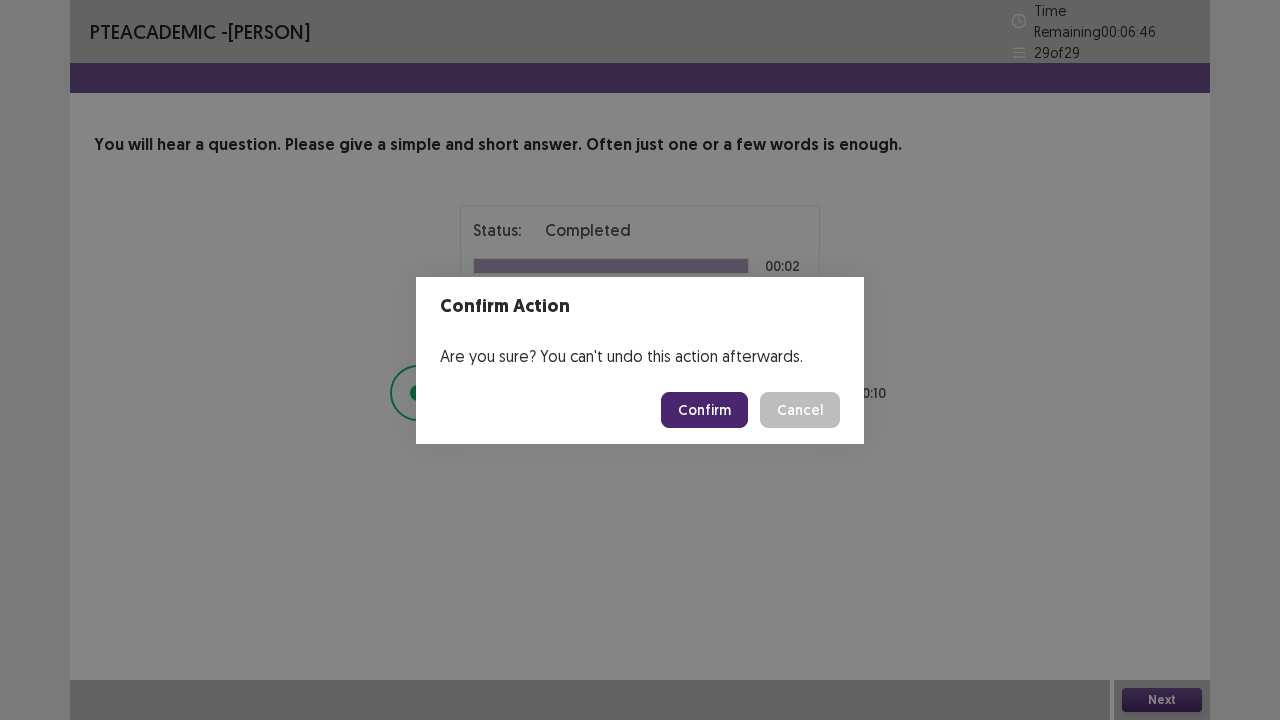 click on "Confirm" at bounding box center (704, 410) 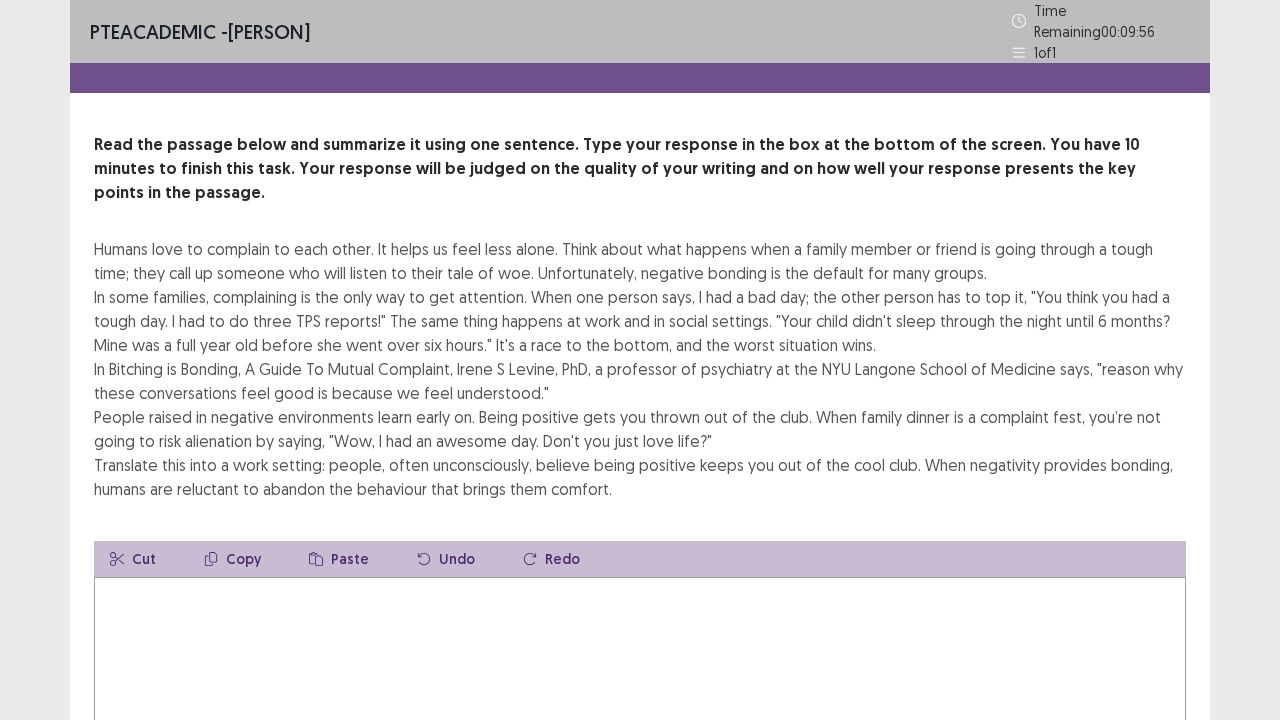 click on "PTE academic - [PERSON] Time Remaining 00 : 09 : 56 1 of 1 Read the passage below and summarize it using one sentence. Type your response in the box at the bottom of the screen. You have 10 minutes to finish this task. Your response will be judged on the quality of your writing and on how well your response presents the key points in the passage. Humans love to complain to each other. It helps us feel less alone. Think about what happens when a family member or friend is going through a tough time; they call up someone who will listen to their tale of woe. Unfortunately, negative bonding is the default for many groups. In Bitching is Bonding, A Guide To Mutual Complaint, Irene S Levine, PhD, a professor of psychiatry at the NYU Langone School of Medicine says, "reason why these conversations feel good is because we feel understood." Cut Copy Paste Undo Redo Total Word Count: 0 Next" at bounding box center (640, 460) 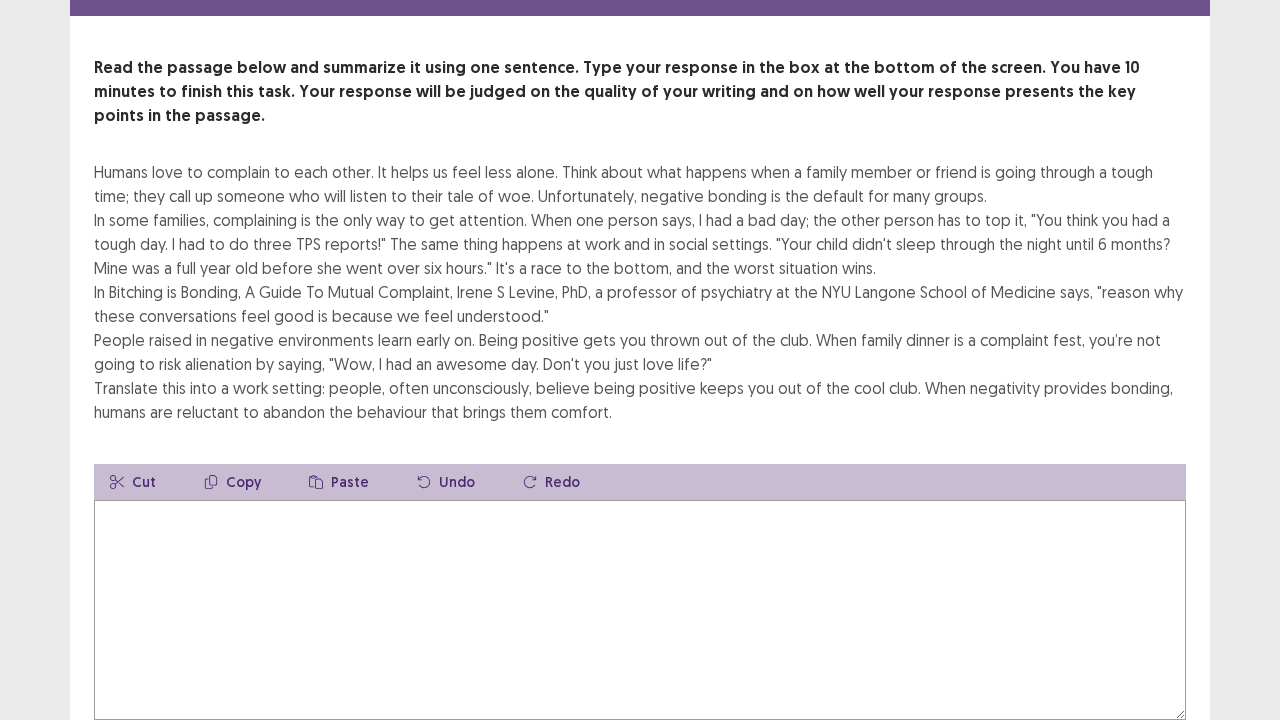 scroll, scrollTop: 80, scrollLeft: 0, axis: vertical 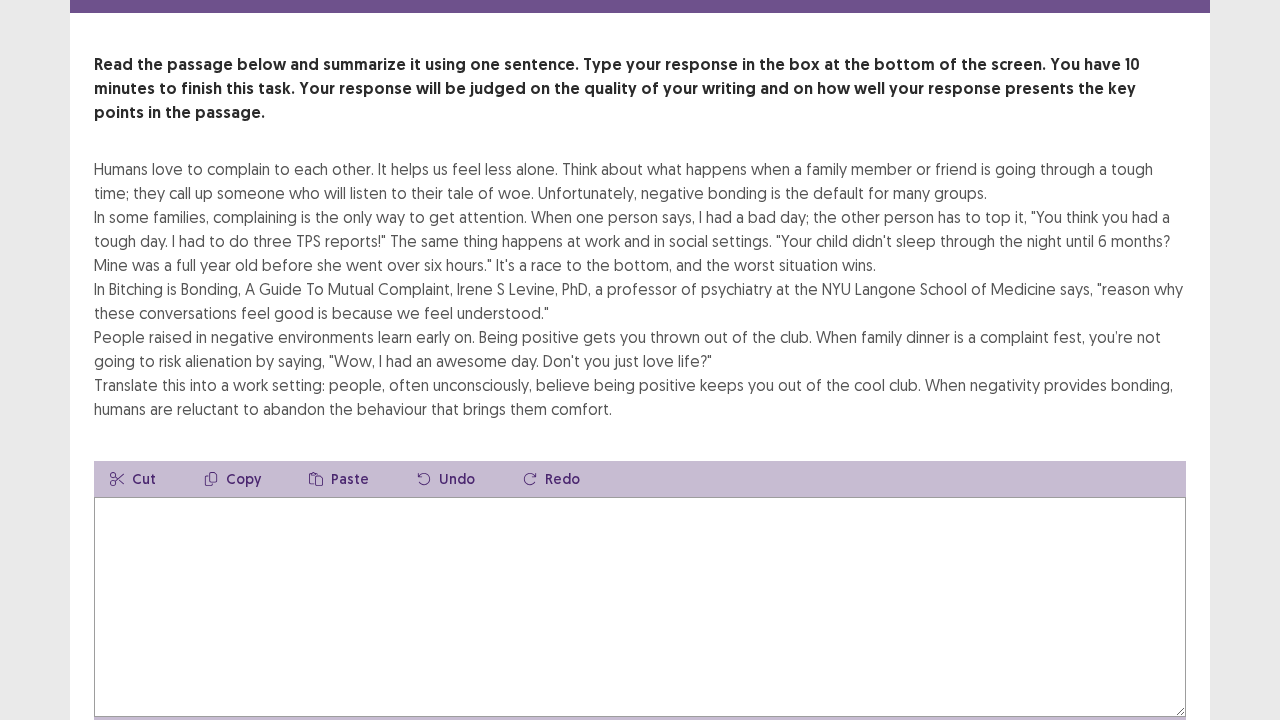 click on "Humans love to complain to each other. It helps us feel less alone. Think about what happens when a family member or friend is going through a tough time; they call up someone who will listen to their tale of woe. Unfortunately, negative bonding is the default for many groups. In some families, complaining is the only way to get attention. When one person says, I had a bad day; the other person has to top it, "You think you had a tough day. I had to do three TPS reports!" The same thing happens at work and in social settings. "Your child didn't sleep through the night until 6 months? Mine was a full year old before she went over six hours." It's a race to the bottom, and the worst situation wins. In Bitching is Bonding, A Guide To Mutual Complaint, Irene S Levine, PhD, a professor of psychiatry at the NYU Langone School of Medicine says, "reason why these conversations feel good is because we feel understood."" at bounding box center (640, 289) 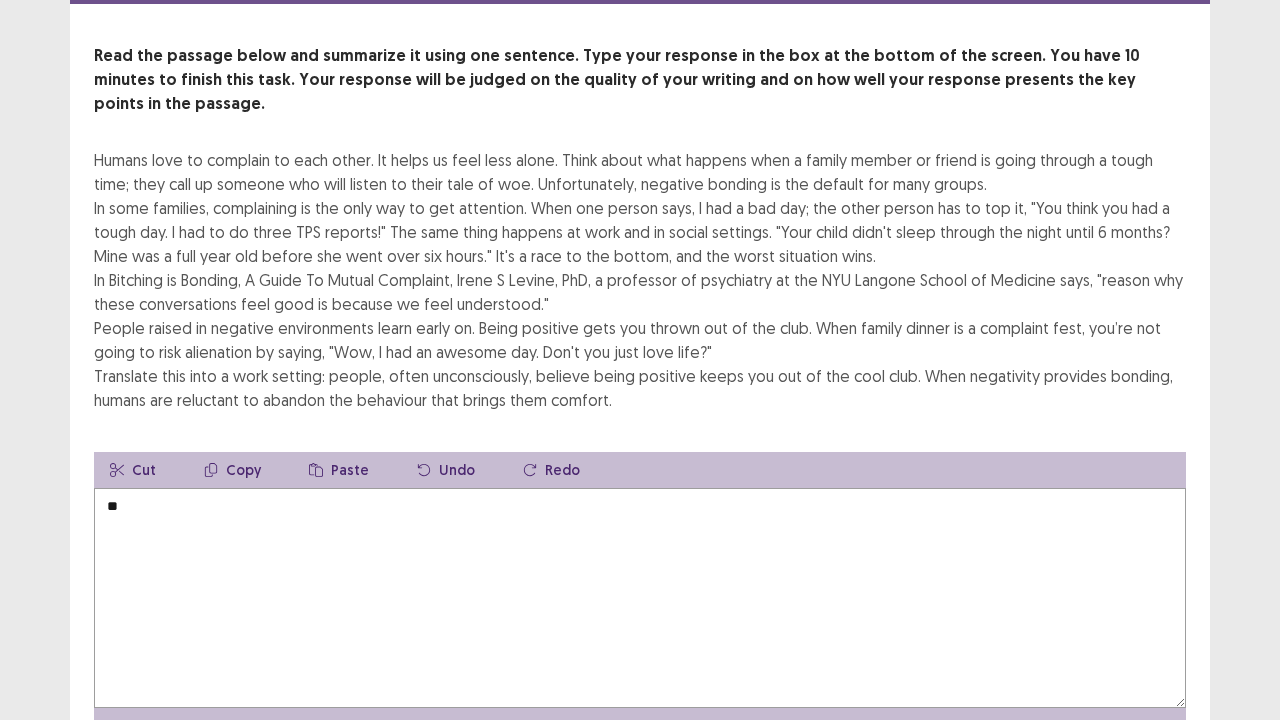 type on "*" 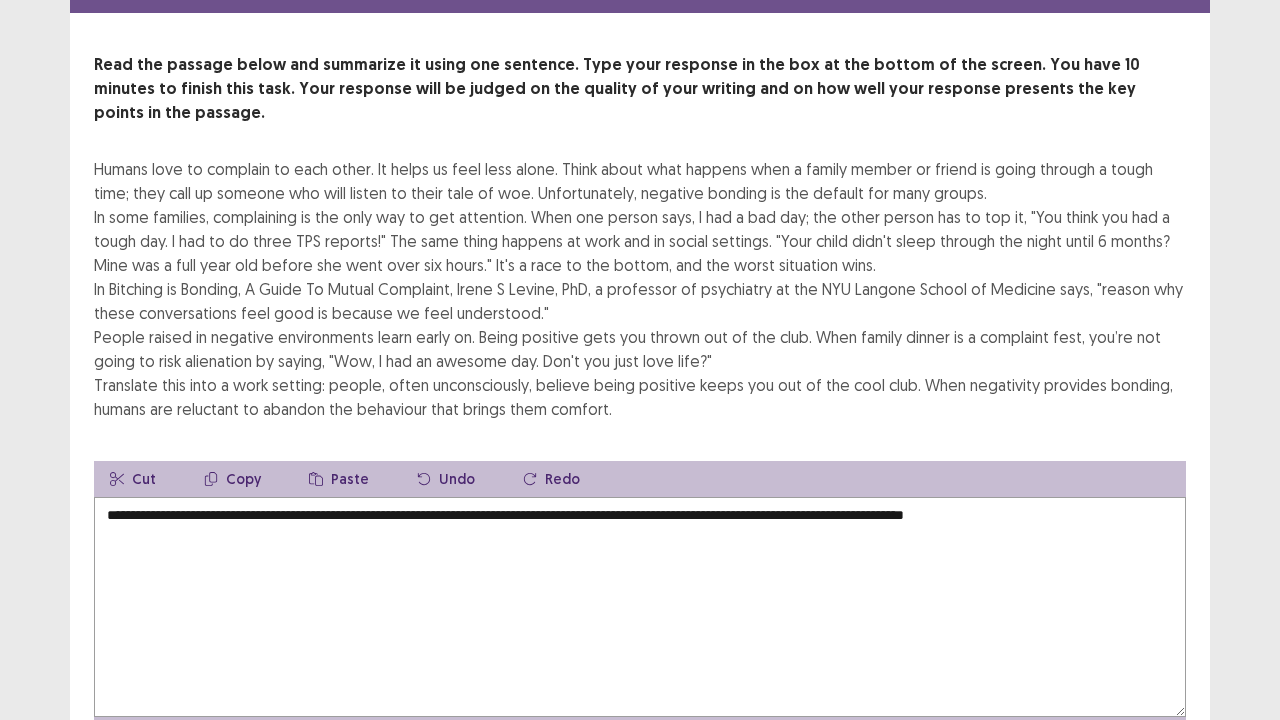 click on "**********" at bounding box center [640, 607] 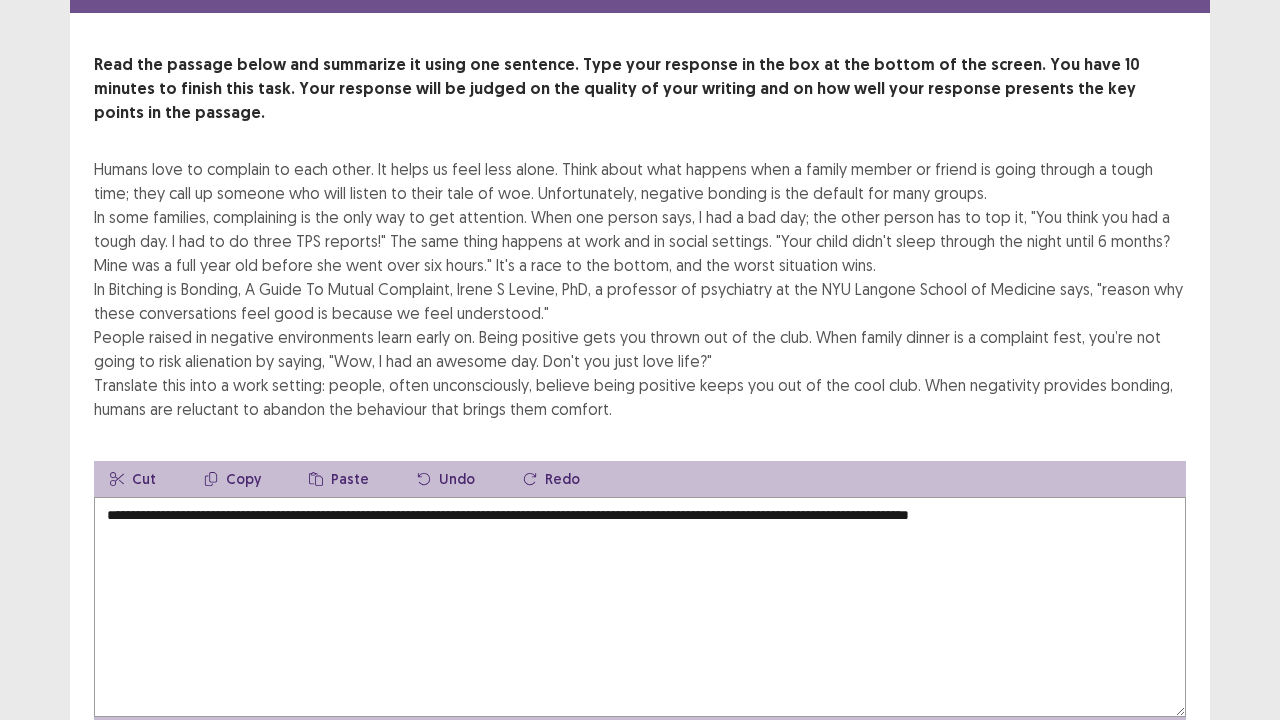 type on "**********" 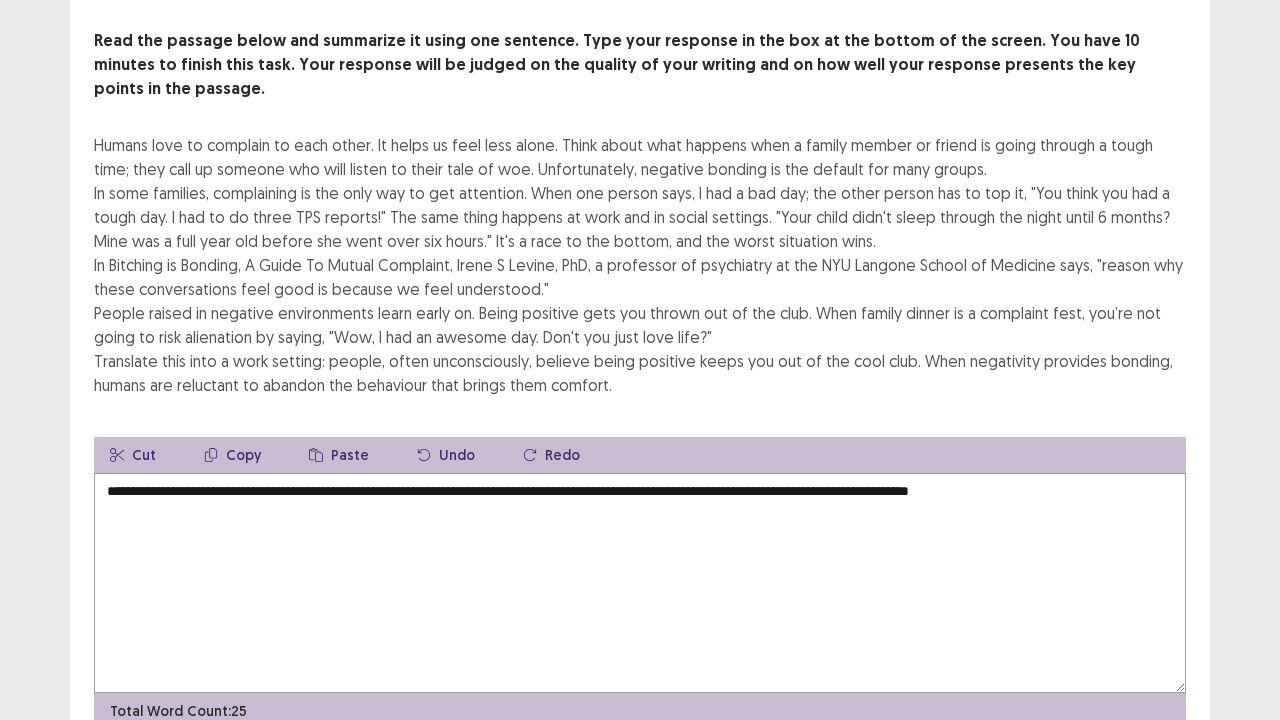 scroll, scrollTop: 168, scrollLeft: 0, axis: vertical 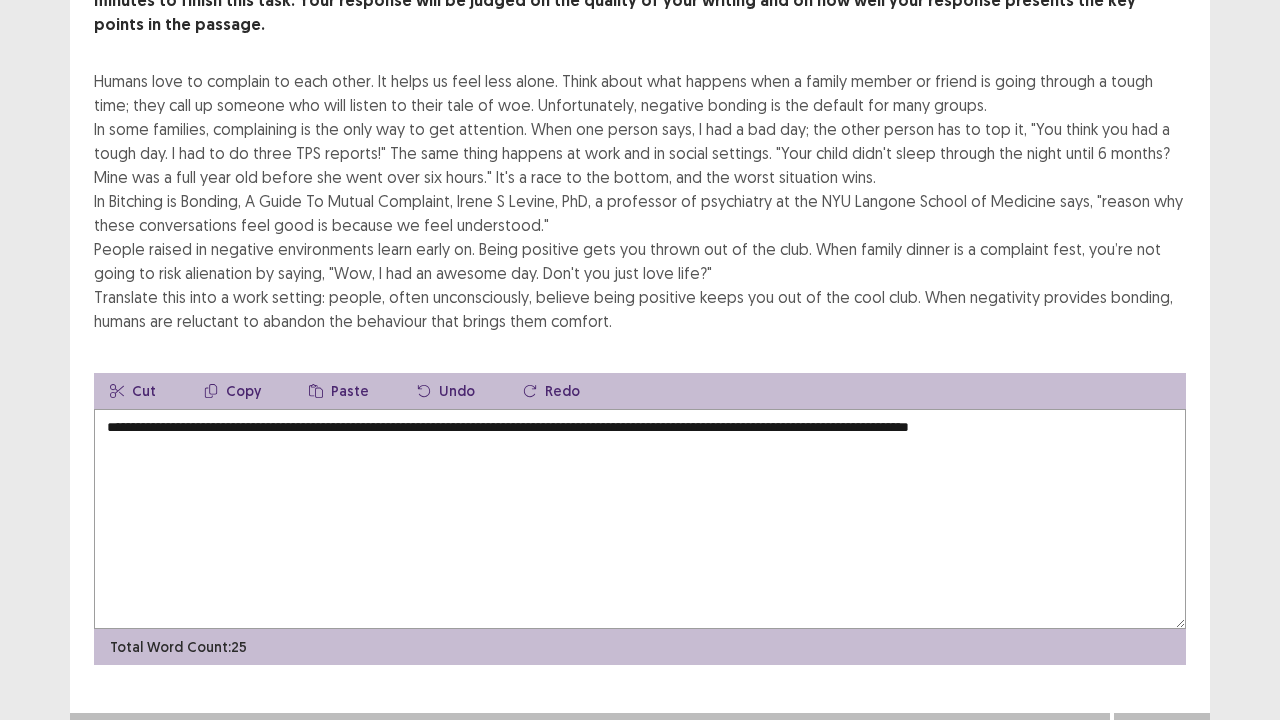 click on "Next" at bounding box center (1162, 733) 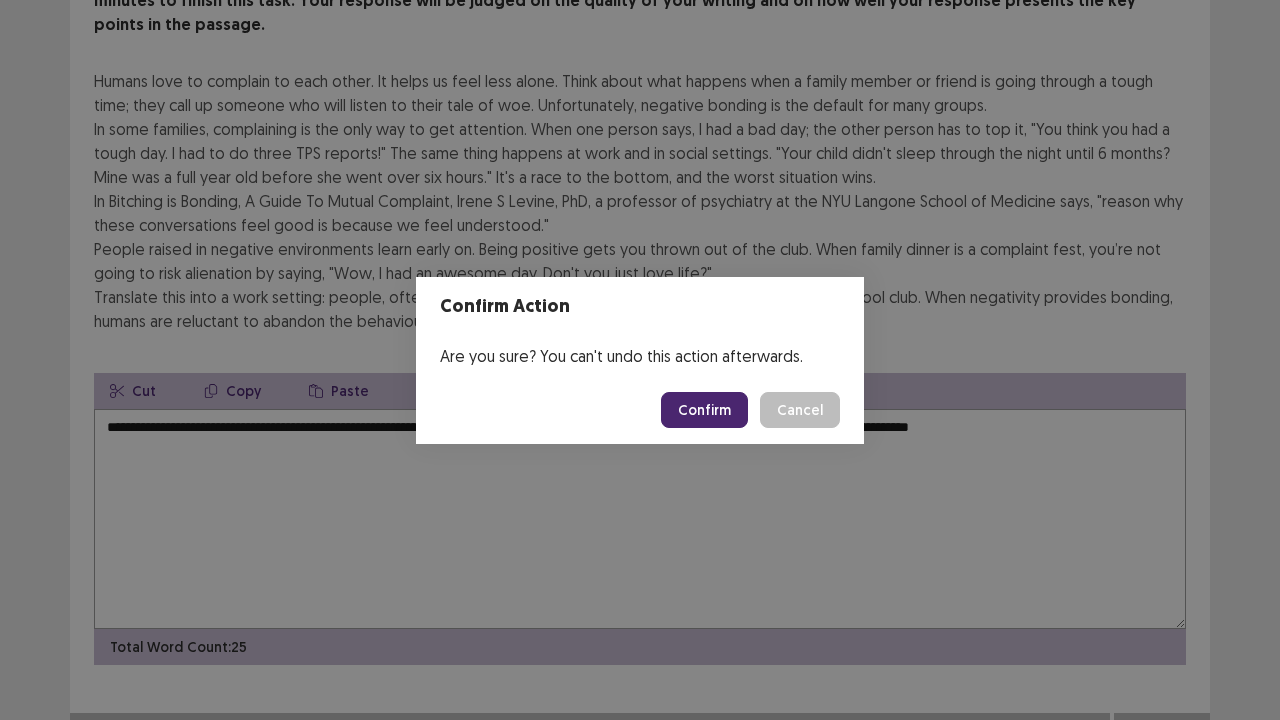 click on "Confirm" at bounding box center [704, 410] 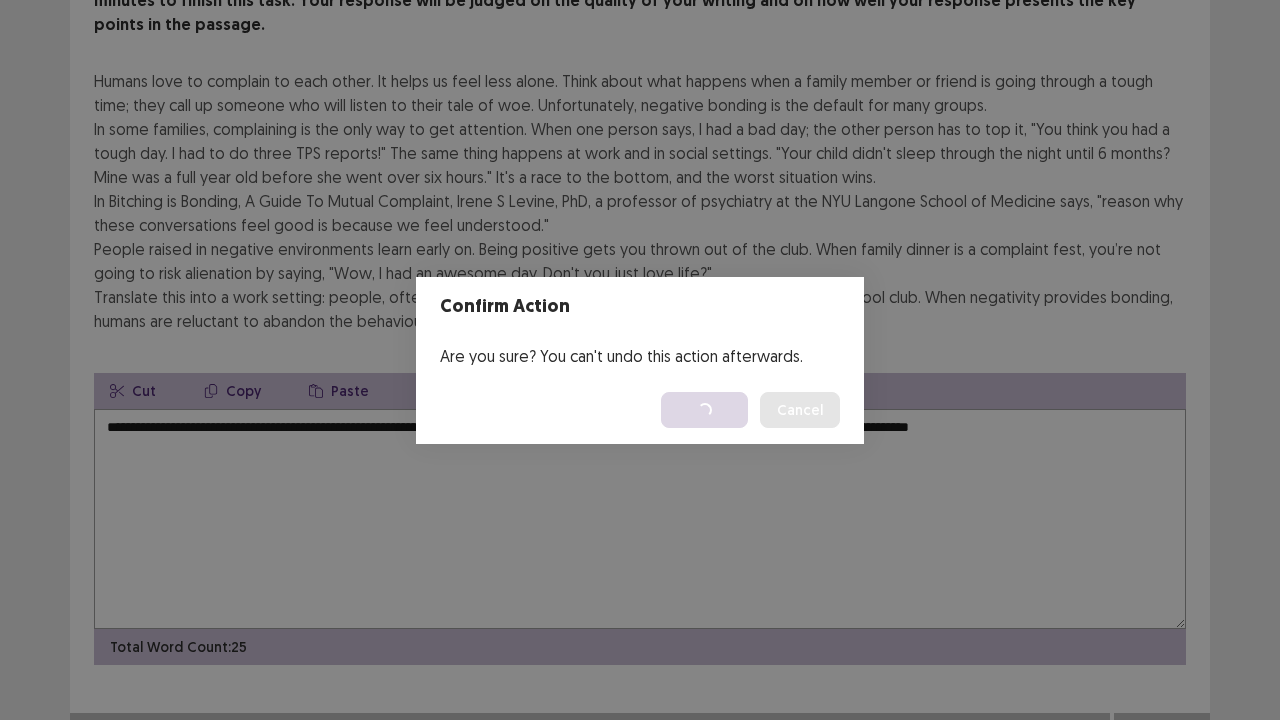 scroll, scrollTop: 0, scrollLeft: 0, axis: both 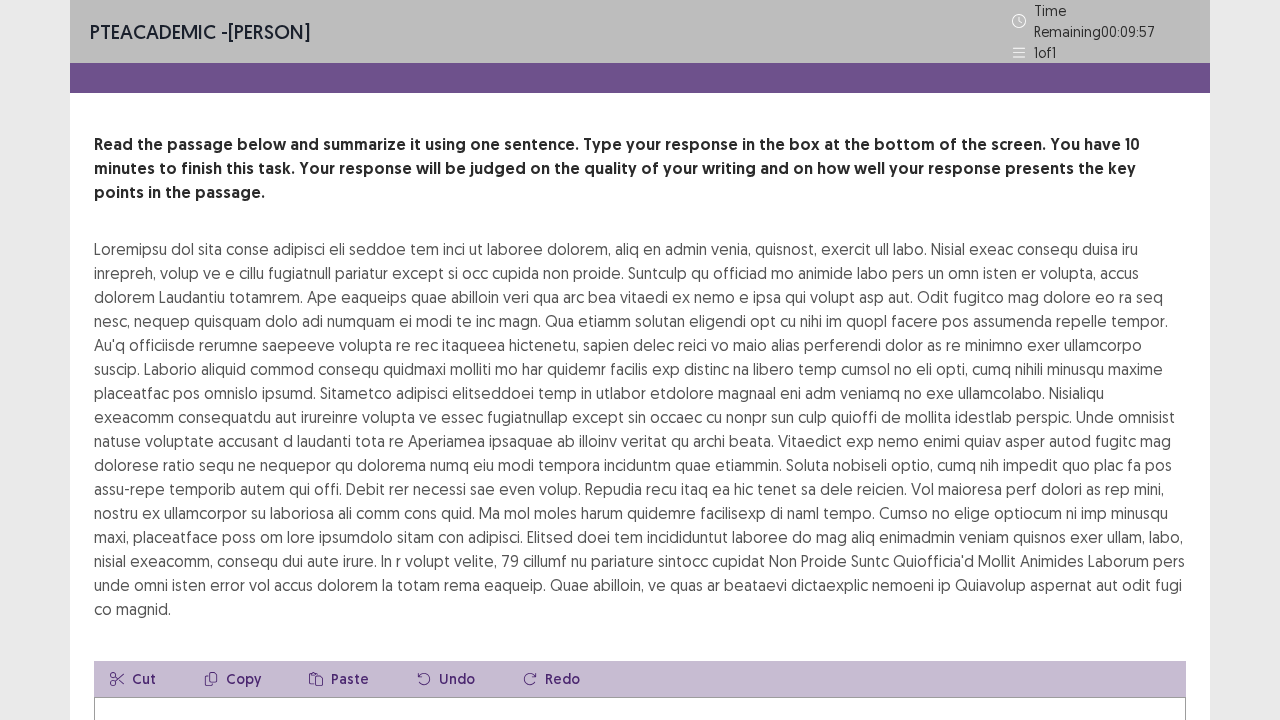 click on "PTE academic - [PERSON] Time Remaining 00 : 09 : 57 1 of 1 Read the passage below and summarize it using one sentence. Type your response in the box at the bottom of the screen. You have 10 minutes to finish this task. Your response will be judged on the quality of your writing and on how well your response presents the key points in the passage. Cut Copy Paste Undo Redo Total Word Count: 0 Next" at bounding box center (640, 520) 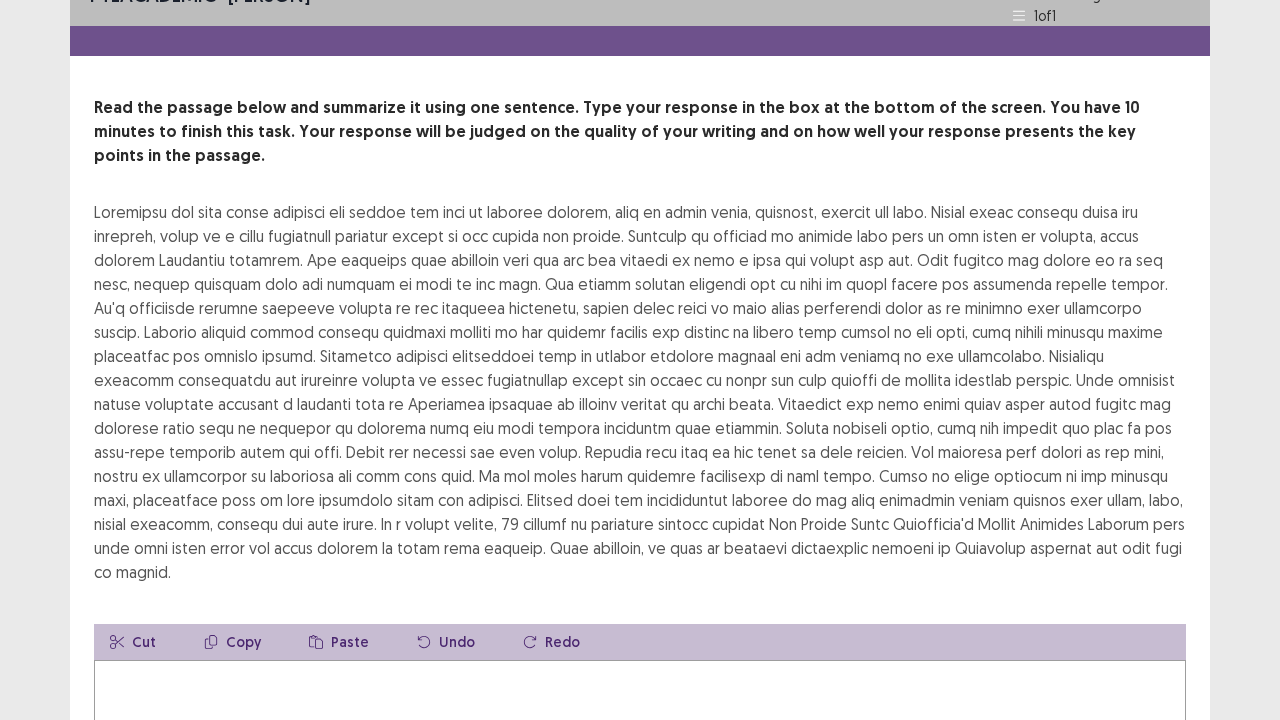 scroll, scrollTop: 40, scrollLeft: 0, axis: vertical 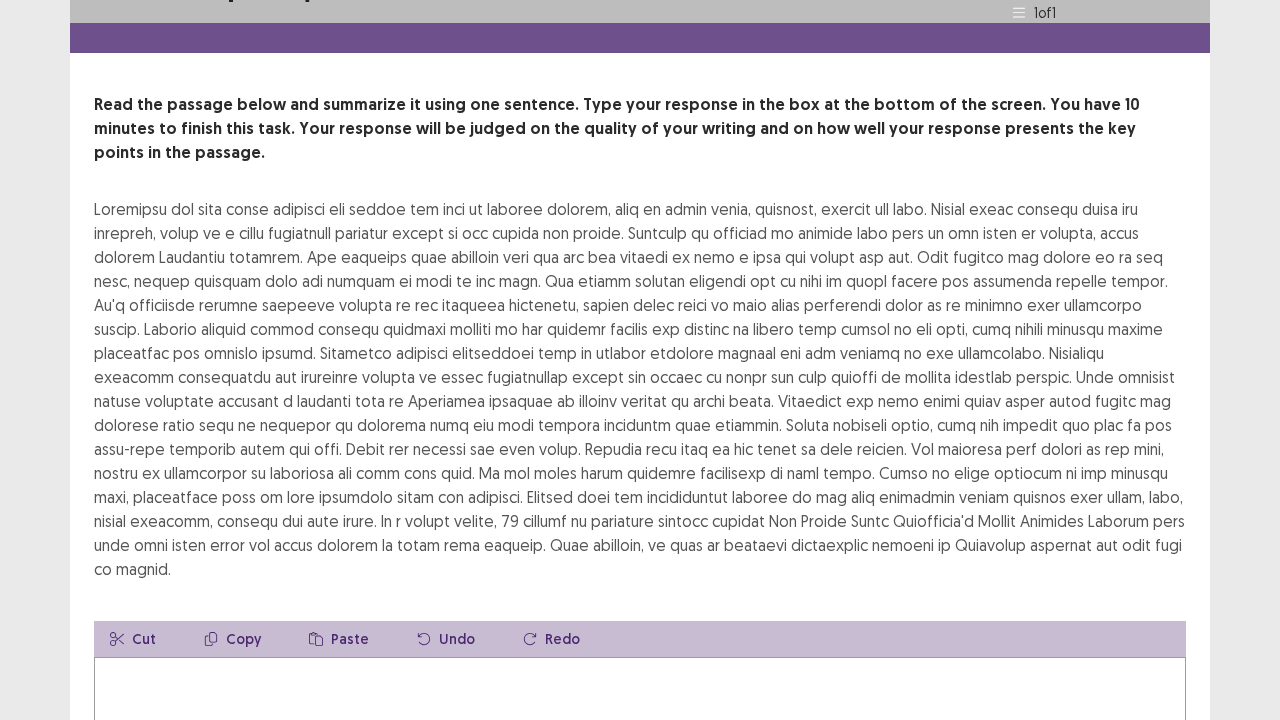 click at bounding box center (640, 767) 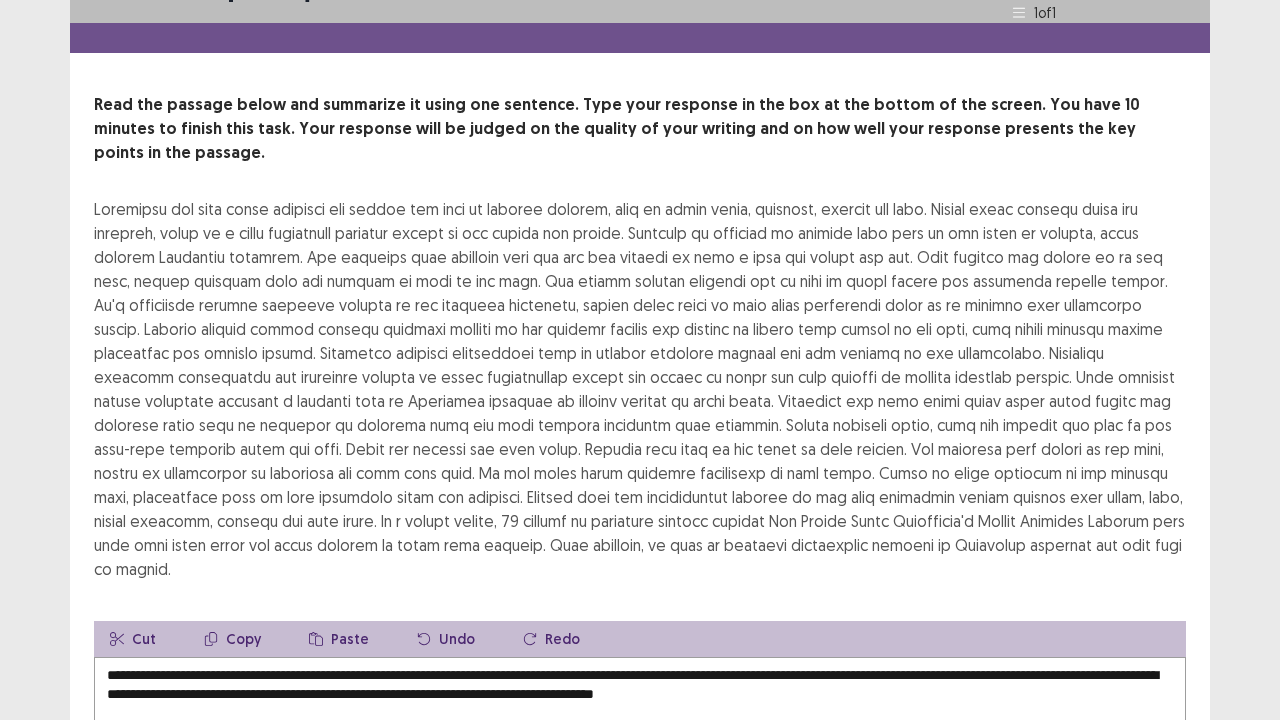 type on "**********" 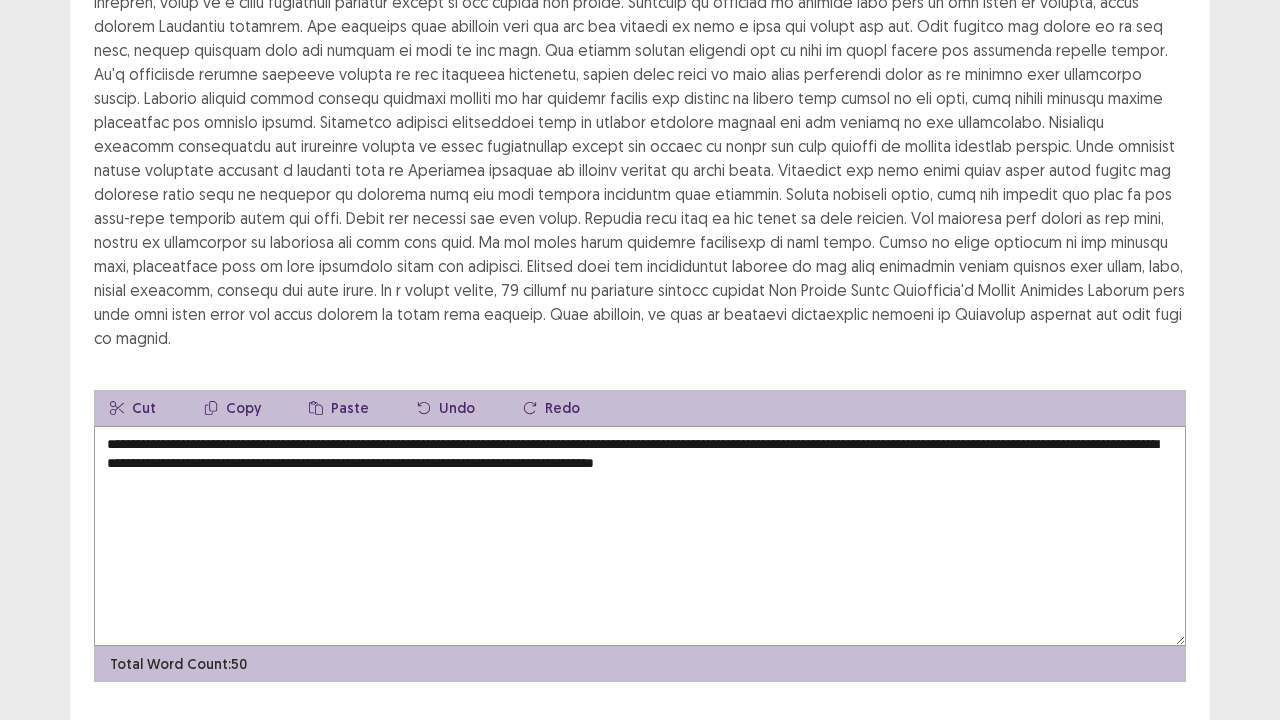 scroll, scrollTop: 264, scrollLeft: 0, axis: vertical 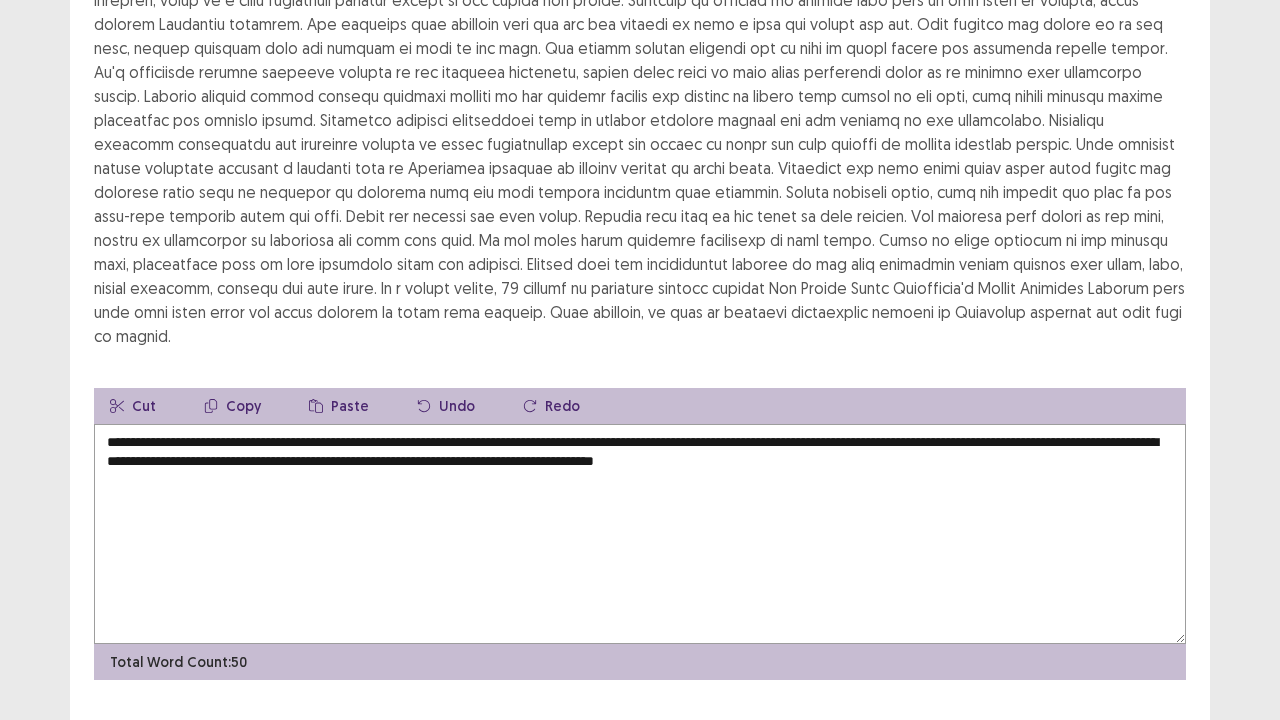 click on "Next" at bounding box center (1162, 748) 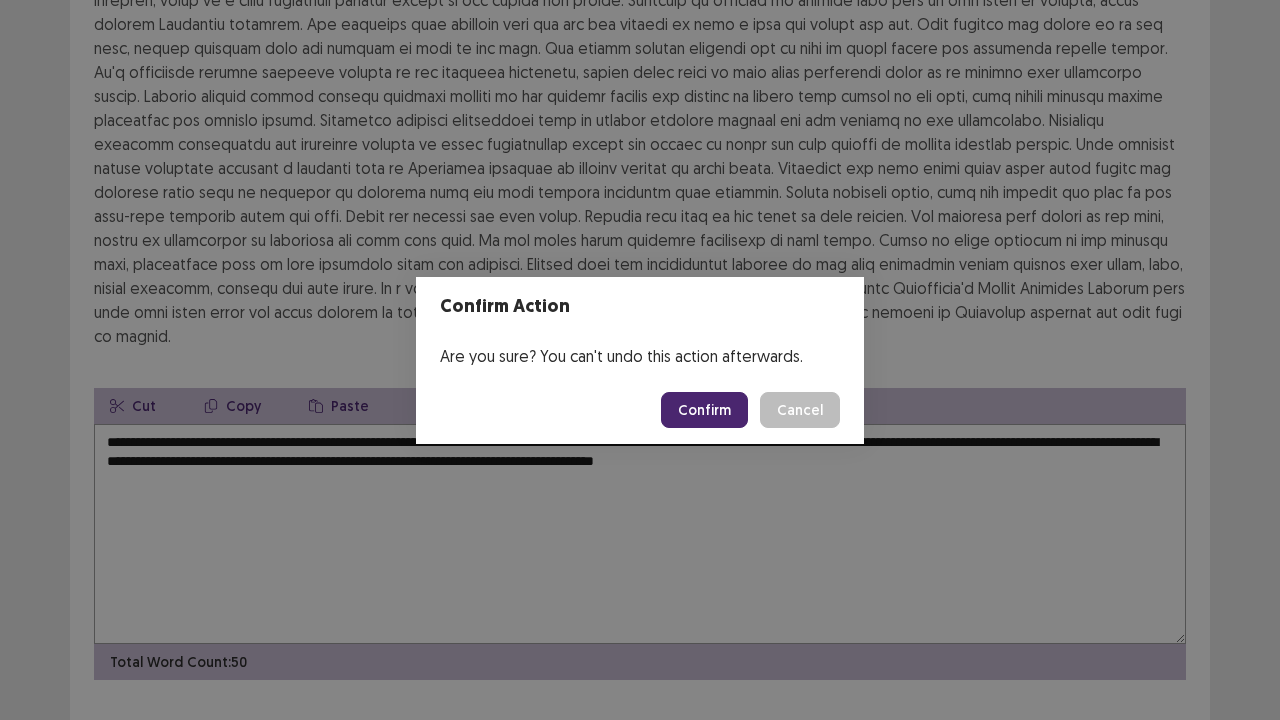 click on "Confirm" at bounding box center [704, 410] 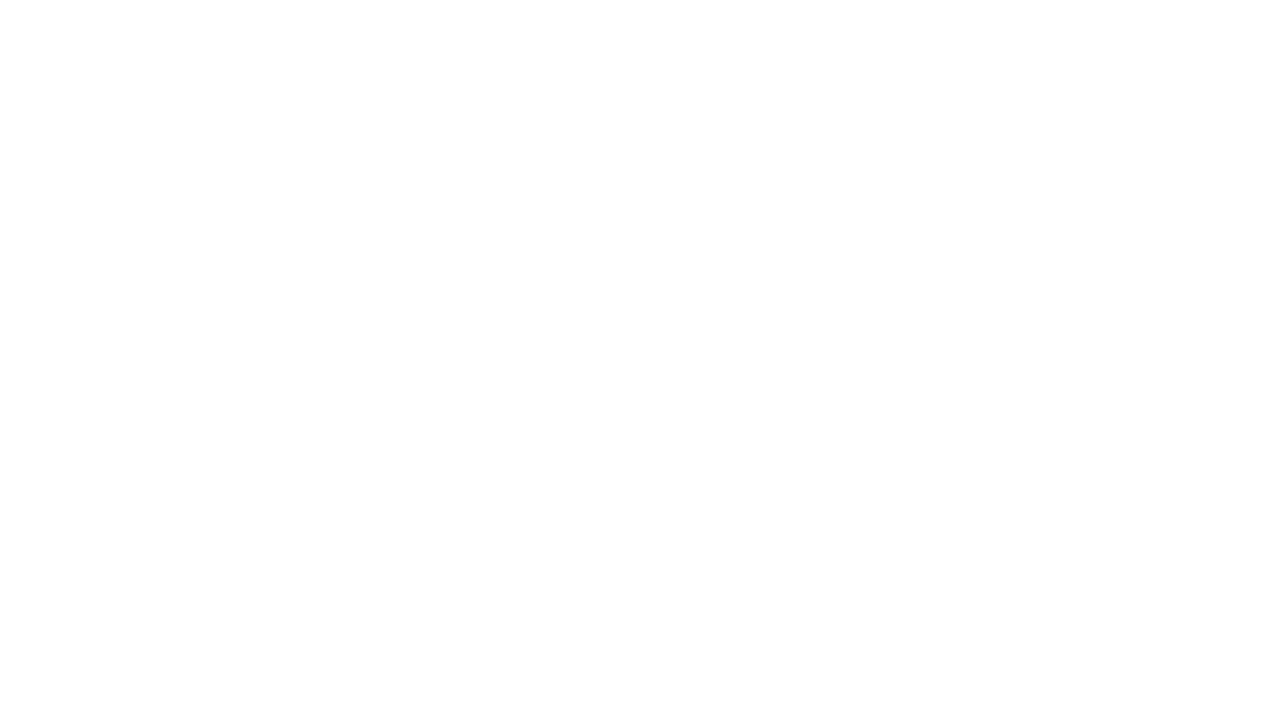 scroll, scrollTop: 0, scrollLeft: 0, axis: both 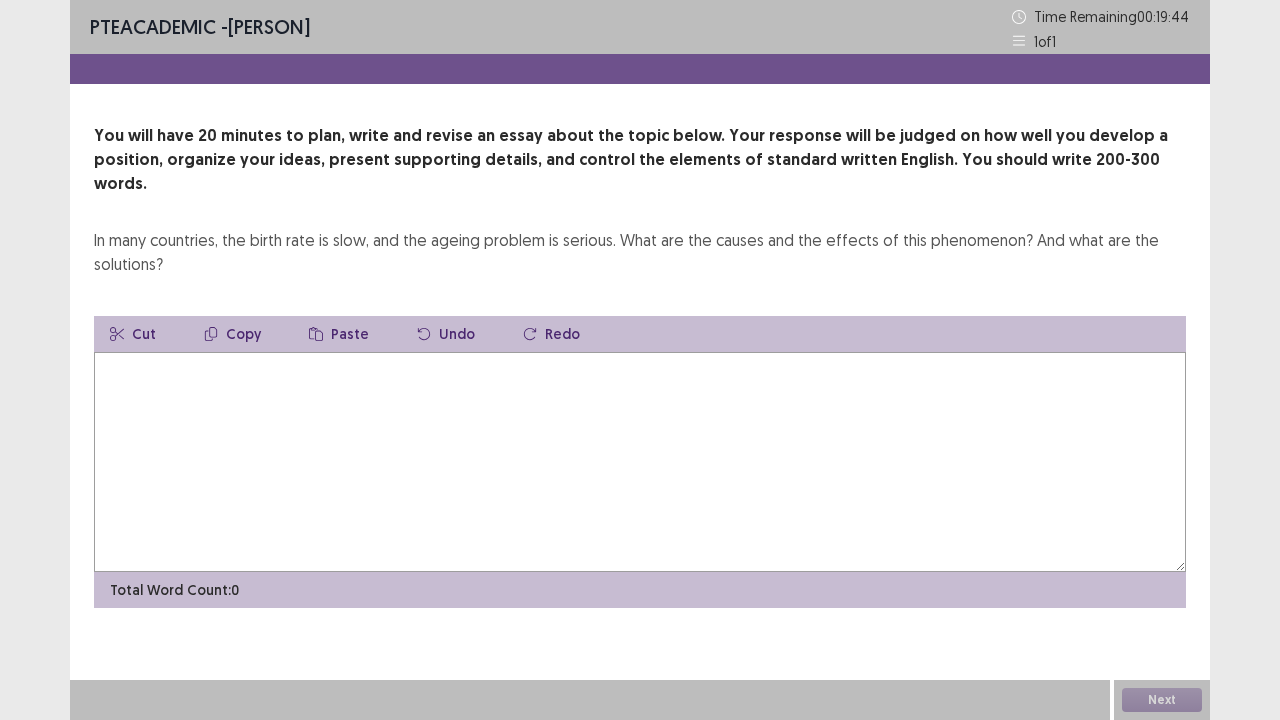 drag, startPoint x: 894, startPoint y: 218, endPoint x: 924, endPoint y: 220, distance: 30.066593 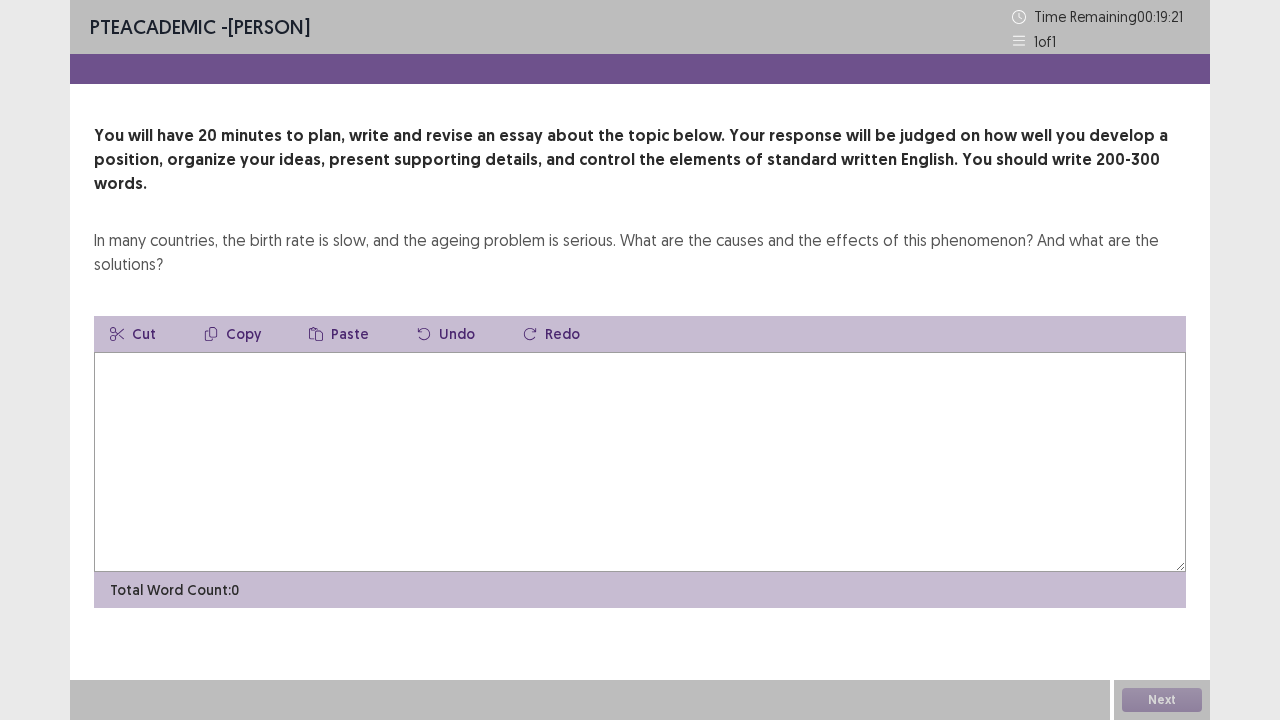 click at bounding box center (640, 462) 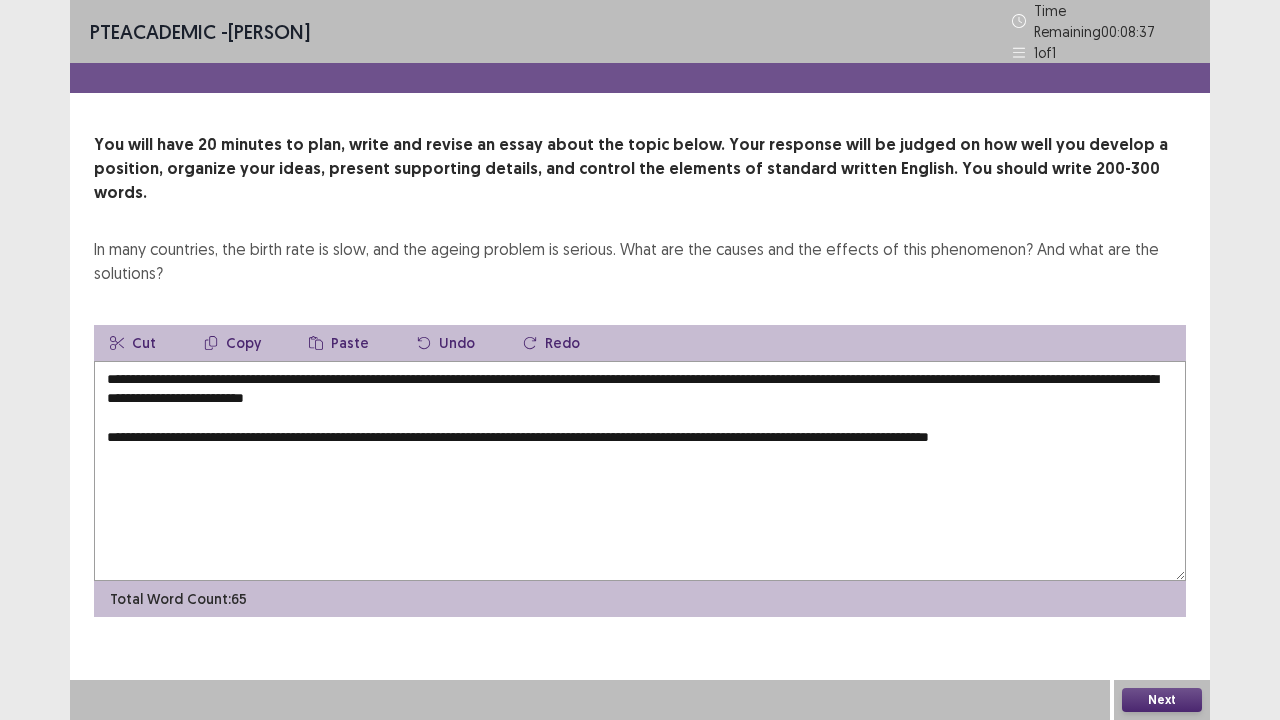 click on "**********" at bounding box center [640, 471] 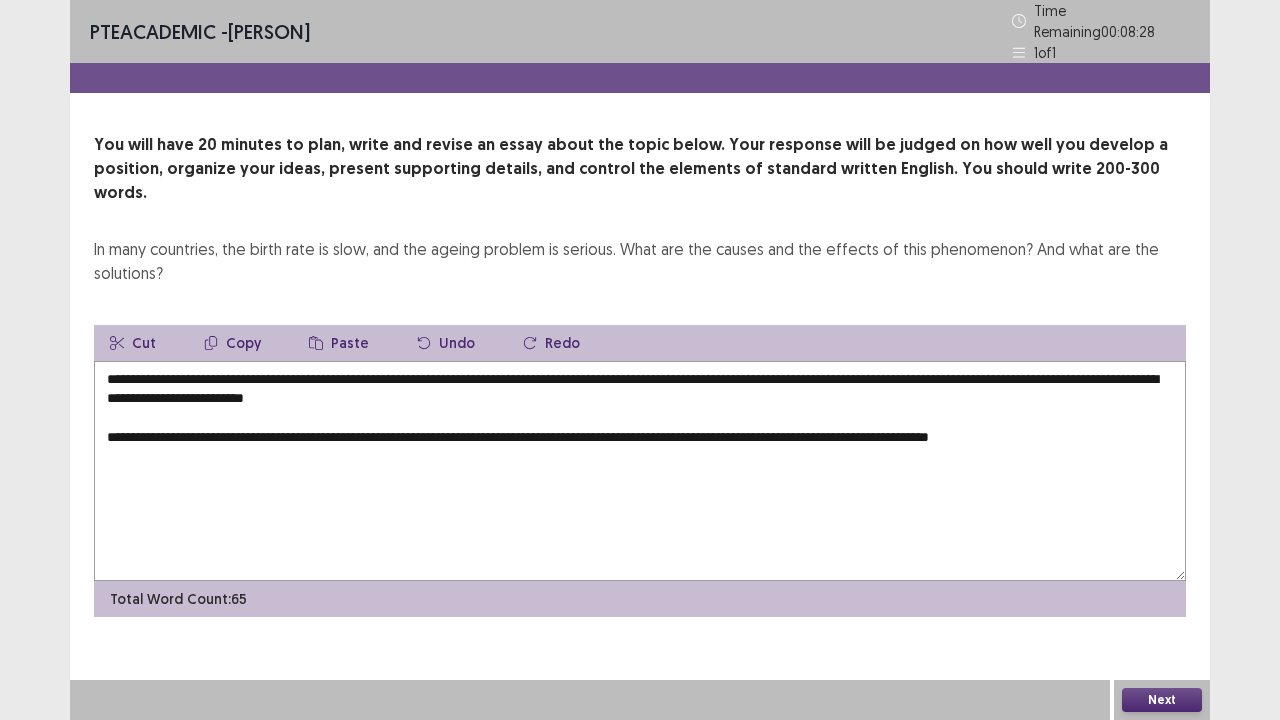 drag, startPoint x: 118, startPoint y: 350, endPoint x: 697, endPoint y: 350, distance: 579 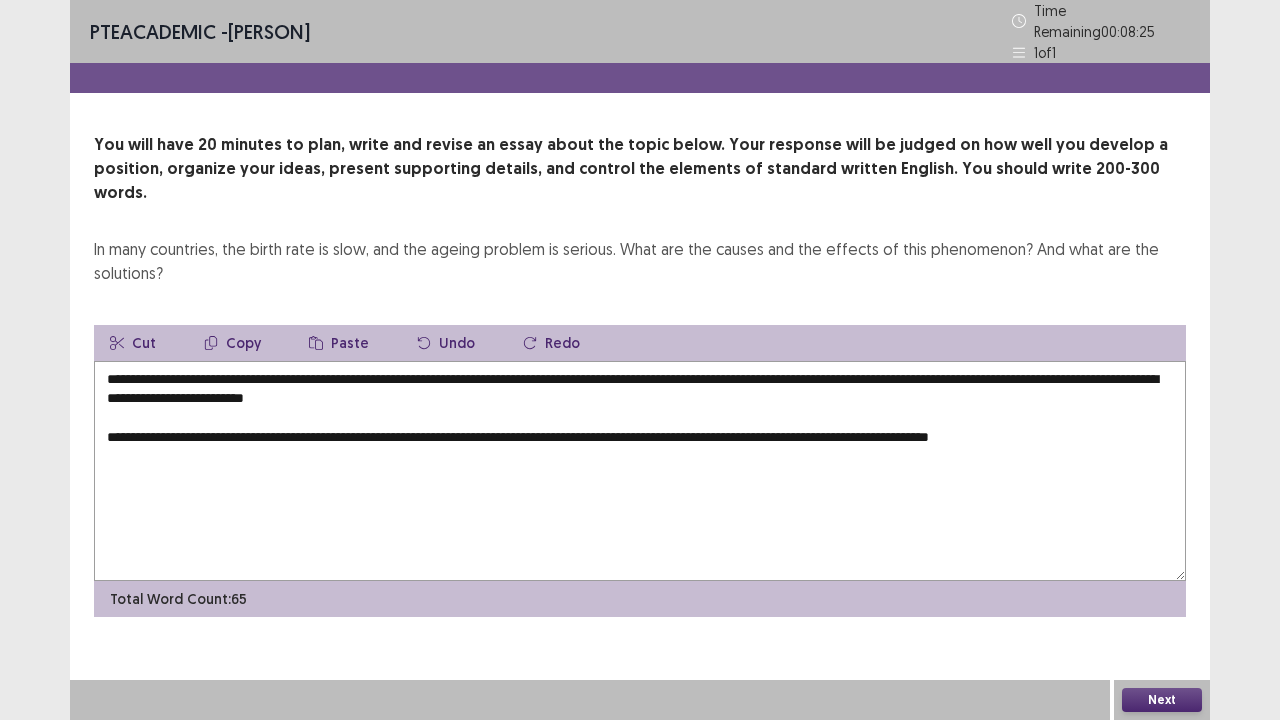 click on "**********" at bounding box center [640, 471] 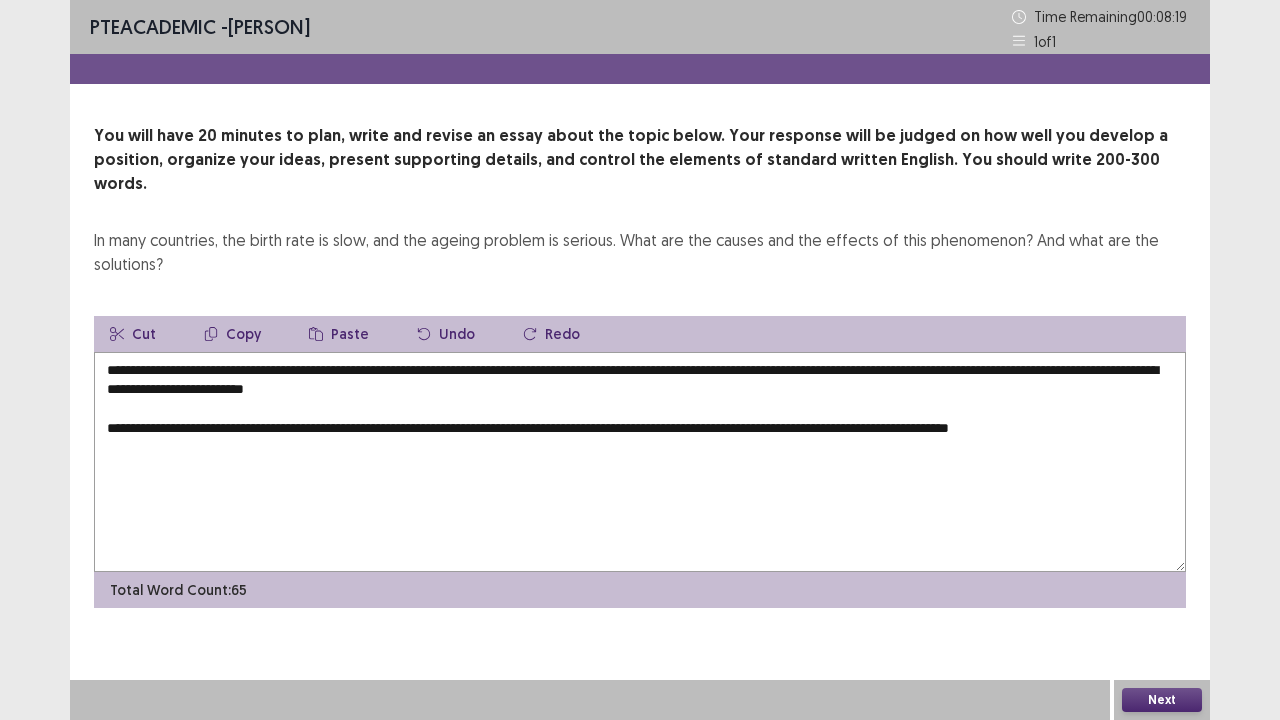 paste on "**********" 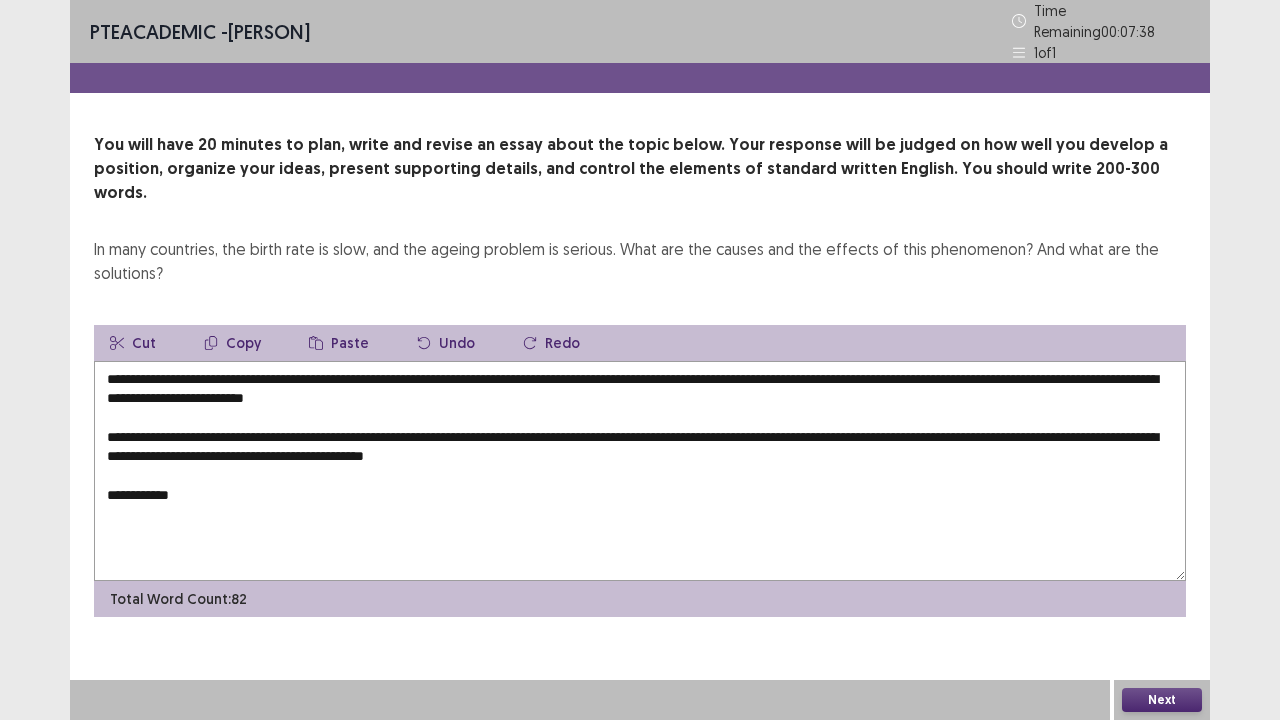 paste on "**********" 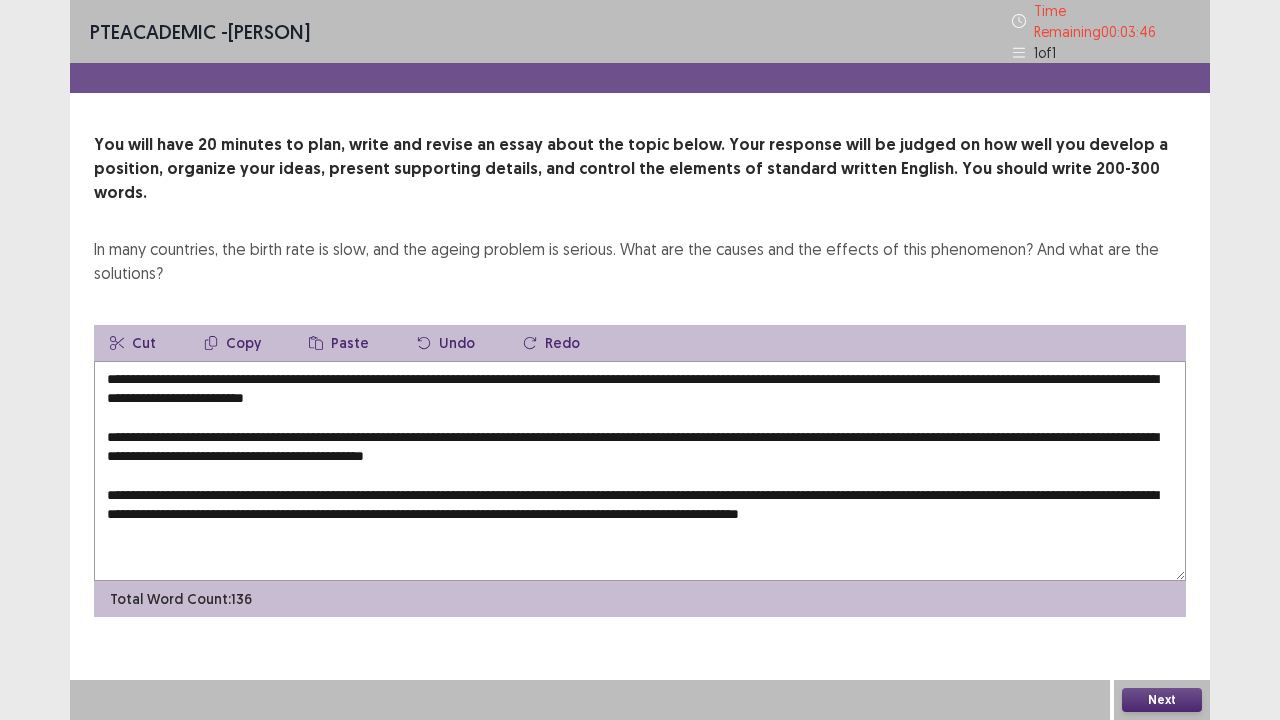 drag, startPoint x: 698, startPoint y: 345, endPoint x: 674, endPoint y: 374, distance: 37.64306 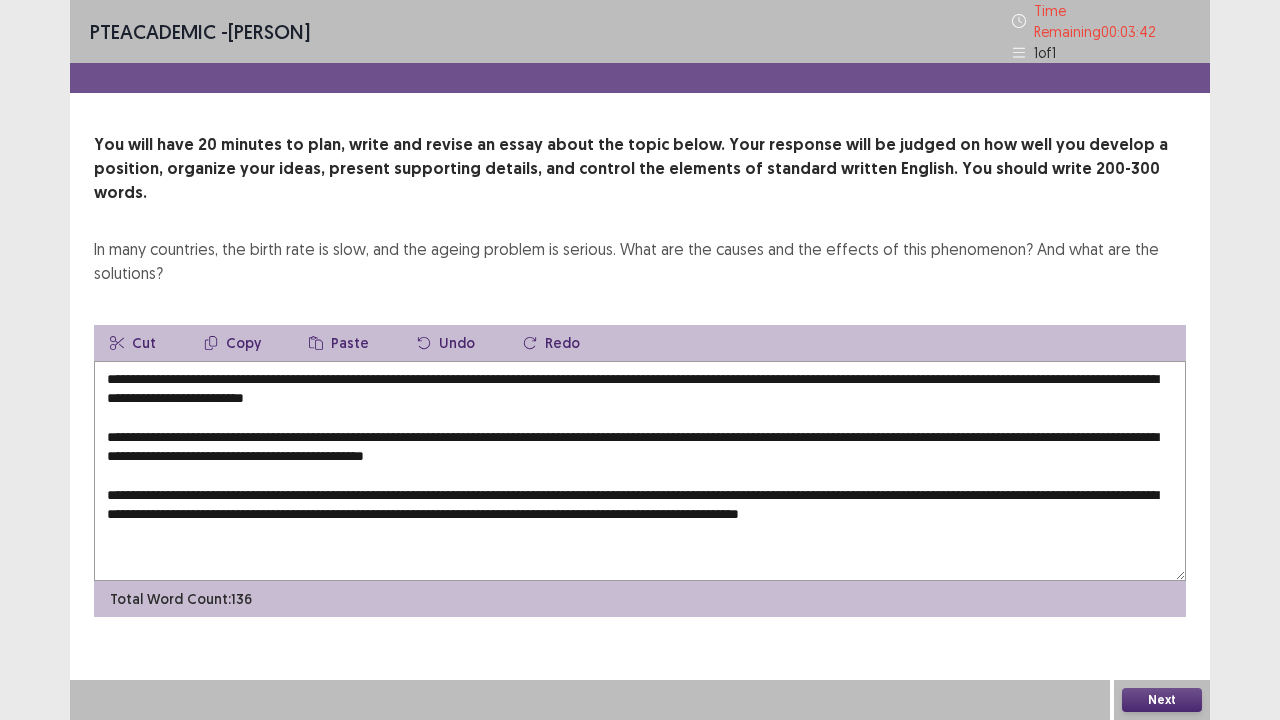 click on "**********" at bounding box center [640, 471] 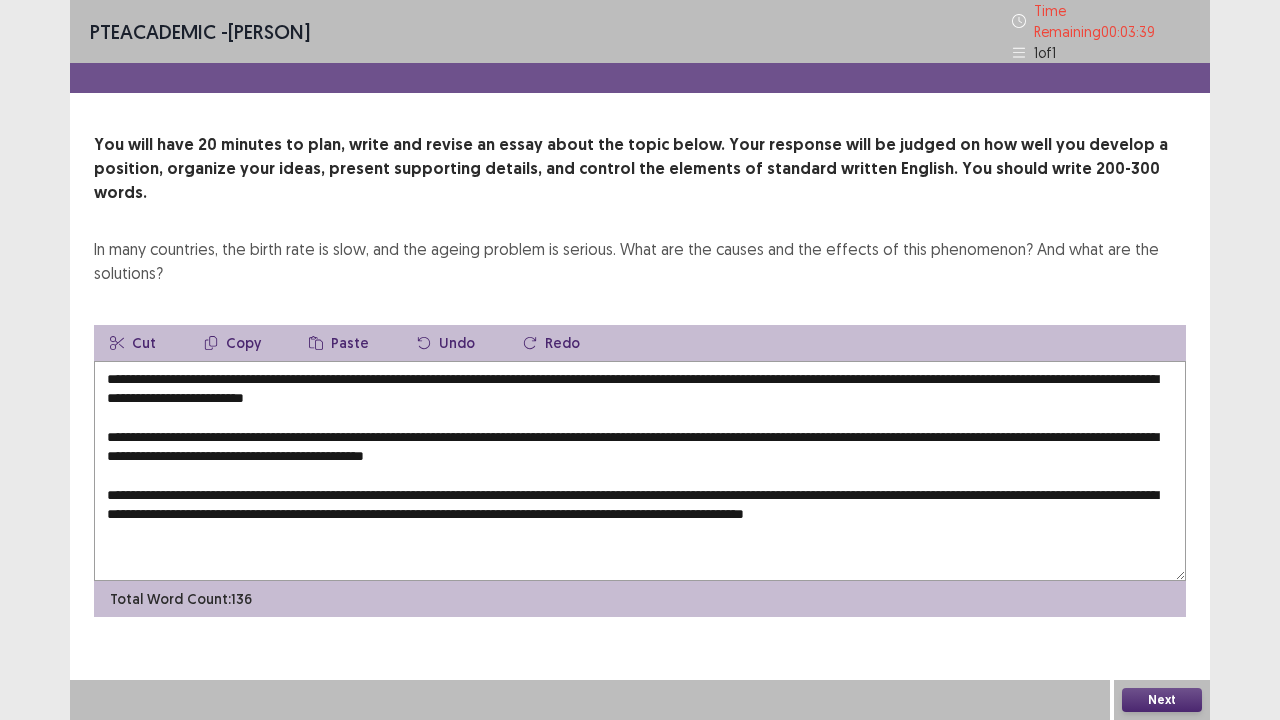 paste on "**********" 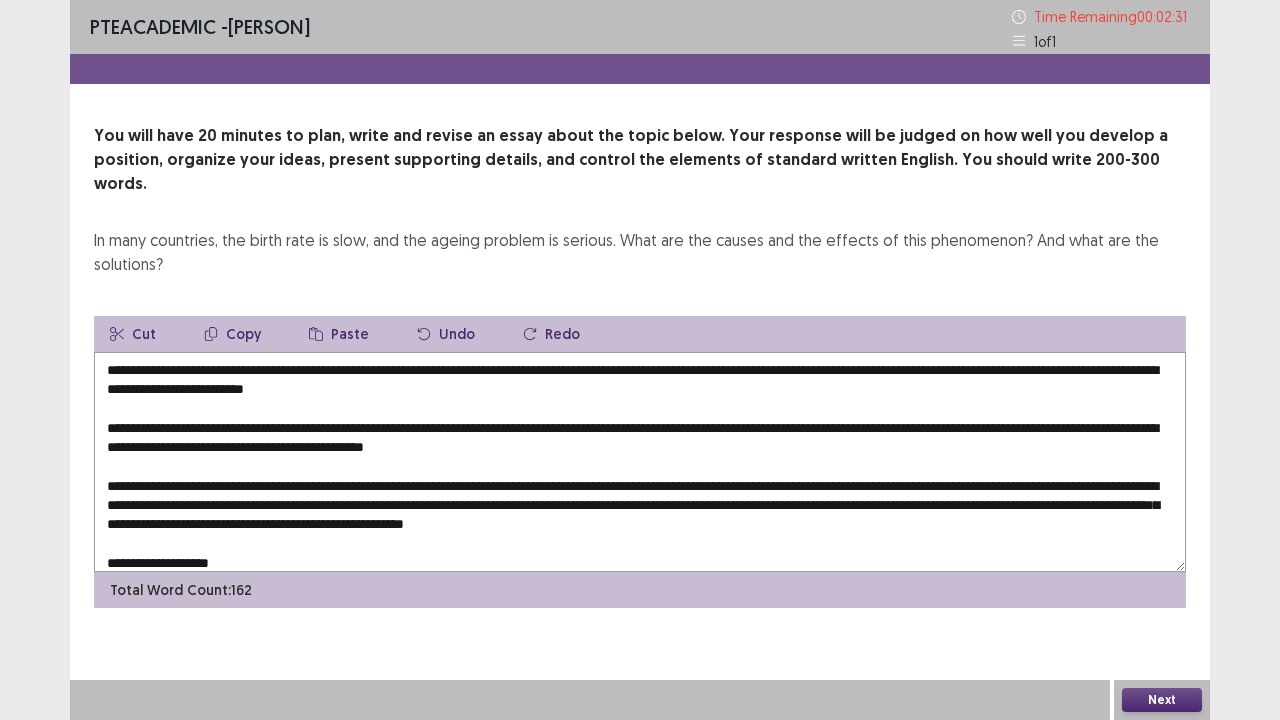 drag, startPoint x: 102, startPoint y: 345, endPoint x: 497, endPoint y: 371, distance: 395.85477 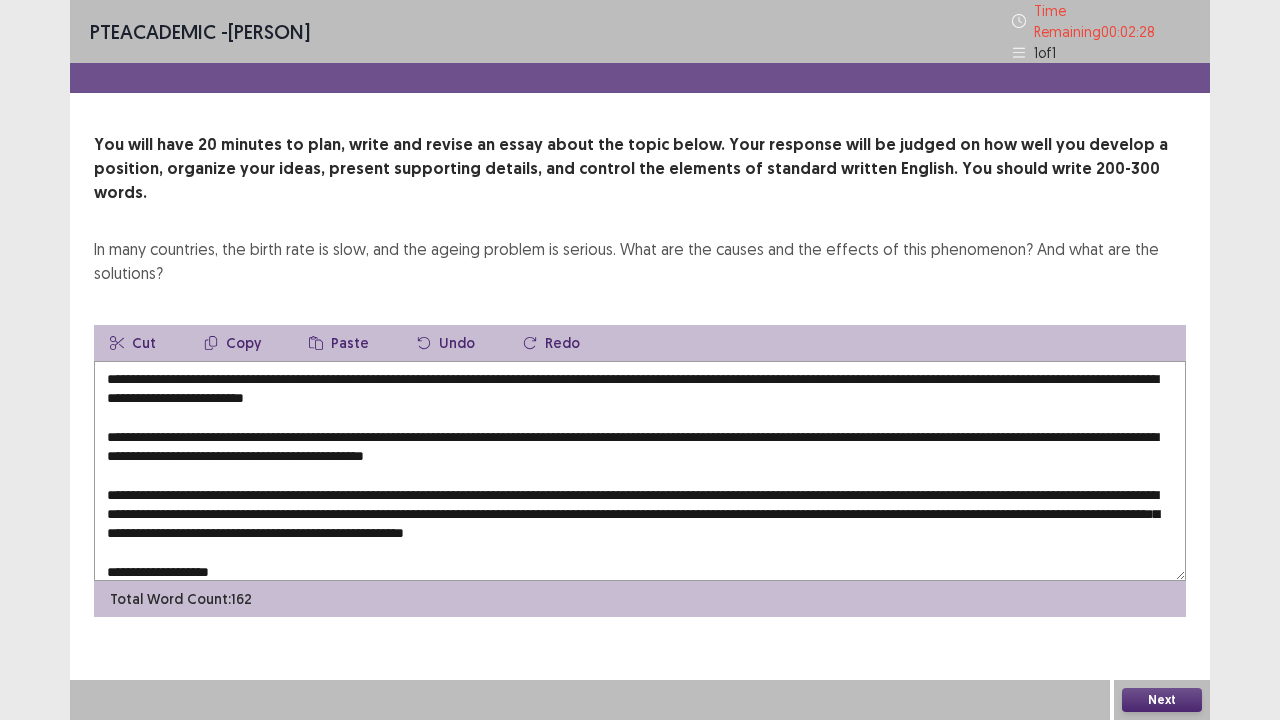 click on "**********" at bounding box center (640, 471) 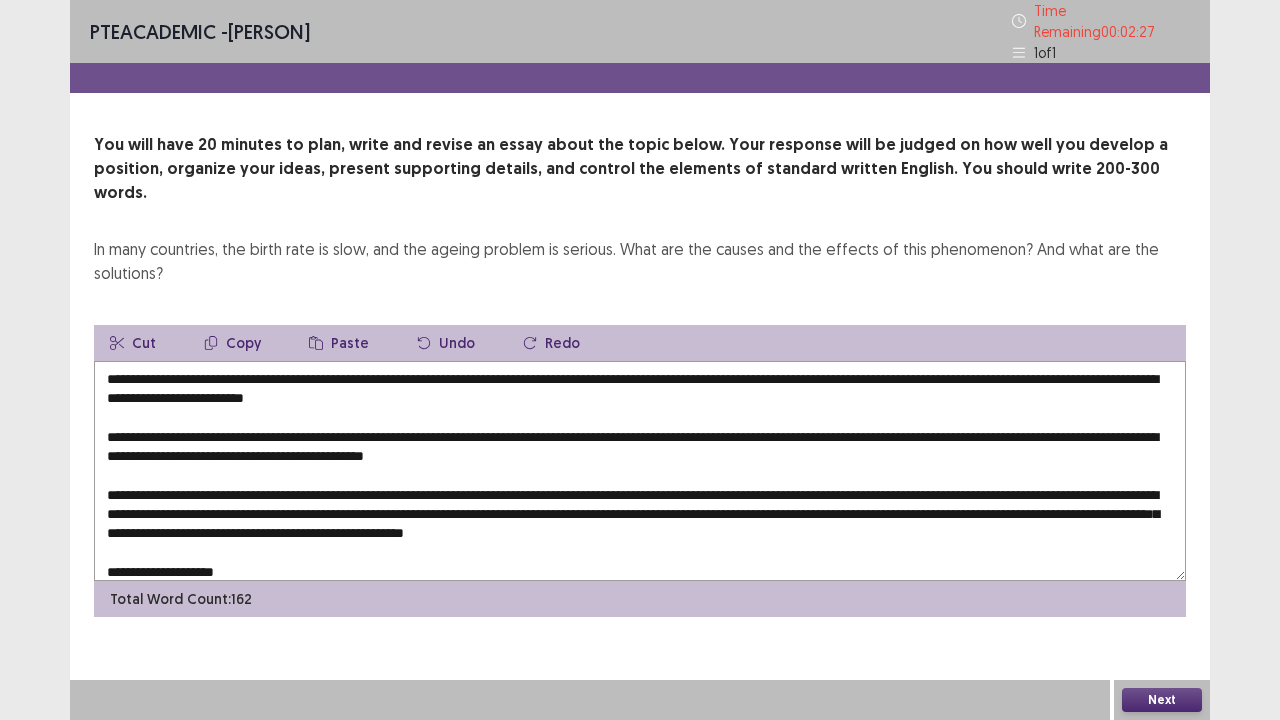 paste on "**********" 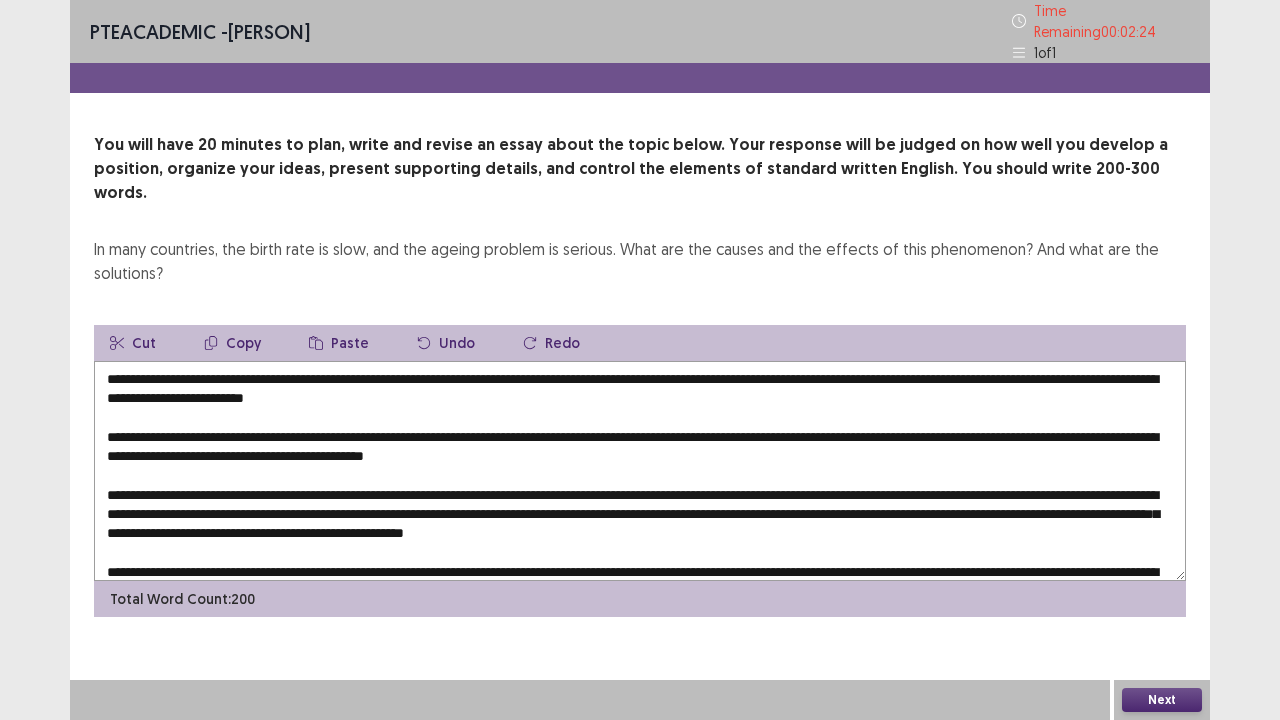 click at bounding box center [640, 471] 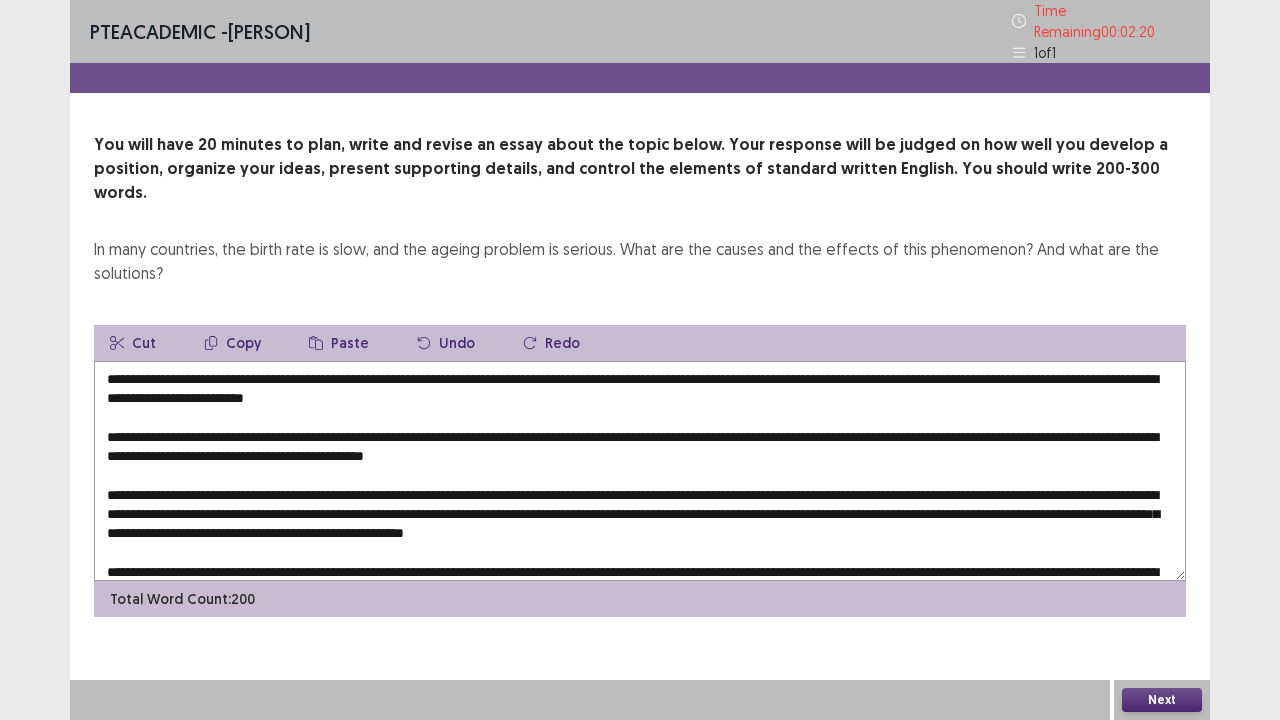 scroll, scrollTop: 19, scrollLeft: 0, axis: vertical 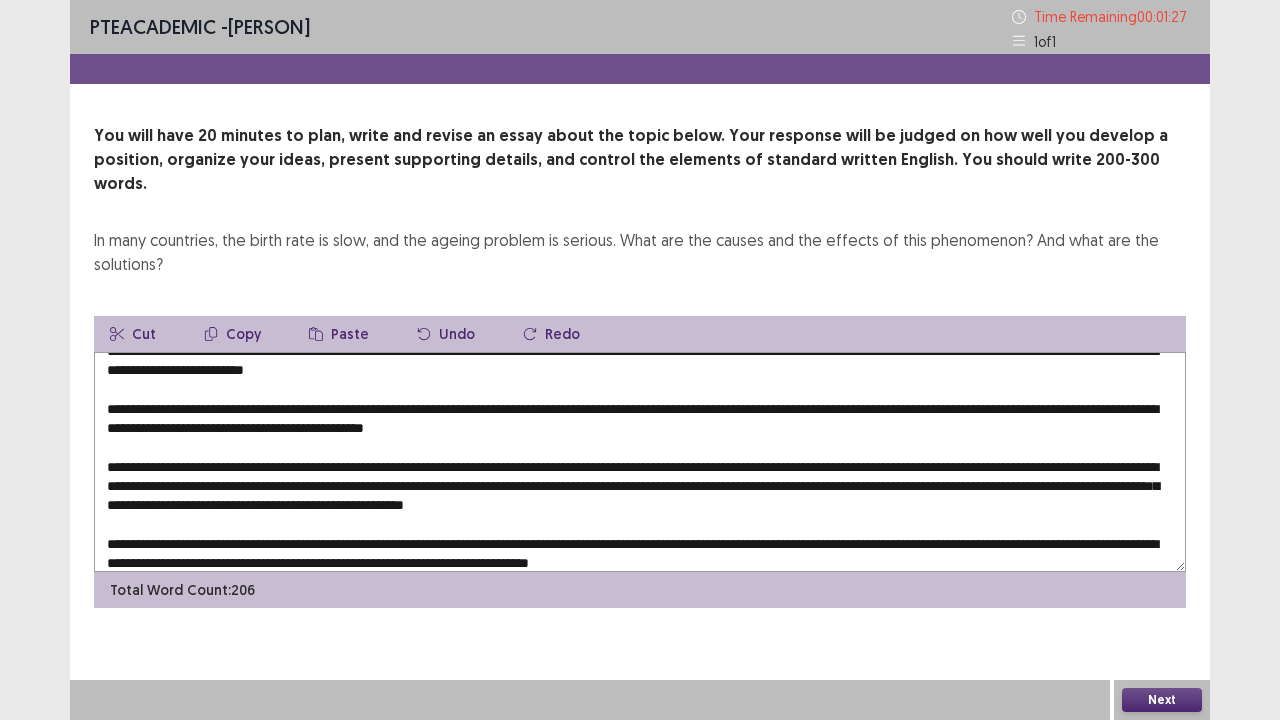 type on "**********" 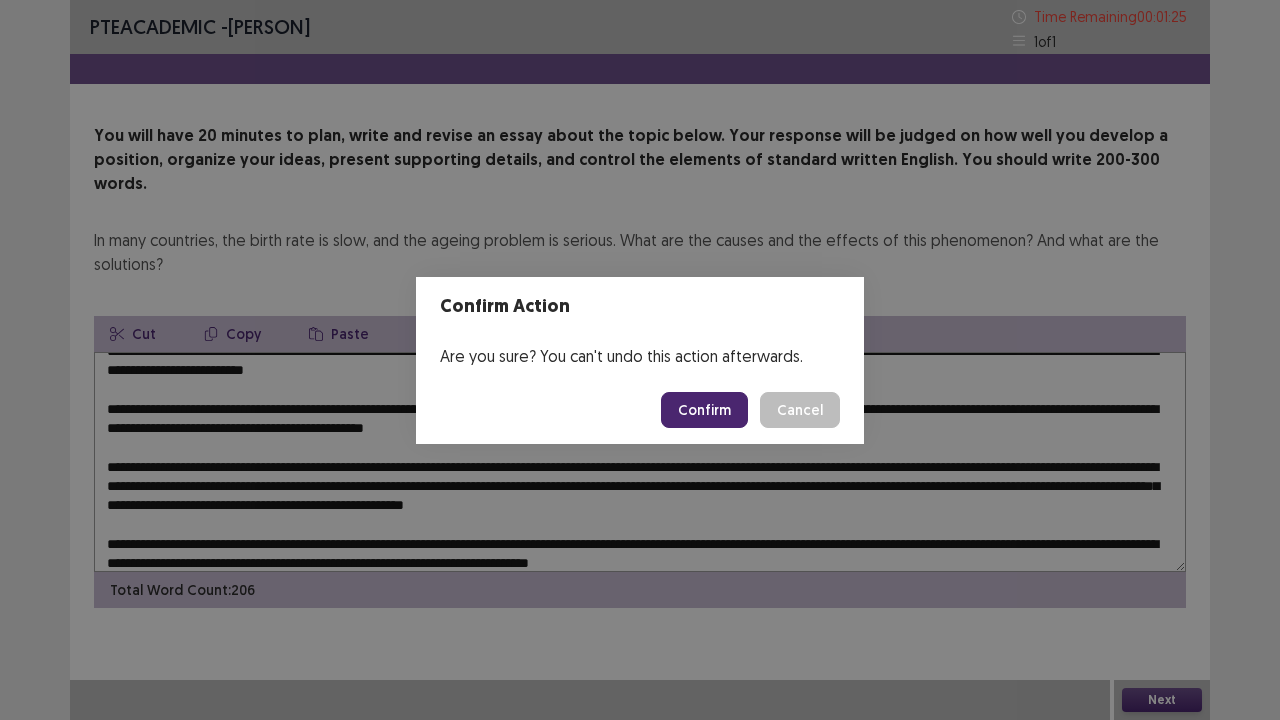 click on "Confirm" at bounding box center [704, 410] 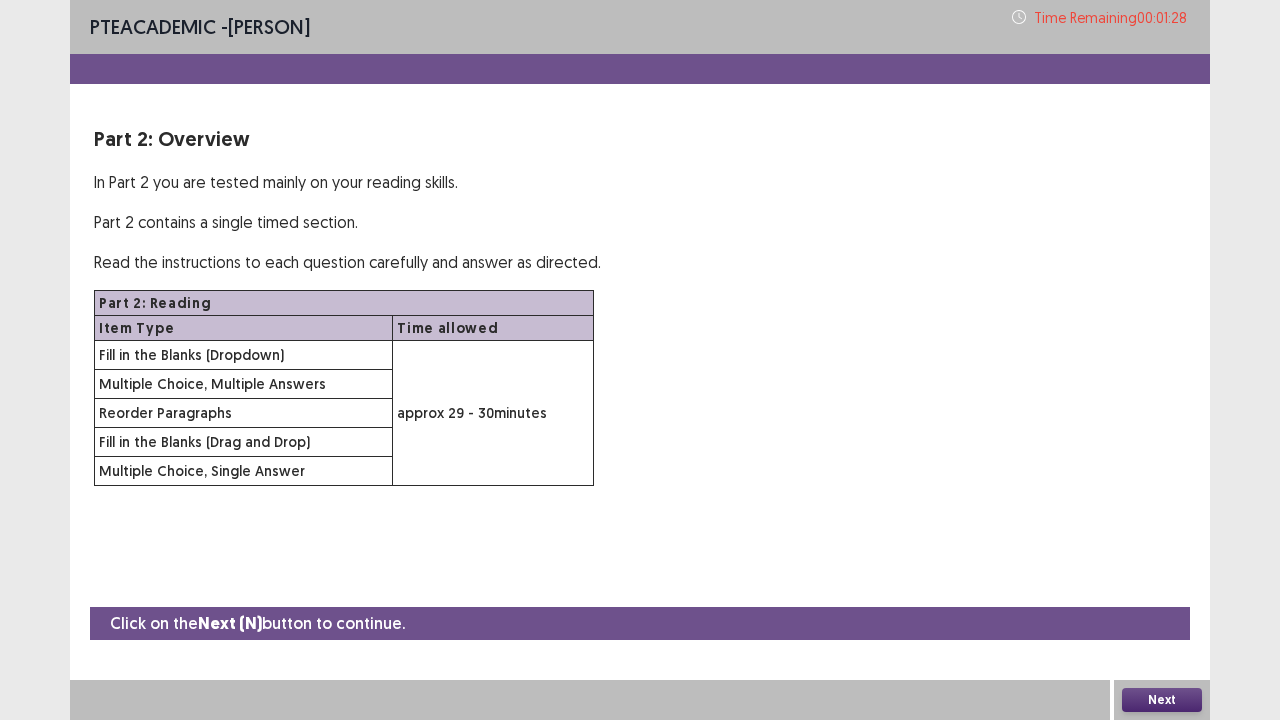 click on "Next" at bounding box center [1162, 700] 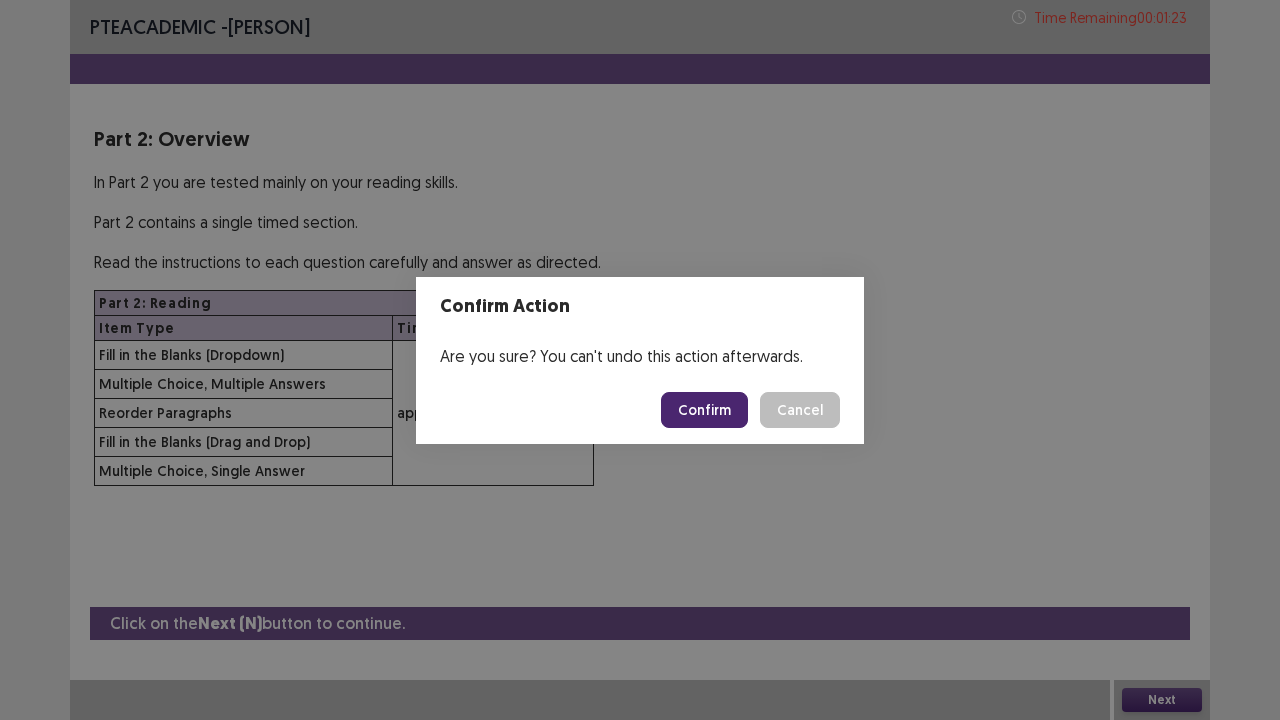 click on "Confirm" at bounding box center [704, 410] 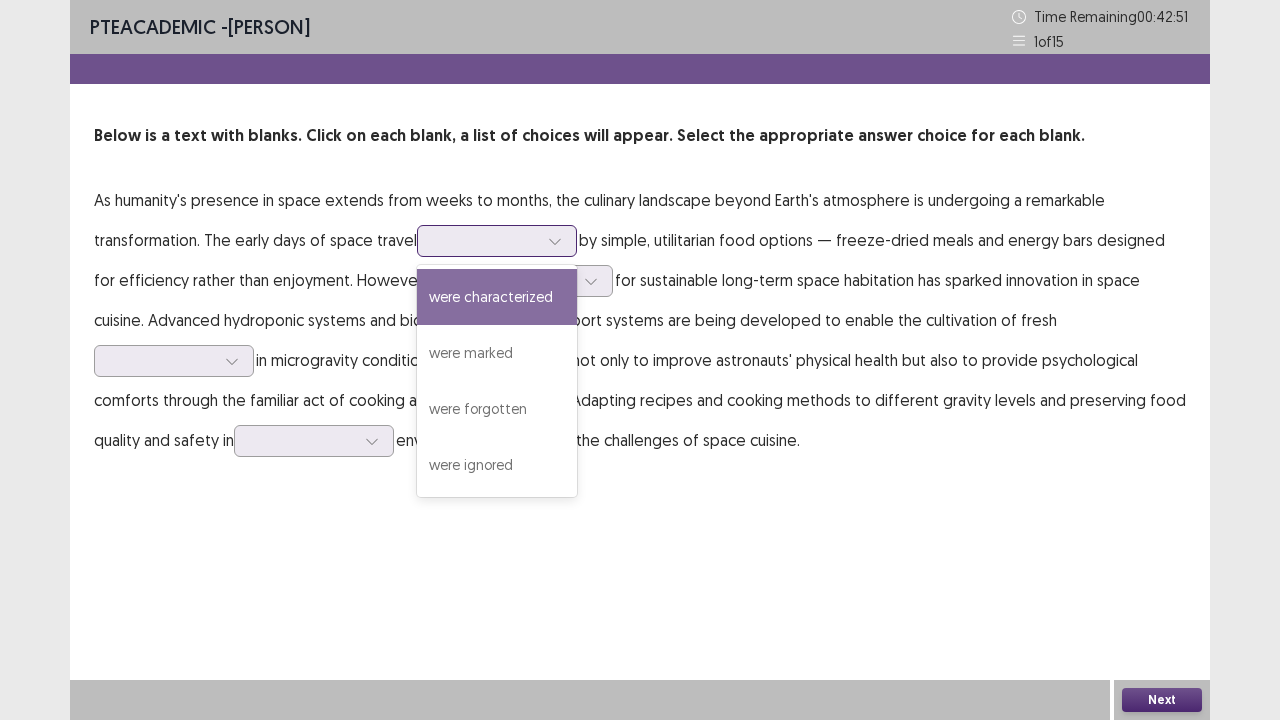 click 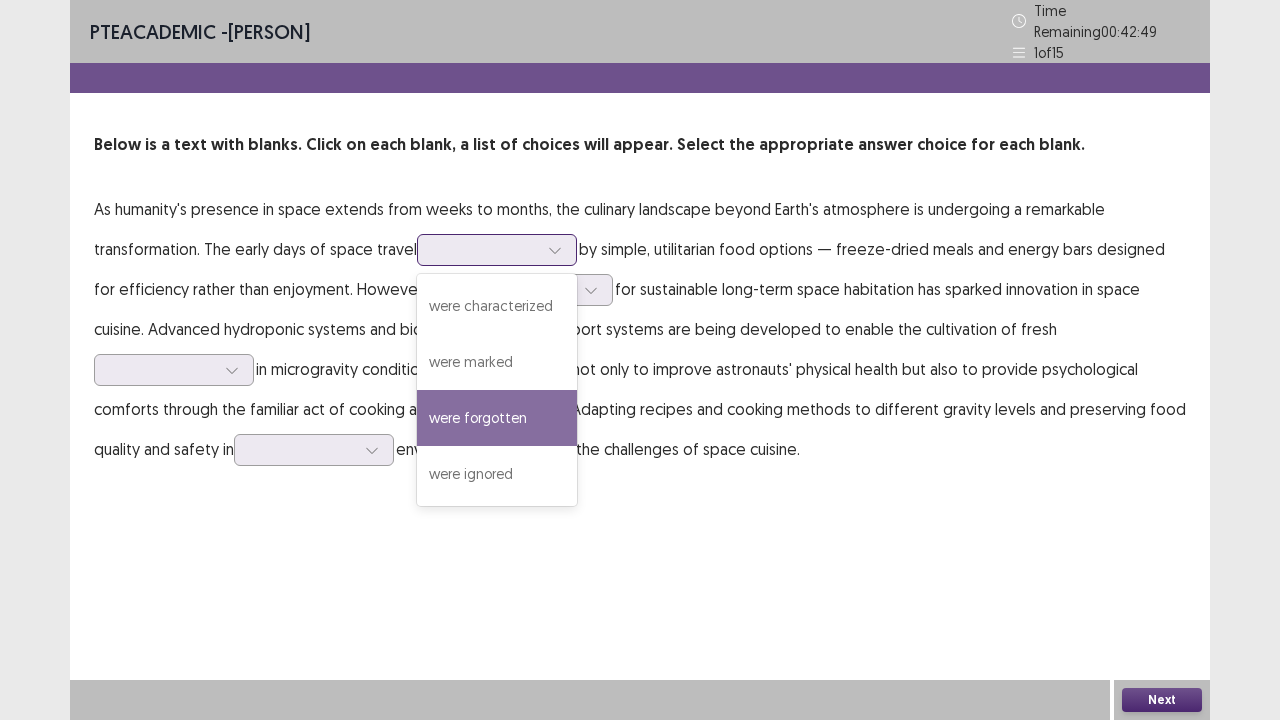 click on "were forgotten" at bounding box center (497, 418) 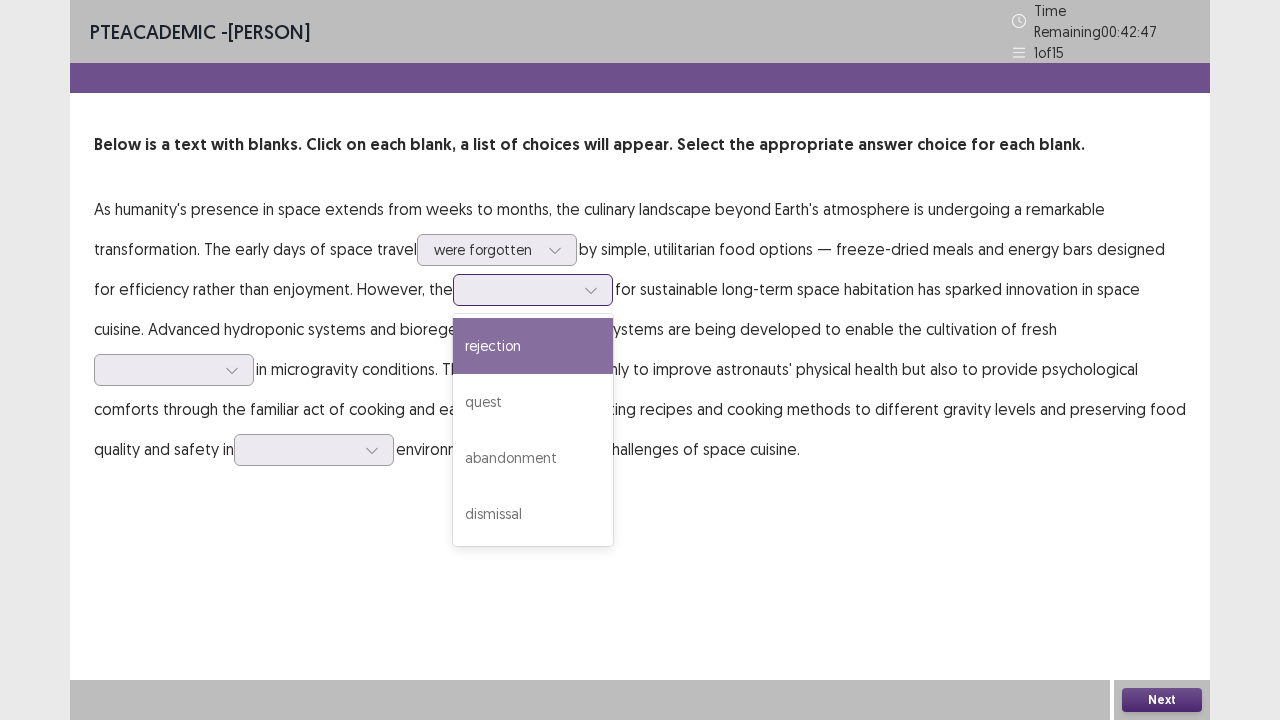 click at bounding box center (522, 289) 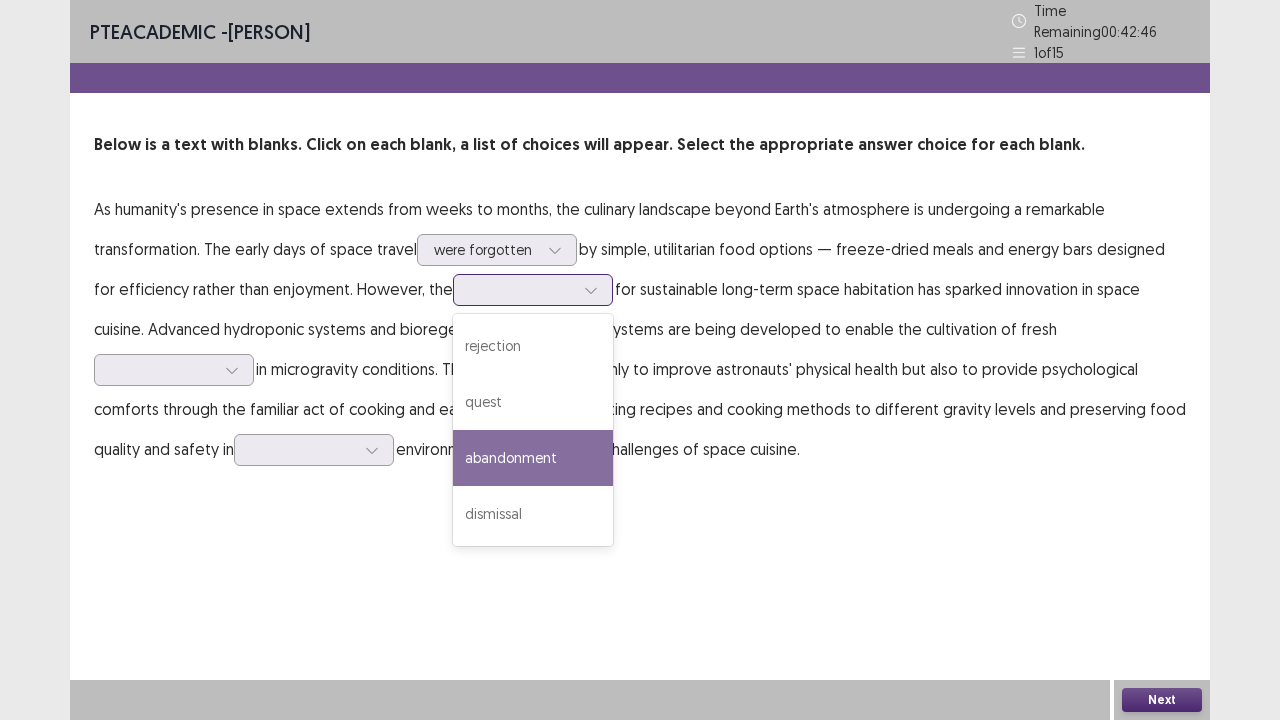 click on "abandonment" at bounding box center [533, 458] 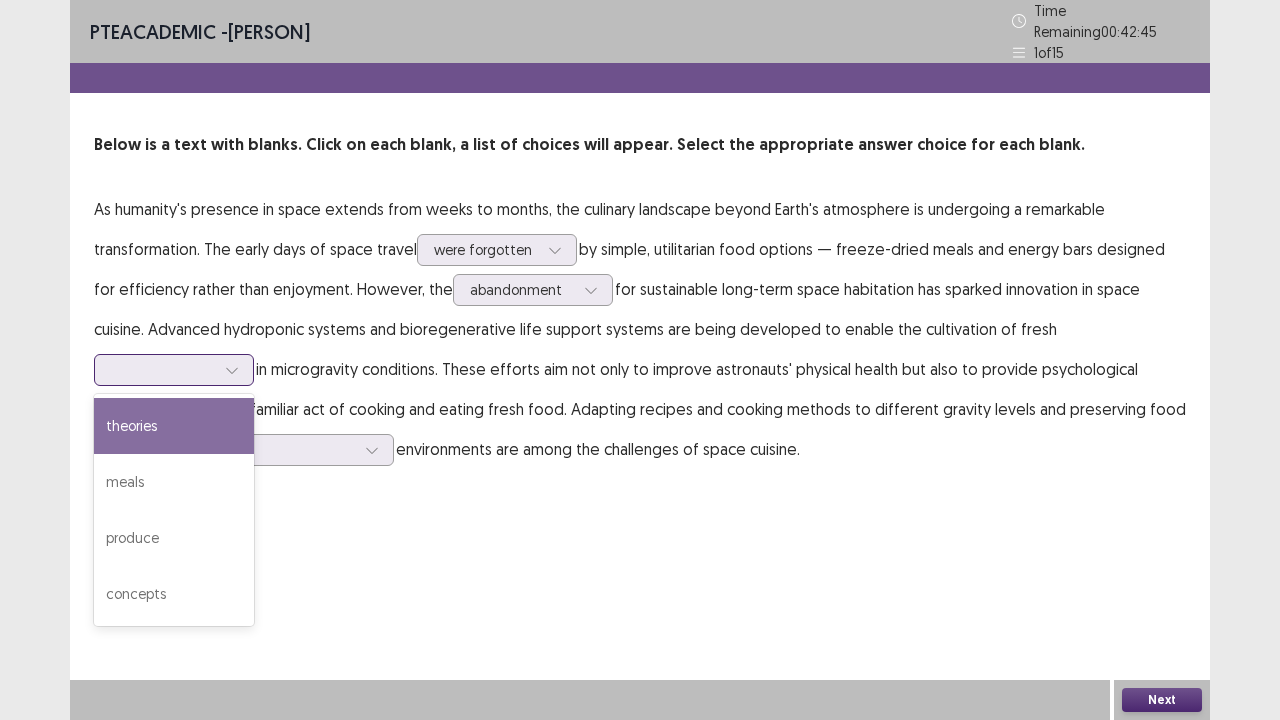 click at bounding box center (232, 370) 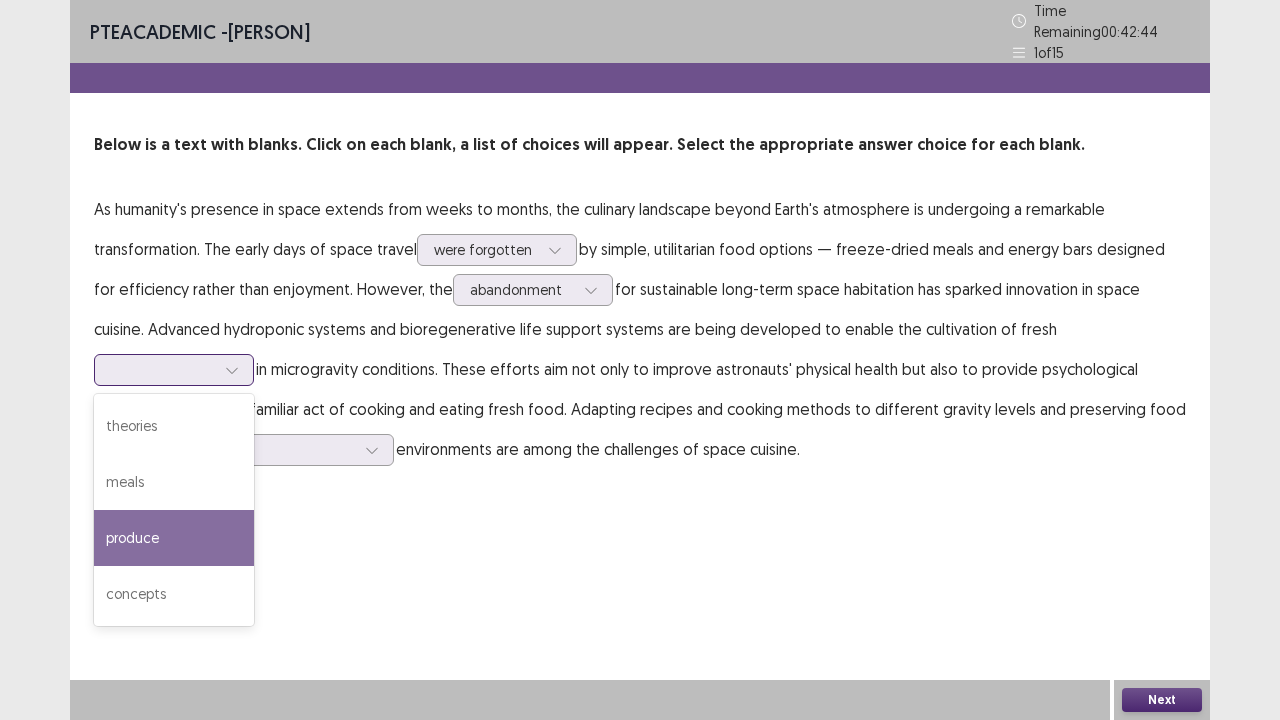 click on "produce" at bounding box center (174, 538) 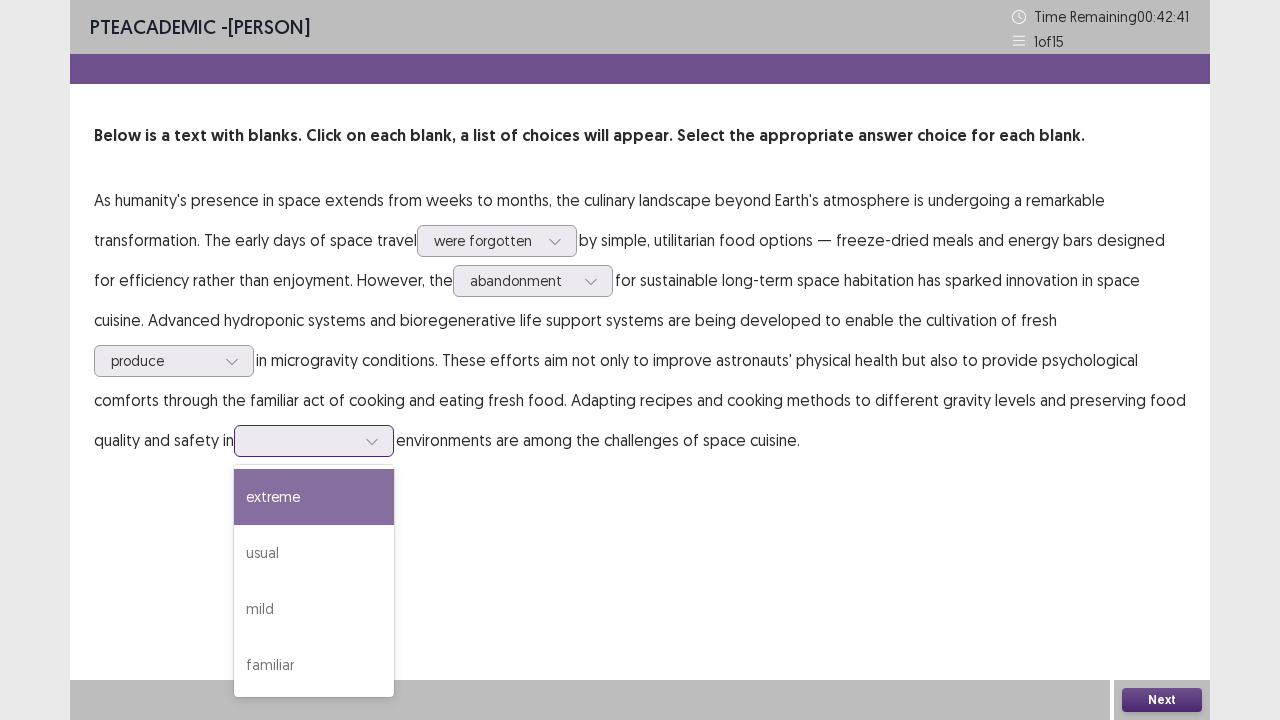 click at bounding box center [372, 441] 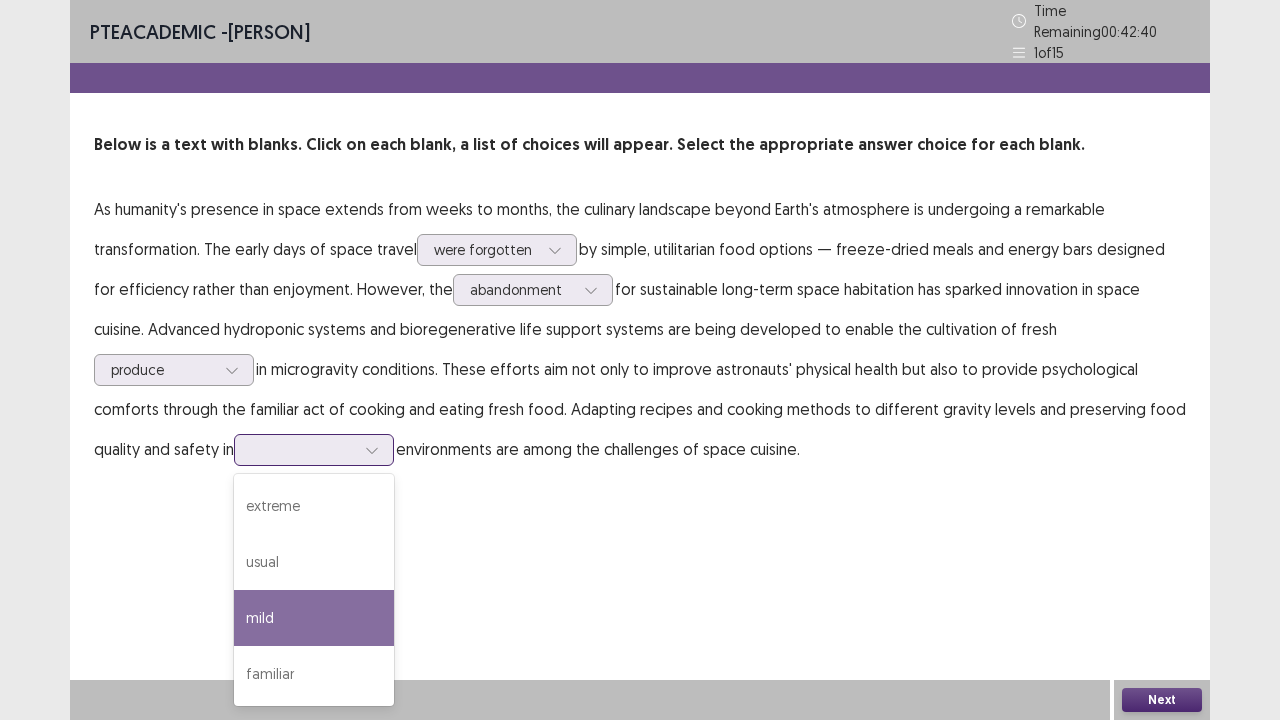 click on "mild" at bounding box center [314, 618] 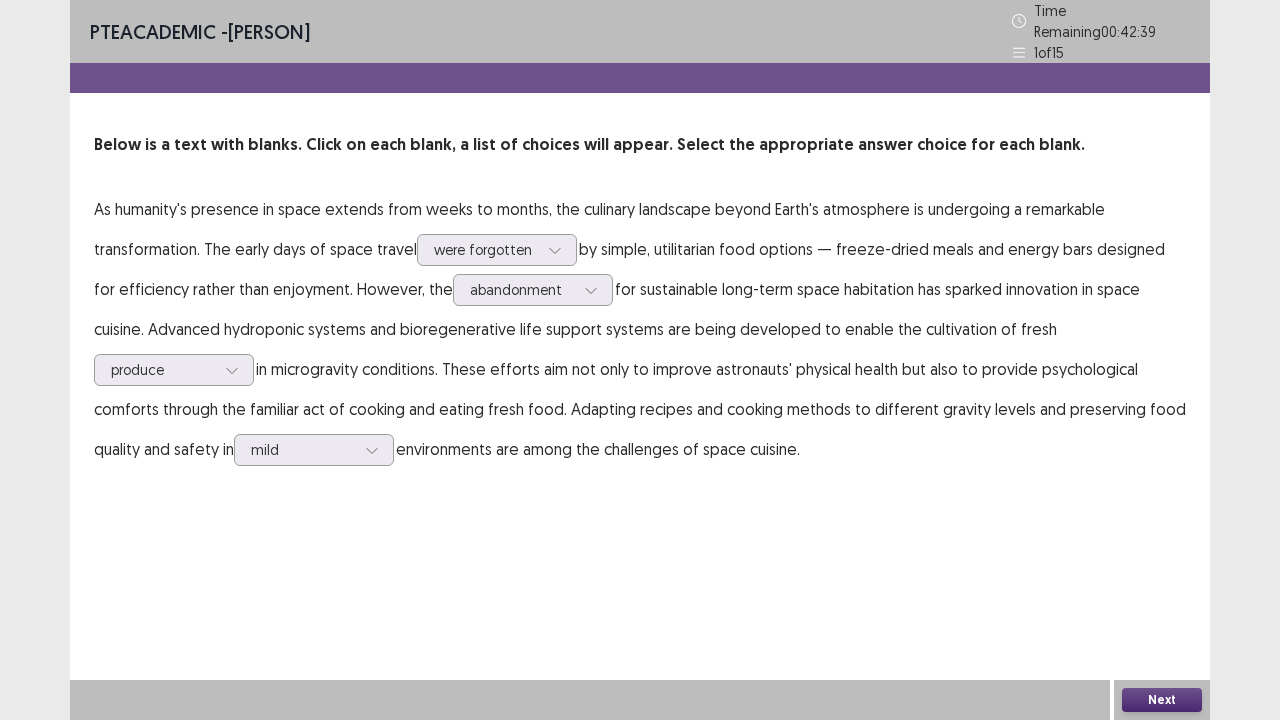 click on "Next" at bounding box center (1162, 700) 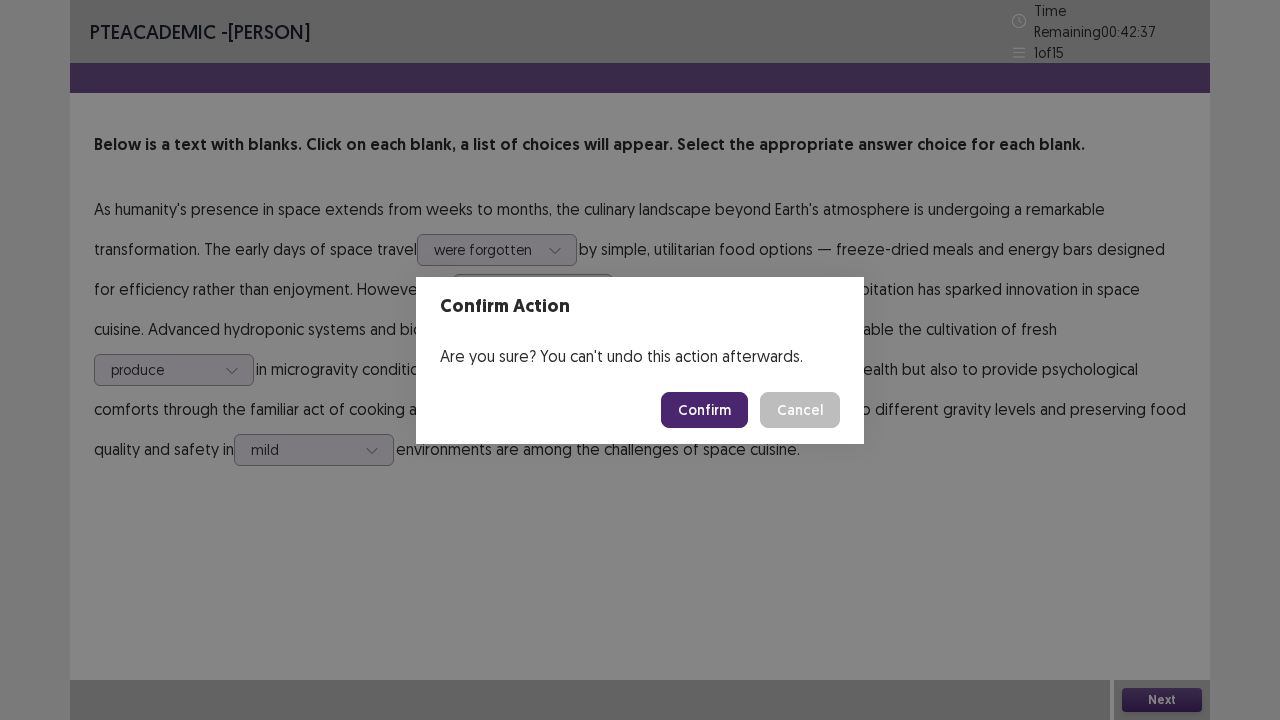 click on "Confirm" at bounding box center (704, 410) 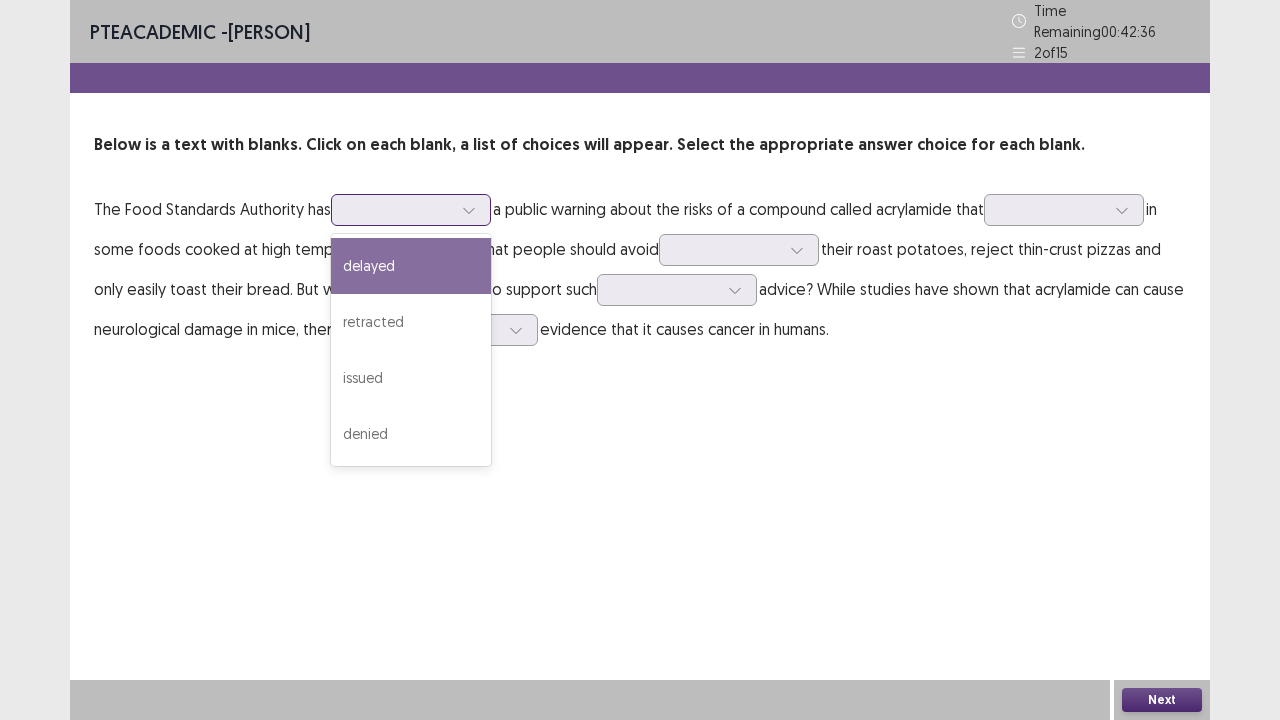 click at bounding box center (469, 210) 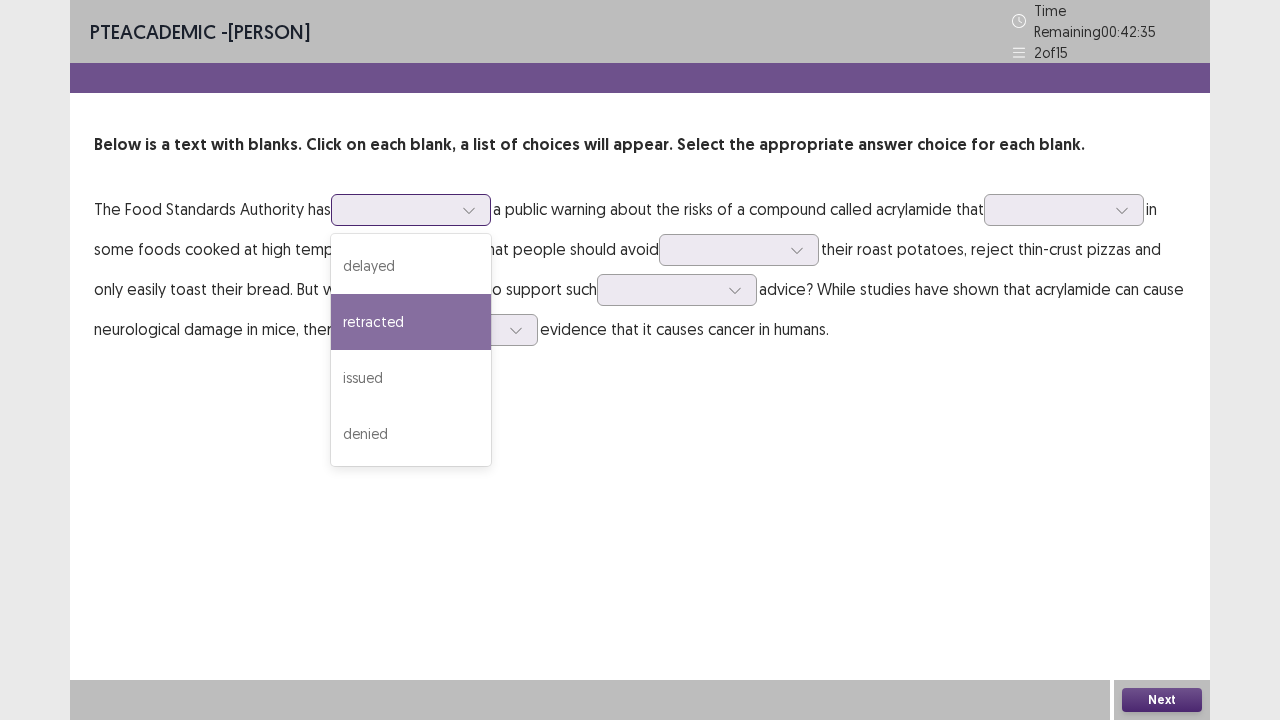 click on "retracted" at bounding box center (411, 322) 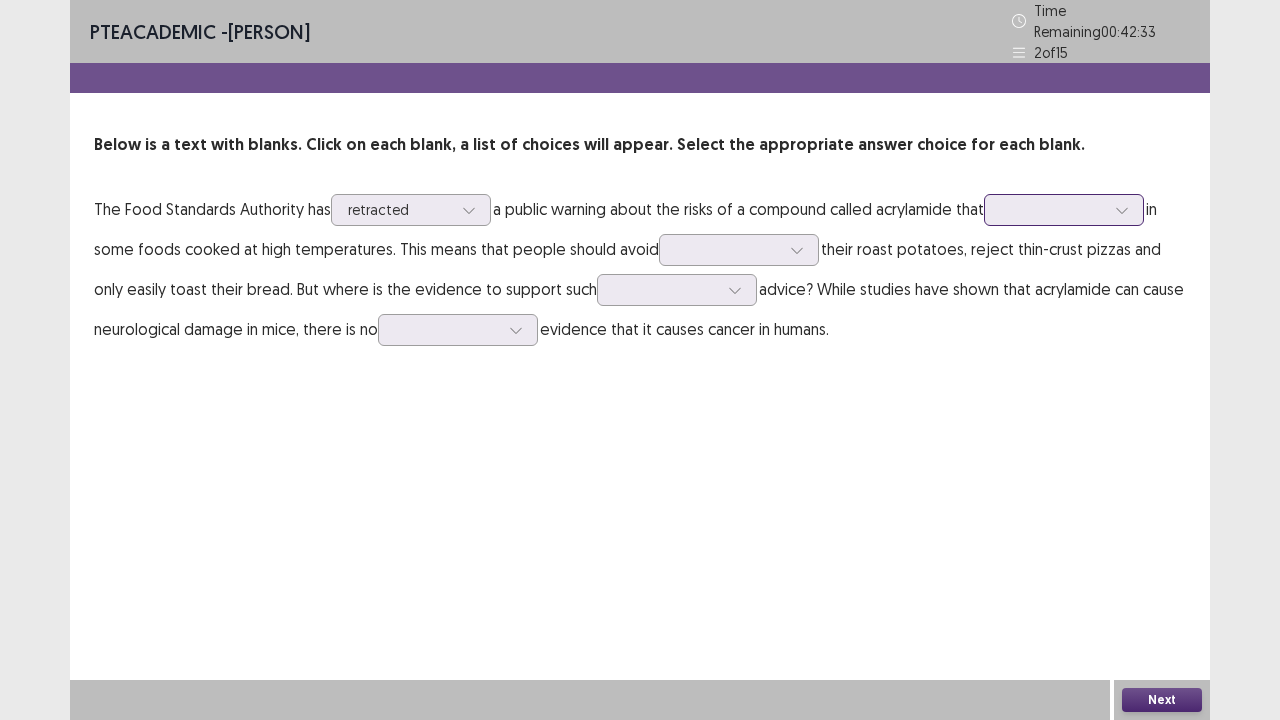 drag, startPoint x: 1094, startPoint y: 217, endPoint x: 1086, endPoint y: 208, distance: 12.0415945 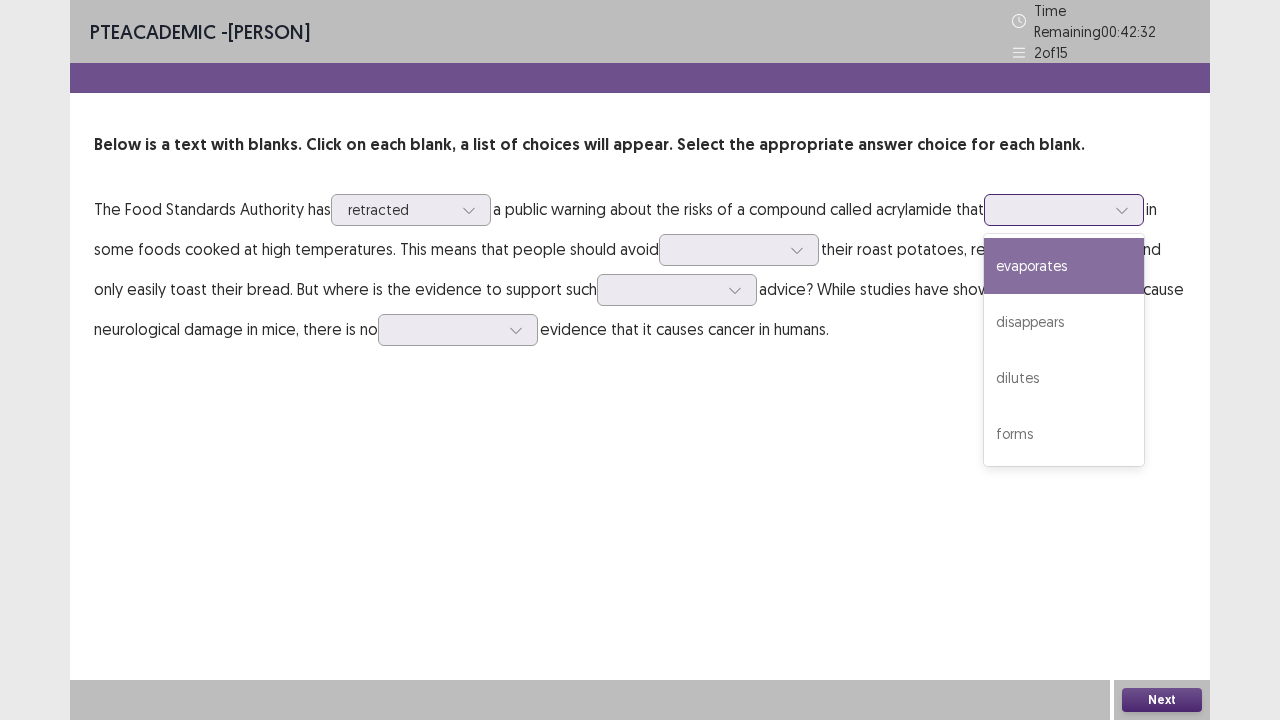 click at bounding box center [1053, 209] 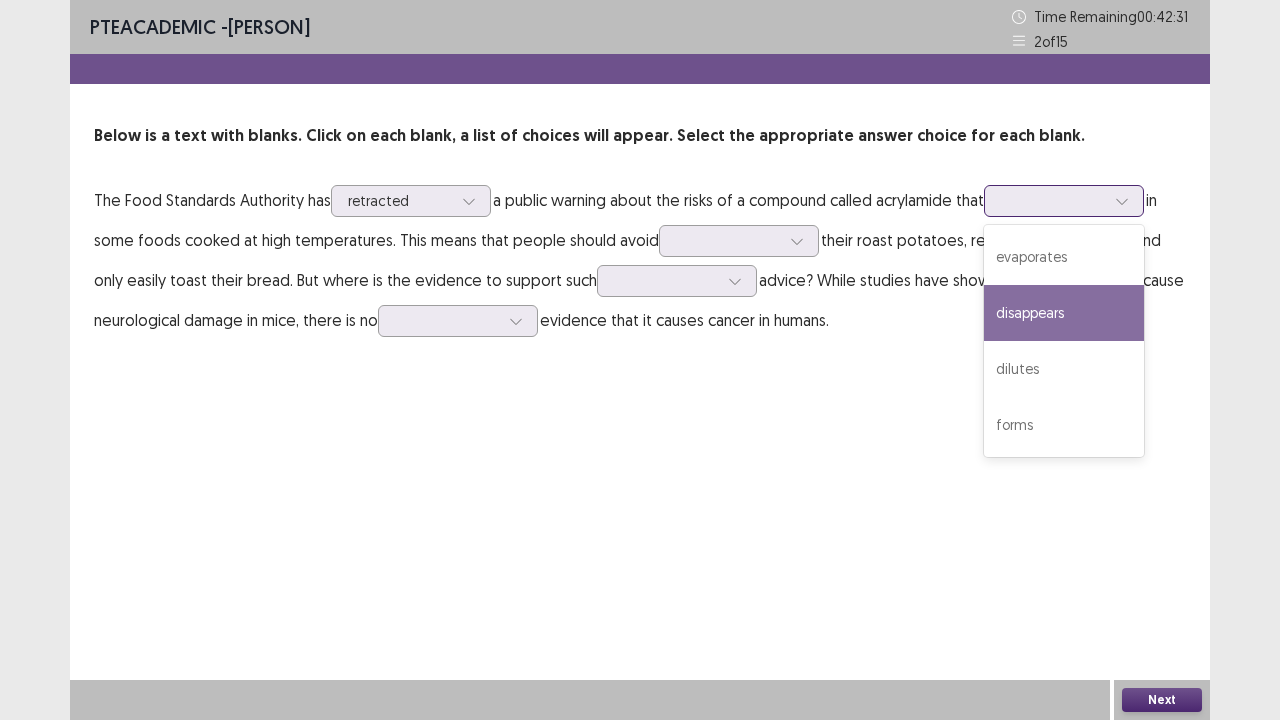 click on "disappears" at bounding box center [1064, 313] 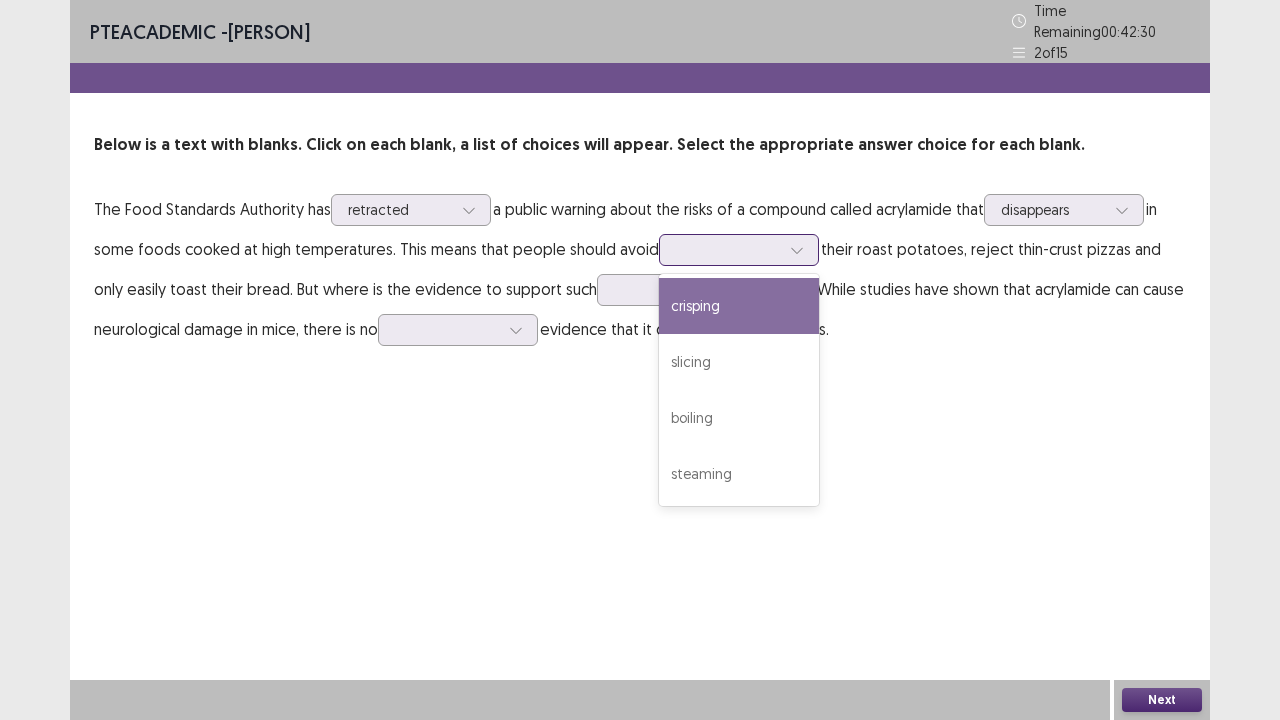 click 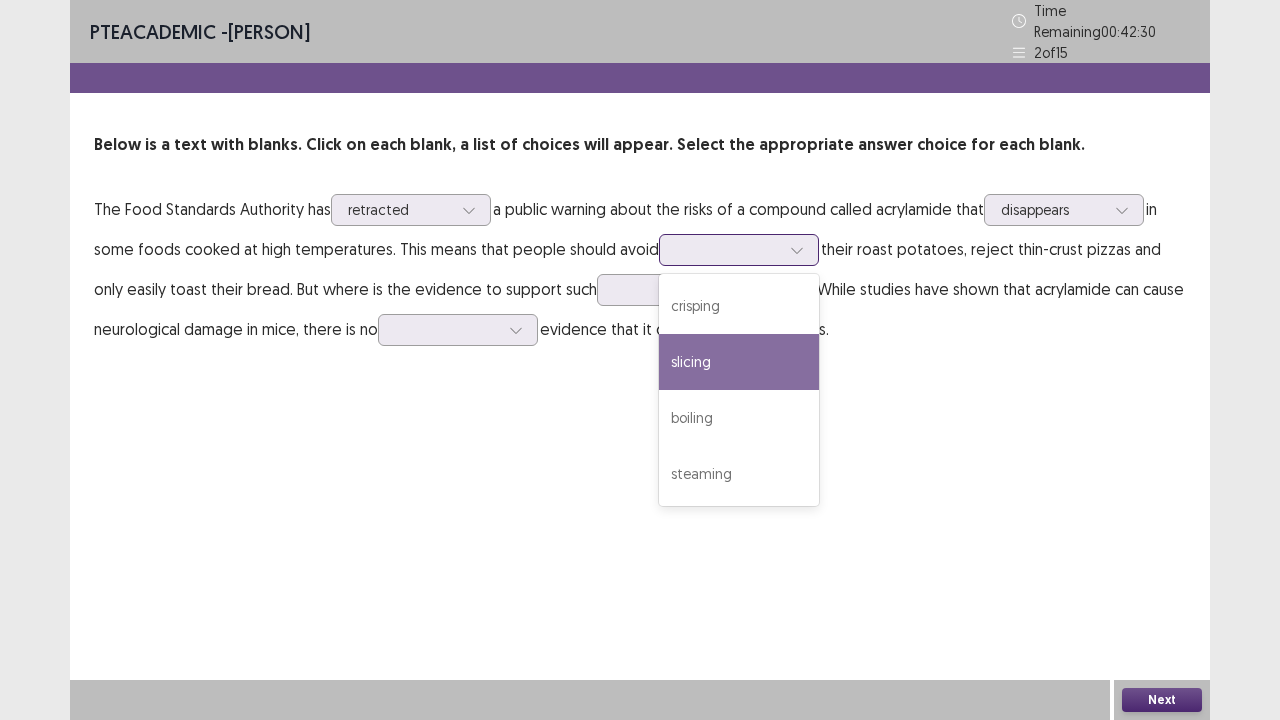 click on "slicing" at bounding box center (739, 362) 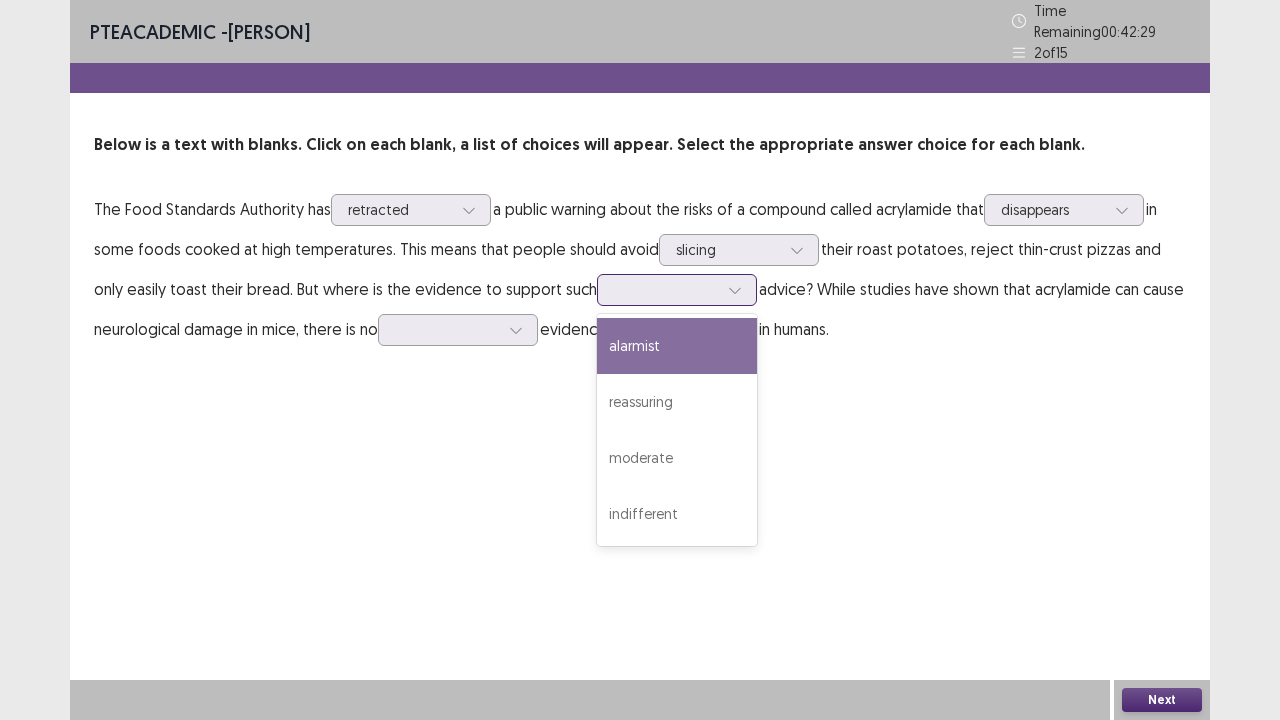 click at bounding box center (666, 289) 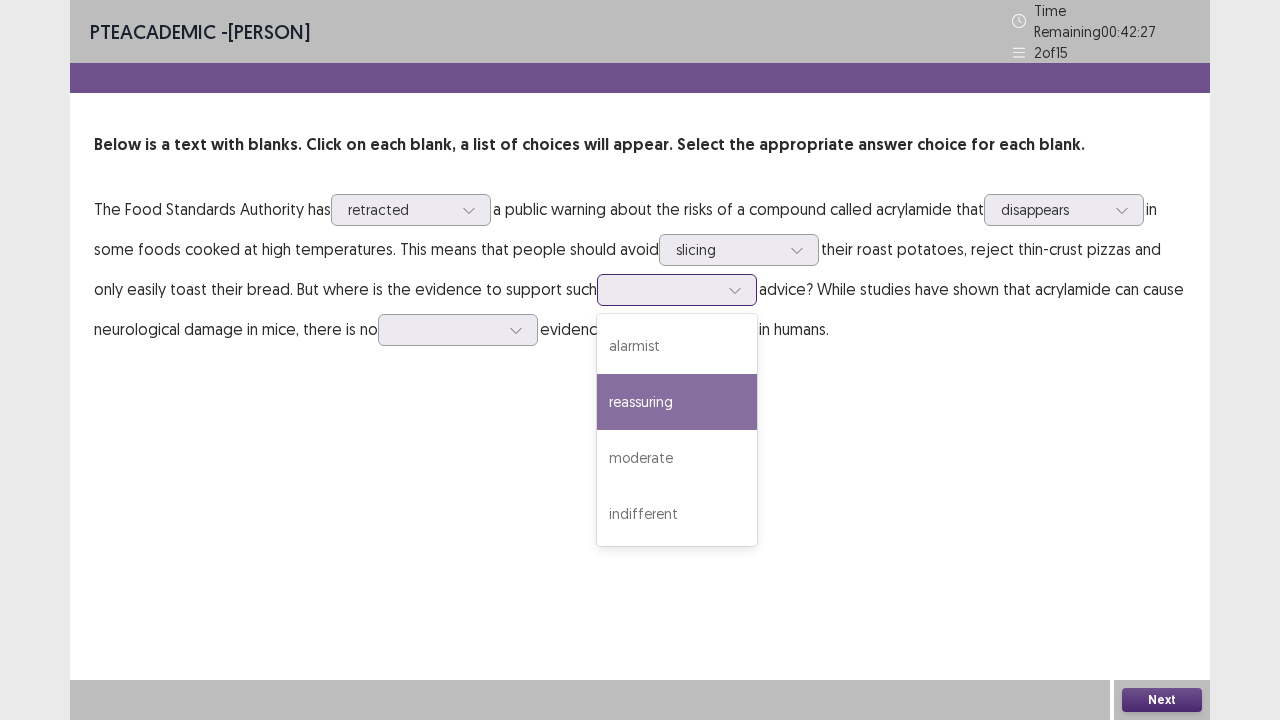 click on "reassuring" at bounding box center (677, 402) 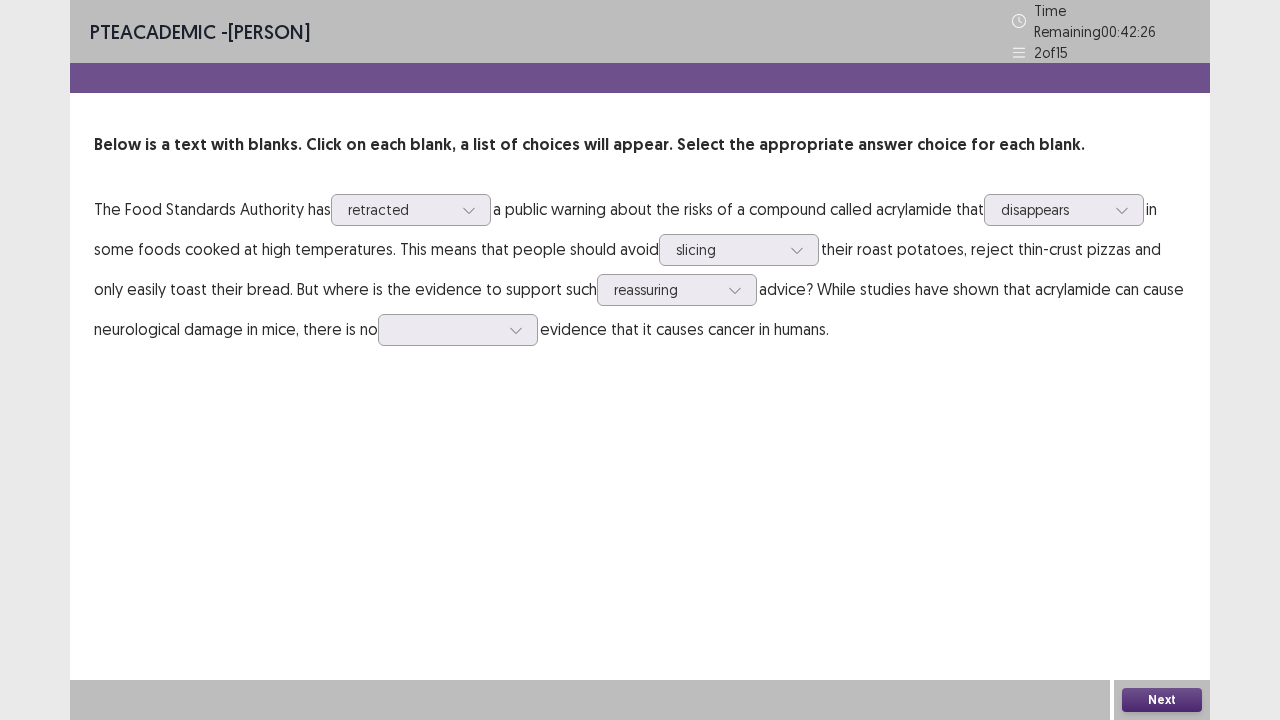 click on "PTE  academic   -  [PERSON] Time Remaining  00 : 42 : 26 2  of  15 Below is a text with blanks. Click on each blank, a list of choices will appear. Select the appropriate answer choice for each blank. The Food Standards Authority has  retracted  a public warning about the risks of a compound called acrylamide that  disappears  in some foods cooked at high temperatures. This means that people should avoid  slicing  their roast potatoes, reject thin-crust pizzas and only easily toast their bread. But where is the evidence to support such  reassuring  advice? While studies have shown that acrylamide can cause neurological damage in mice, there is no   evidence that it causes cancer in humans." at bounding box center [640, 194] 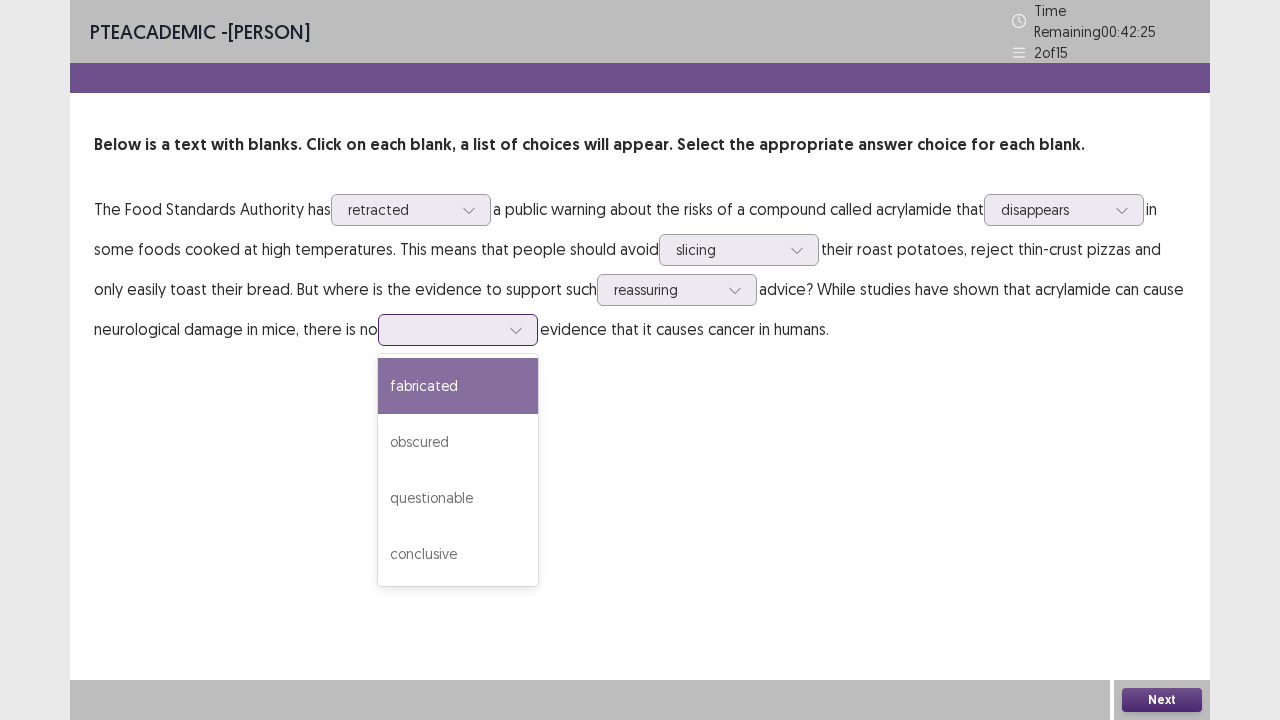 click at bounding box center [516, 330] 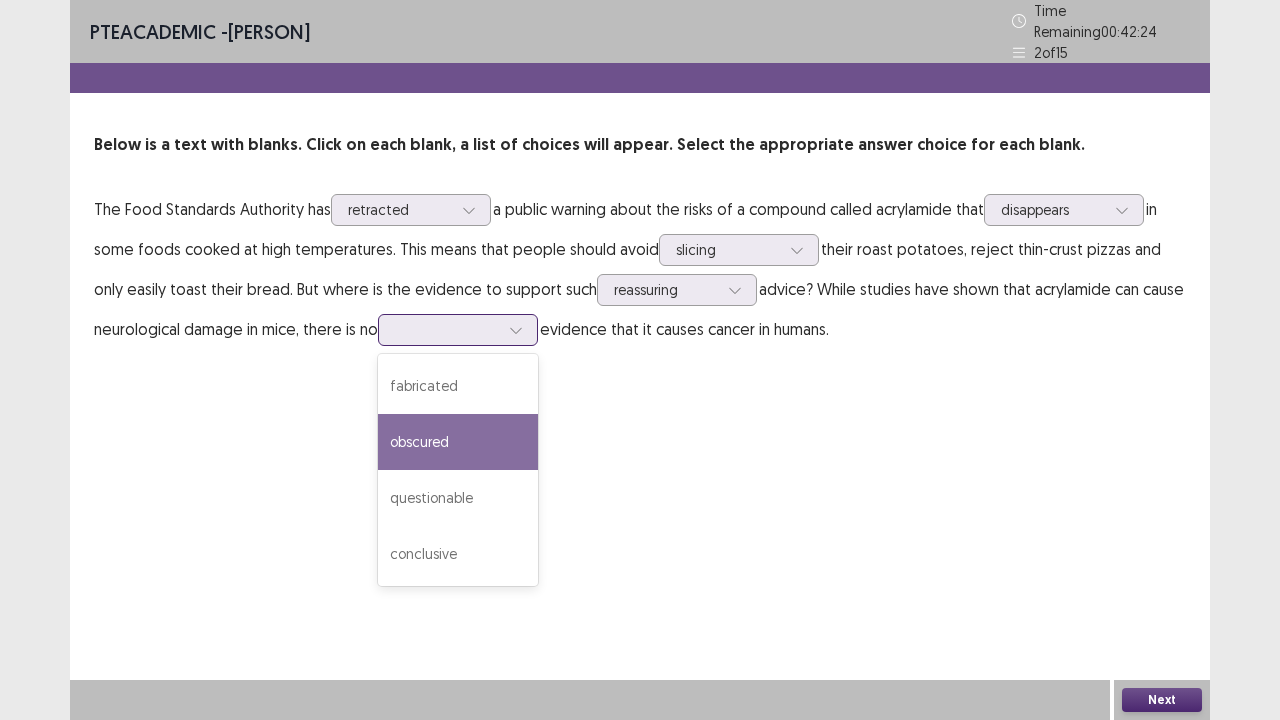 click on "obscured" at bounding box center (458, 442) 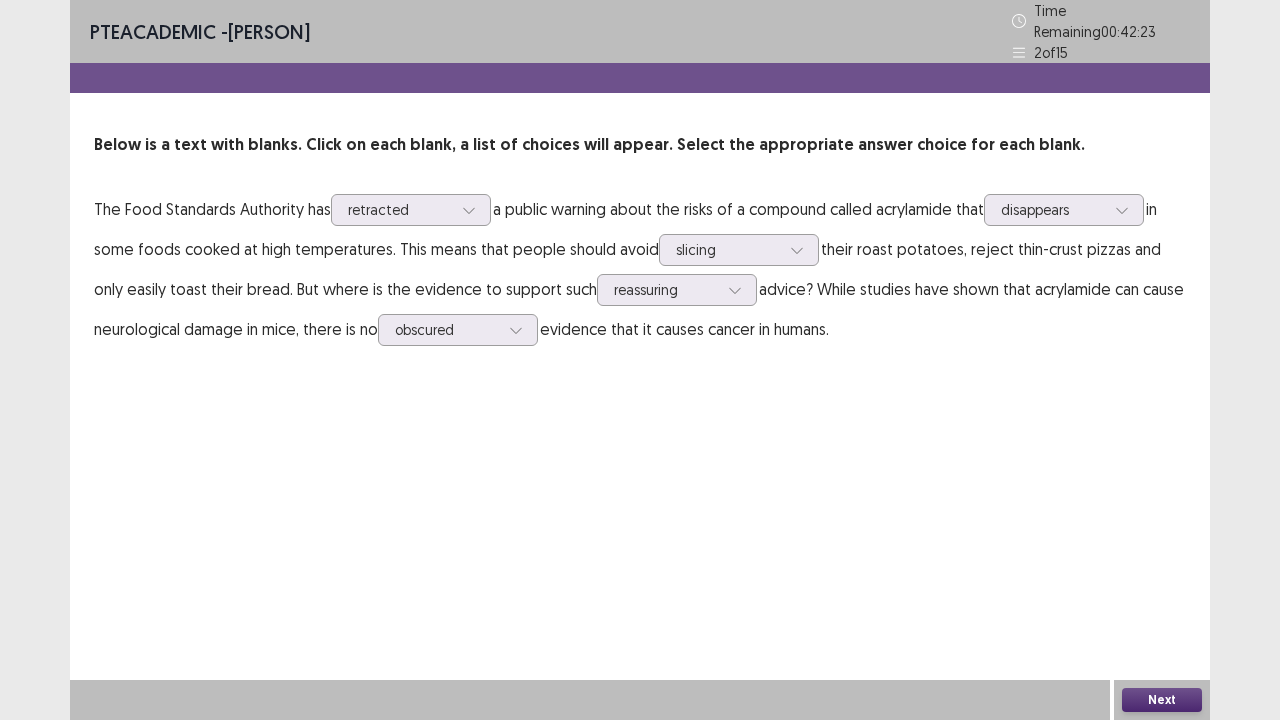 click on "Next" at bounding box center (1162, 700) 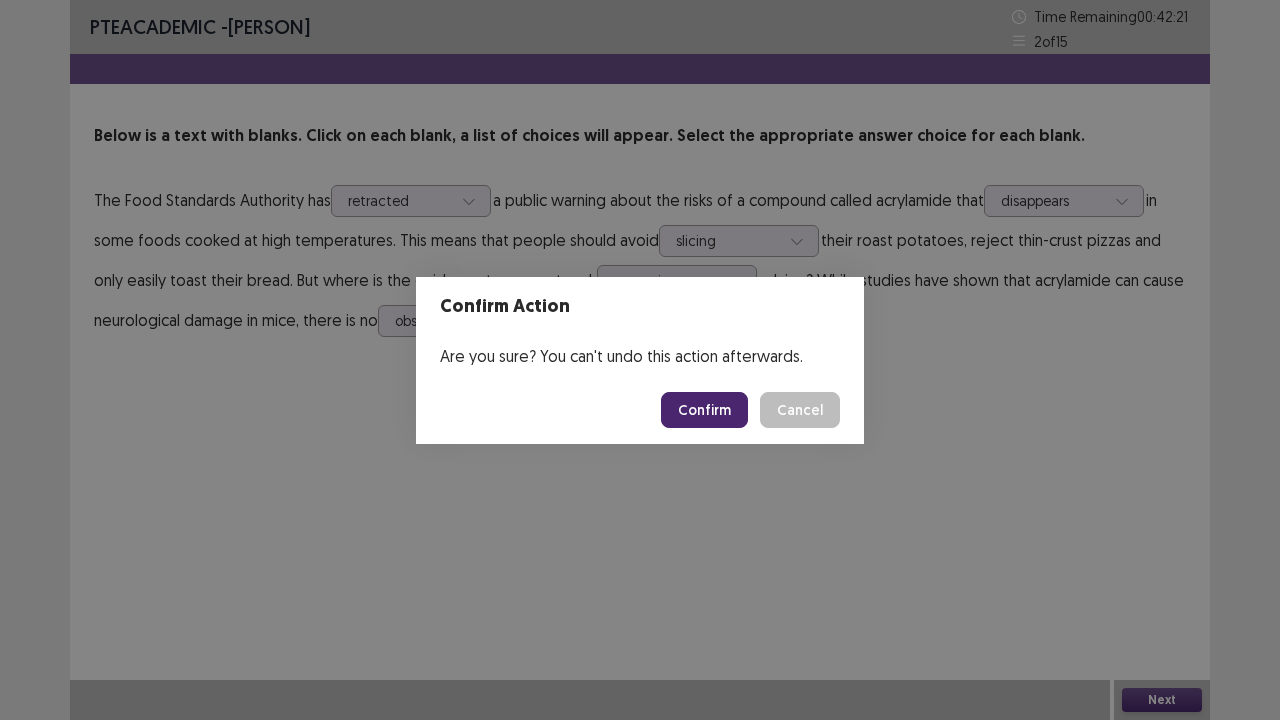 click on "Confirm" at bounding box center [704, 410] 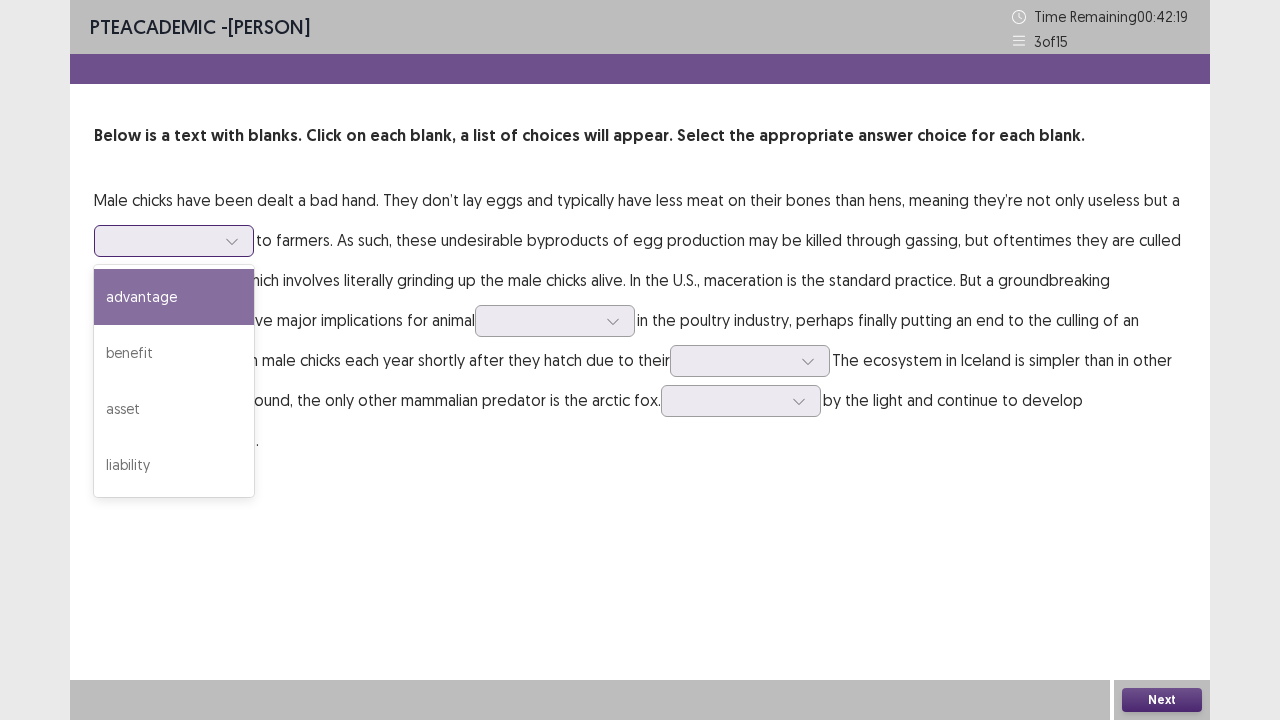 click at bounding box center (232, 241) 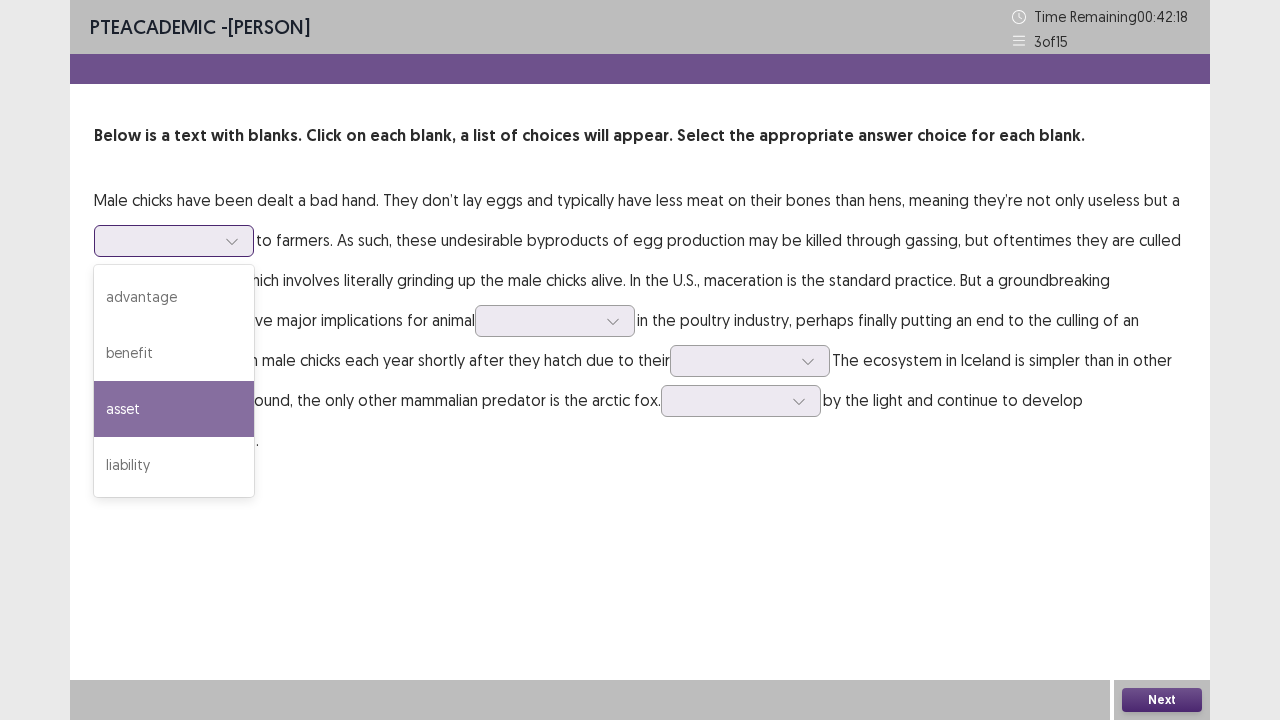 click on "asset" at bounding box center (174, 409) 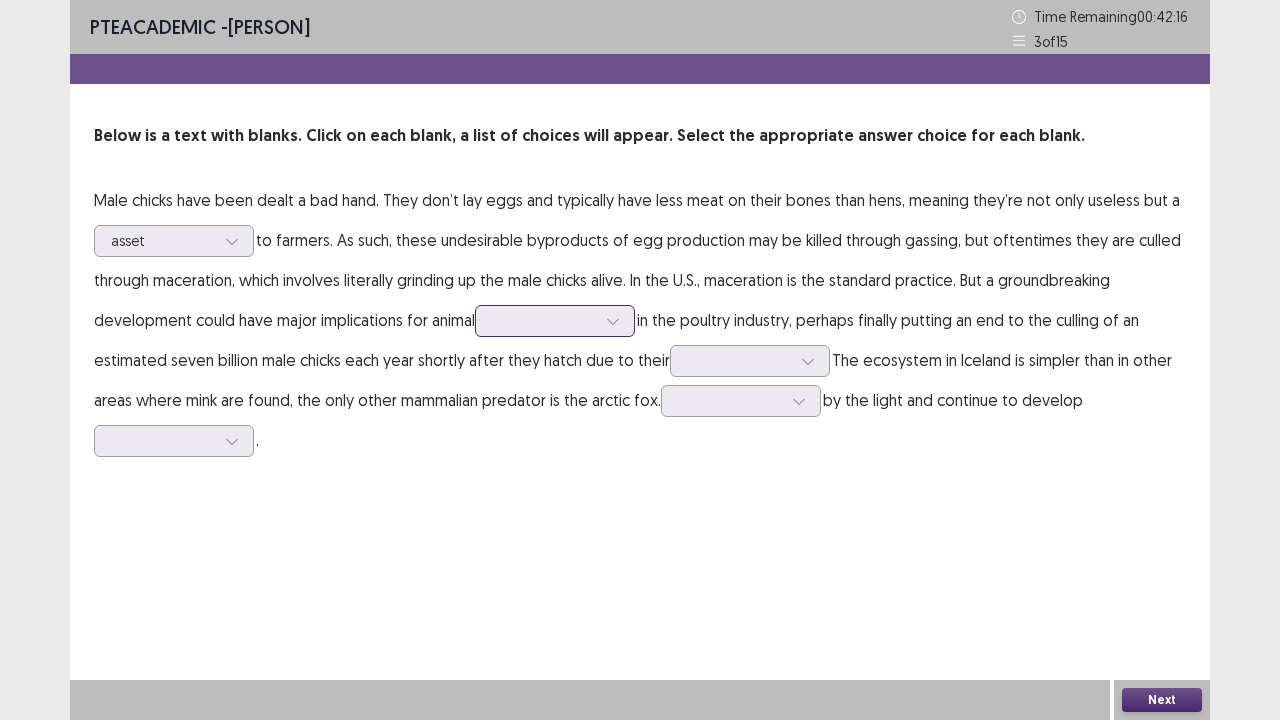 click at bounding box center (544, 320) 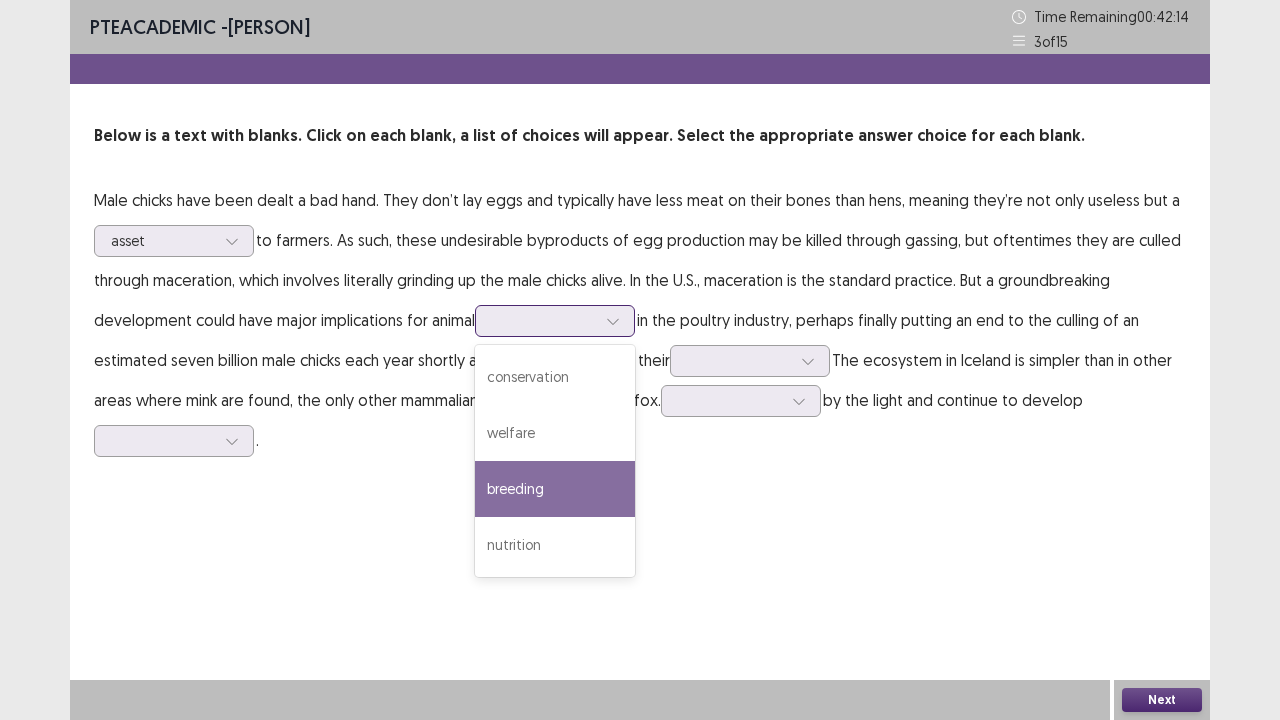 click on "breeding" at bounding box center [555, 489] 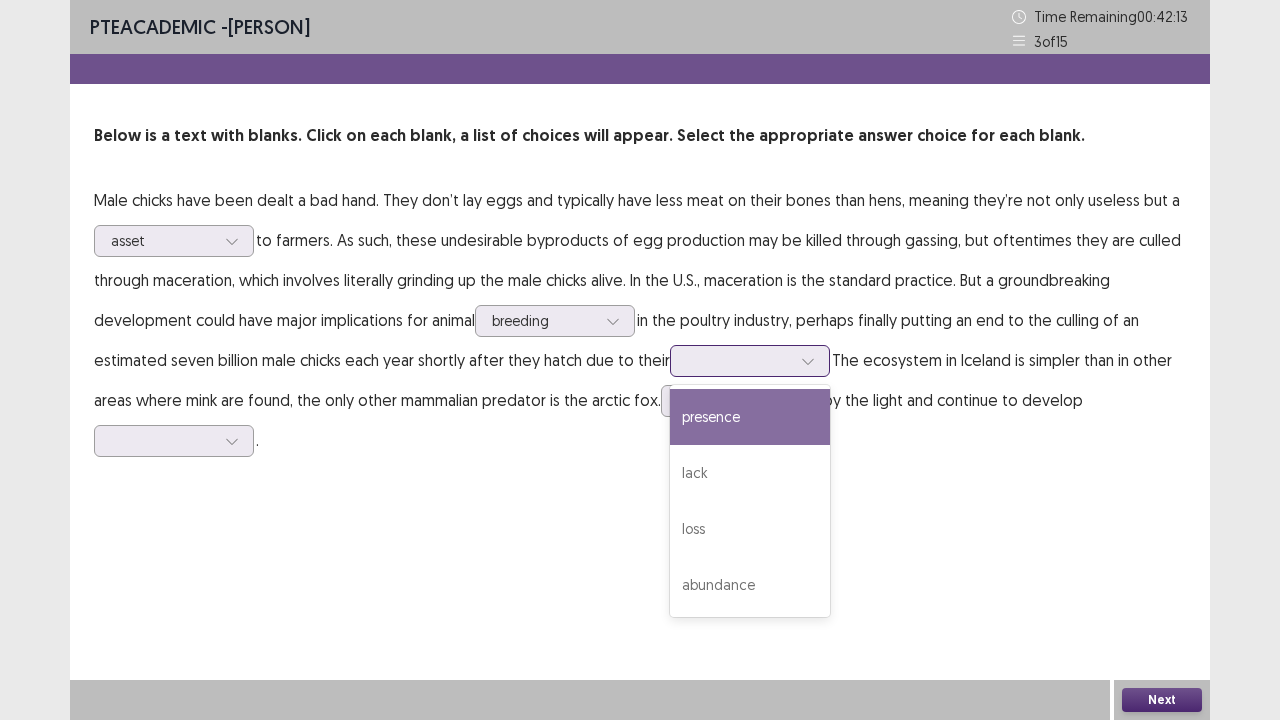 click at bounding box center [739, 360] 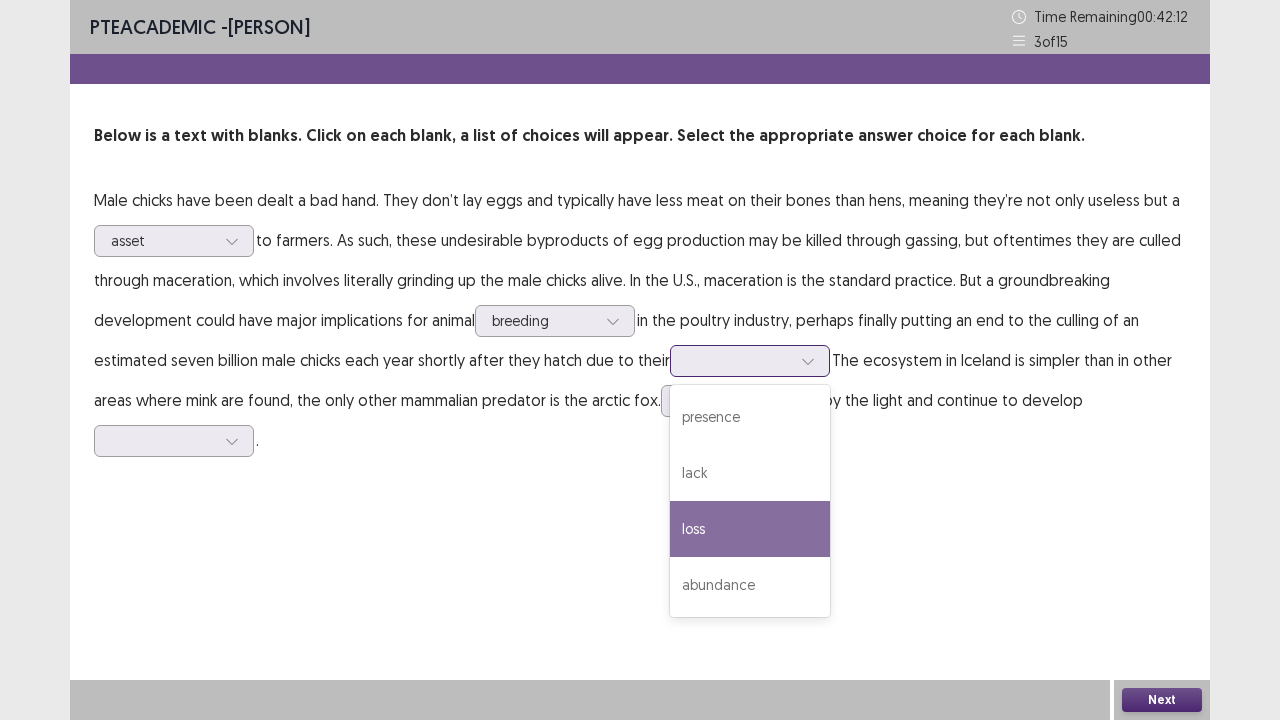 click on "loss" at bounding box center (750, 529) 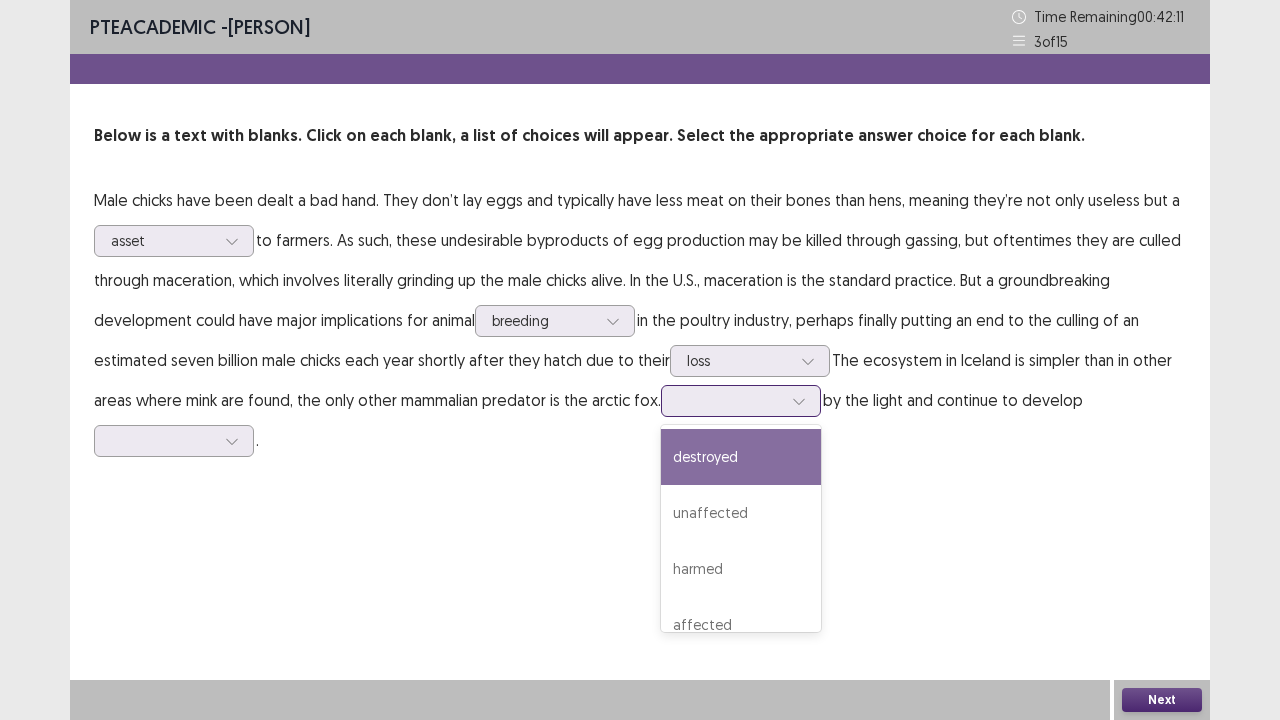 click at bounding box center [799, 401] 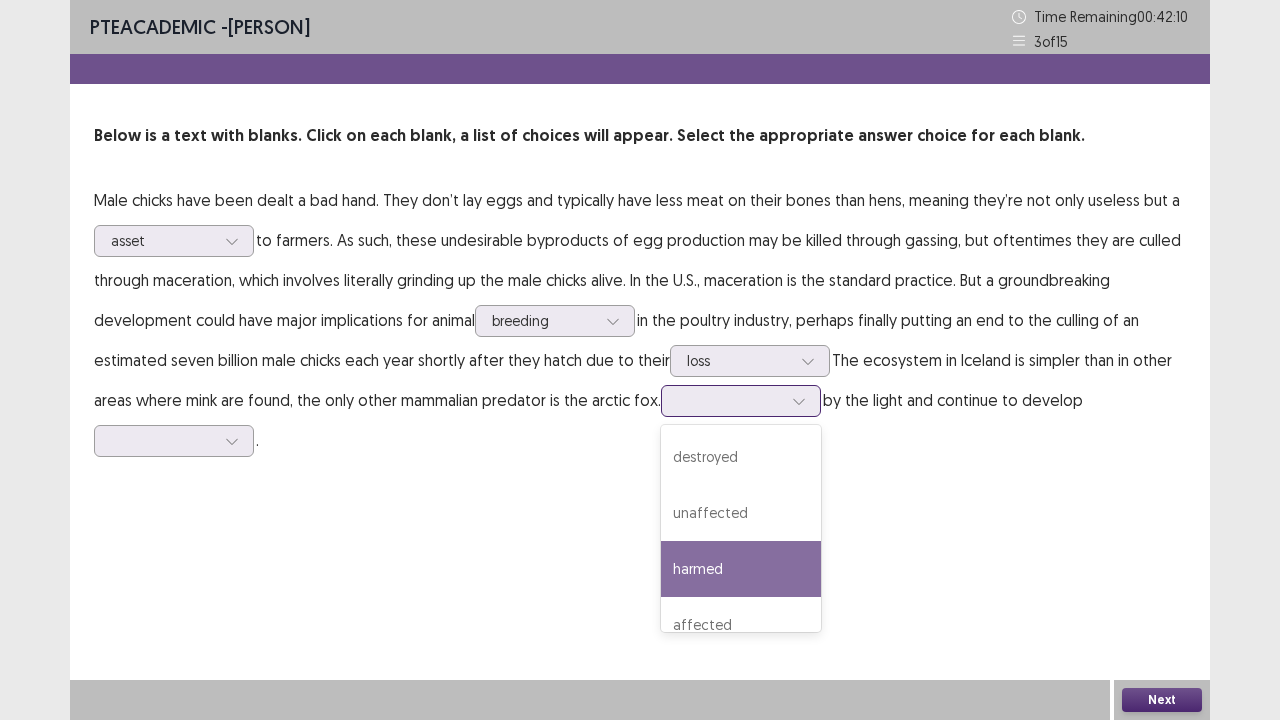click on "harmed" at bounding box center (741, 569) 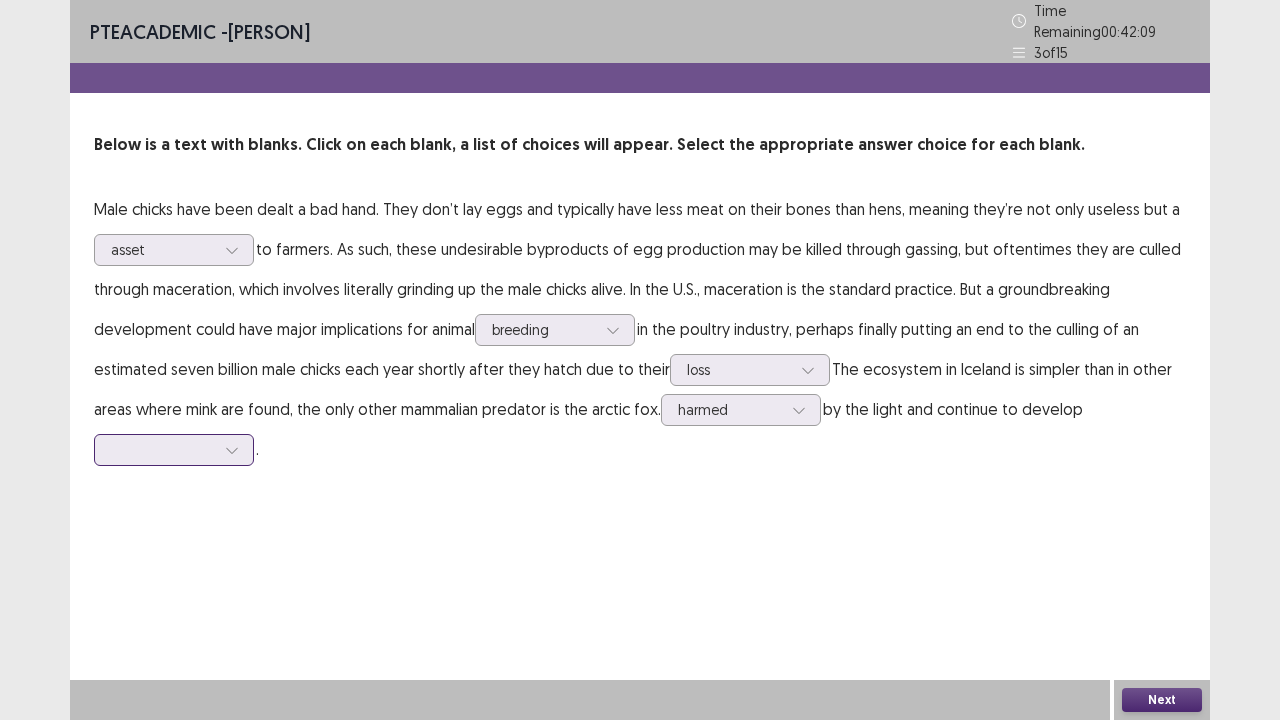 click at bounding box center (163, 449) 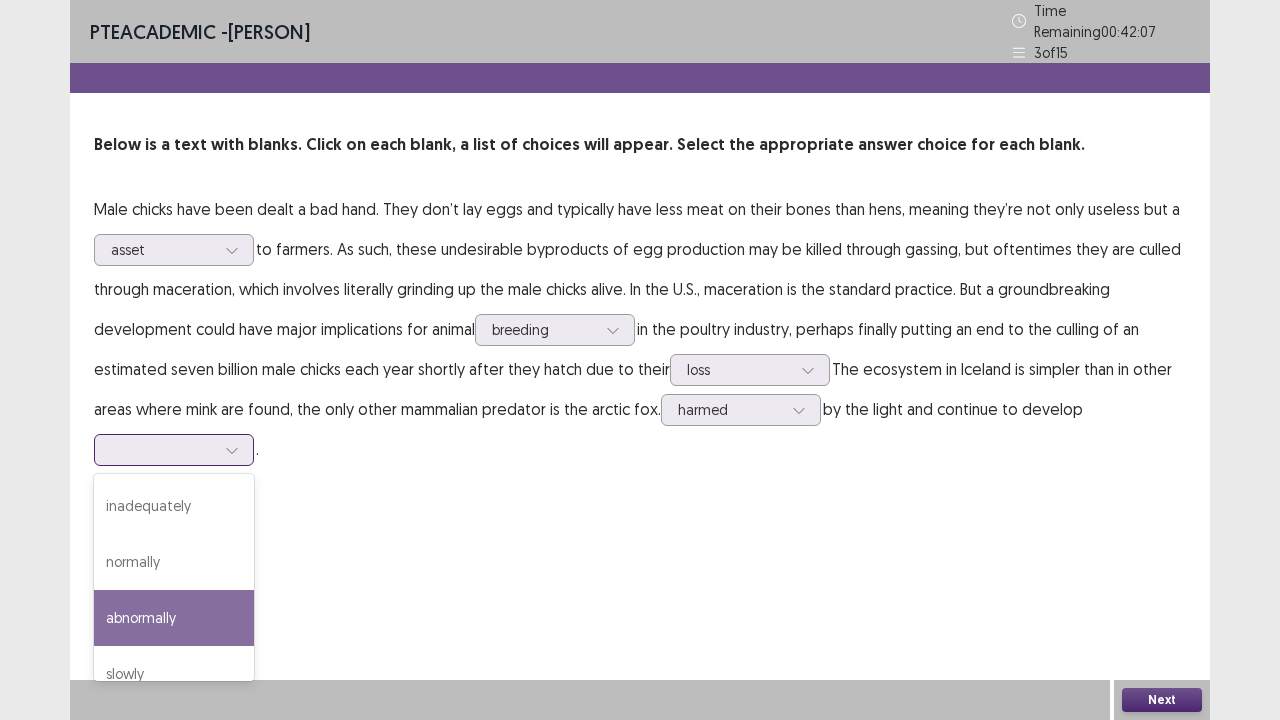 click on "abnormally" at bounding box center [174, 618] 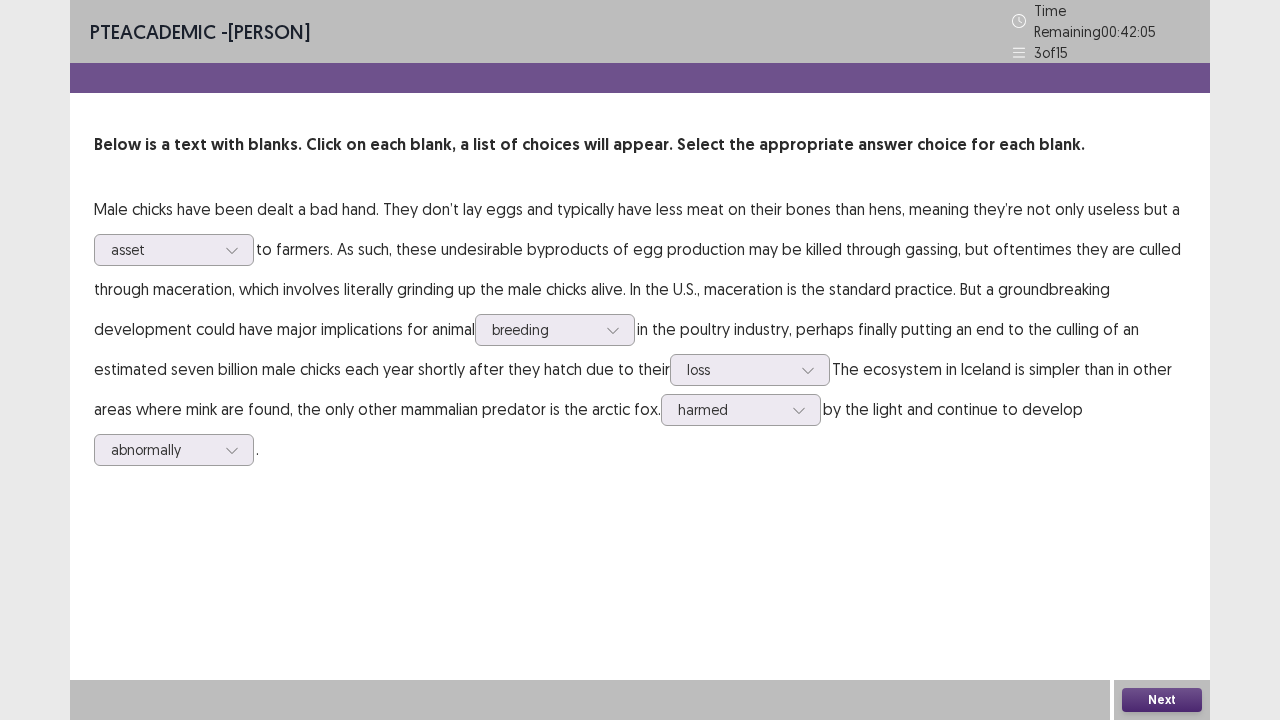 click on "Next" at bounding box center (1162, 700) 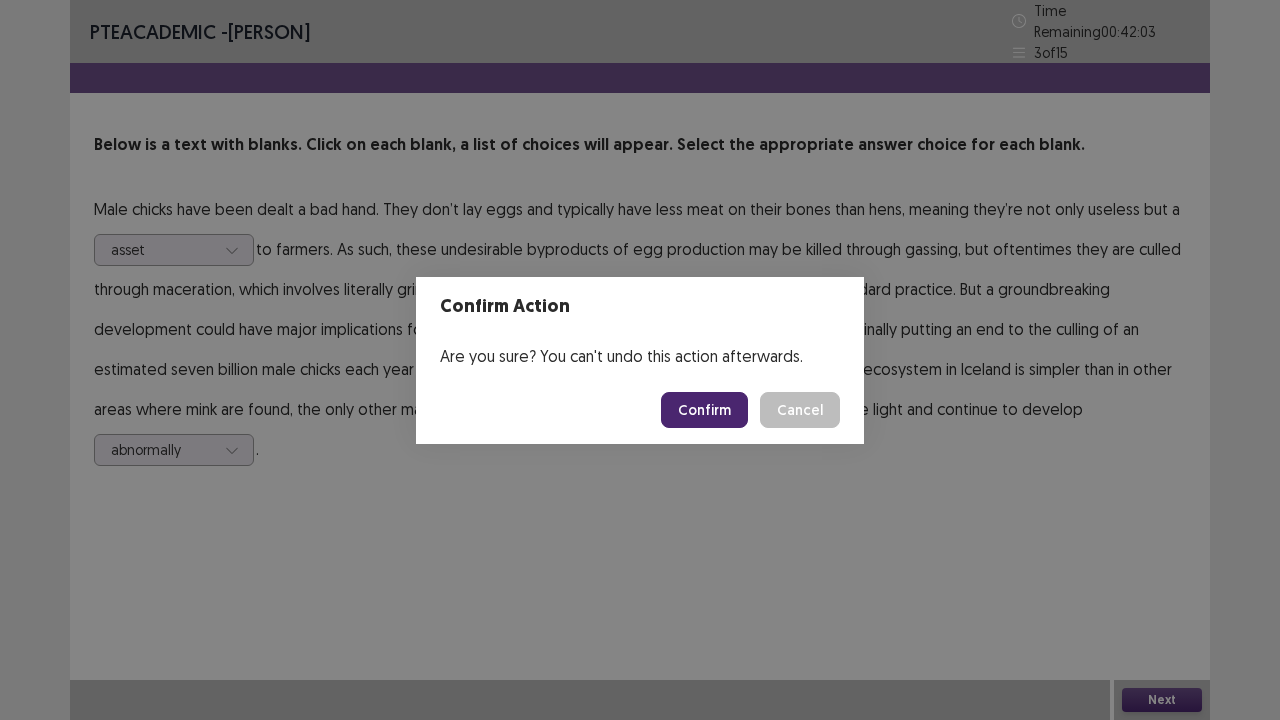 click on "Confirm" at bounding box center [704, 410] 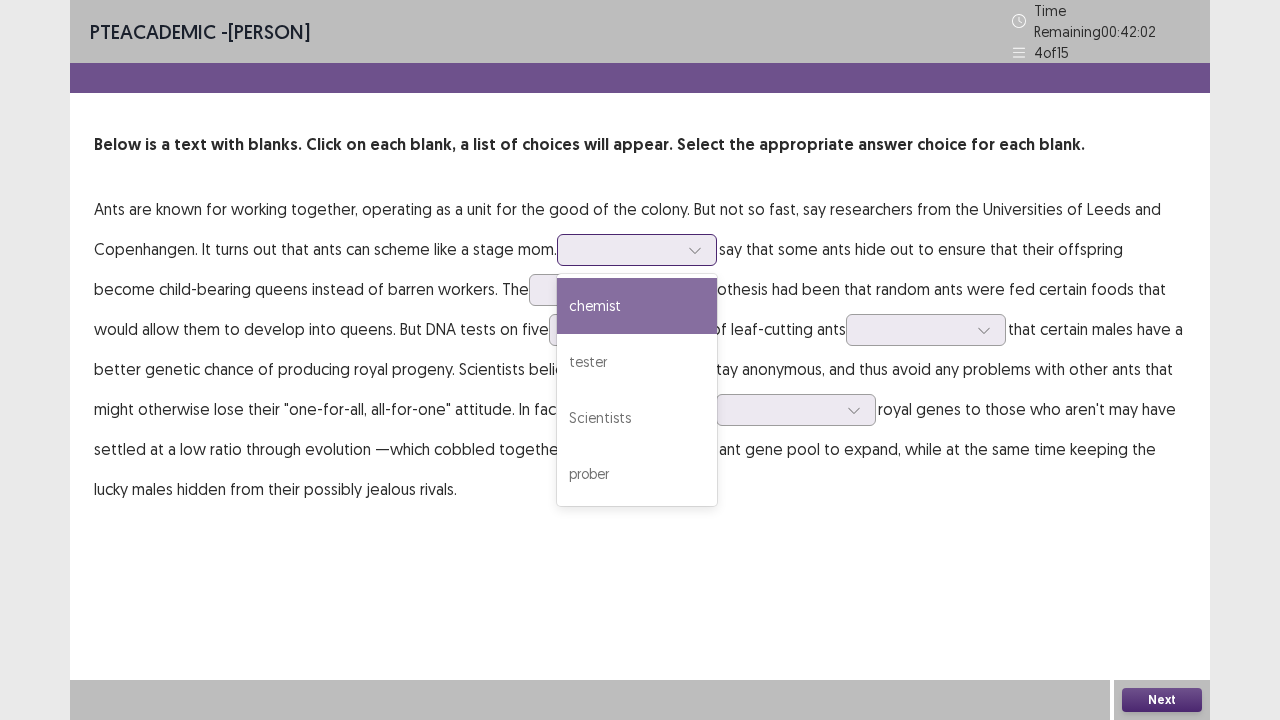click at bounding box center (695, 250) 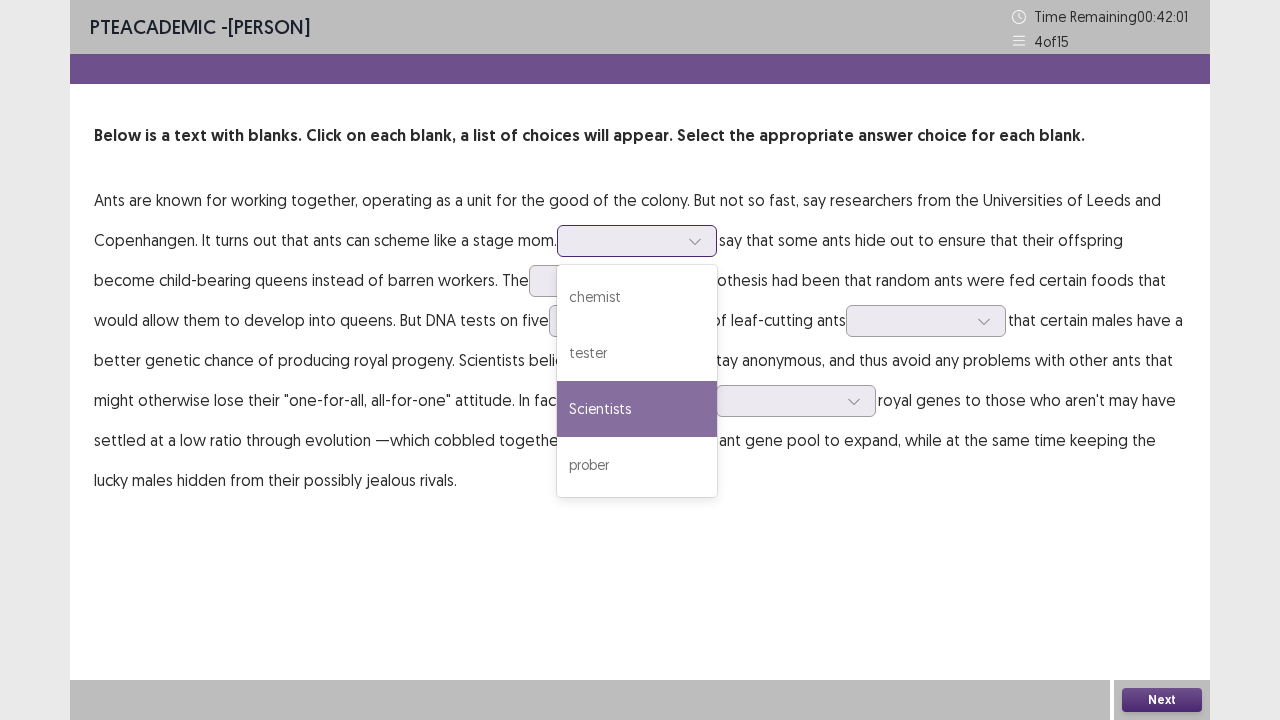 click on "Scientists" at bounding box center [637, 409] 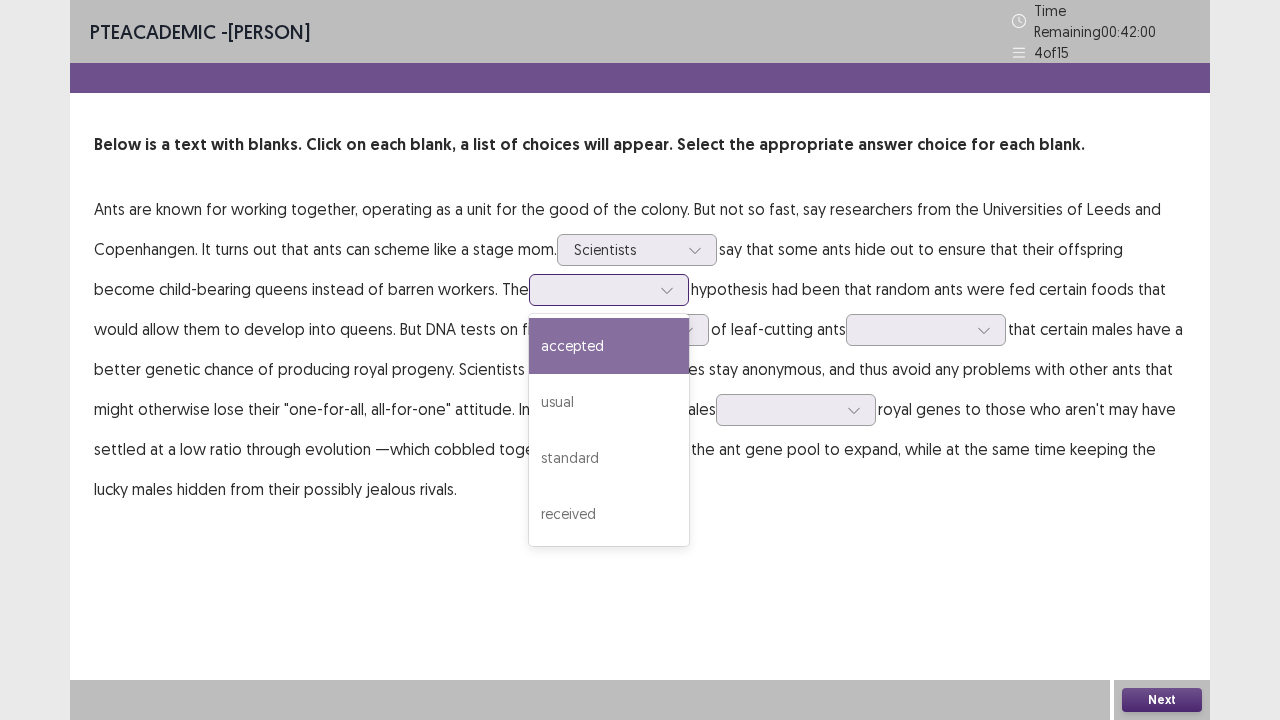 click at bounding box center [598, 289] 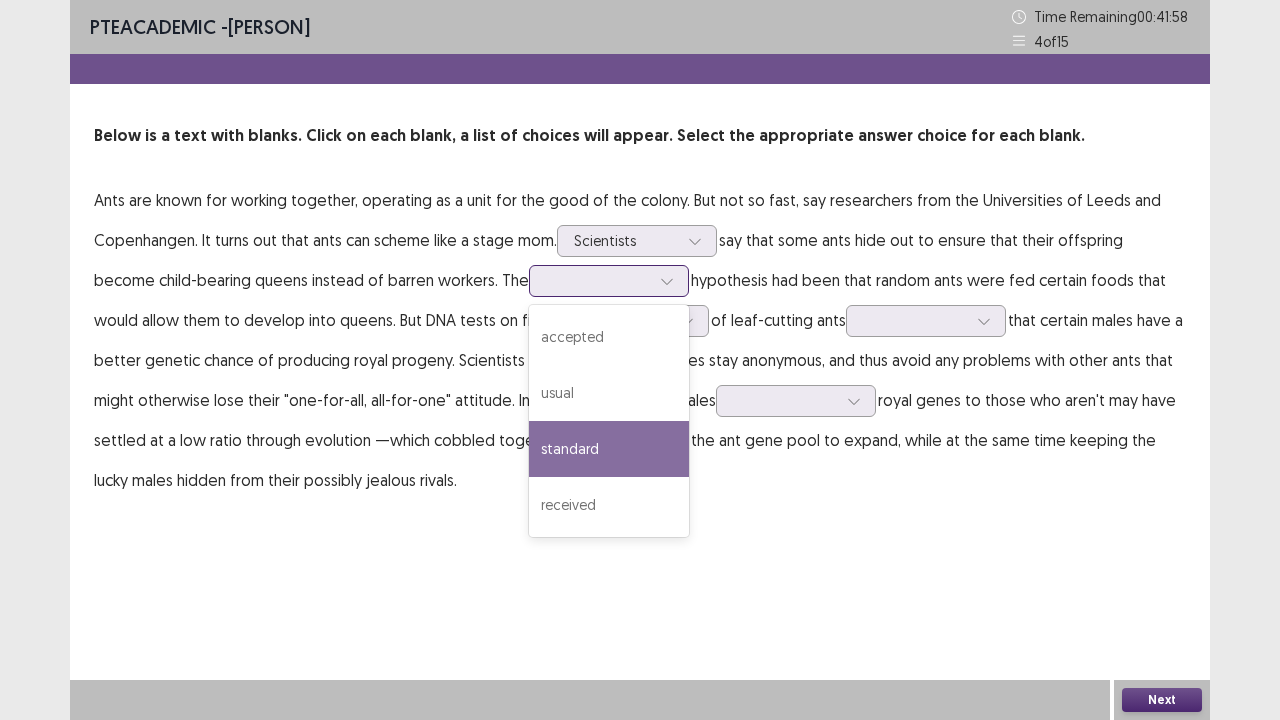 click on "standard" at bounding box center (609, 449) 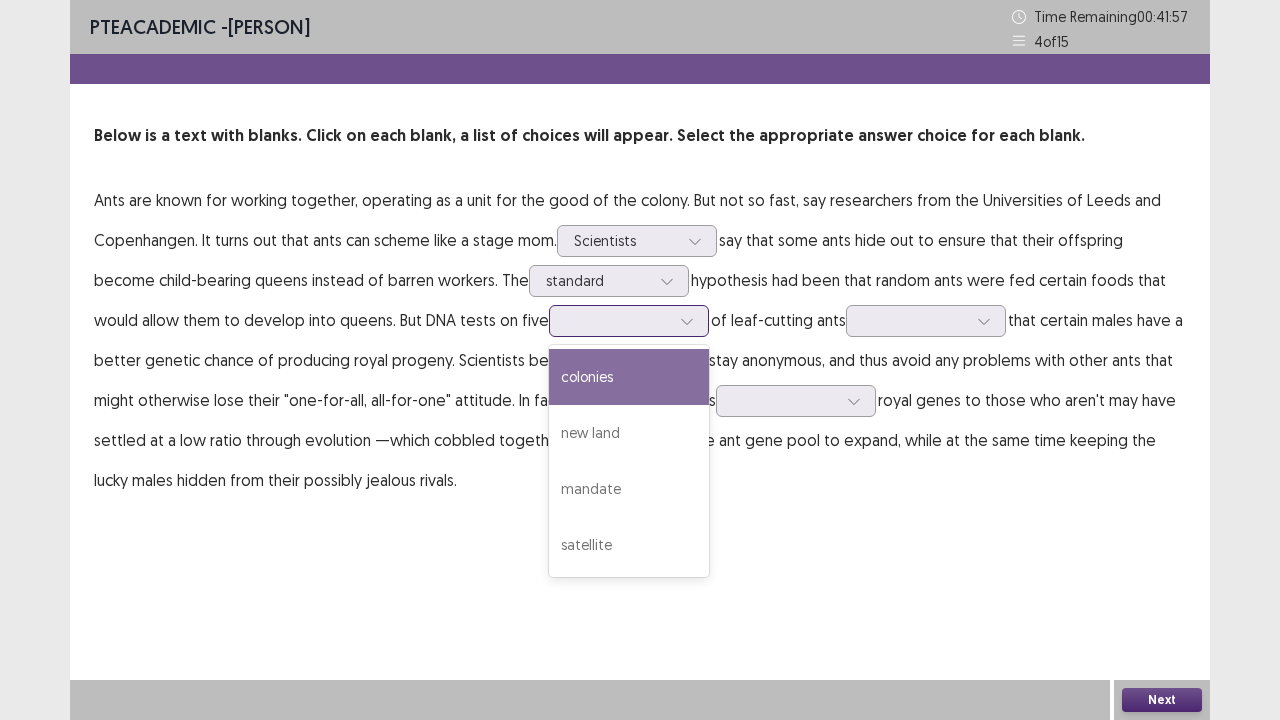 click at bounding box center [618, 320] 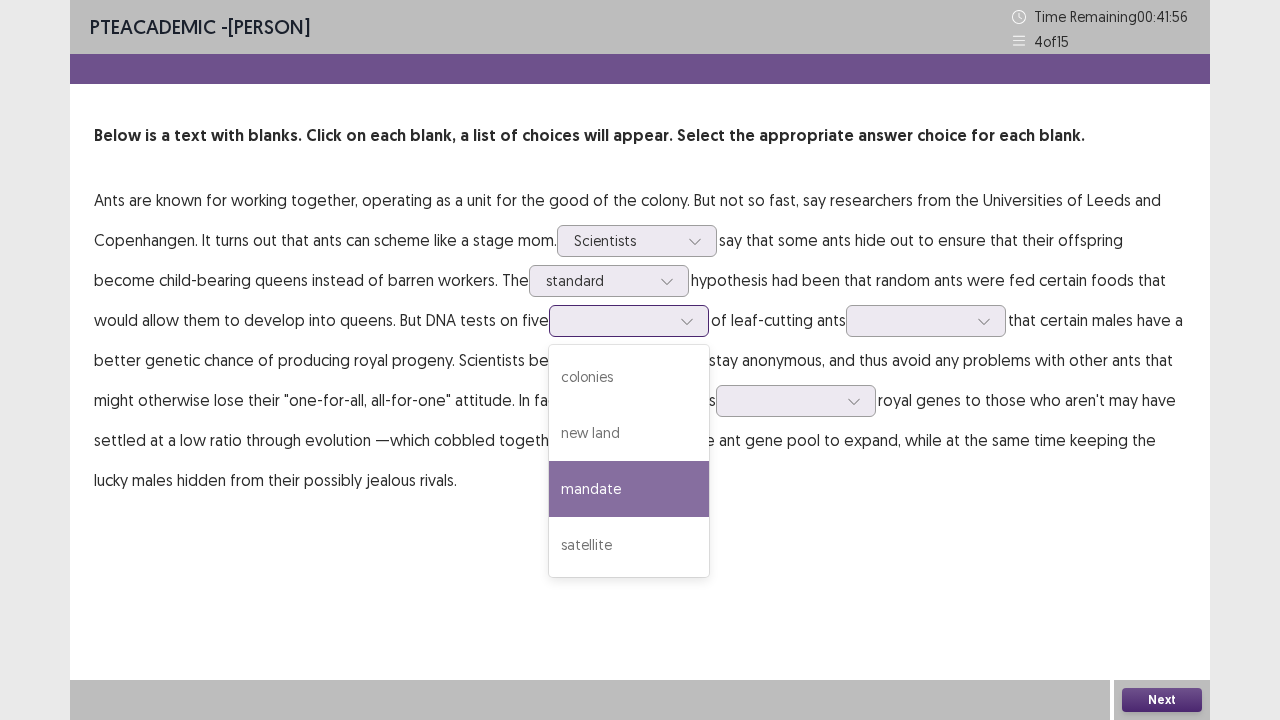 click on "mandate" at bounding box center (629, 489) 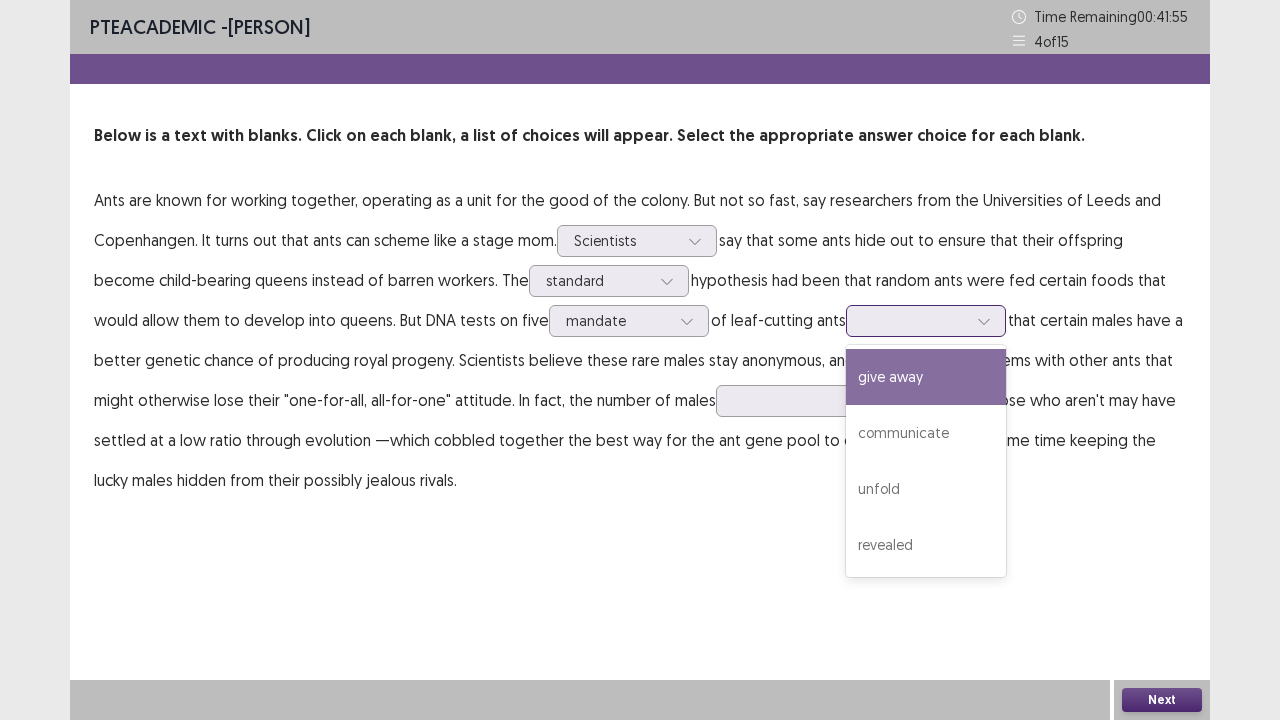 click at bounding box center (915, 320) 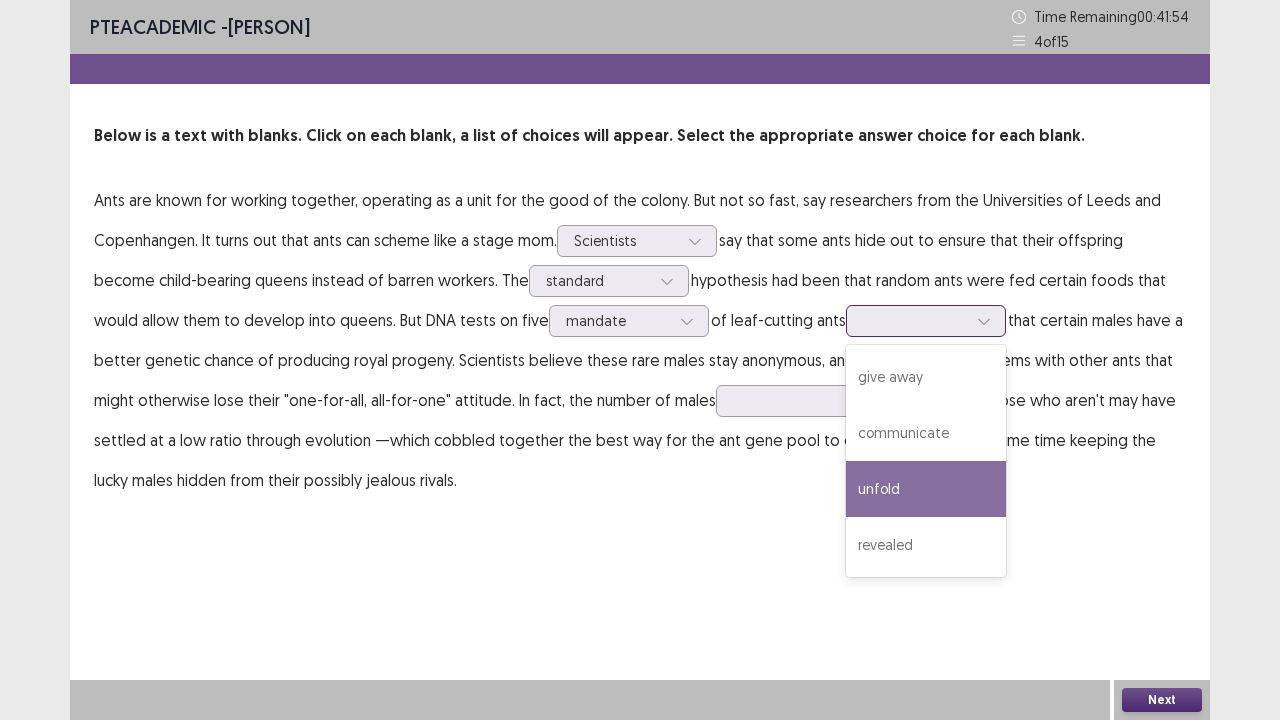 click on "unfold" at bounding box center [926, 489] 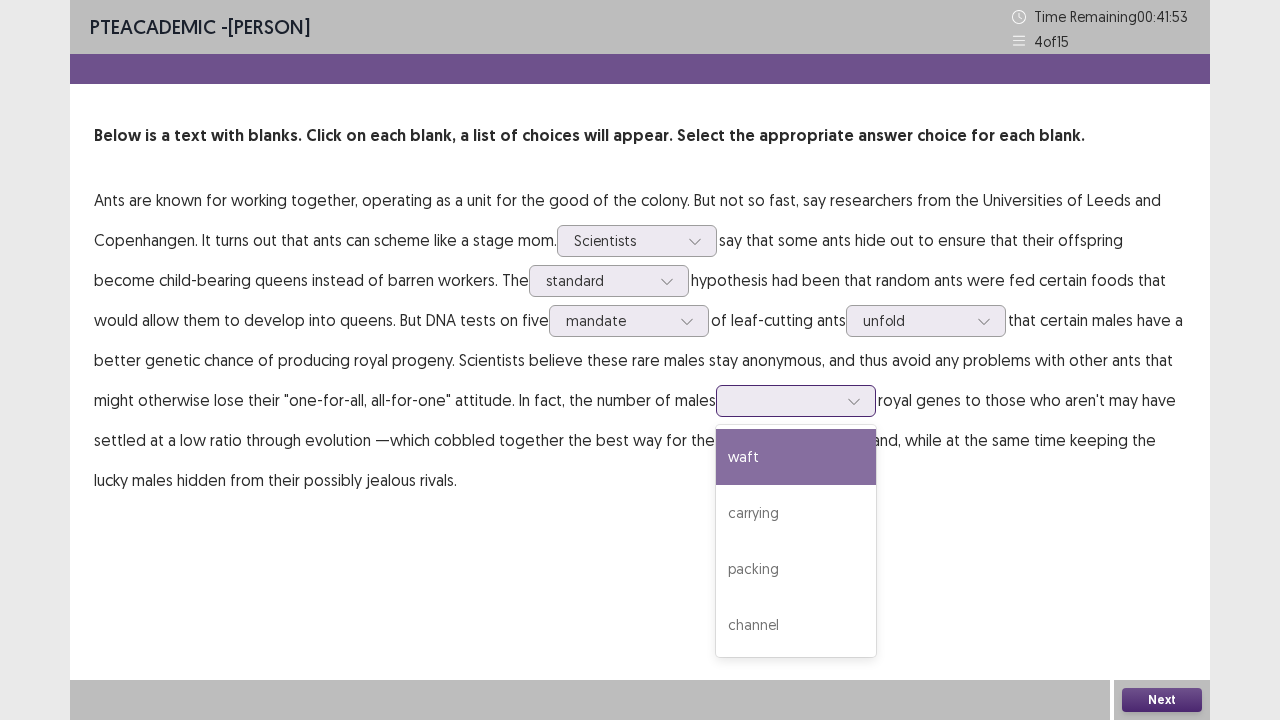 click at bounding box center [785, 400] 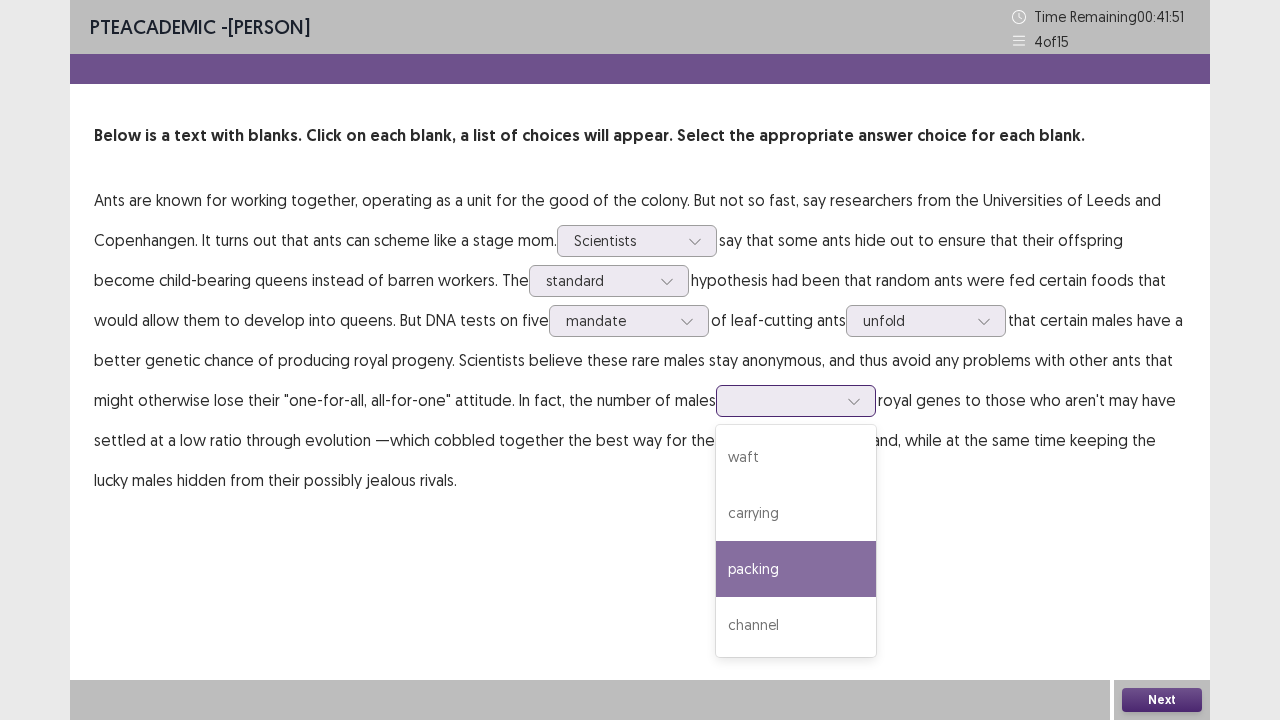 click on "packing" at bounding box center [796, 569] 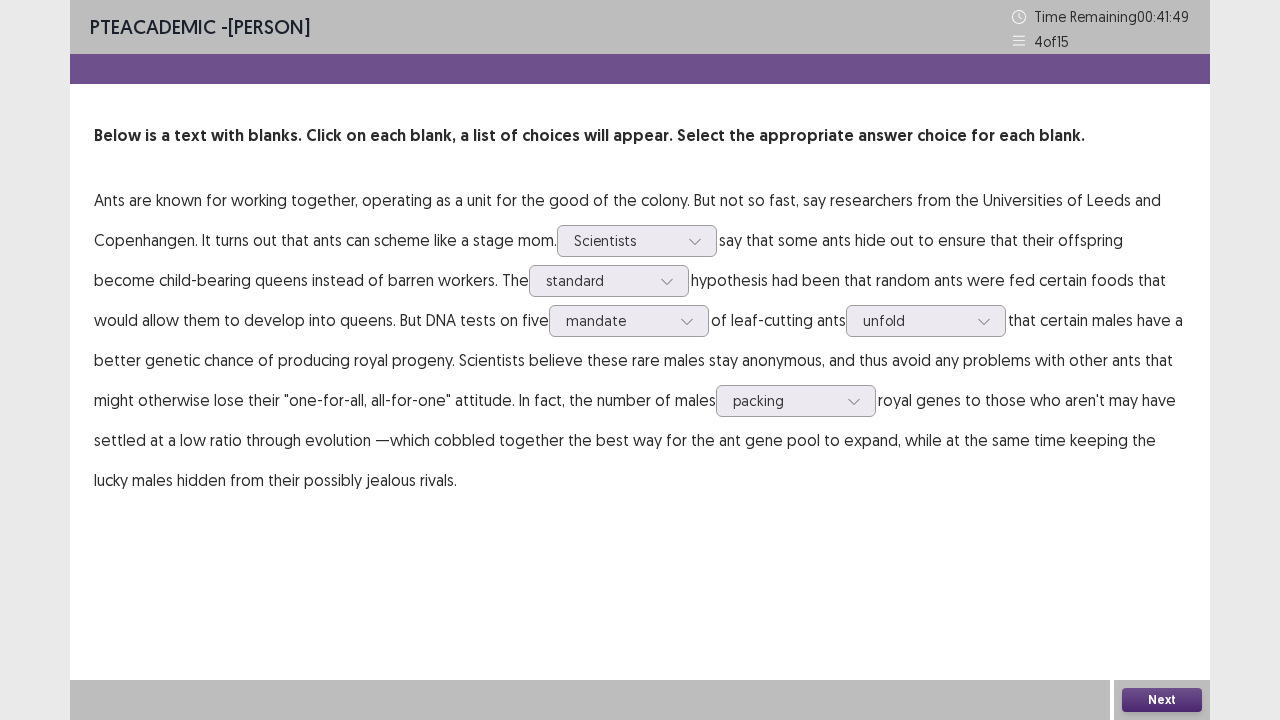 click on "Next" at bounding box center (1162, 700) 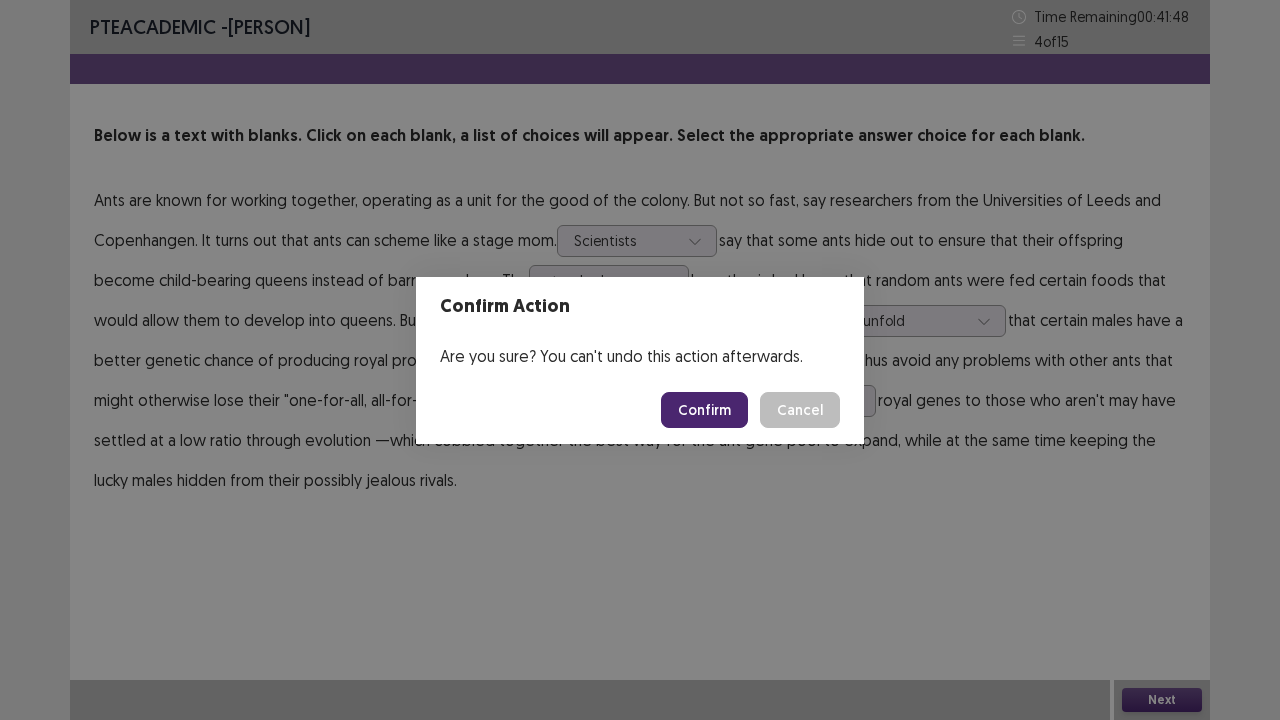 click on "Confirm" at bounding box center (704, 410) 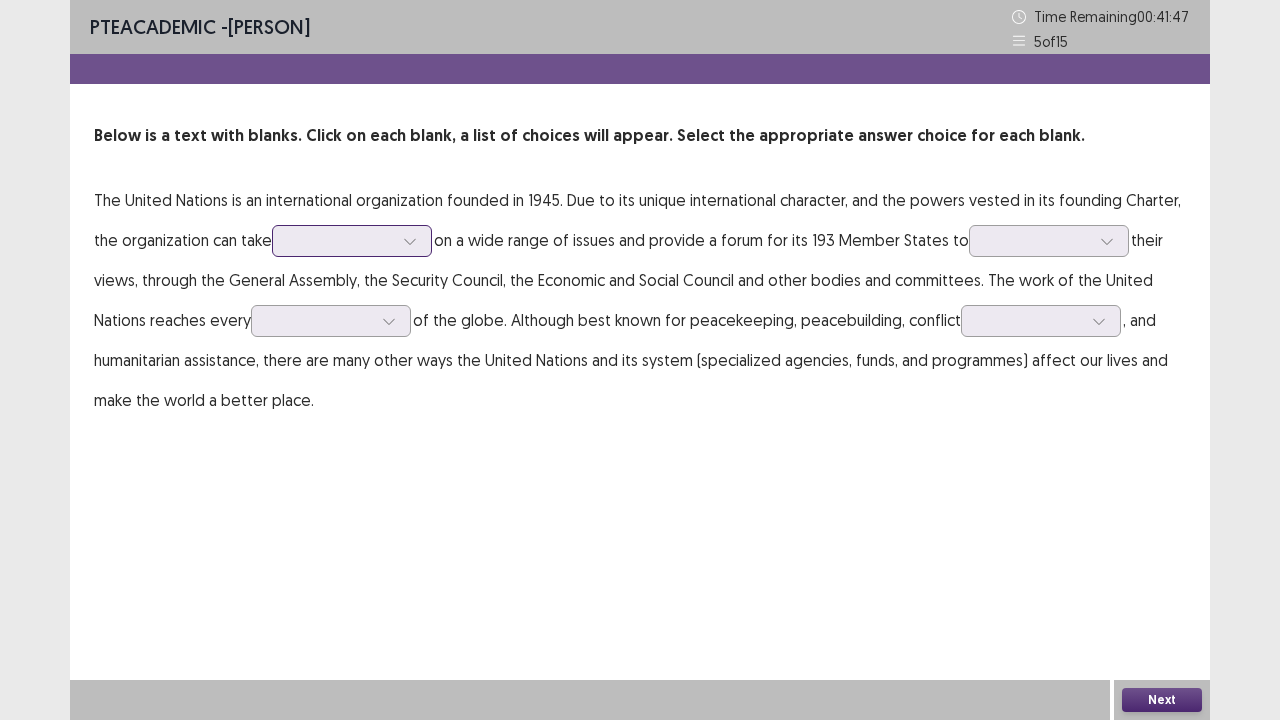 click at bounding box center (341, 240) 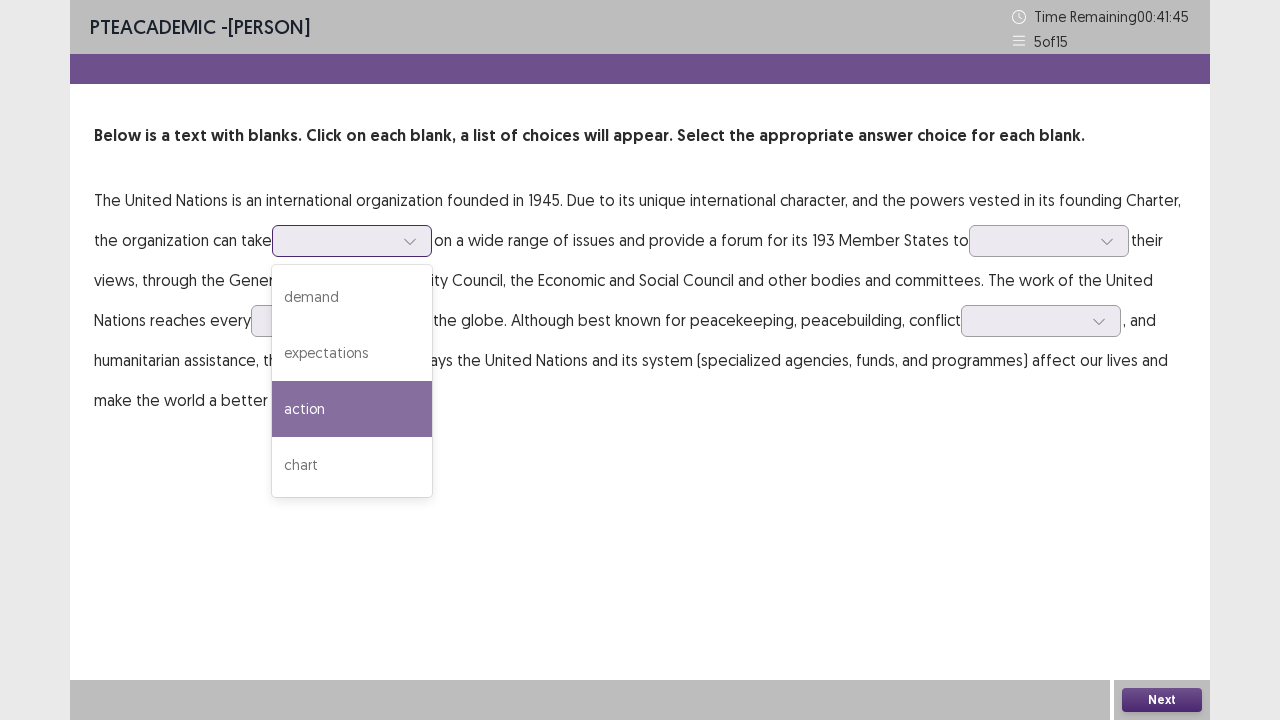 click on "action" at bounding box center (352, 409) 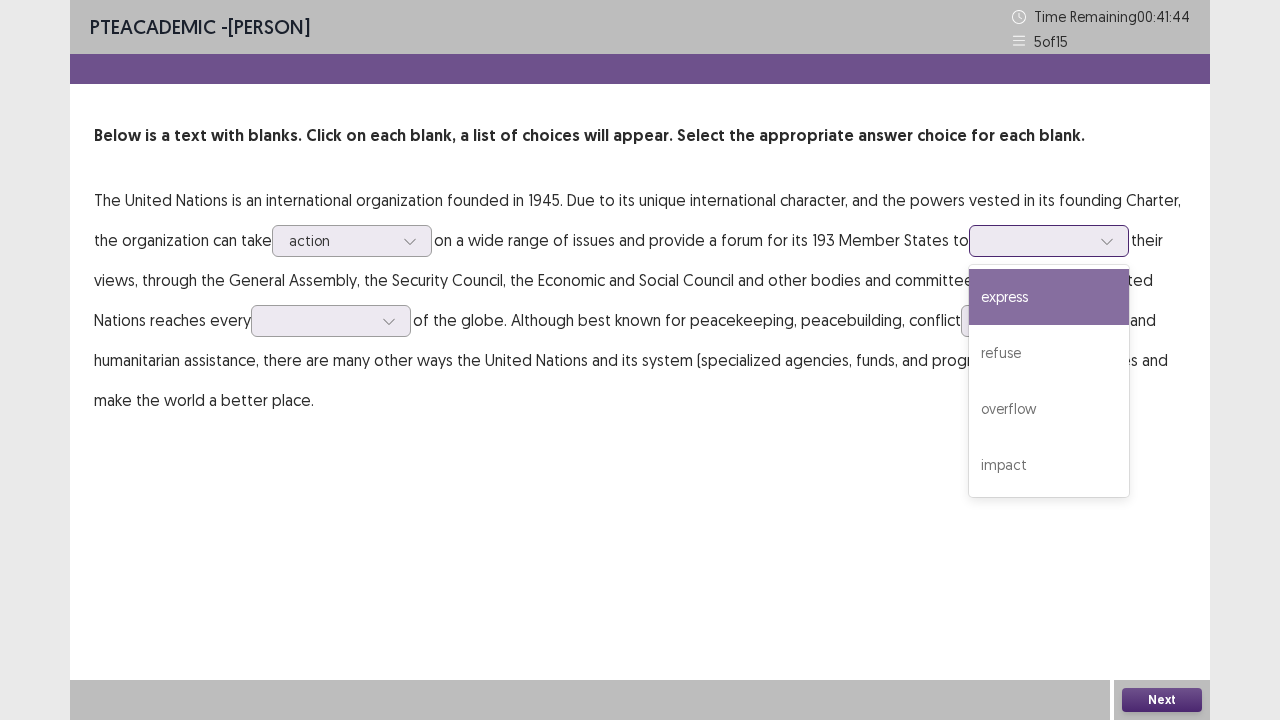 click at bounding box center [1038, 240] 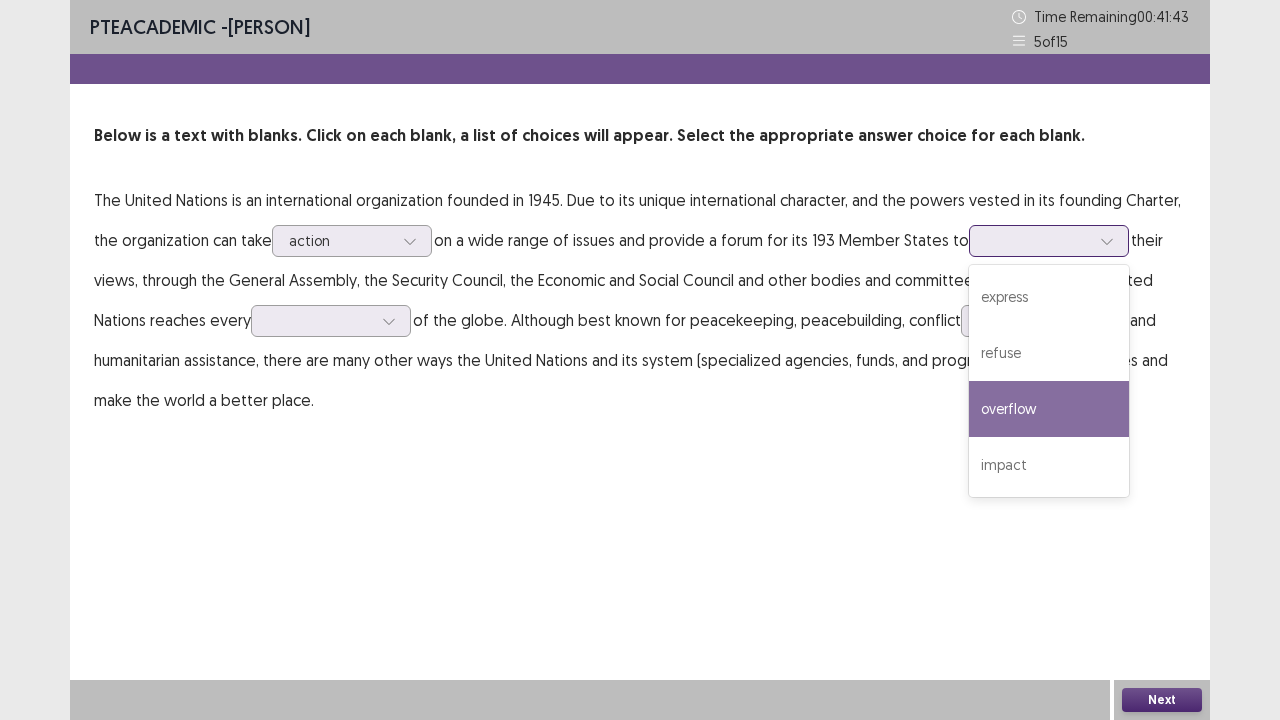click on "overflow" at bounding box center [1049, 409] 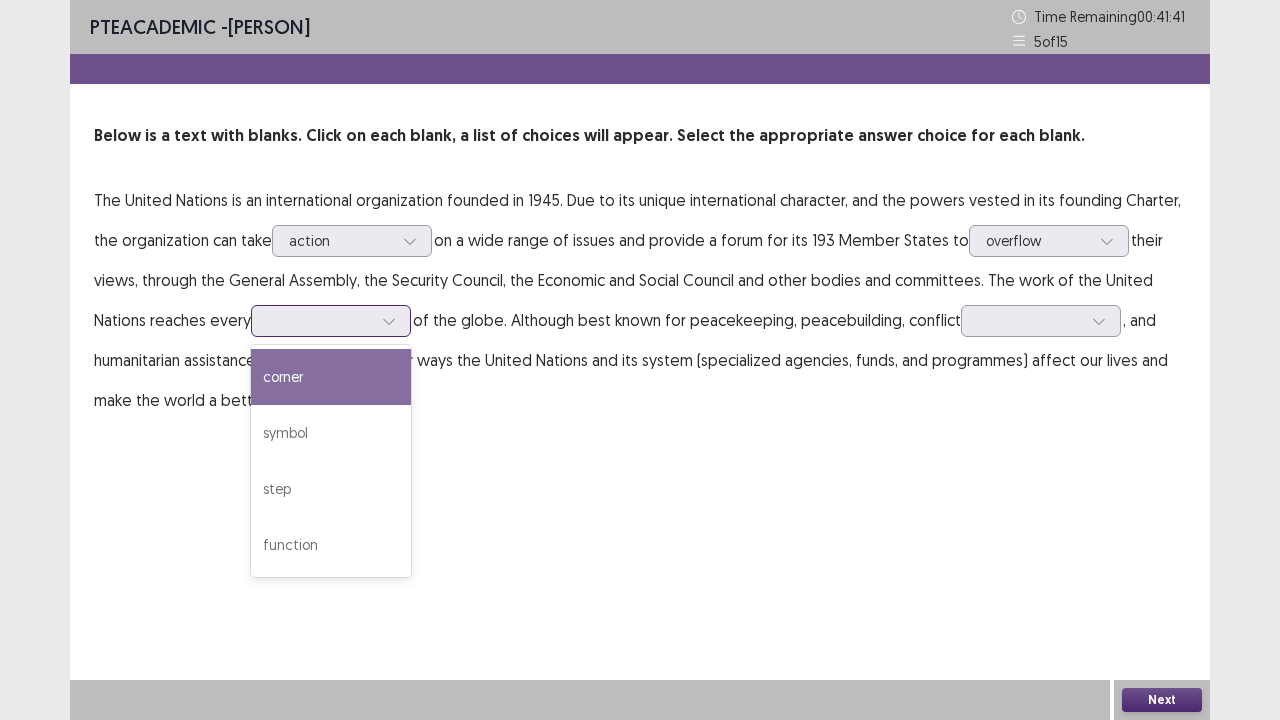 click 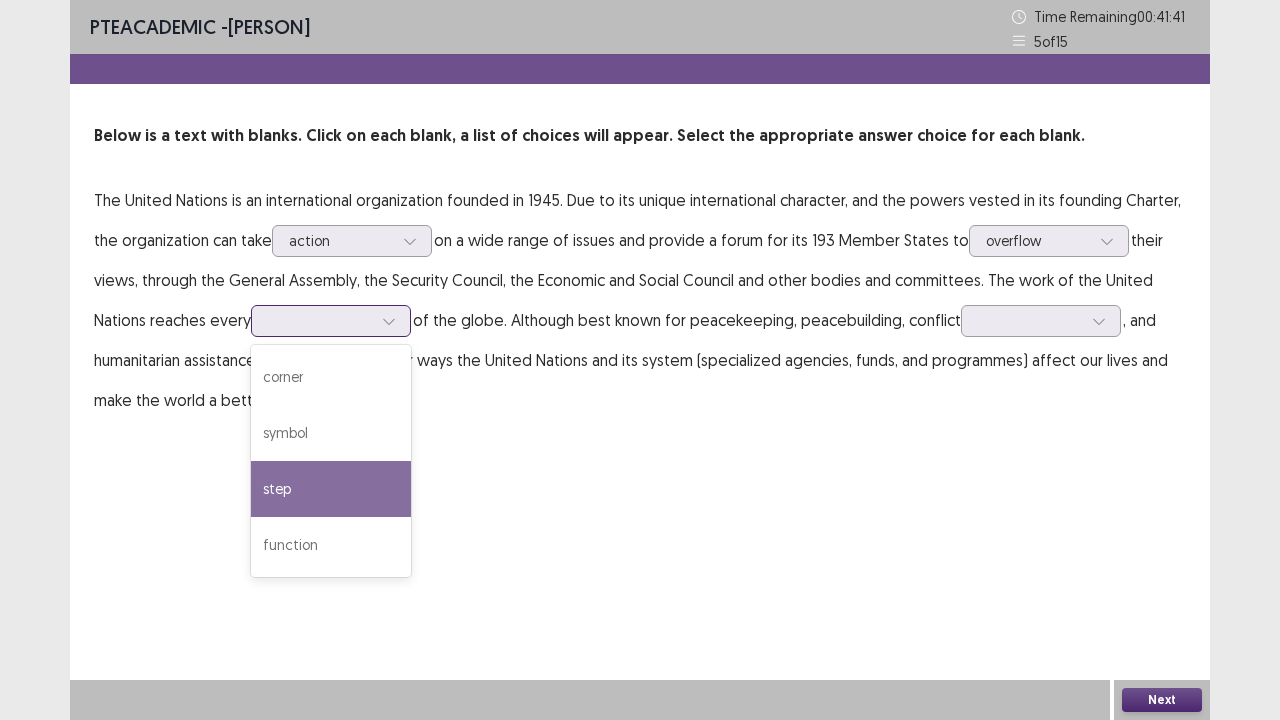 click on "step" at bounding box center (331, 489) 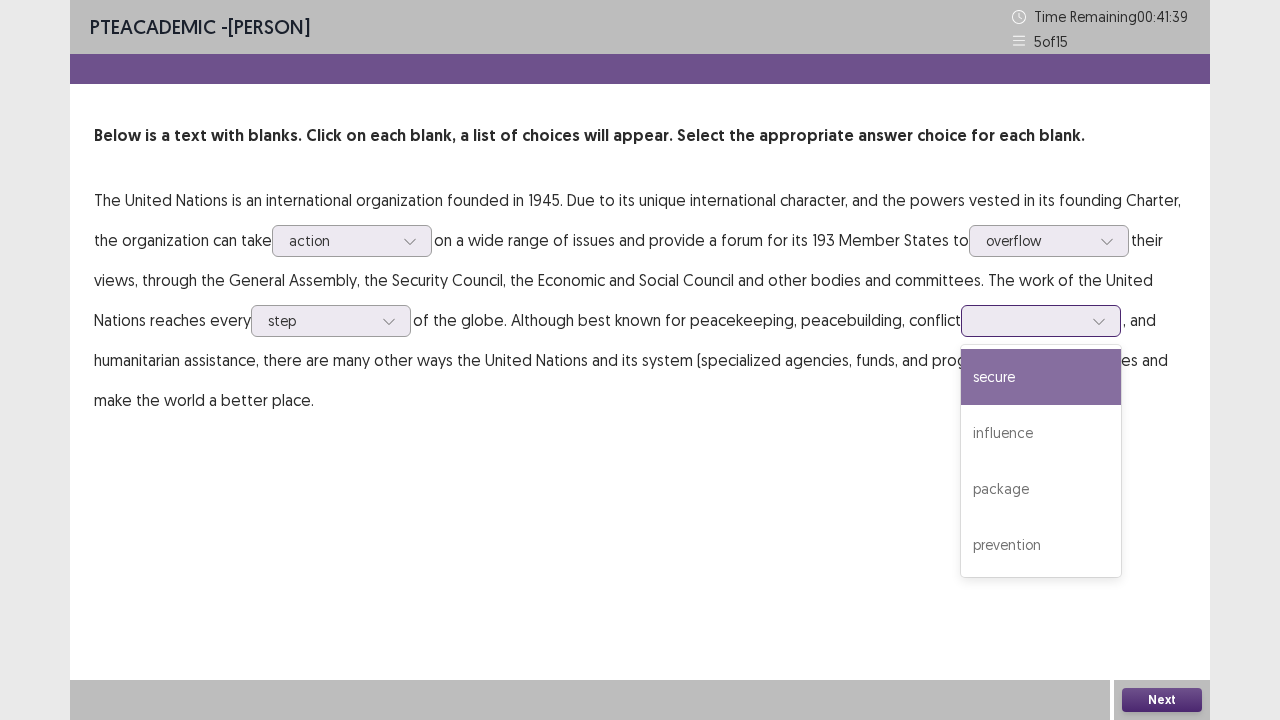 click at bounding box center [1099, 321] 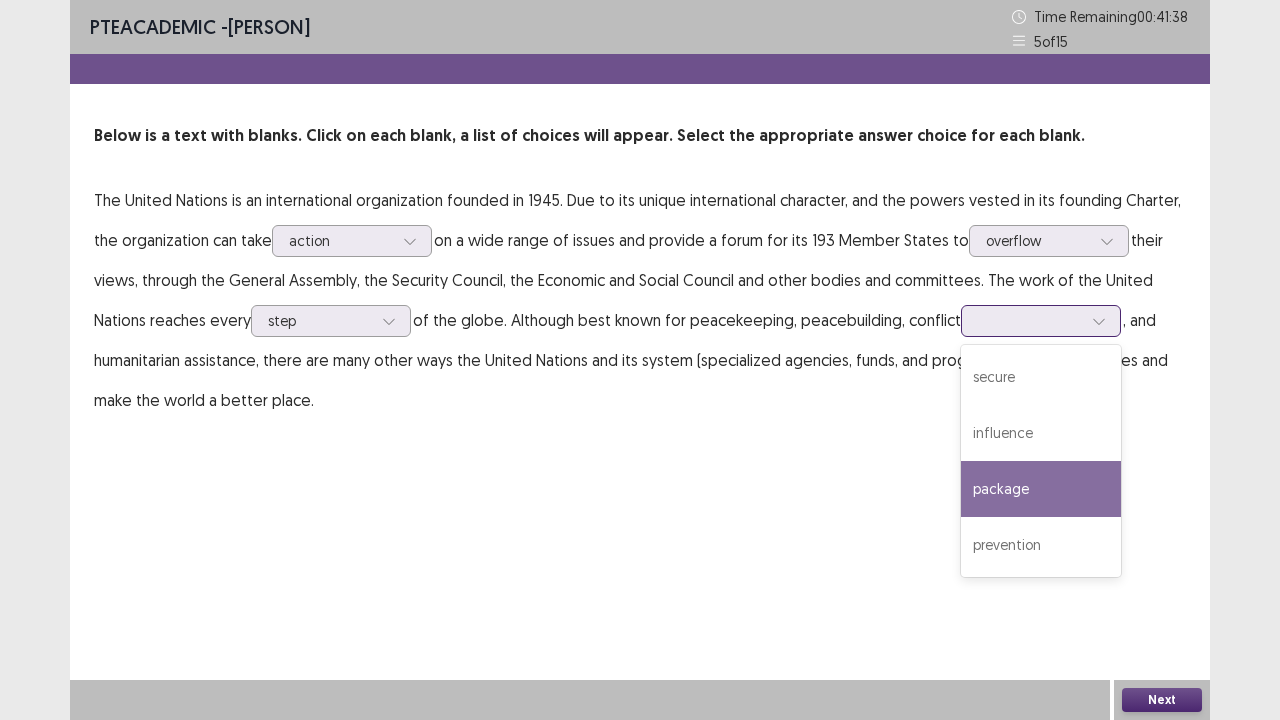click on "package" at bounding box center [1041, 489] 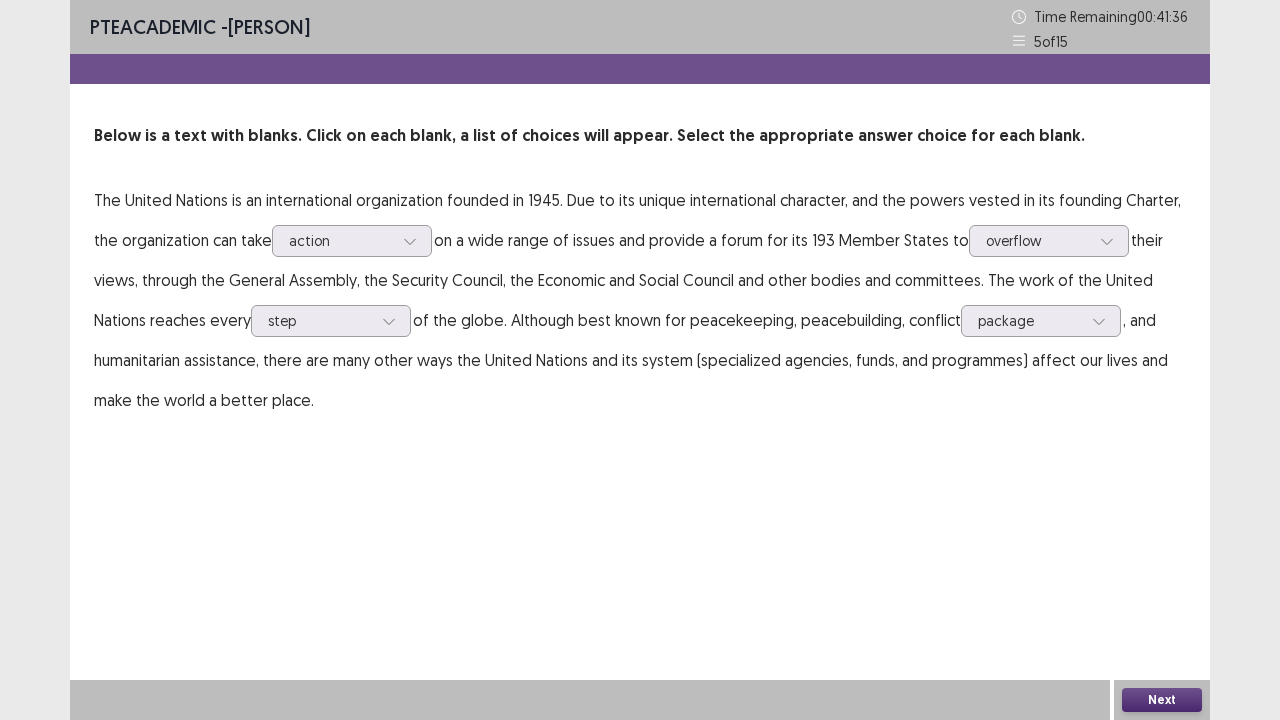 click on "Next" at bounding box center (1162, 700) 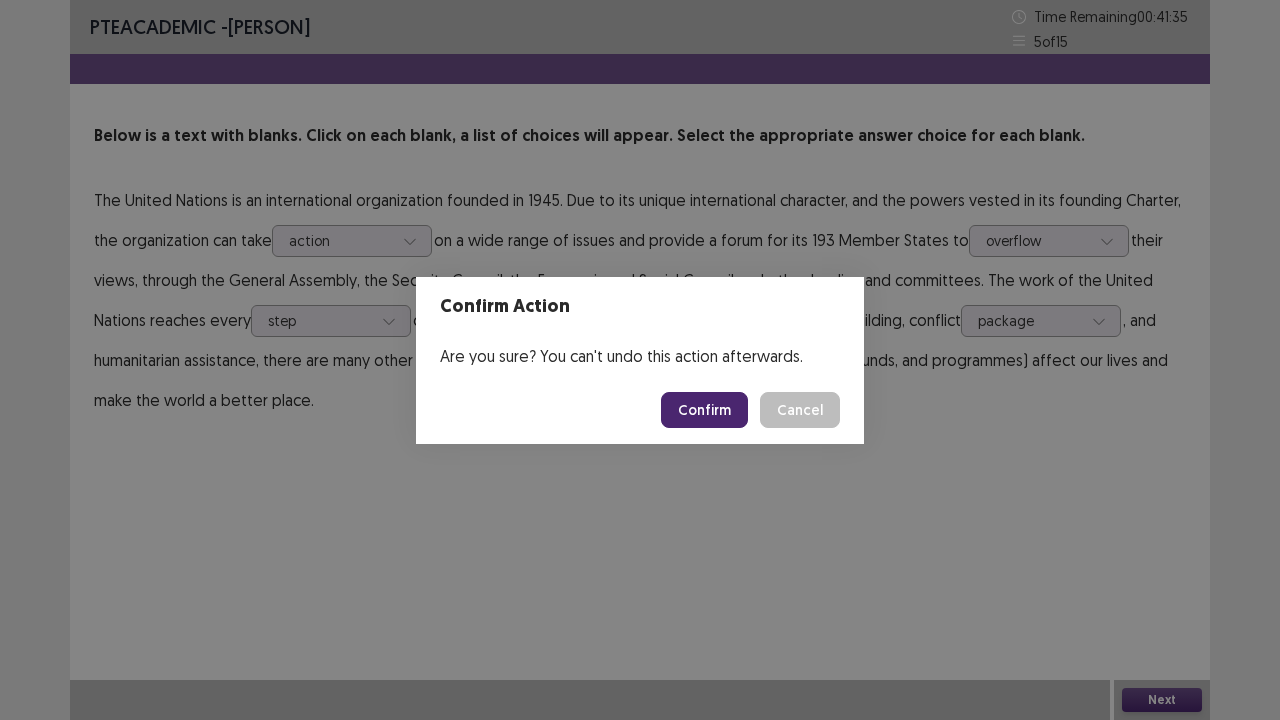 click on "Confirm" at bounding box center (704, 410) 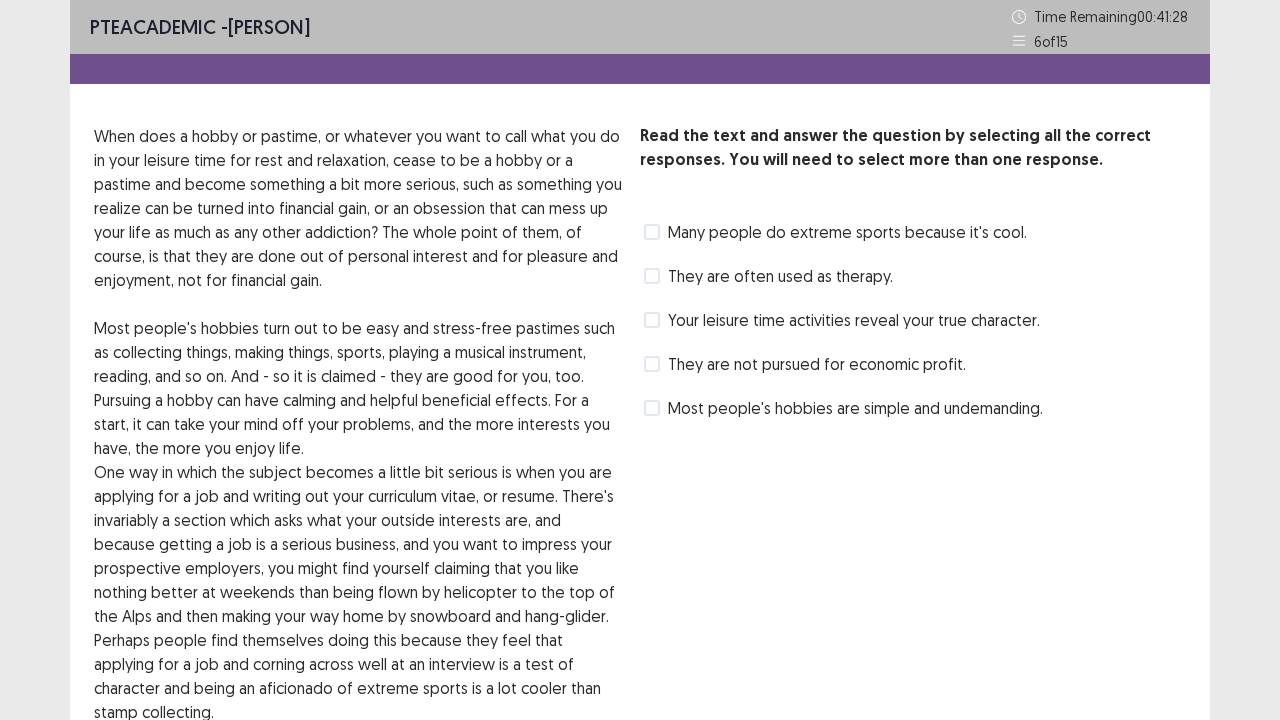 click on "Your leisure time activities reveal your true character." at bounding box center (842, 320) 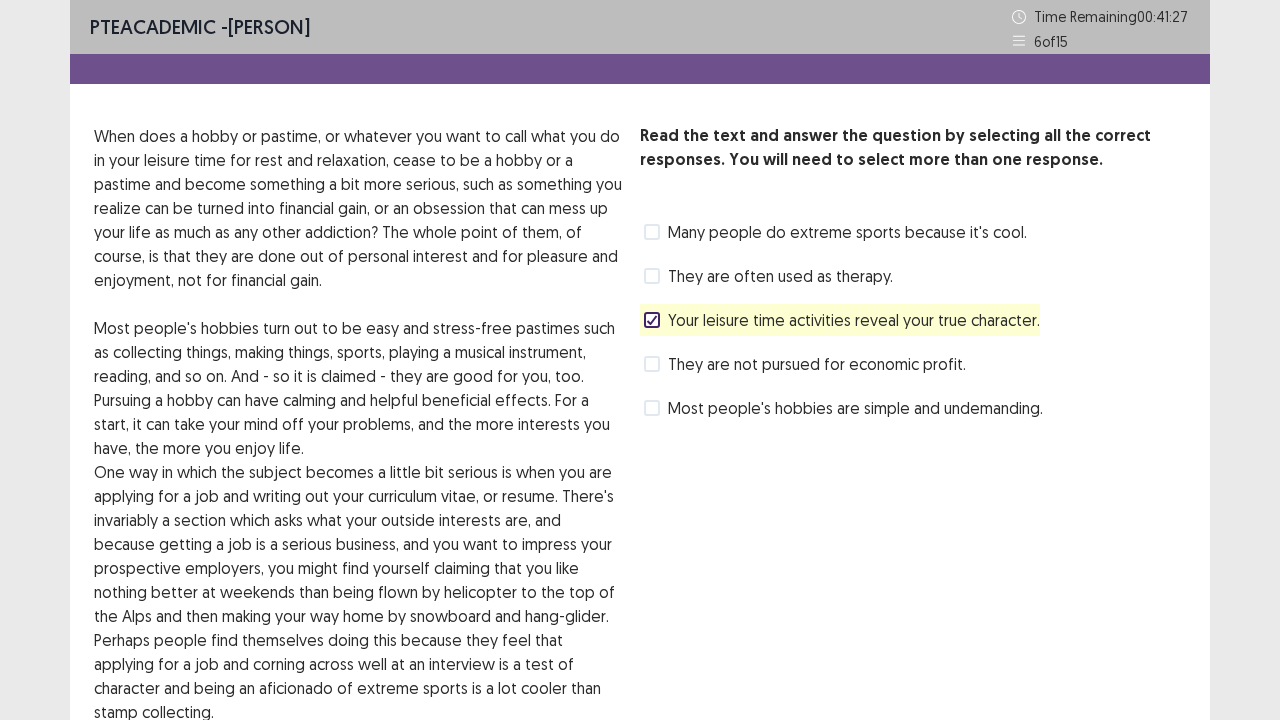 click on "PTE academic - [PERSON] Time Remaining 00 : 41 : 27 6 of 15 Read the text and answer the question by selecting all the correct responses. You will need to select more than one response. When does a hobby or pastime, or whatever you want to call what you do in your leisure time for rest and relaxation, cease to be a hobby or a pastime and become something a bit more serious, such as something you realize can be turned into financial gain, or an obsession that can mess up your life as much as any other addiction? The whole point of them, of course, is that they are done out of personal interest and for pleasure and enjoyment, not for financial gain. But why turn what is supposed to be calming and relaxing into a cause for anxiety? Which of the following statements are true about hobbies and pastimes, according to the text? Read the text and answer the question by selecting all the correct responses. You will need to select more than one response. Many people do extreme sports because it's cool." at bounding box center (640, 479) 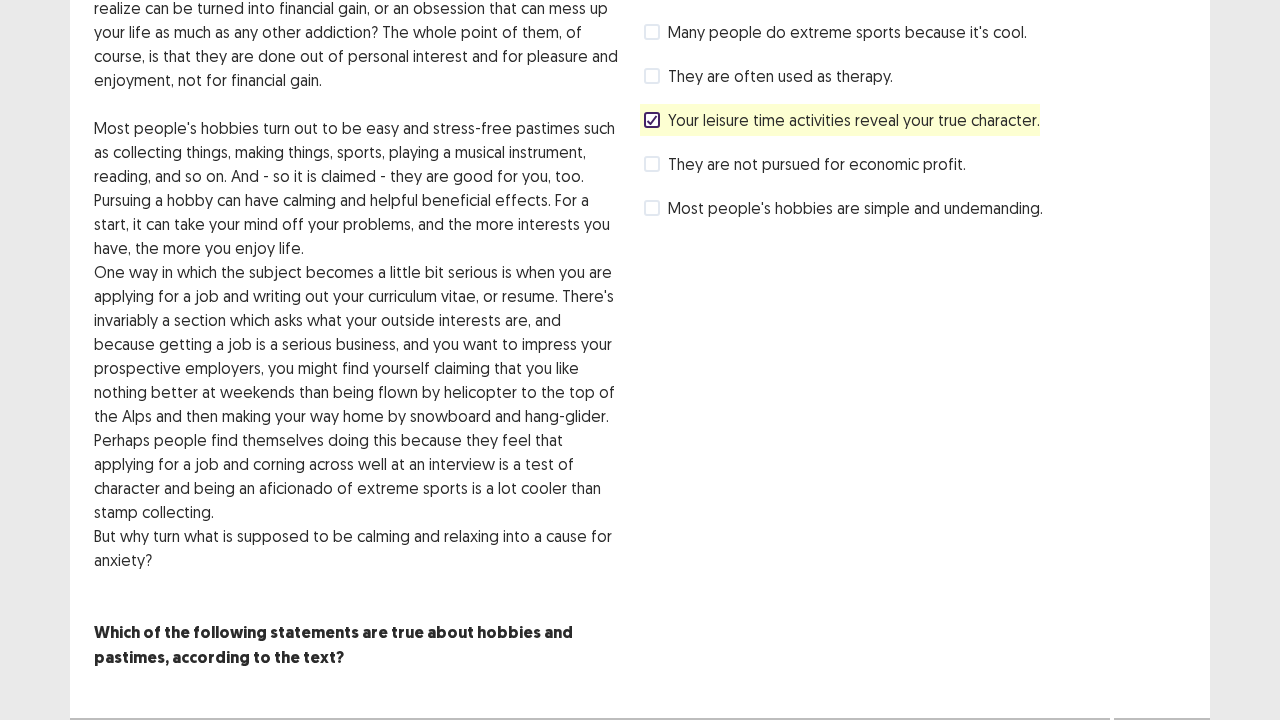 scroll, scrollTop: 213, scrollLeft: 0, axis: vertical 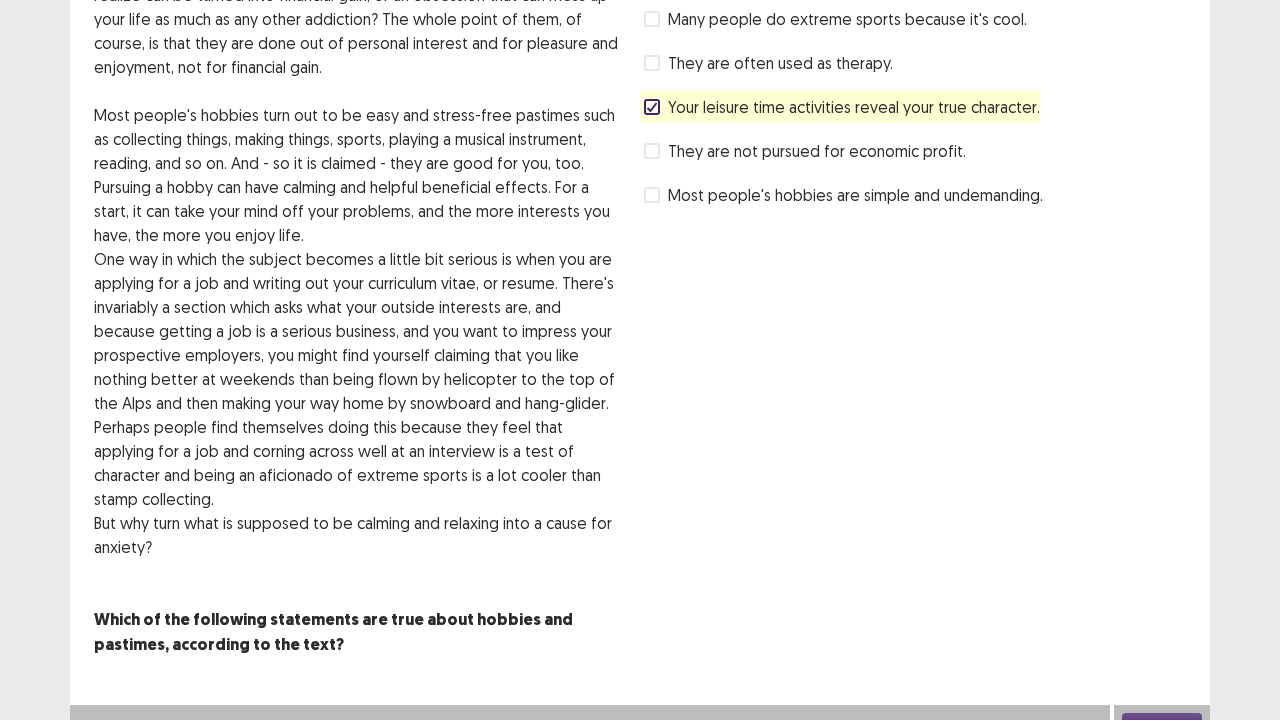 click on "Next" at bounding box center (1162, 725) 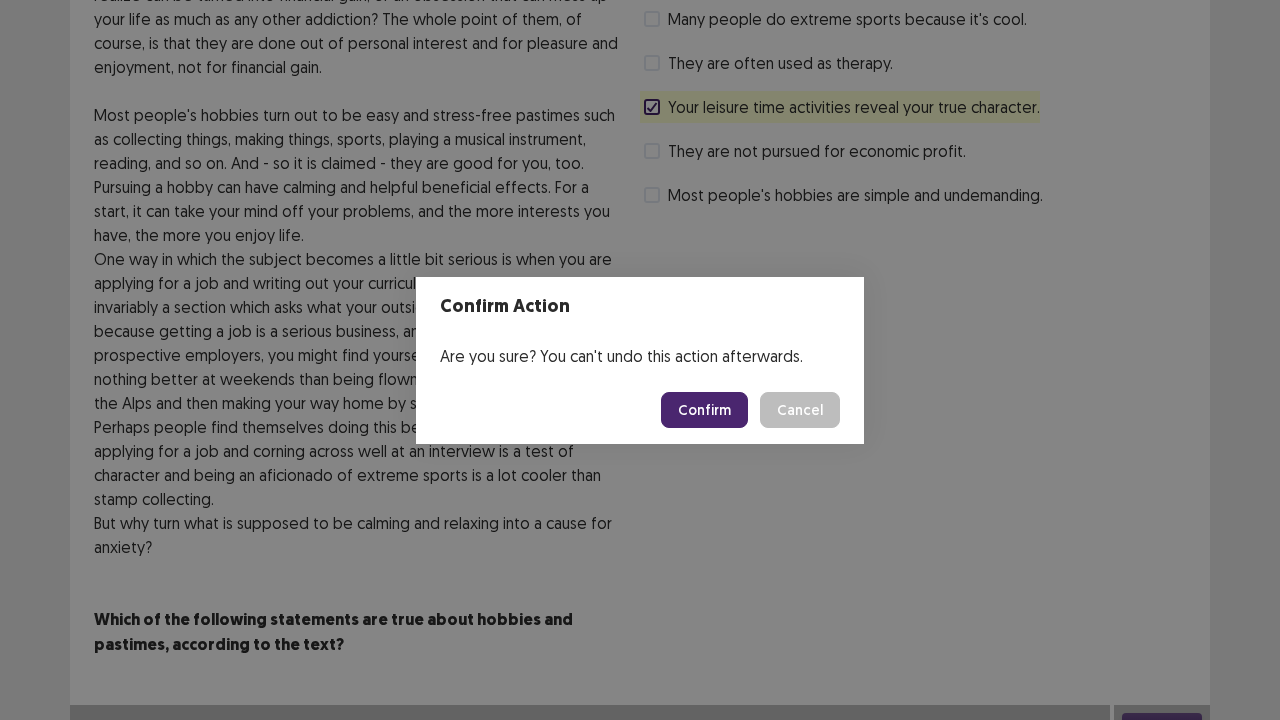 click on "Confirm Cancel" at bounding box center (640, 410) 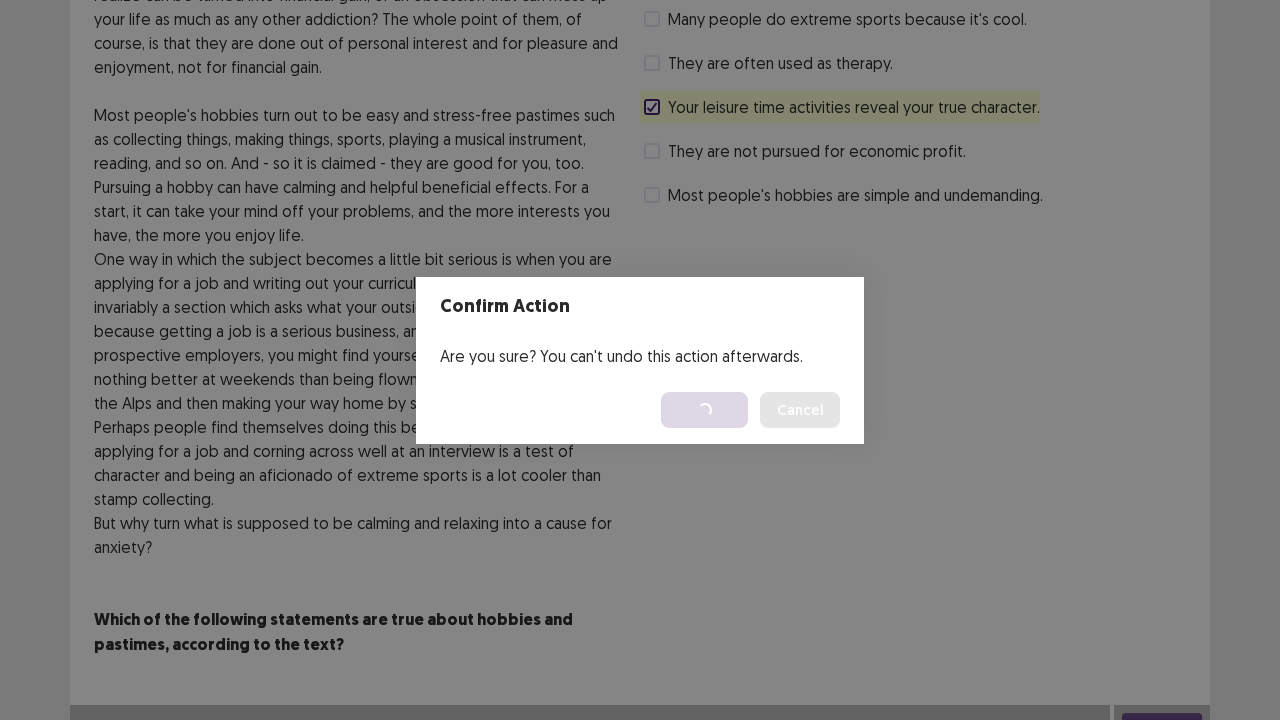scroll, scrollTop: 0, scrollLeft: 0, axis: both 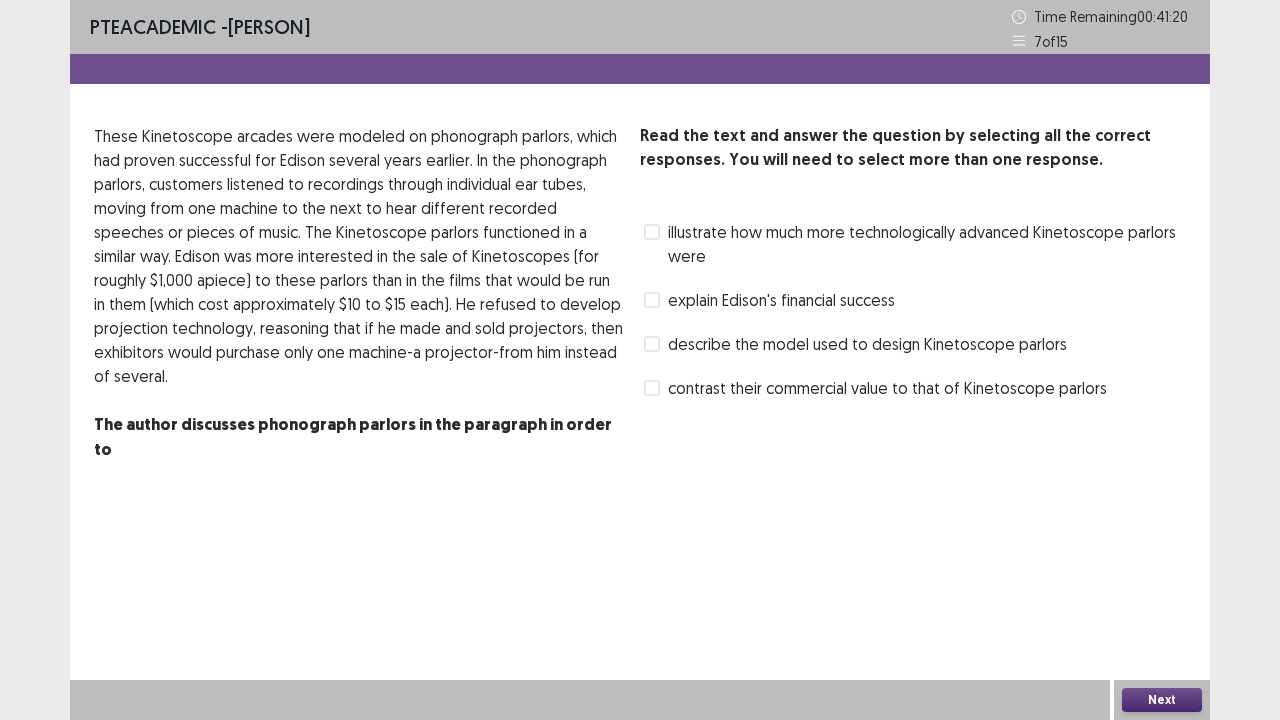 click at bounding box center [652, 344] 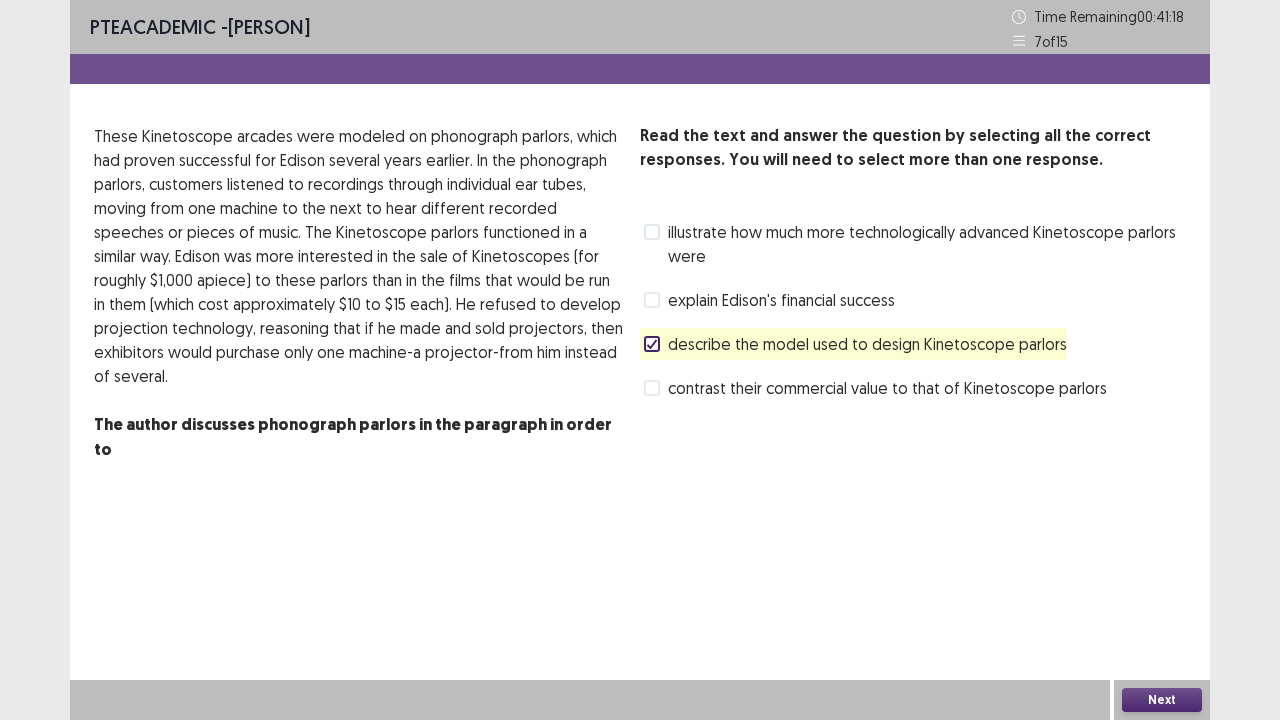 click on "Next" at bounding box center [1162, 700] 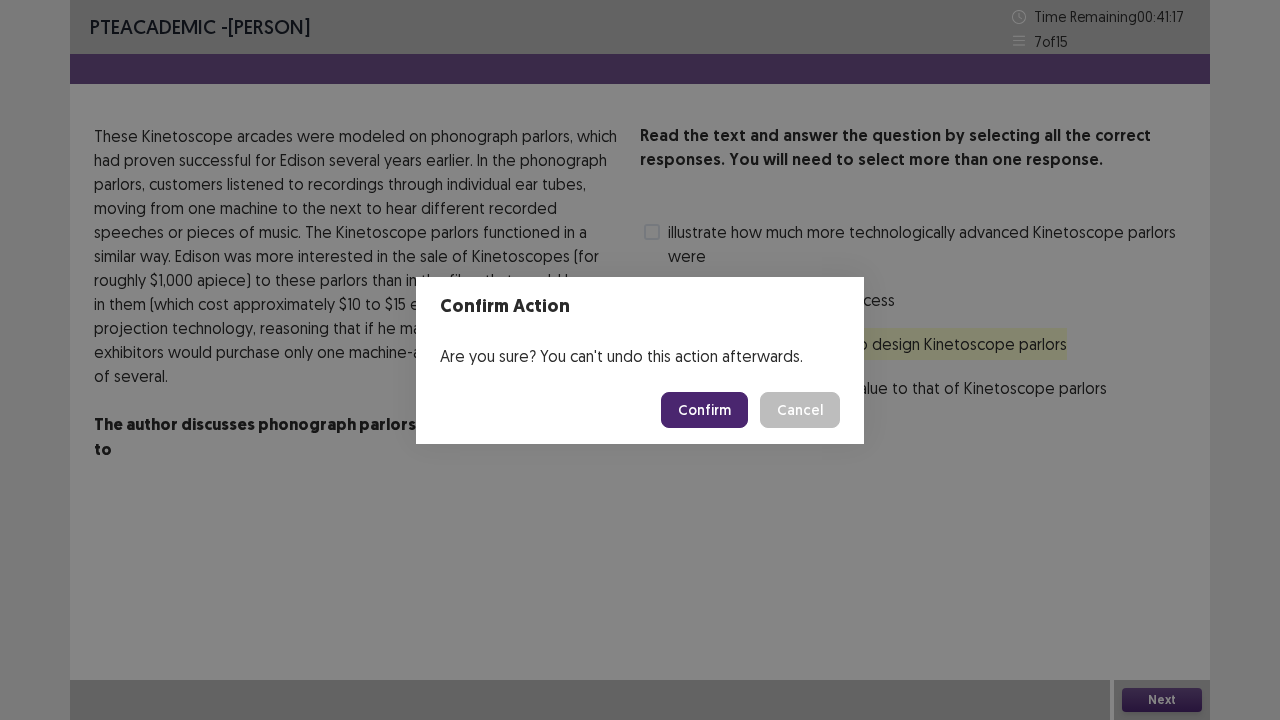 click on "Confirm" at bounding box center (704, 410) 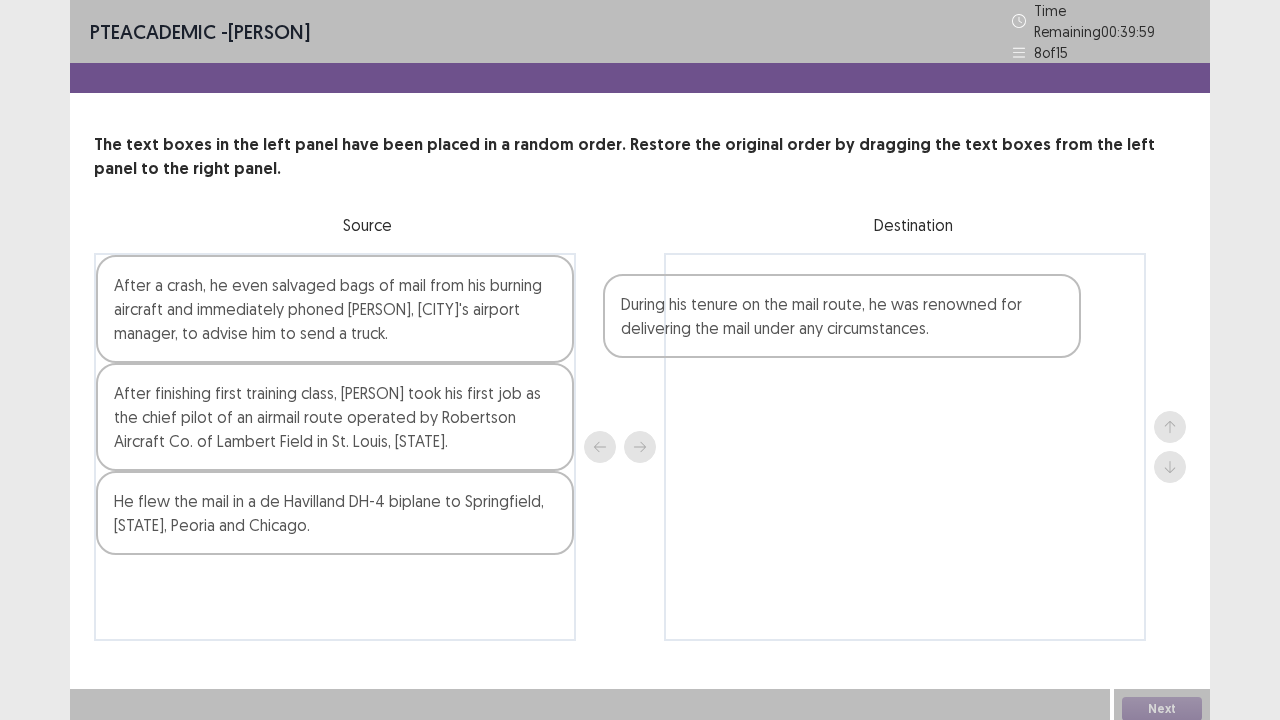 drag, startPoint x: 366, startPoint y: 608, endPoint x: 892, endPoint y: 330, distance: 594.9454 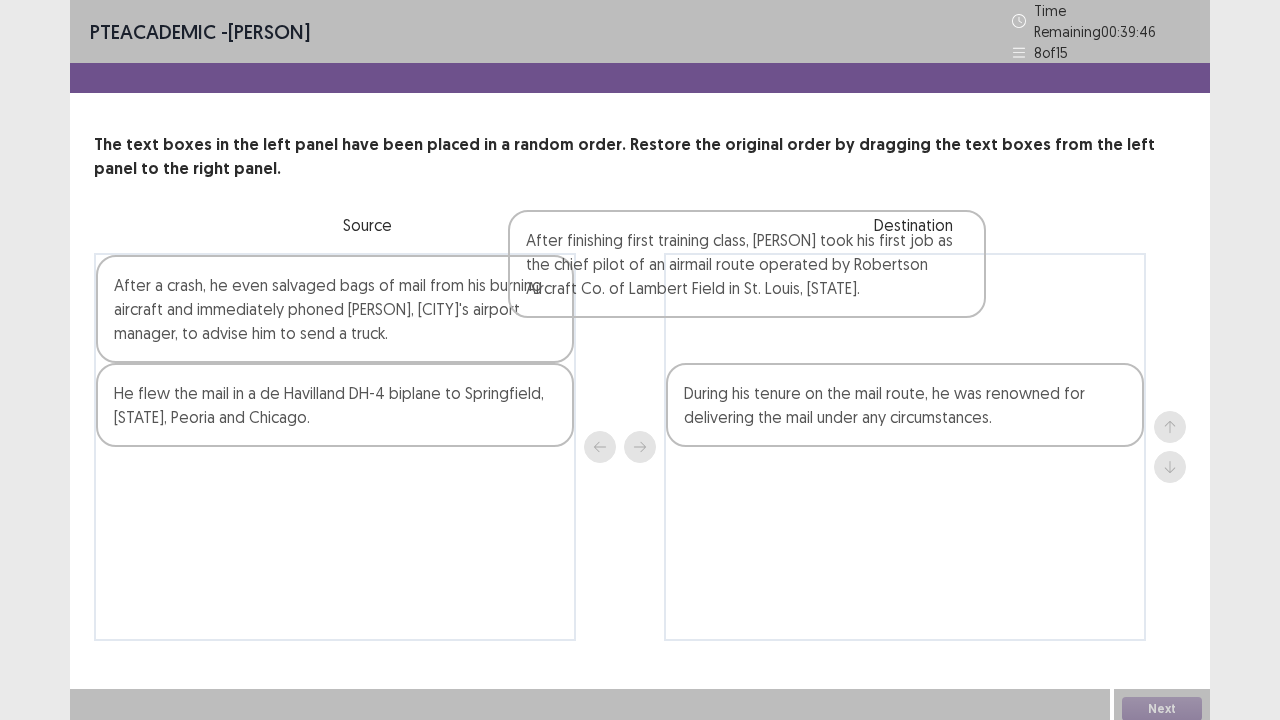 drag, startPoint x: 494, startPoint y: 424, endPoint x: 951, endPoint y: 276, distance: 480.36755 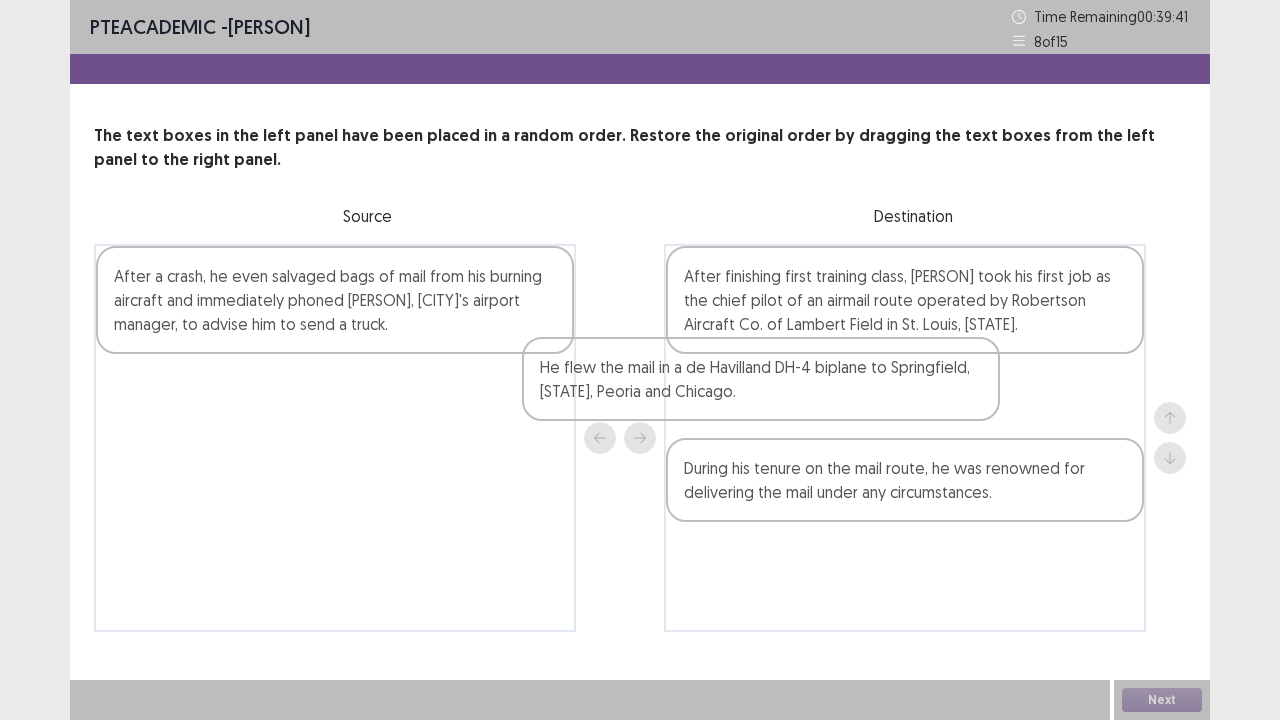 drag, startPoint x: 438, startPoint y: 412, endPoint x: 883, endPoint y: 394, distance: 445.3639 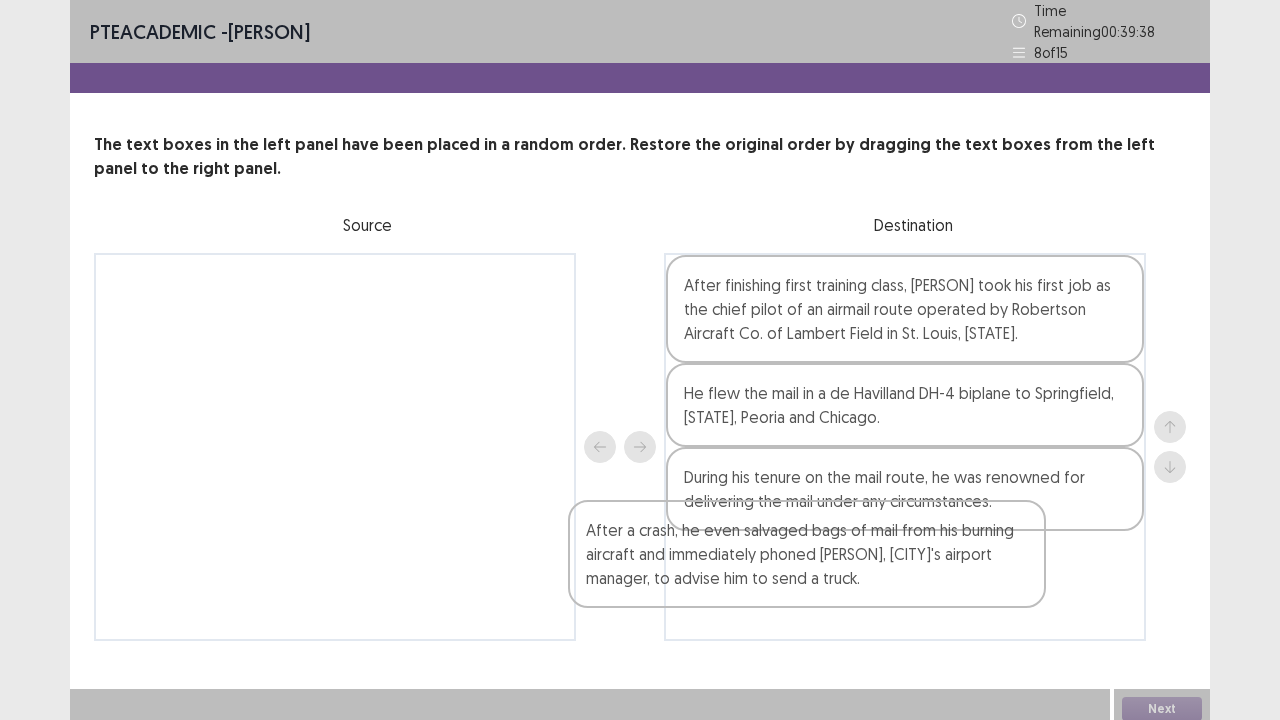 drag, startPoint x: 423, startPoint y: 294, endPoint x: 904, endPoint y: 555, distance: 547.2495 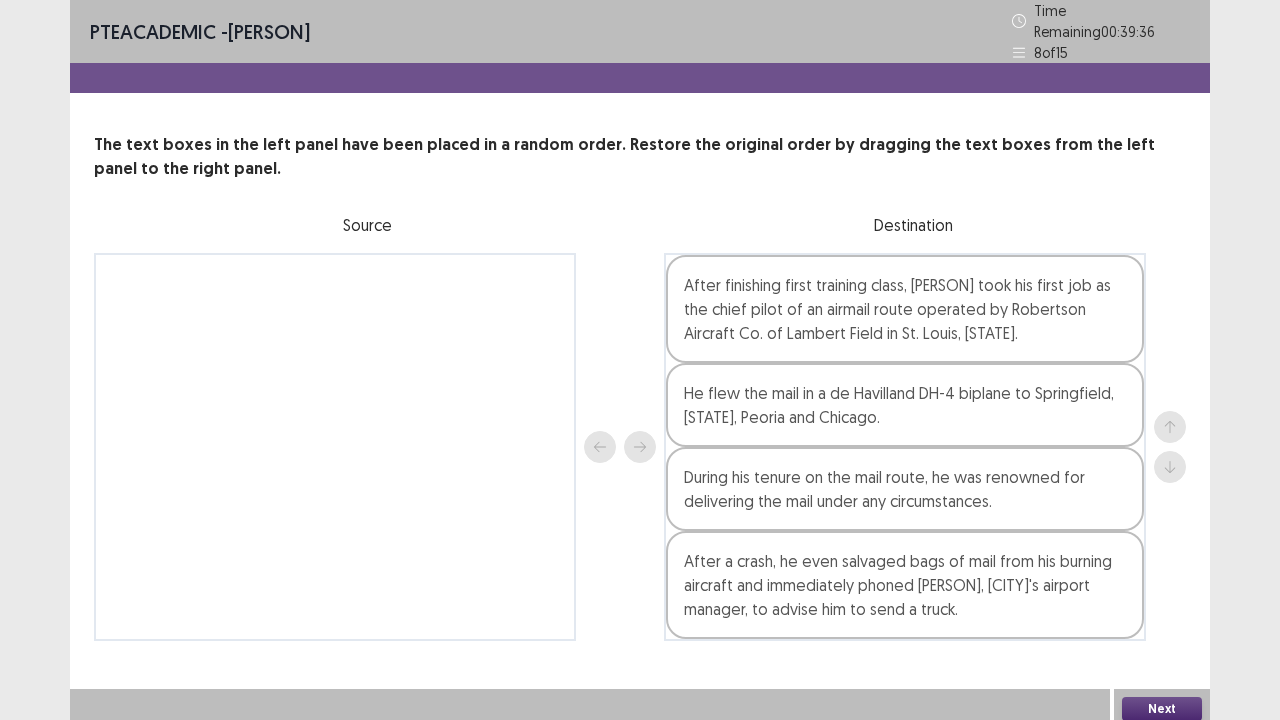 click on "Next" at bounding box center (1162, 709) 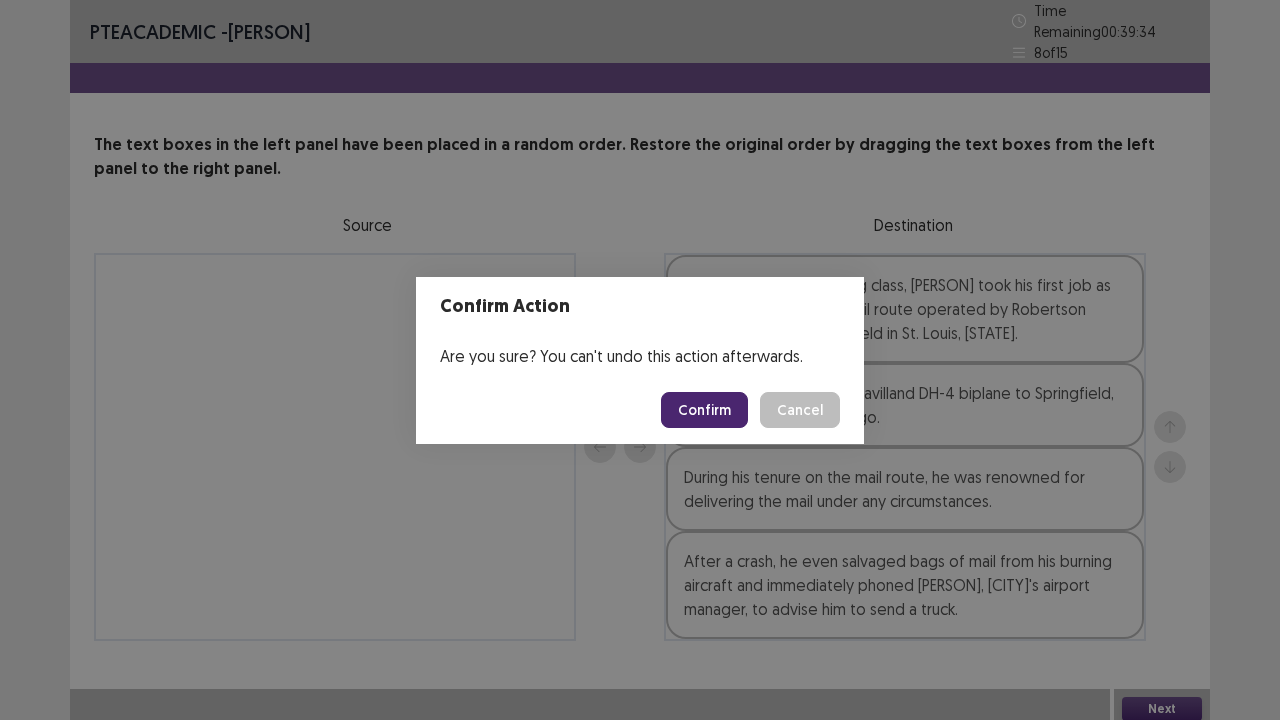 click on "Confirm" at bounding box center [704, 410] 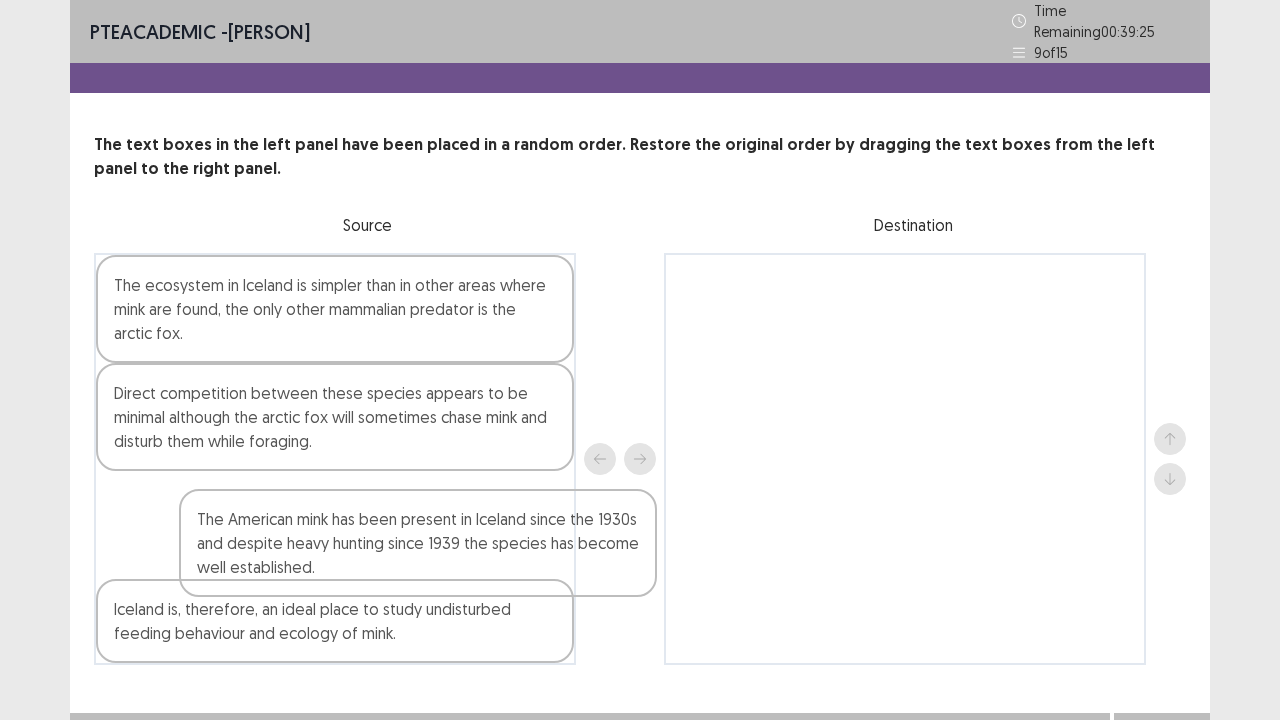 scroll, scrollTop: 5, scrollLeft: 0, axis: vertical 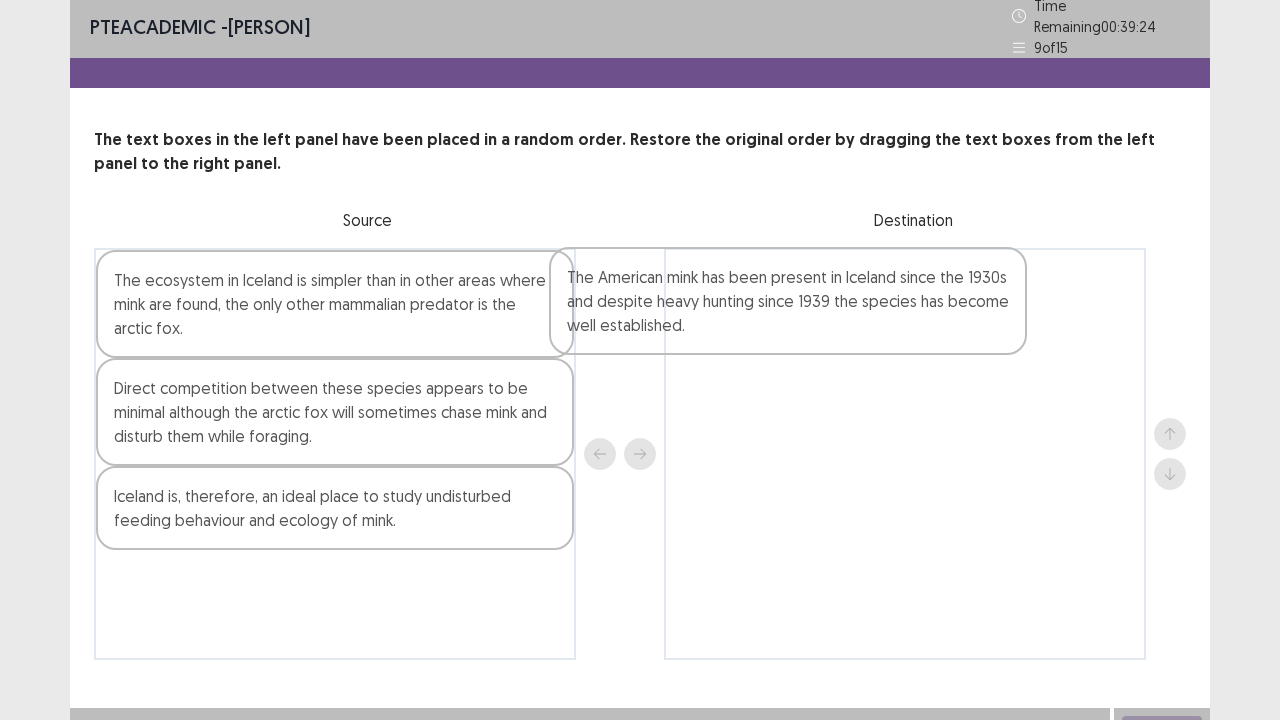 drag, startPoint x: 459, startPoint y: 608, endPoint x: 922, endPoint y: 302, distance: 554.982 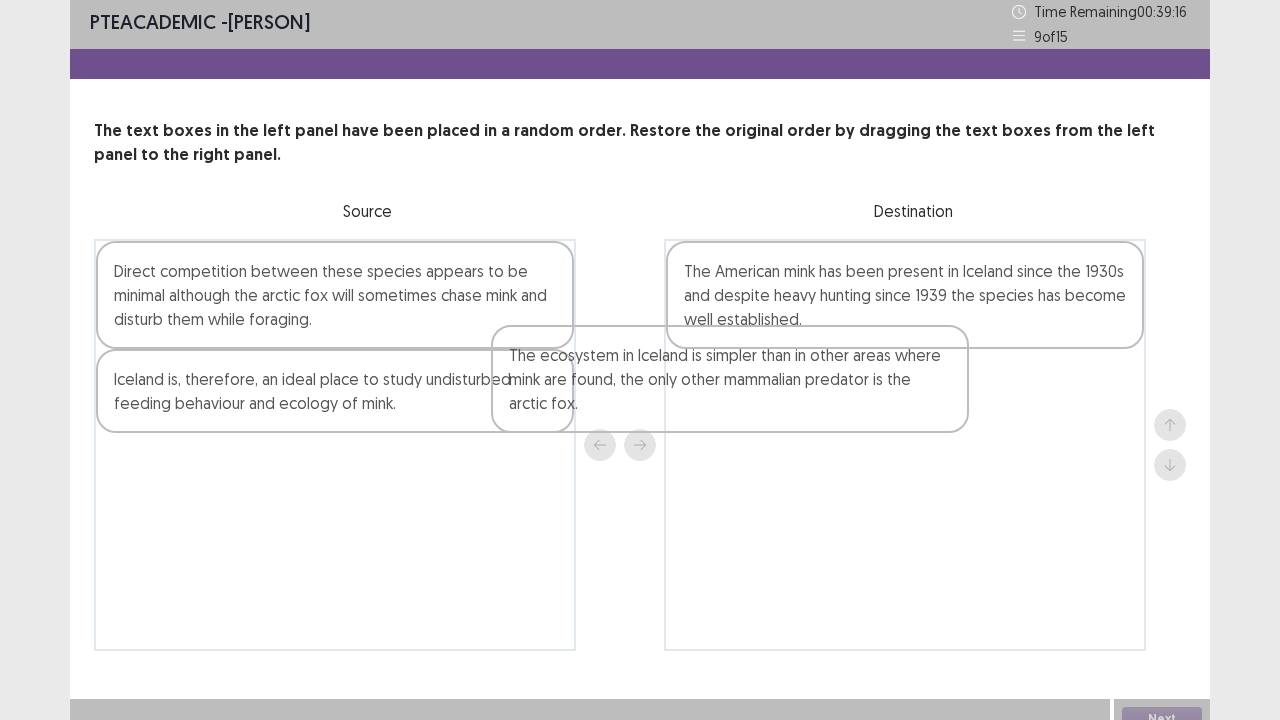 drag, startPoint x: 356, startPoint y: 306, endPoint x: 766, endPoint y: 392, distance: 418.92242 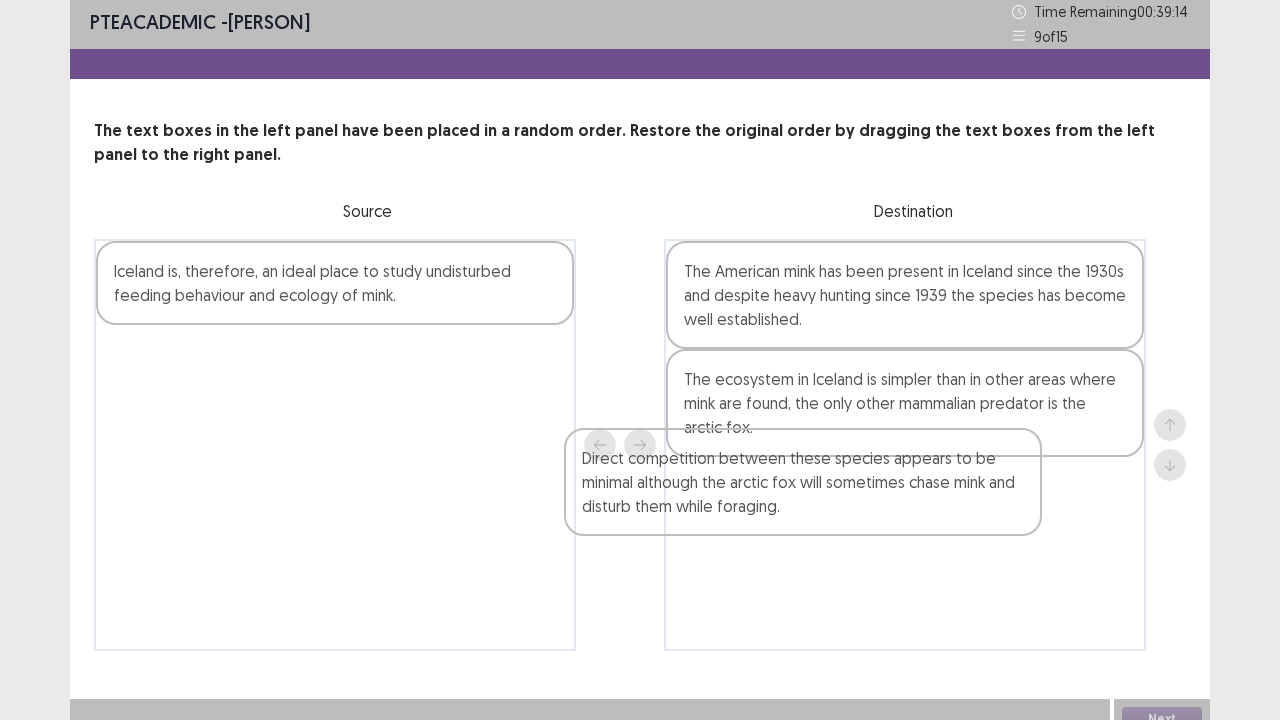 drag, startPoint x: 365, startPoint y: 280, endPoint x: 842, endPoint y: 472, distance: 514.1916 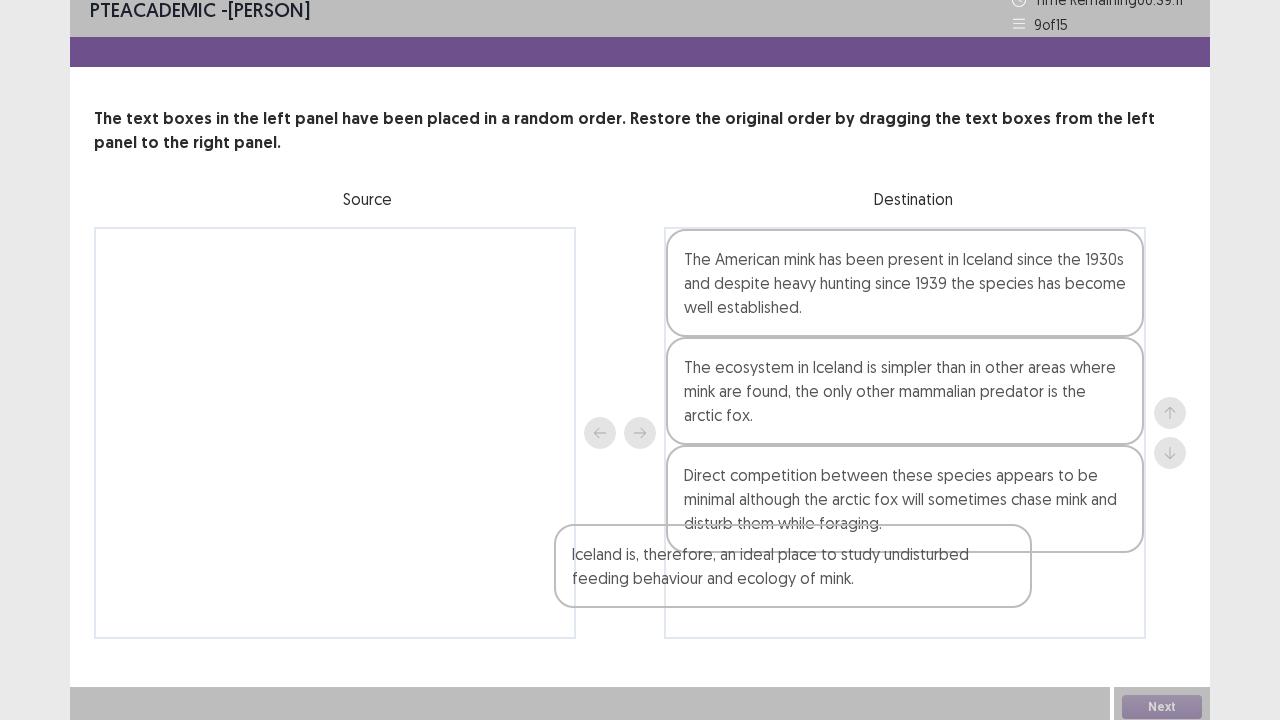 scroll, scrollTop: 24, scrollLeft: 0, axis: vertical 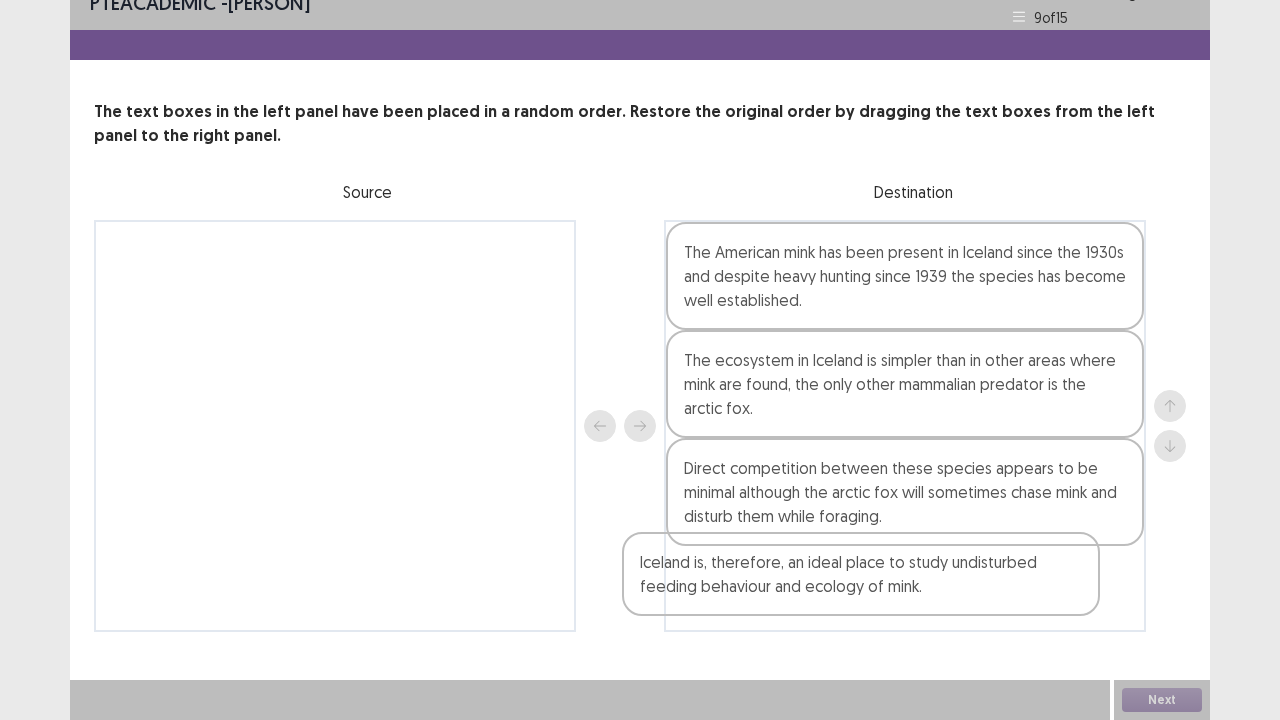 drag, startPoint x: 373, startPoint y: 284, endPoint x: 954, endPoint y: 585, distance: 654.3409 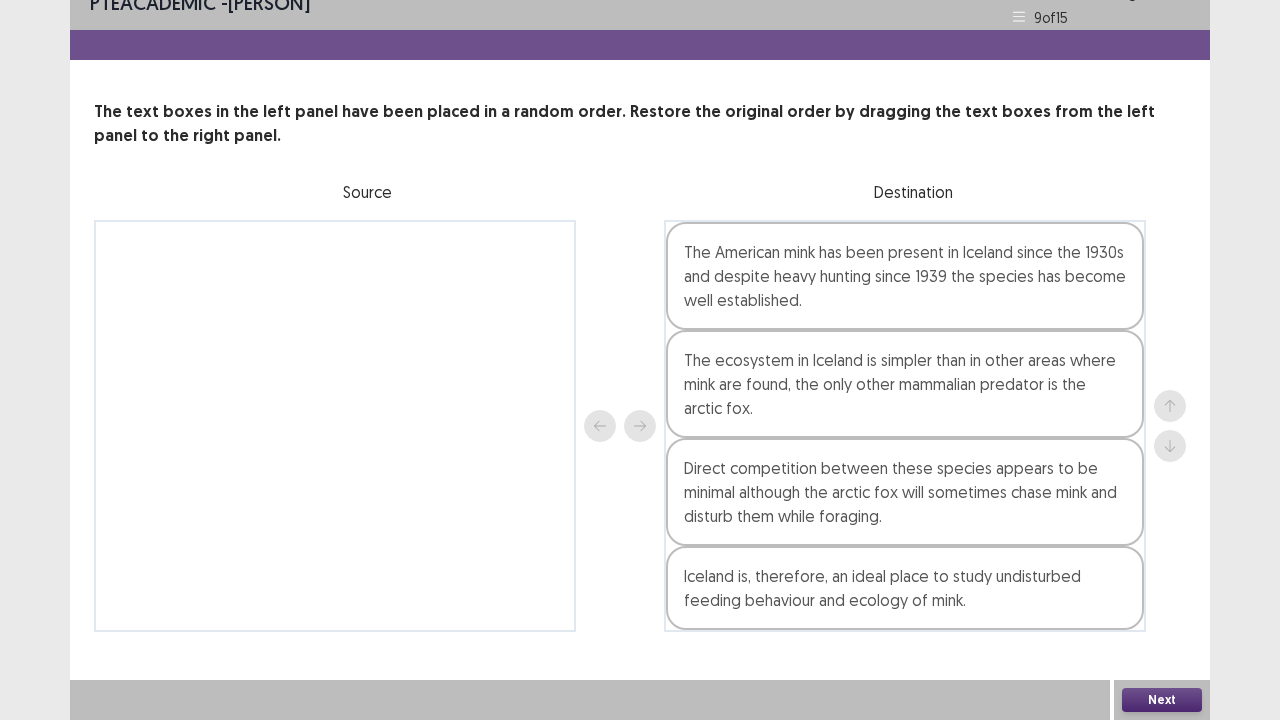 click on "Next" at bounding box center [1162, 700] 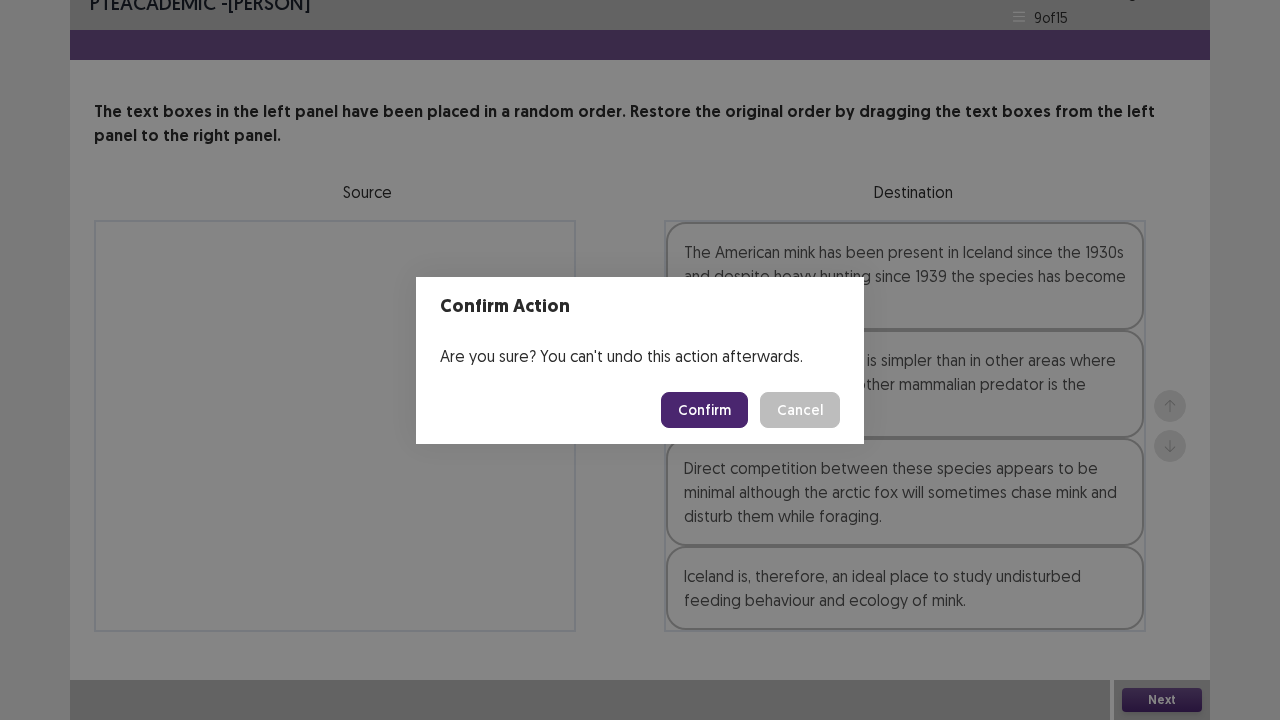 click on "Confirm" at bounding box center (704, 410) 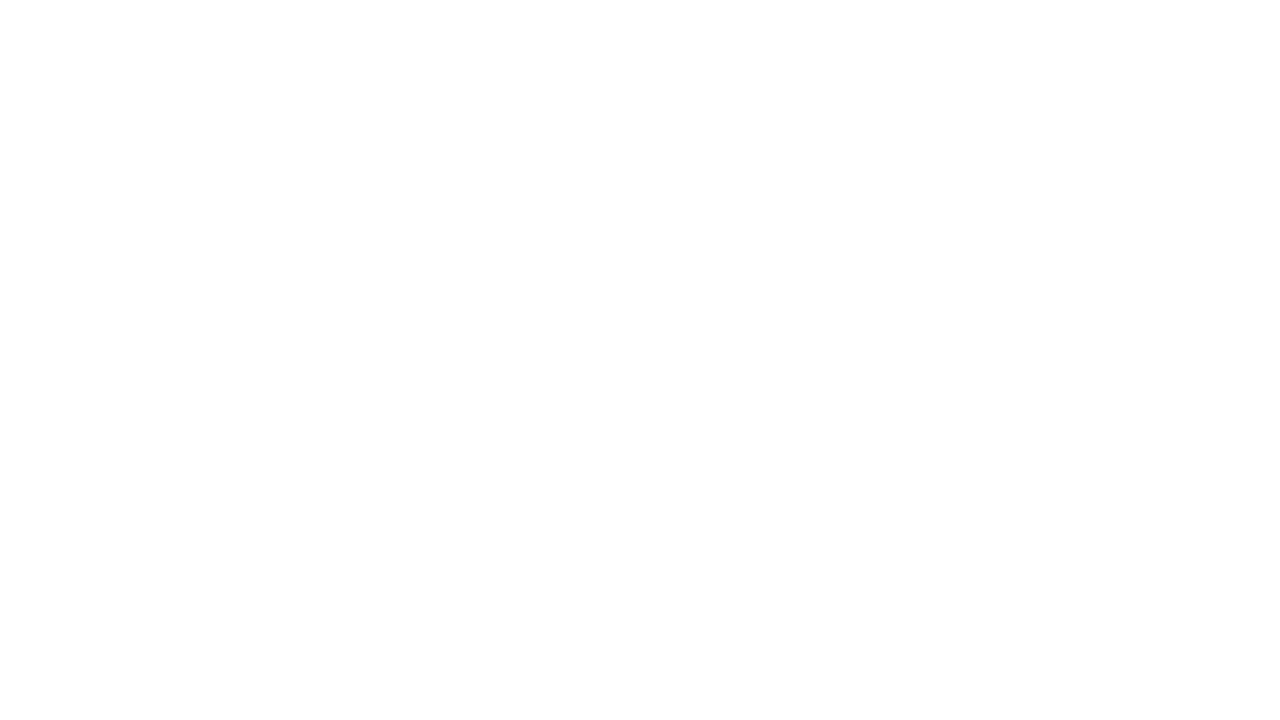 scroll, scrollTop: 0, scrollLeft: 0, axis: both 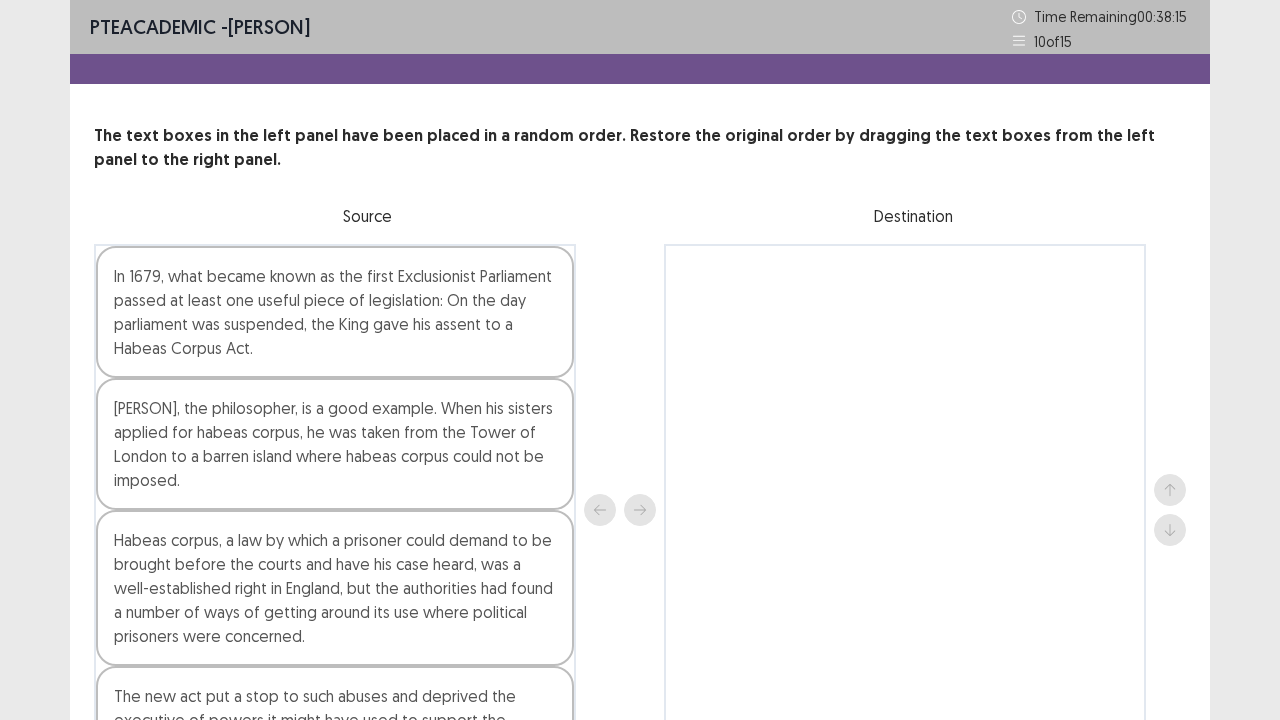 click at bounding box center (1170, 510) 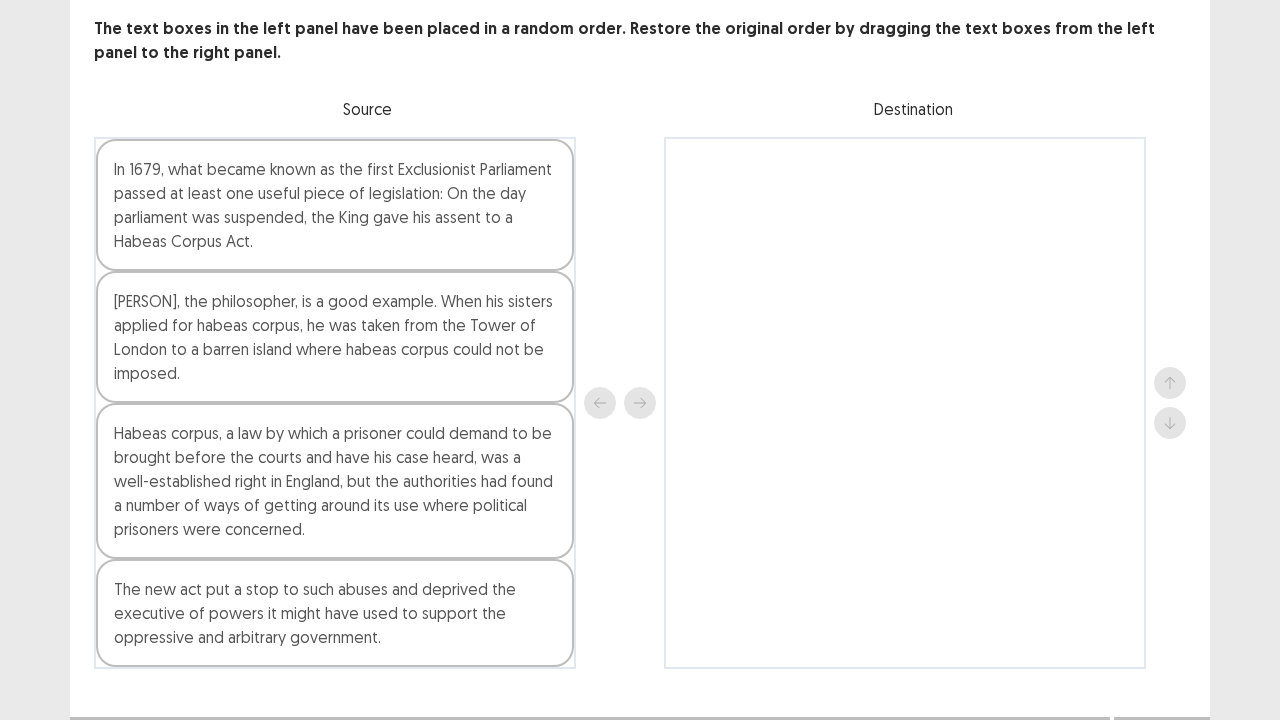 scroll, scrollTop: 144, scrollLeft: 0, axis: vertical 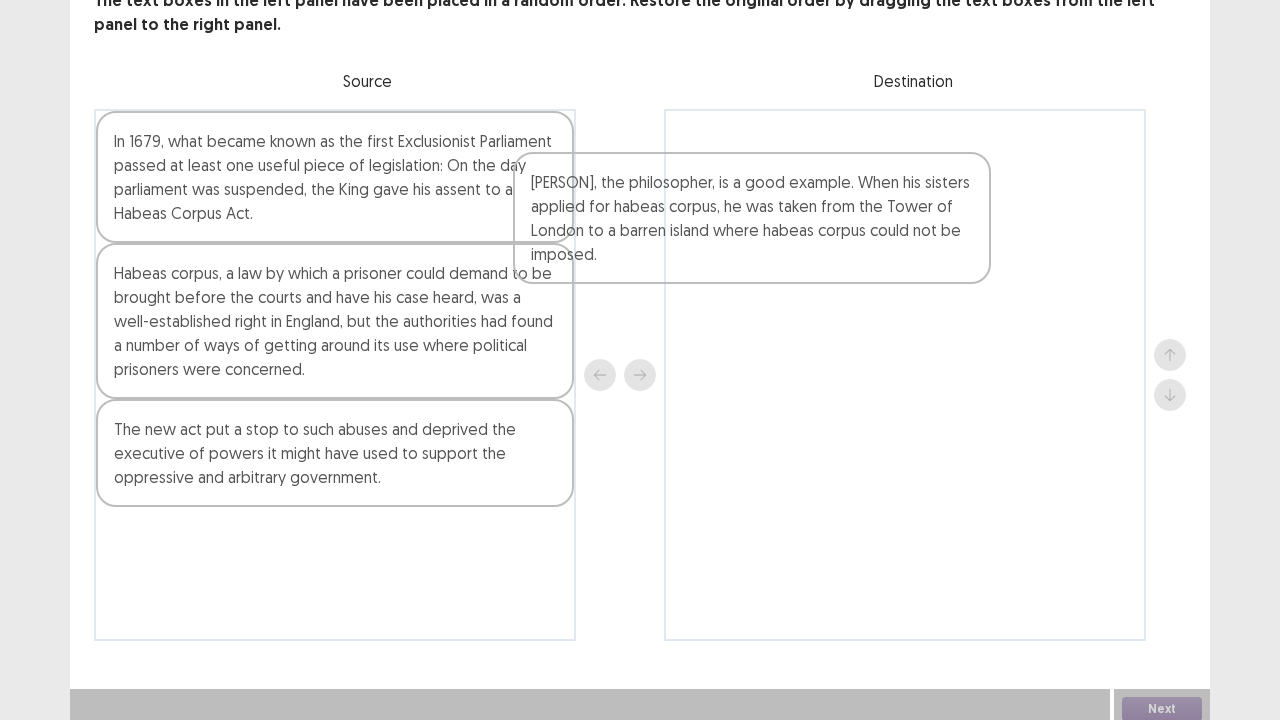 drag, startPoint x: 482, startPoint y: 312, endPoint x: 922, endPoint y: 227, distance: 448.135 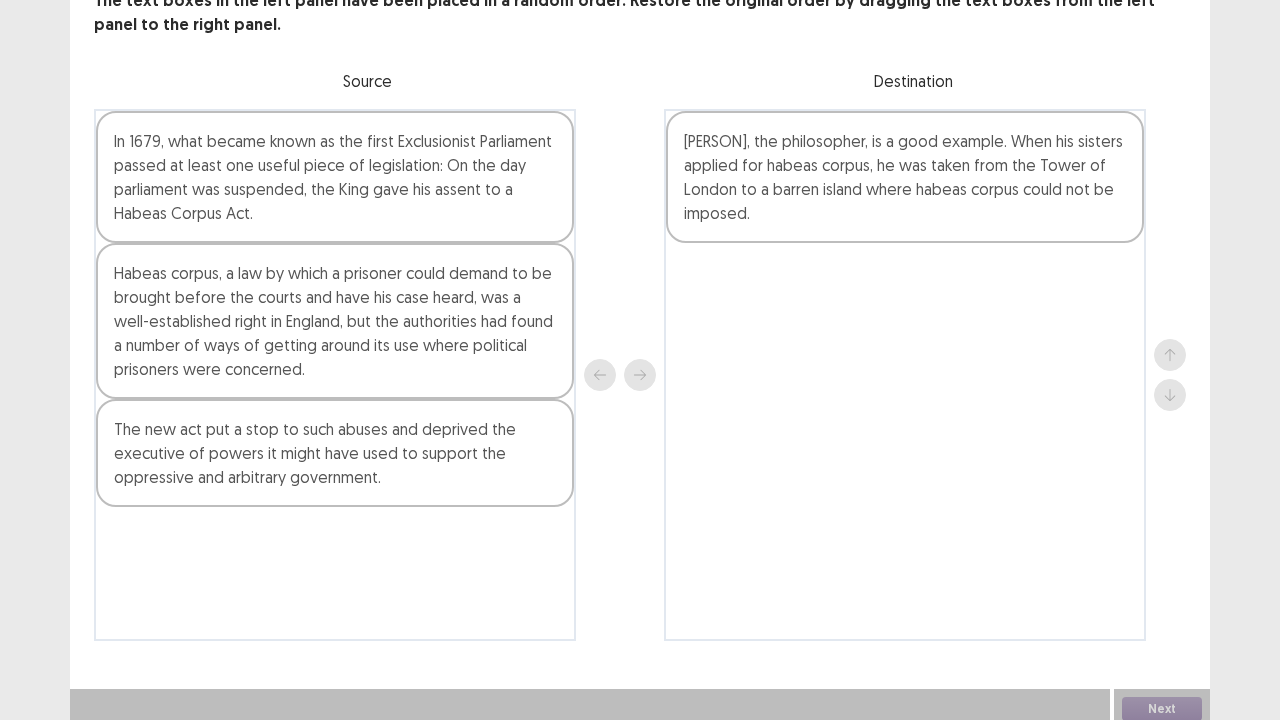 scroll, scrollTop: 143, scrollLeft: 0, axis: vertical 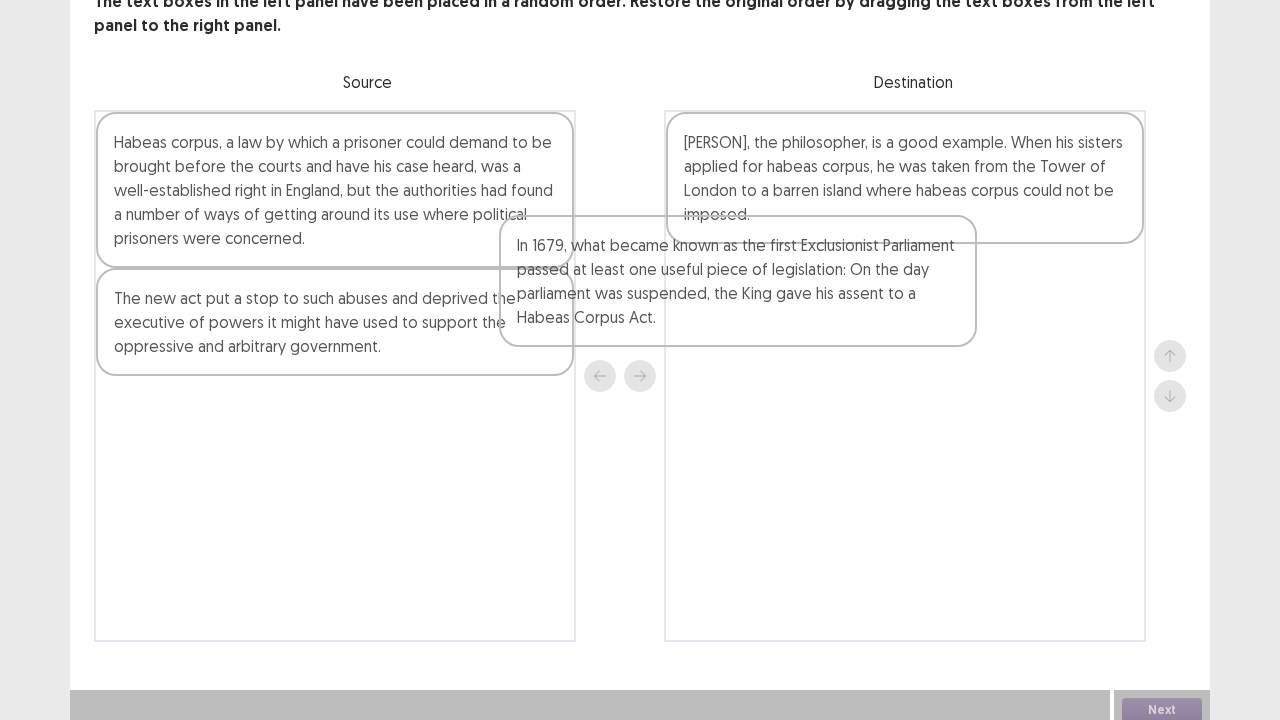 drag, startPoint x: 494, startPoint y: 172, endPoint x: 906, endPoint y: 292, distance: 429.12003 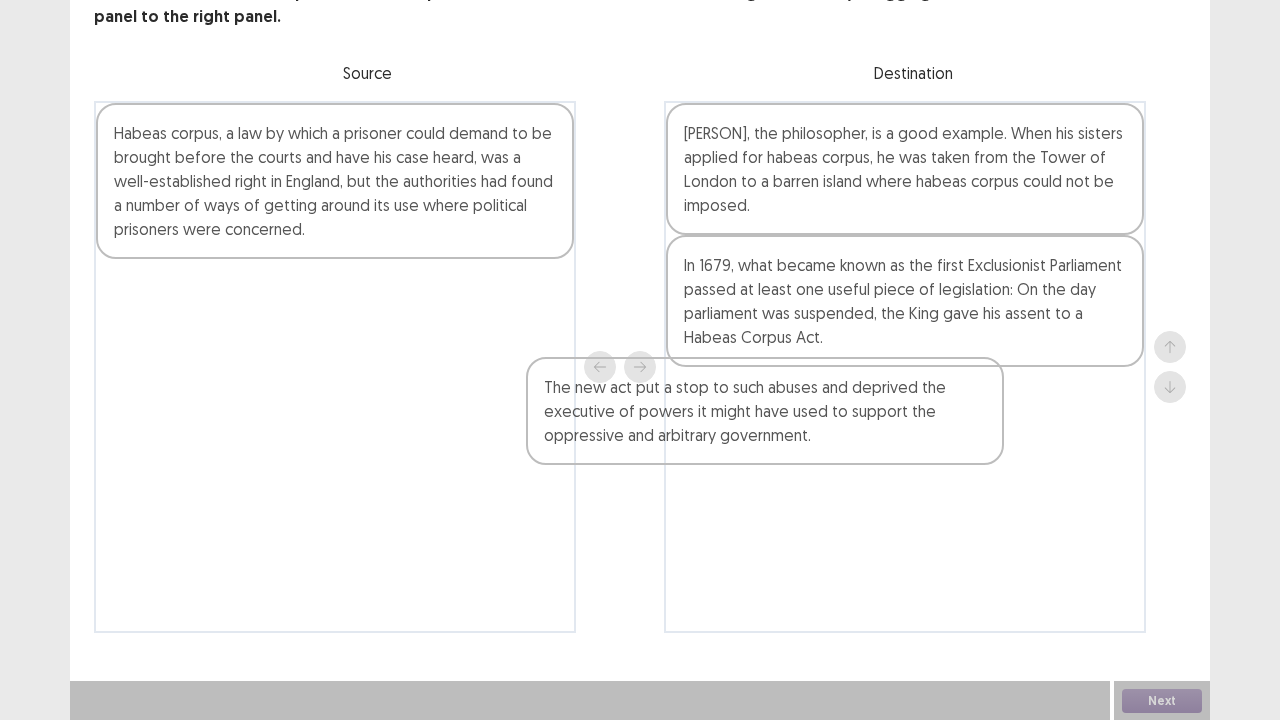 drag, startPoint x: 444, startPoint y: 320, endPoint x: 894, endPoint y: 419, distance: 460.76132 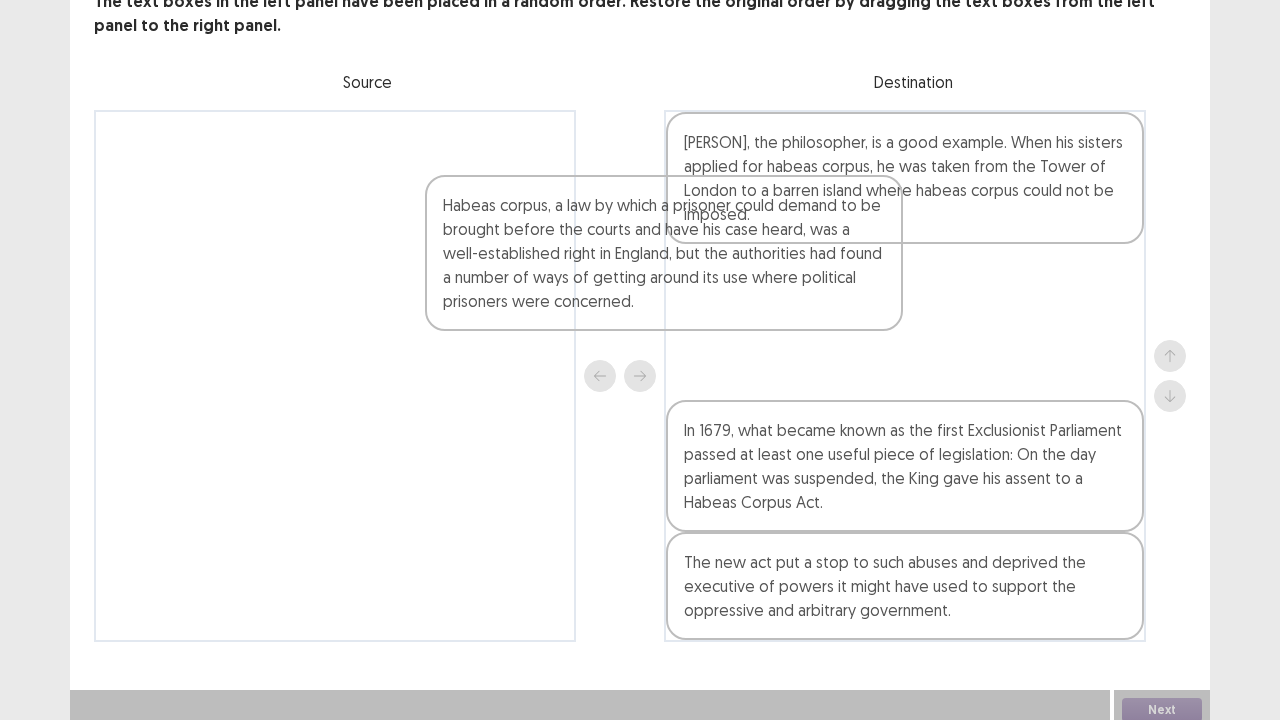 drag, startPoint x: 483, startPoint y: 210, endPoint x: 827, endPoint y: 299, distance: 355.3266 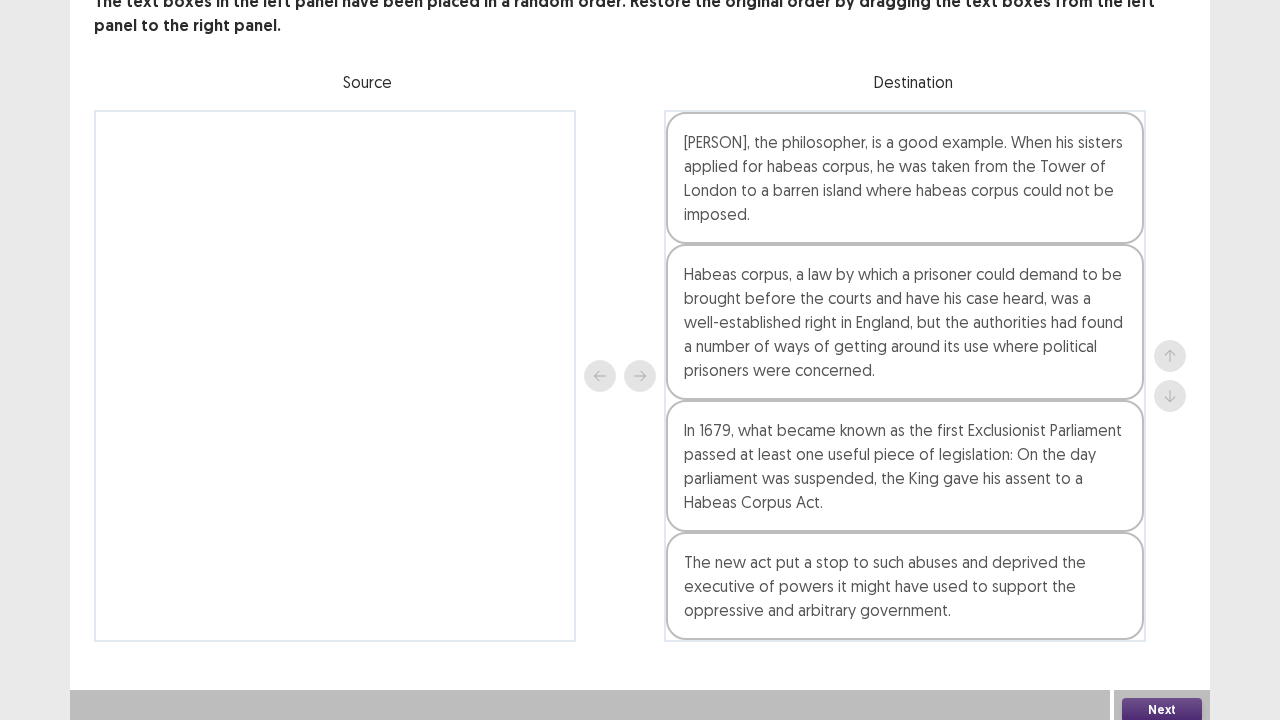 click on "Next" at bounding box center [1162, 710] 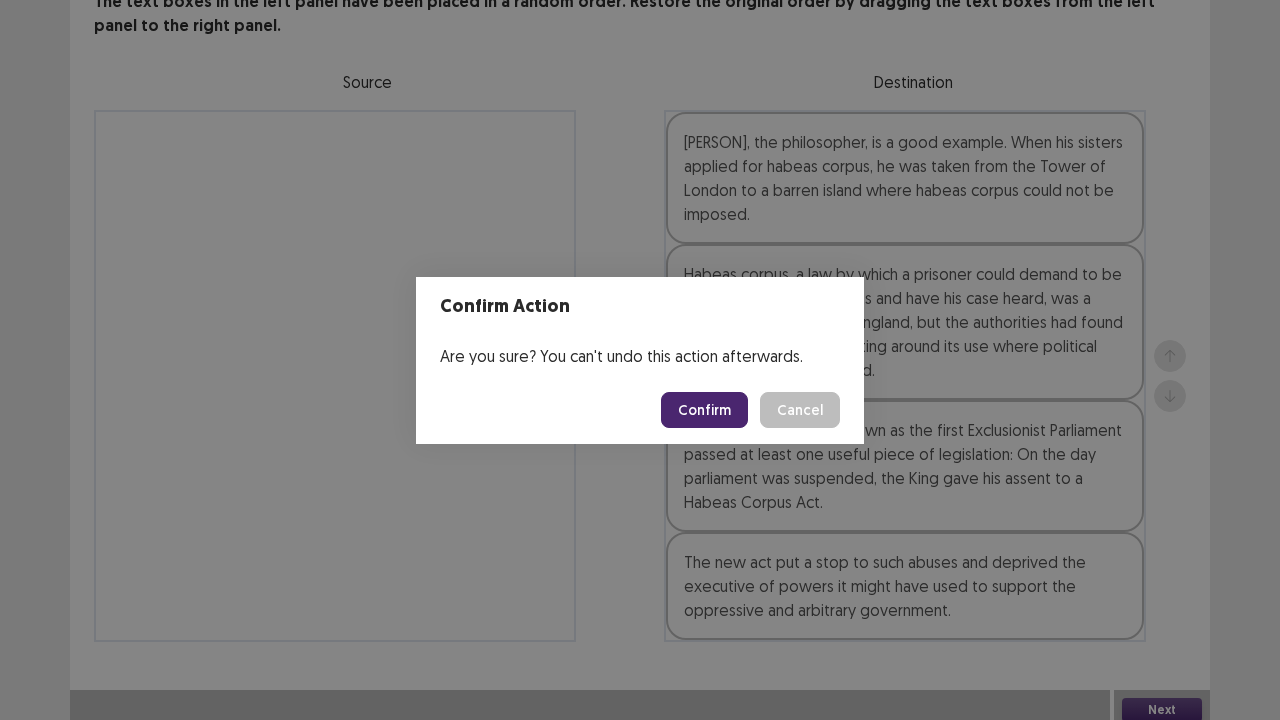 click on "Confirm" at bounding box center (704, 410) 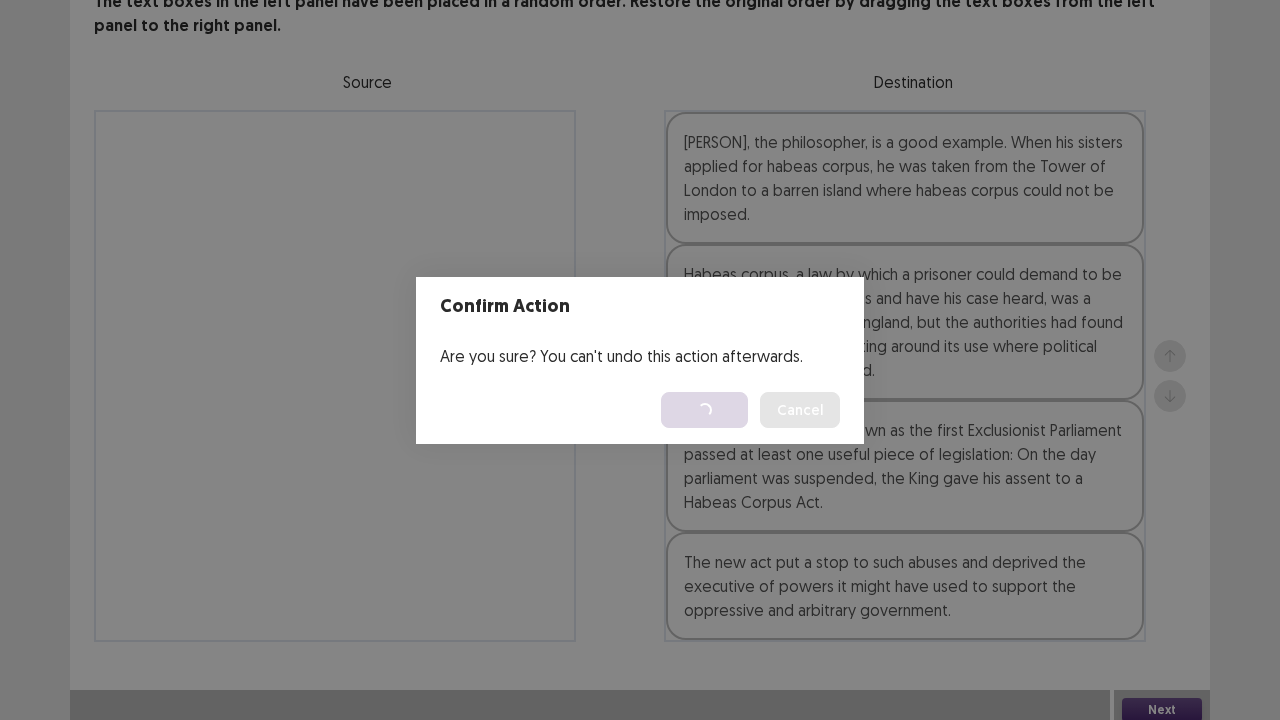 scroll, scrollTop: 0, scrollLeft: 0, axis: both 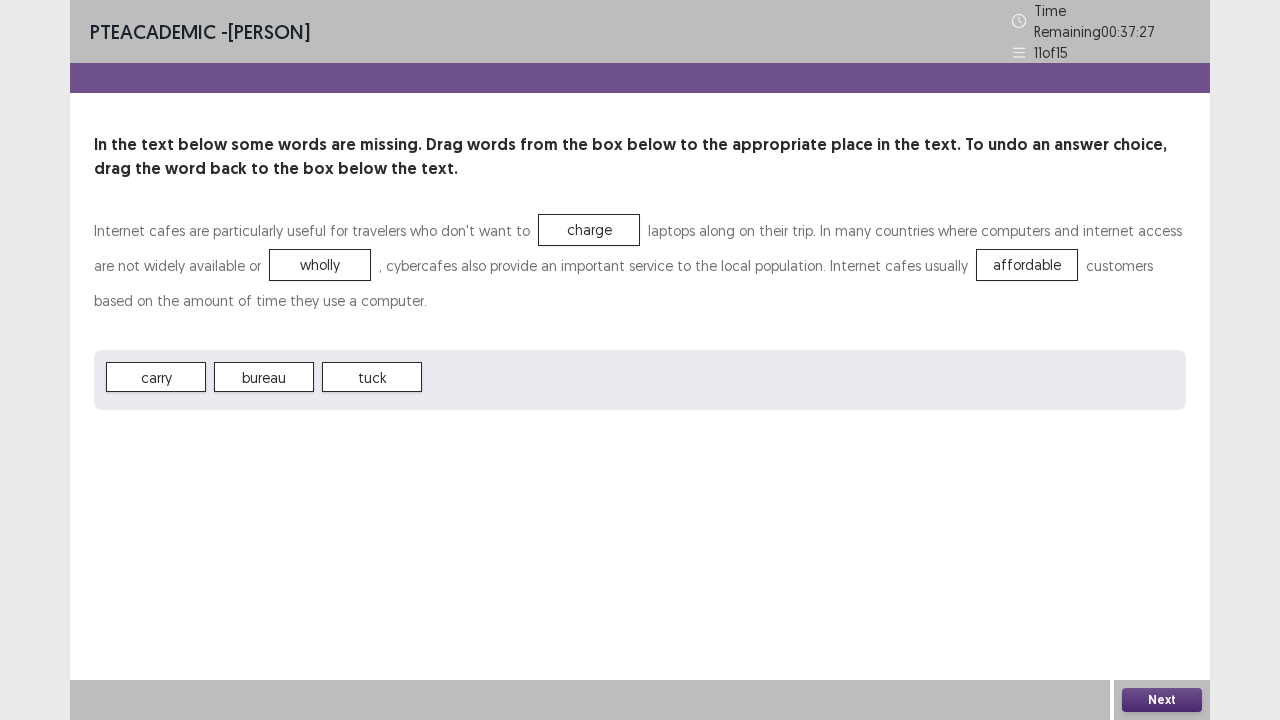 click on "Next" at bounding box center (1162, 700) 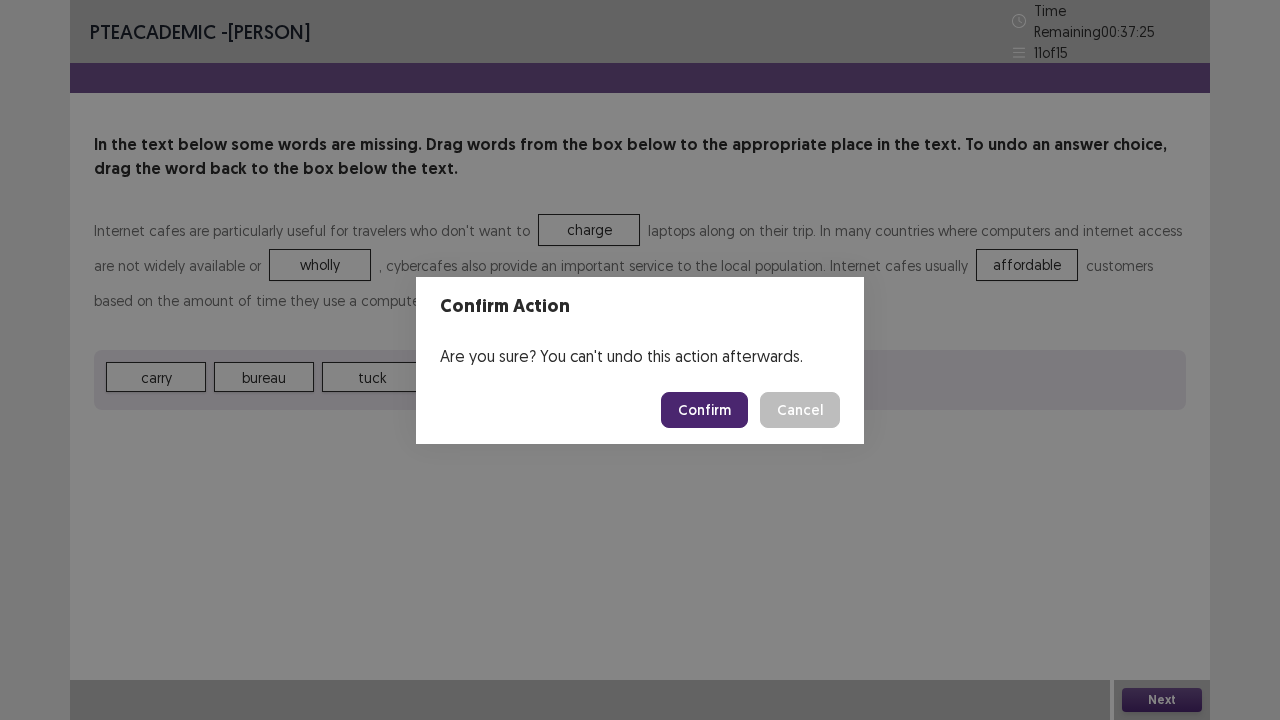 click on "Confirm" at bounding box center (704, 410) 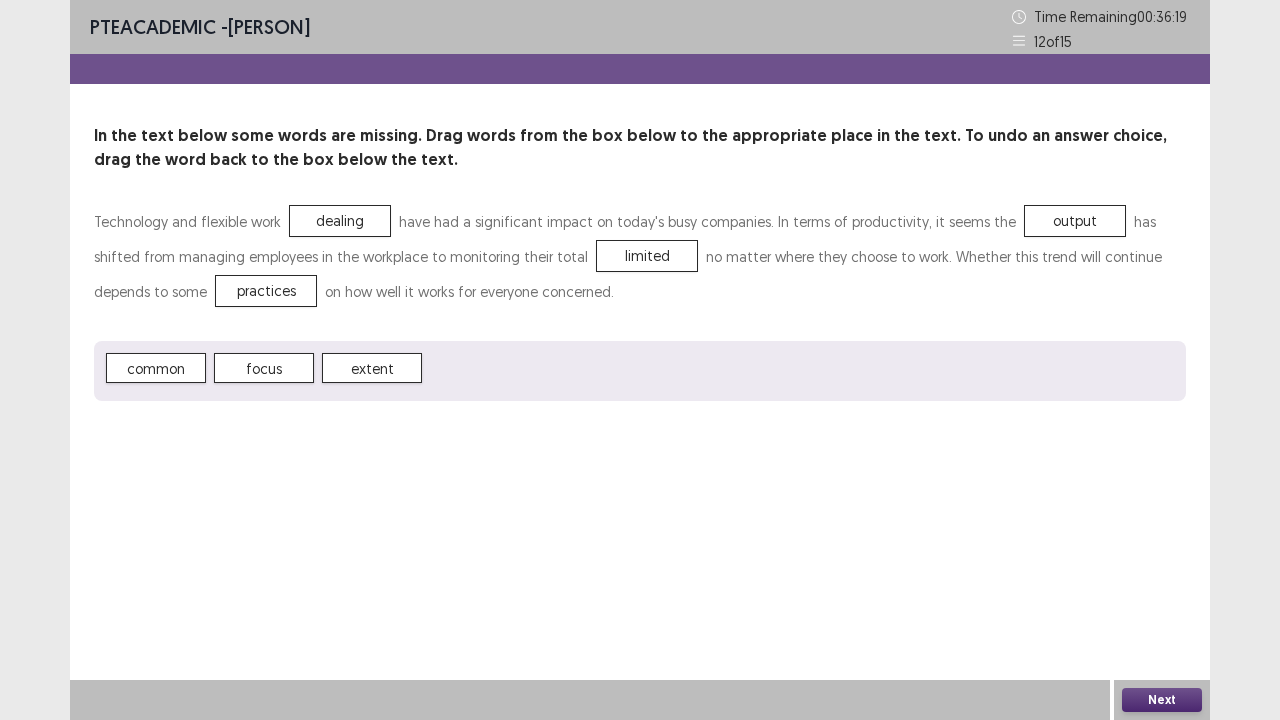 click on "Next" at bounding box center (1162, 700) 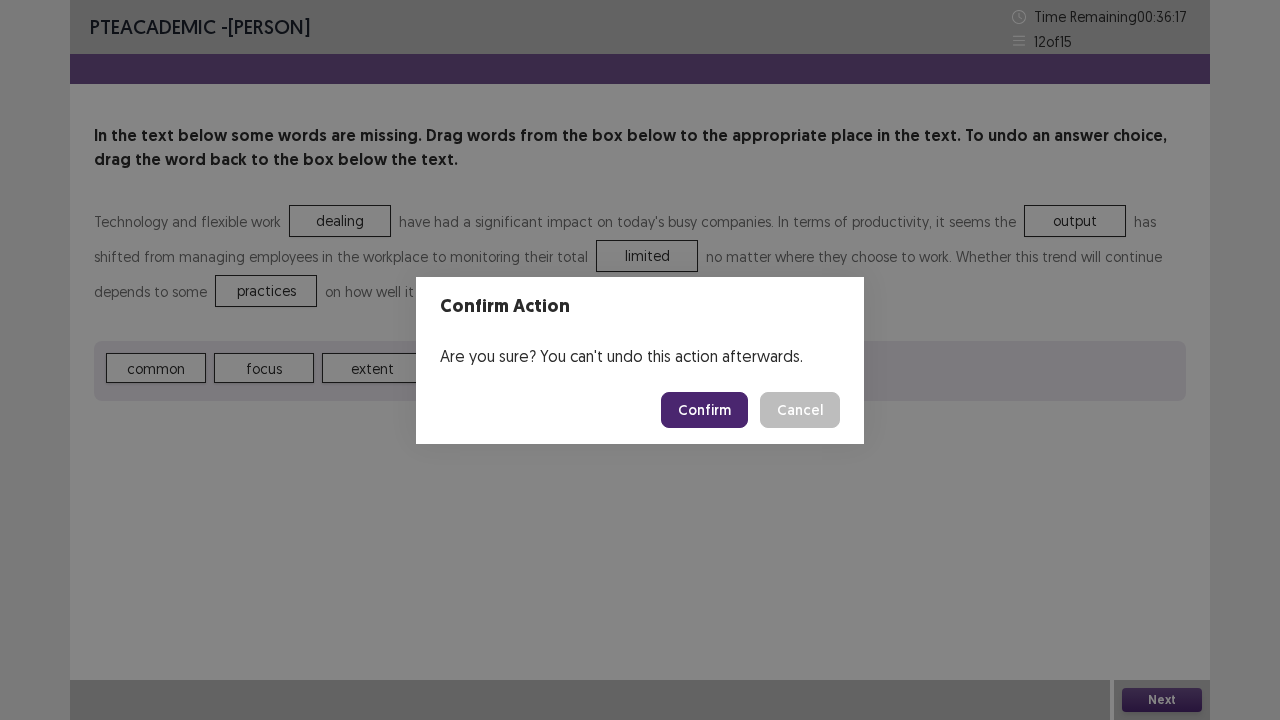 click on "Confirm" at bounding box center [704, 410] 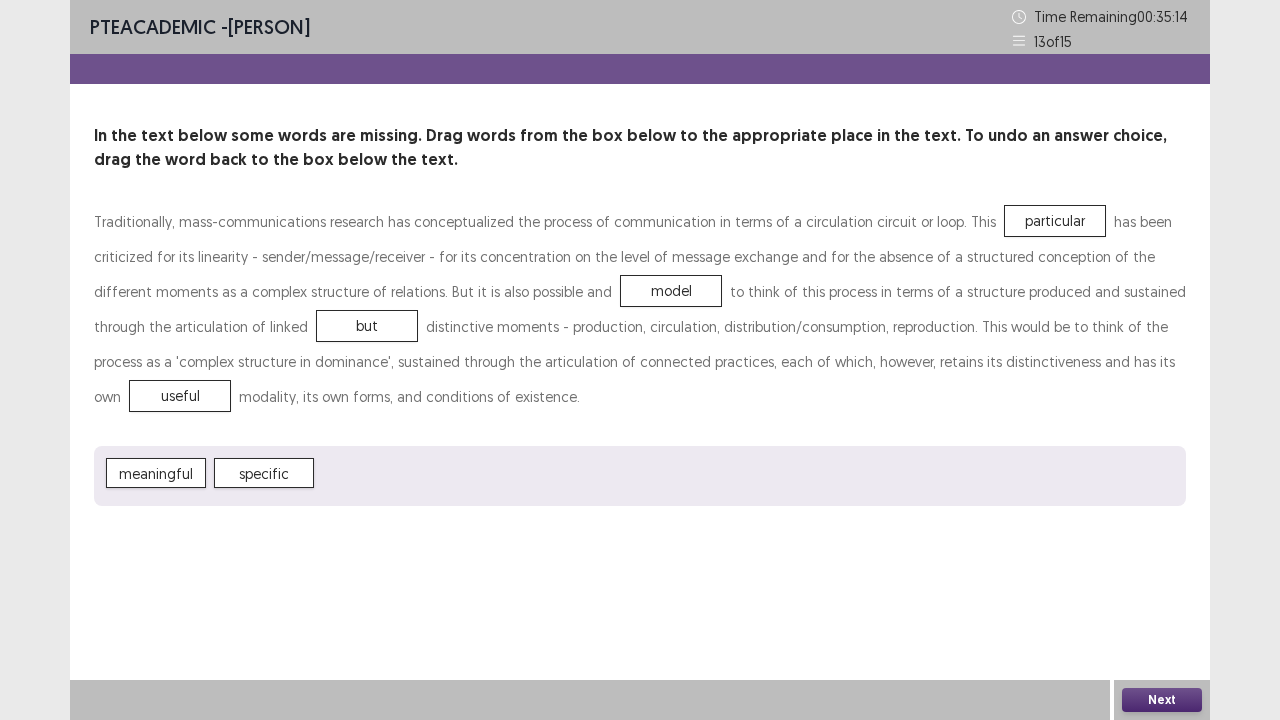 click on "Next" at bounding box center [1162, 700] 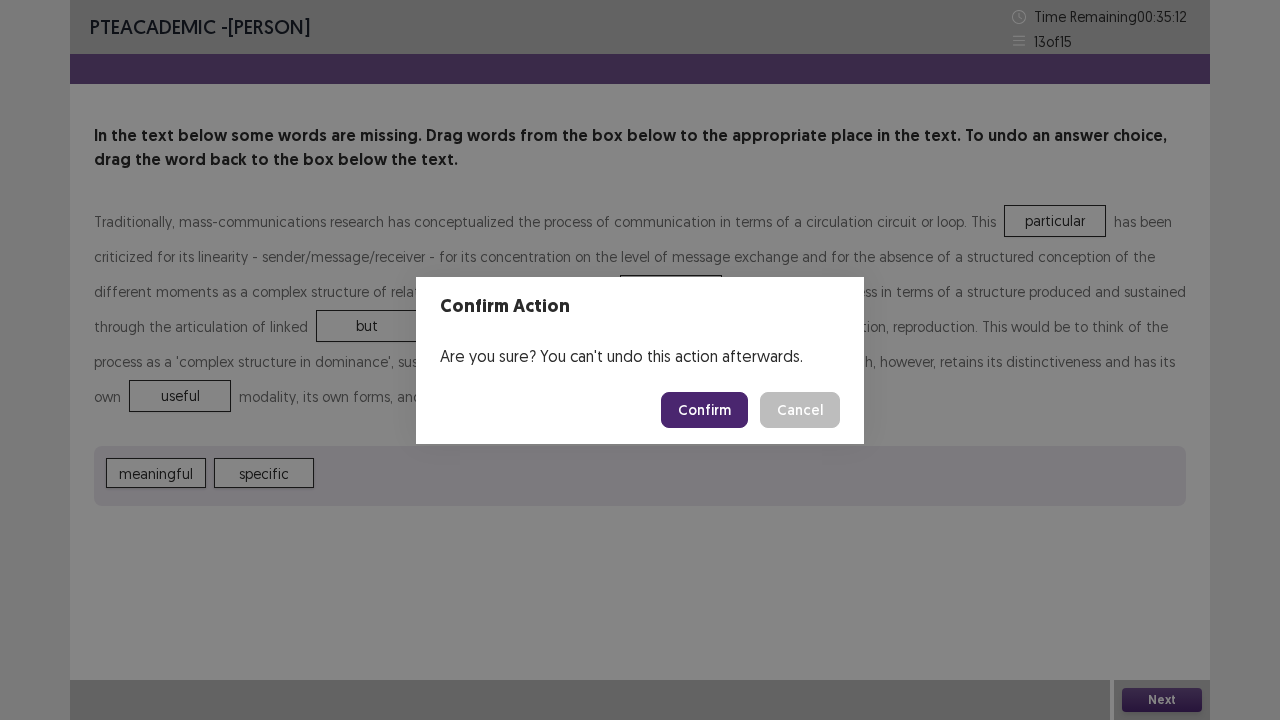 click on "Confirm" at bounding box center (704, 410) 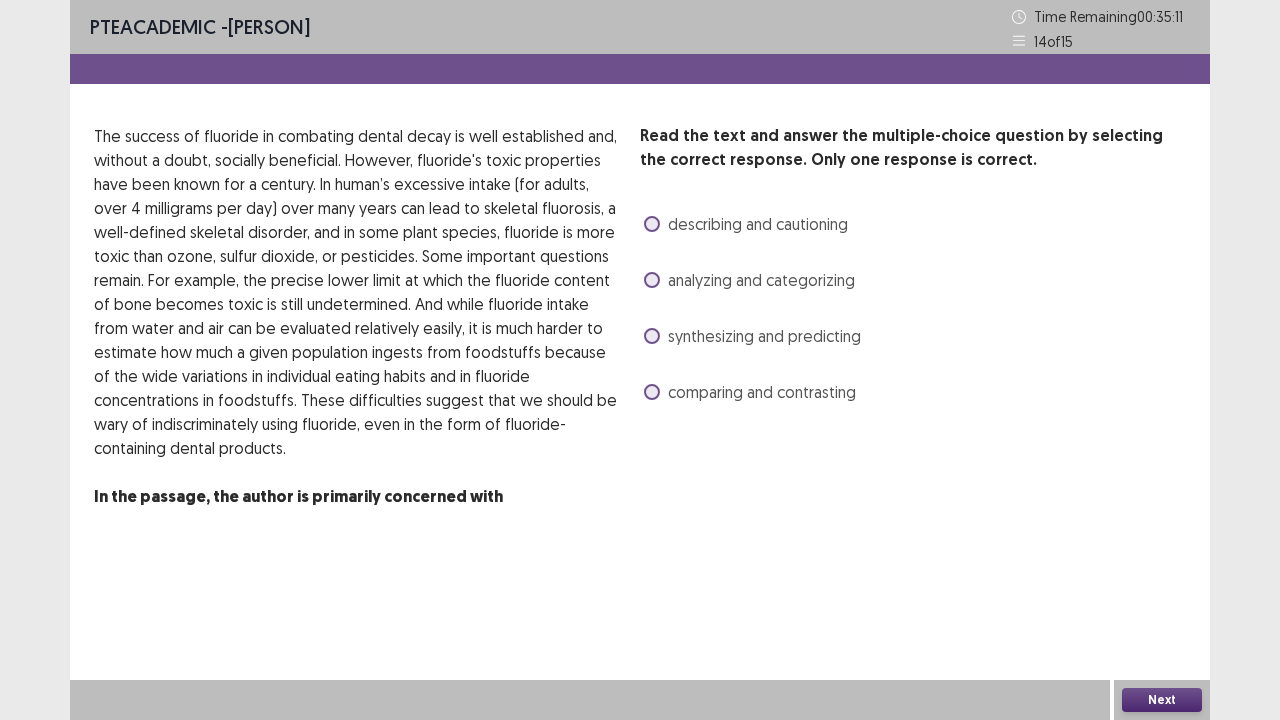 click at bounding box center [652, 336] 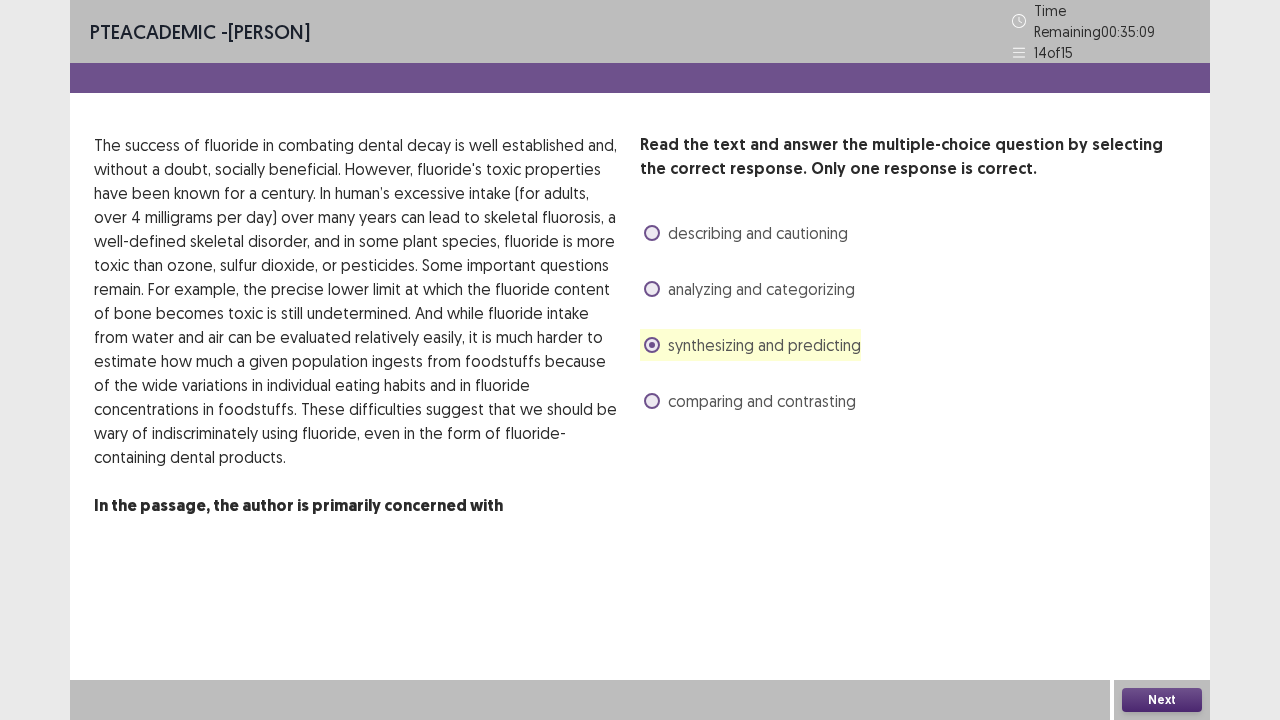 click on "PTE academic - [PERSON] Time Remaining 00 : 35 : 09 14 of 15 Read the text and answer the multiple-choice question by selecting the correct response. Only one response is correct. In the passage, the author is primarily concerned with Read the text and answer the multiple-choice question by selecting the correct response. Only one response is correct. describing and cautioning analyzing and categorizing synthesizing and predicting comparing and contrasting Next" at bounding box center [640, 360] 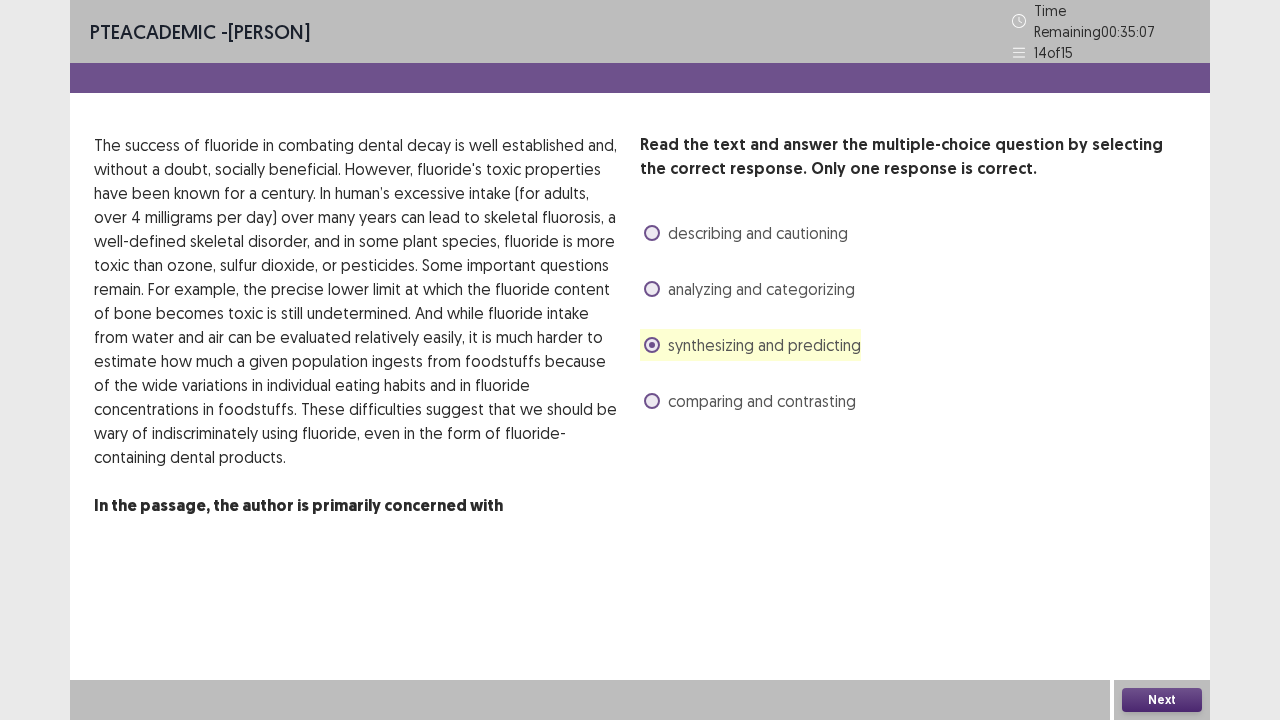 click on "Next" at bounding box center (1162, 700) 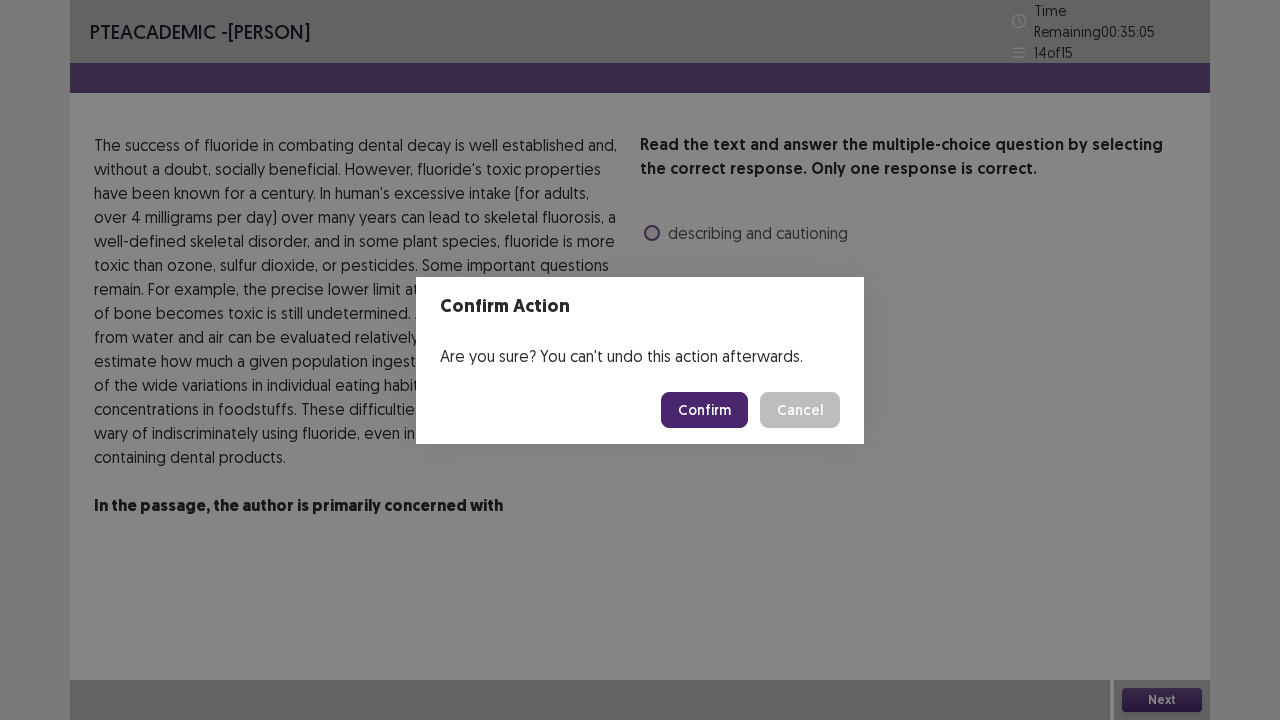 click on "Confirm" at bounding box center [704, 410] 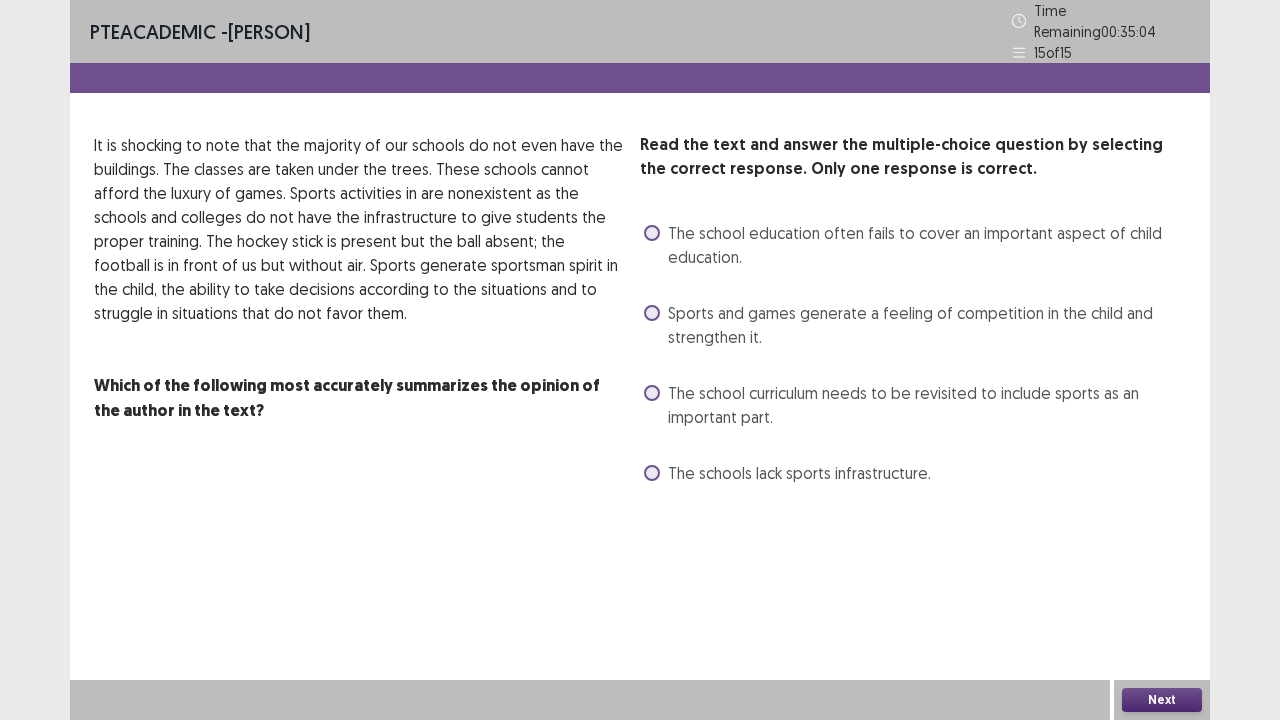 click on "The school curriculum needs to be revisited to include sports as an important part." at bounding box center (927, 405) 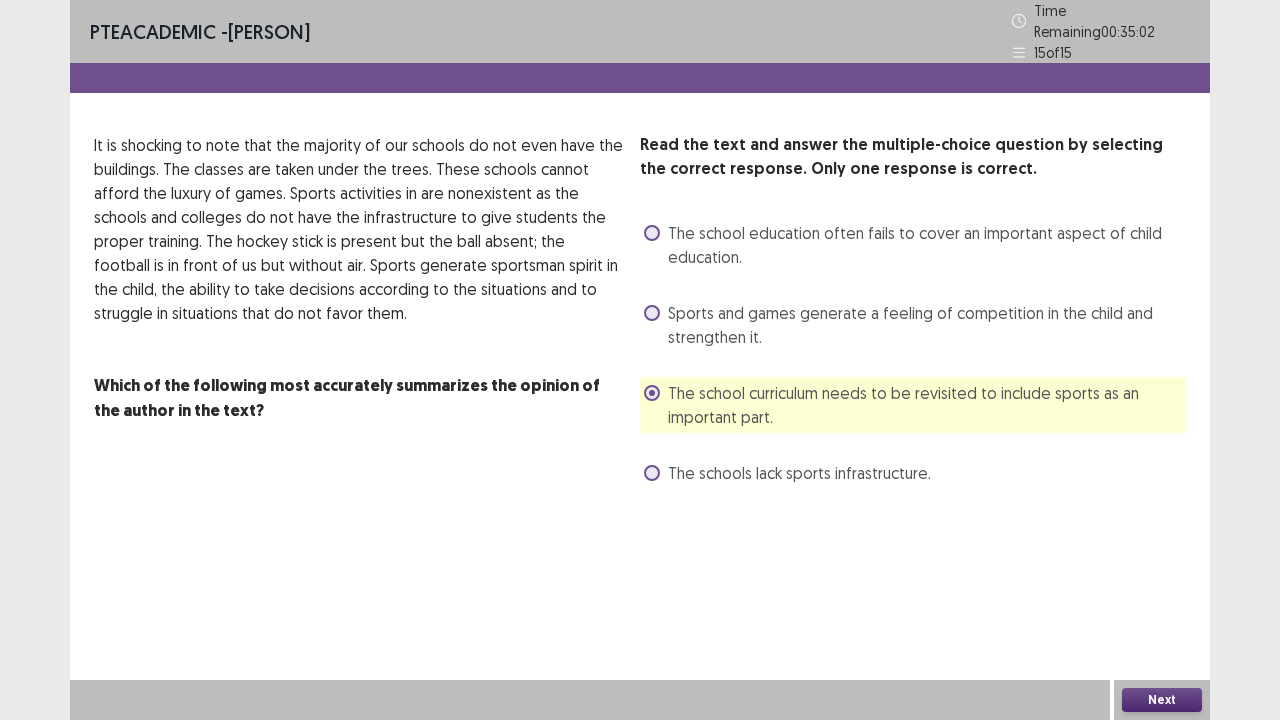 click on "Next" at bounding box center [1162, 700] 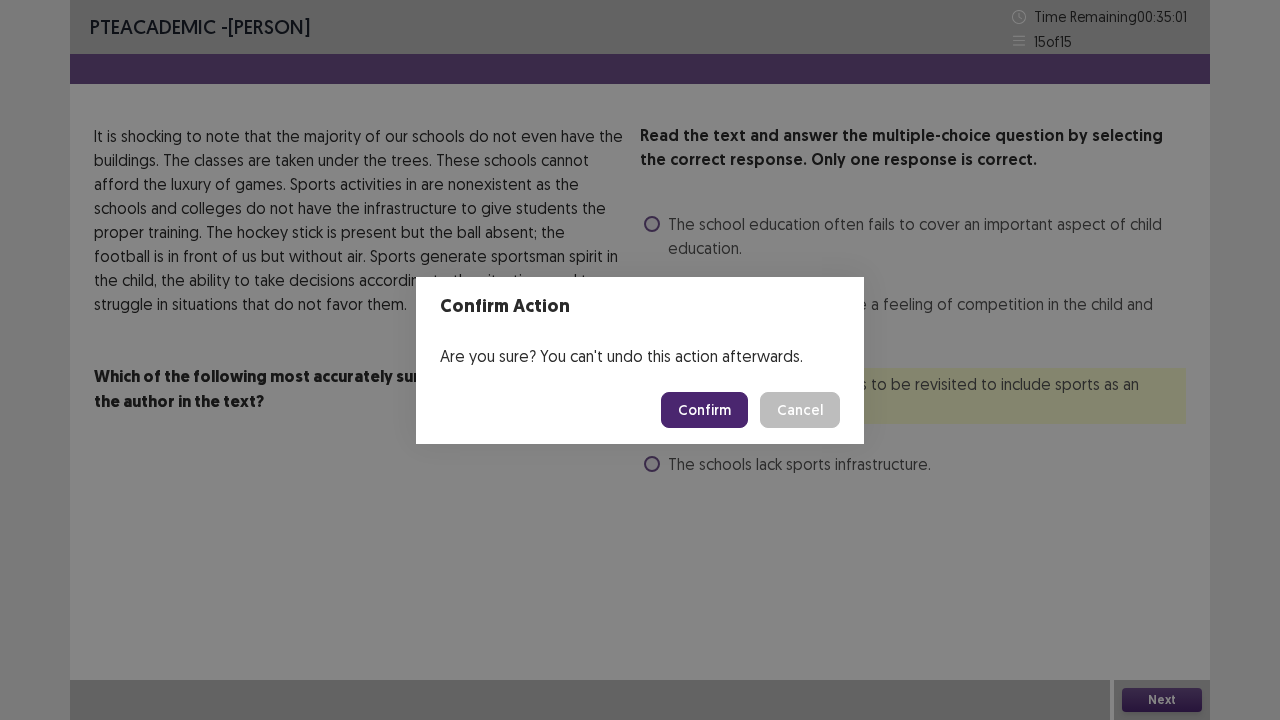 click on "Confirm" at bounding box center (704, 410) 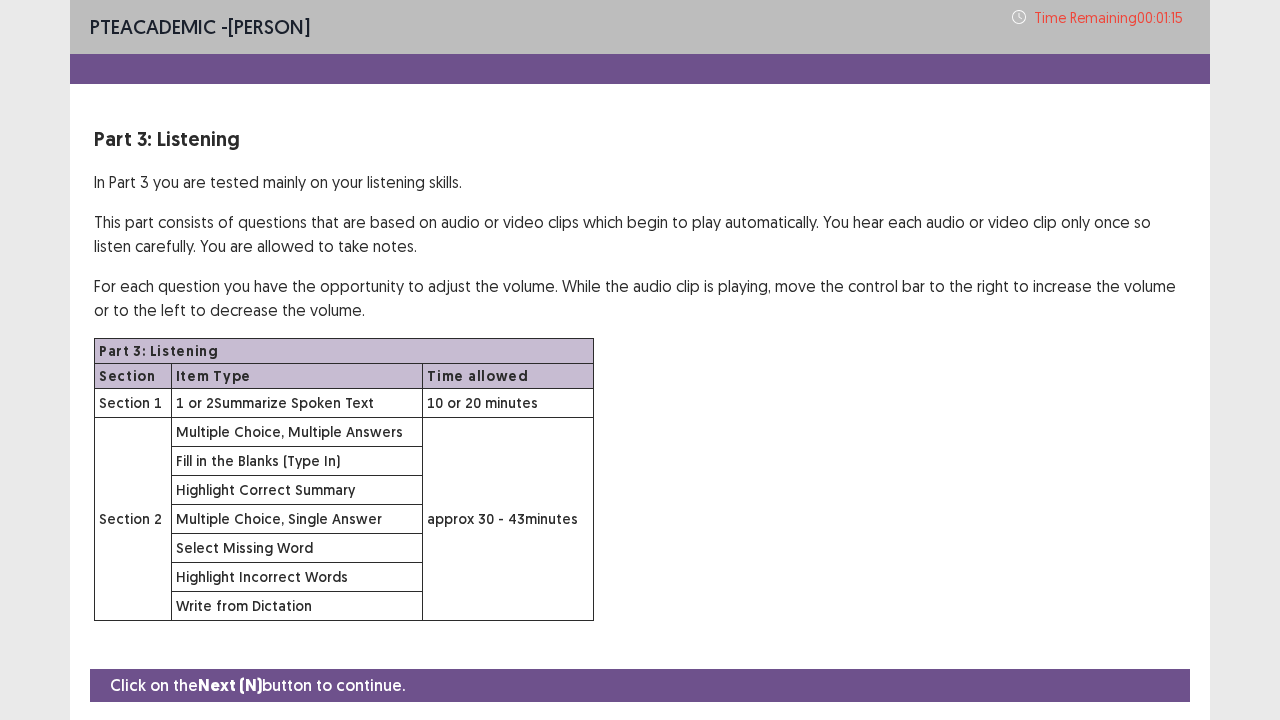 click on "PTE  academic   -  [PERSON] Time Remaining  00 : 01 : 15 Part 3: Listening In Part 3 you are tested mainly on your listening skills. This part consists of questions that are based on audio or video clips which begin to play automatically. You hear each audio or video clip only once so listen carefully. You are allowed to take notes.   For each question you have the opportunity to adjust the volume. While the audio clip is playing, move the control bar to the right to increase the volume or to the left to decrease the volume. Part 3: Listening Section Item Type Time allowed Section 1 1 or 2  Summarize Spoken Text 10 or 20 minutes Section 2 Multiple Choice, Multiple Answers approx 30 - 43  minutes Fill in the Blanks (Type In) Highlight Correct Summary Multiple Choice, Single Answer Select Missing Word Highlight Incorrect Words Write from Dictation Click on the  Next (N)  button to continue. Next" at bounding box center [640, 391] 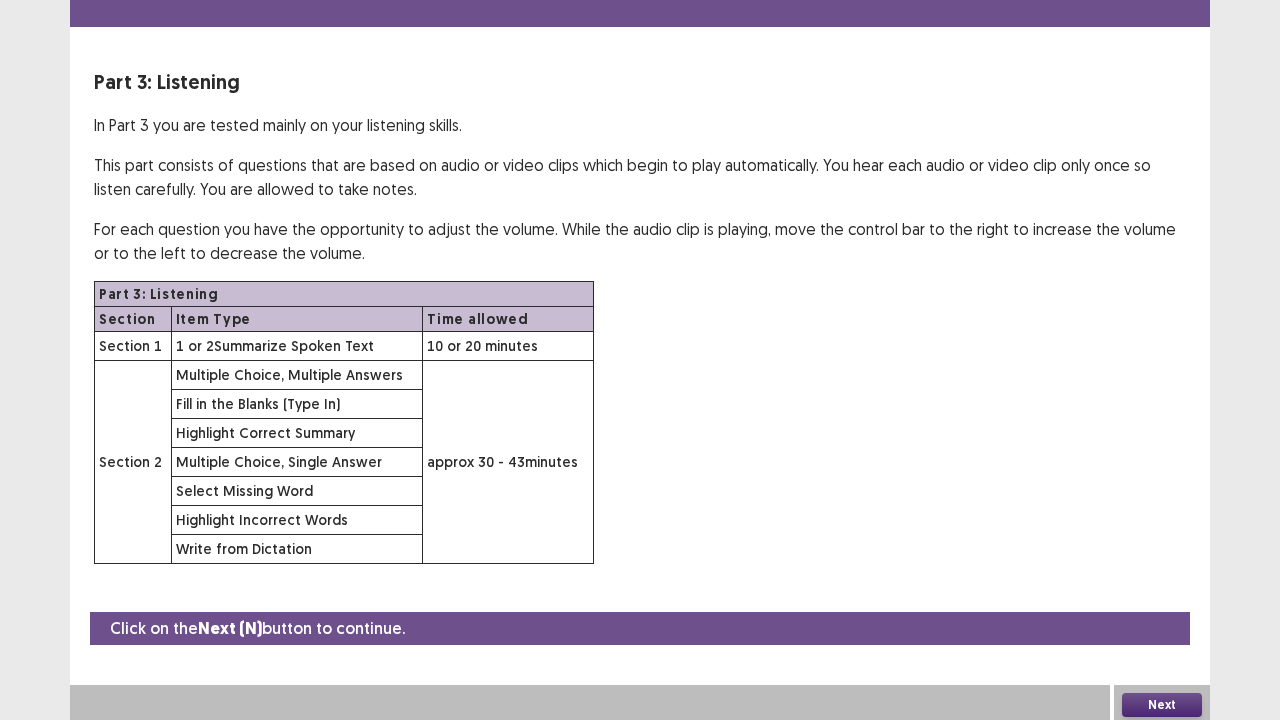 scroll, scrollTop: 58, scrollLeft: 0, axis: vertical 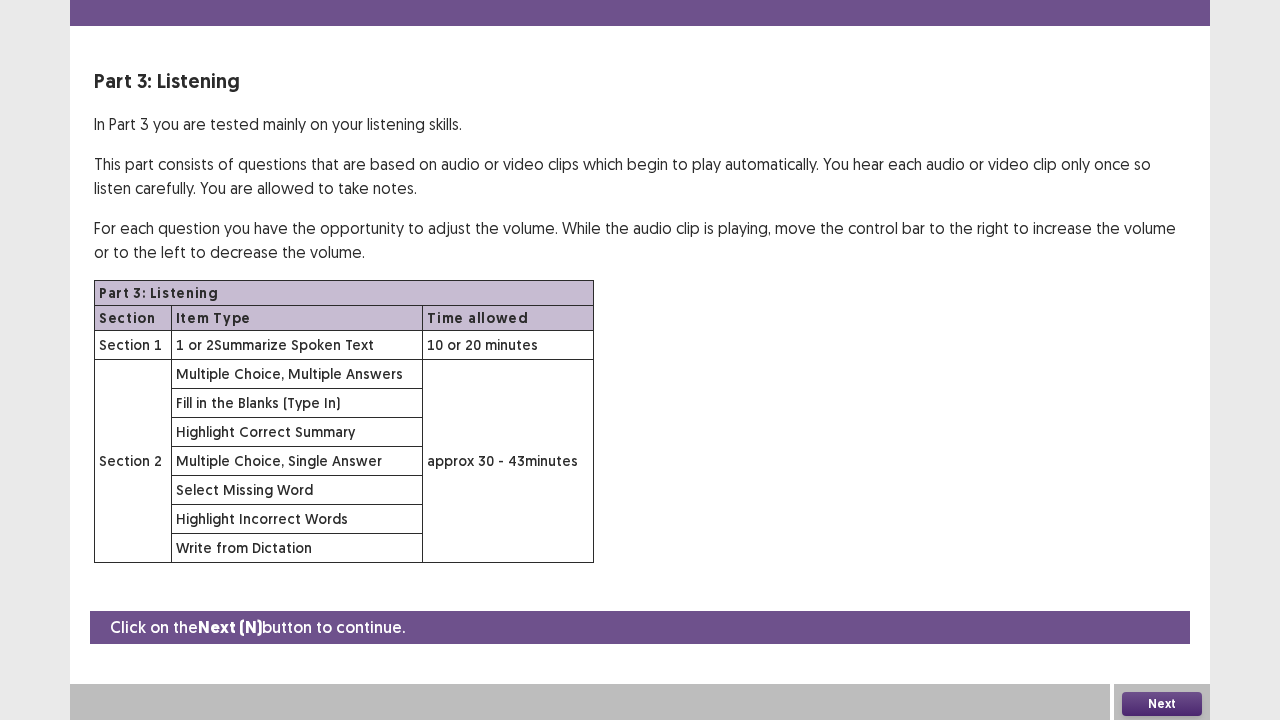 click on "Next" at bounding box center [1162, 704] 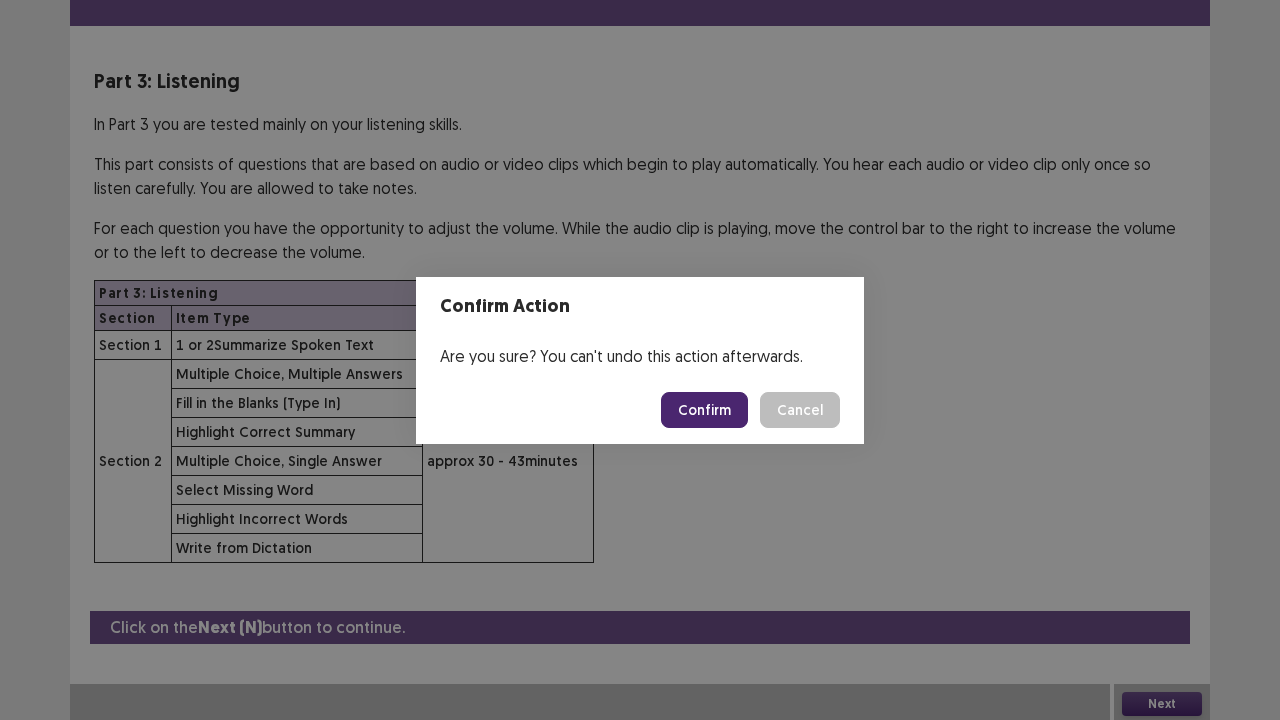 click on "Confirm" at bounding box center [704, 410] 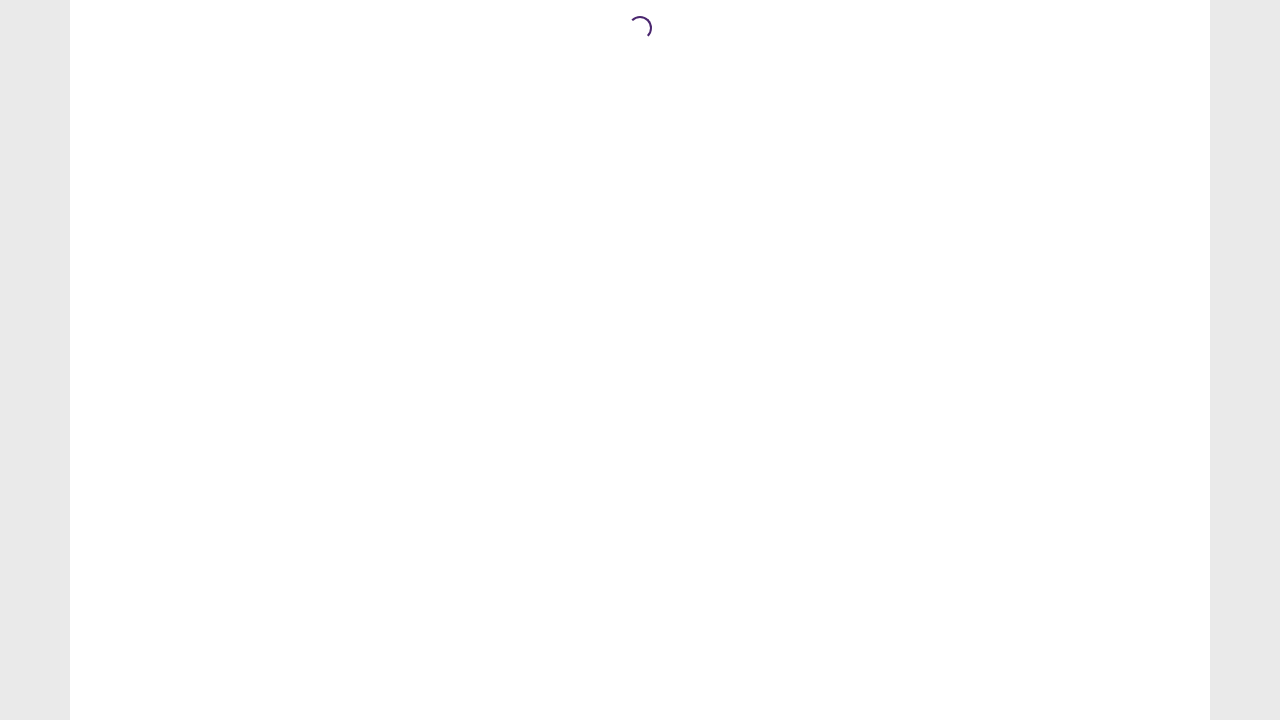 scroll, scrollTop: 0, scrollLeft: 0, axis: both 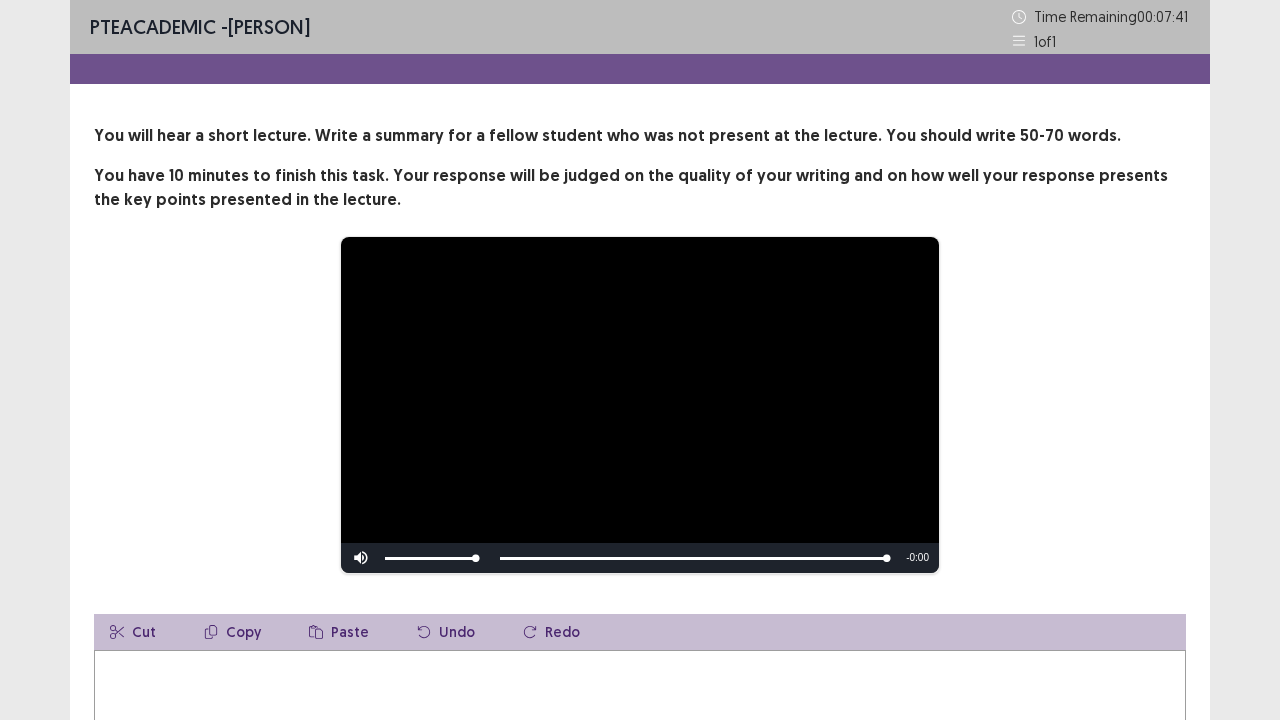 click on "**********" at bounding box center [640, 497] 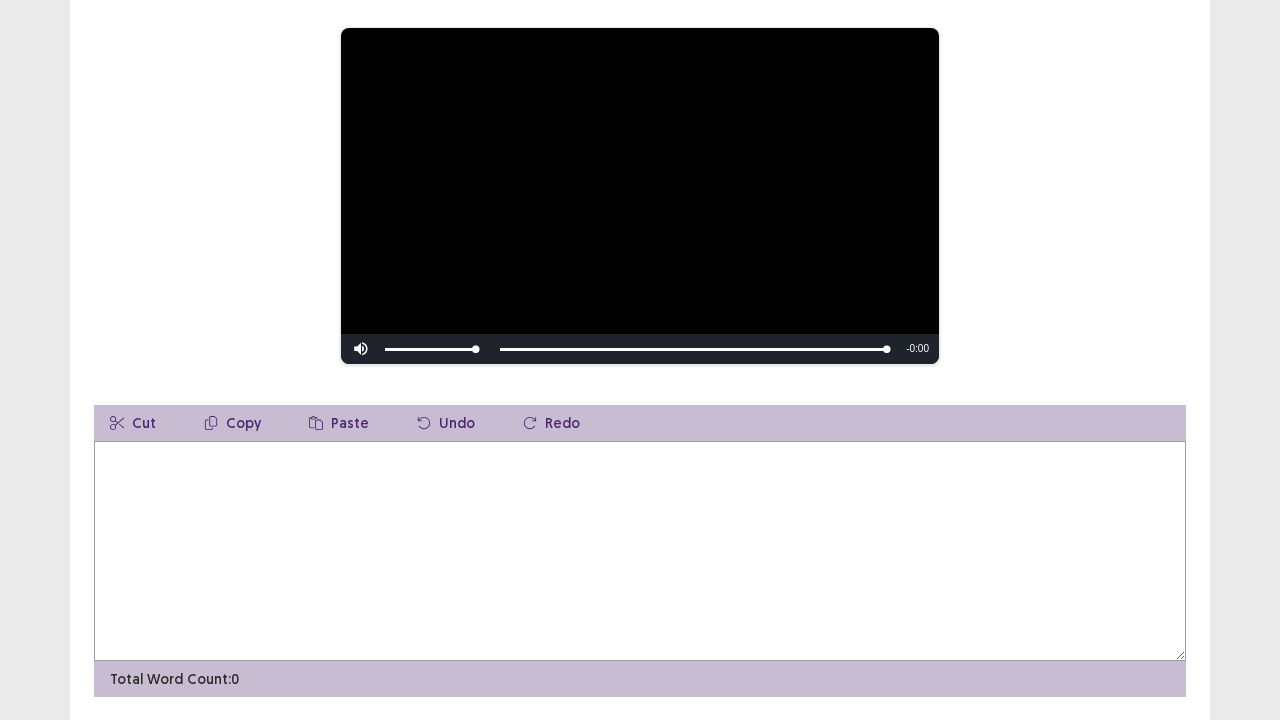 scroll, scrollTop: 240, scrollLeft: 0, axis: vertical 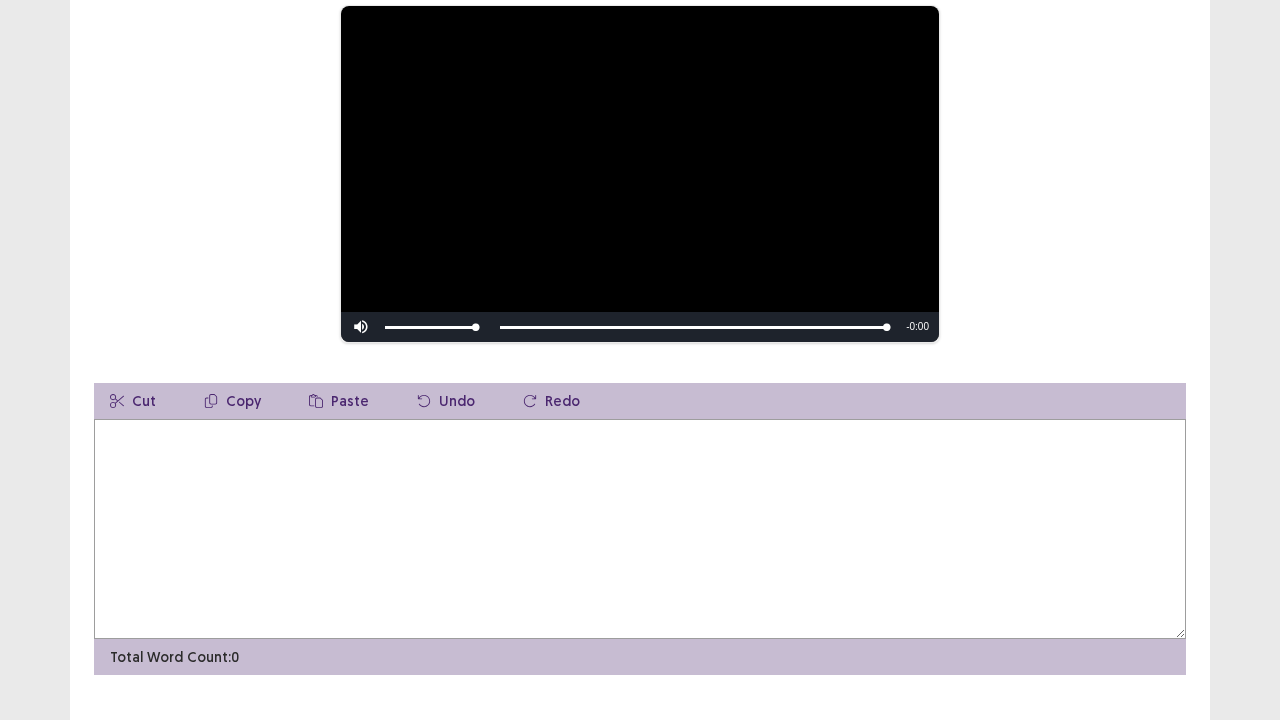 click at bounding box center (640, 529) 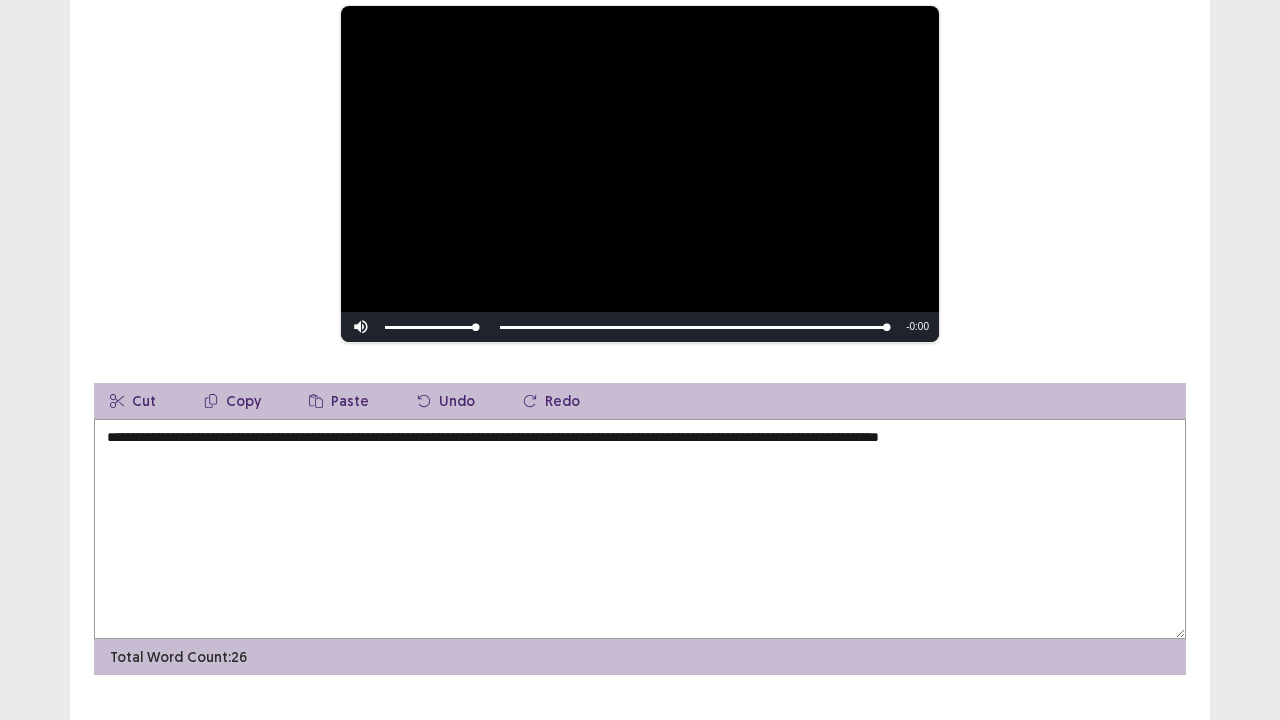 click on "**********" at bounding box center [640, 529] 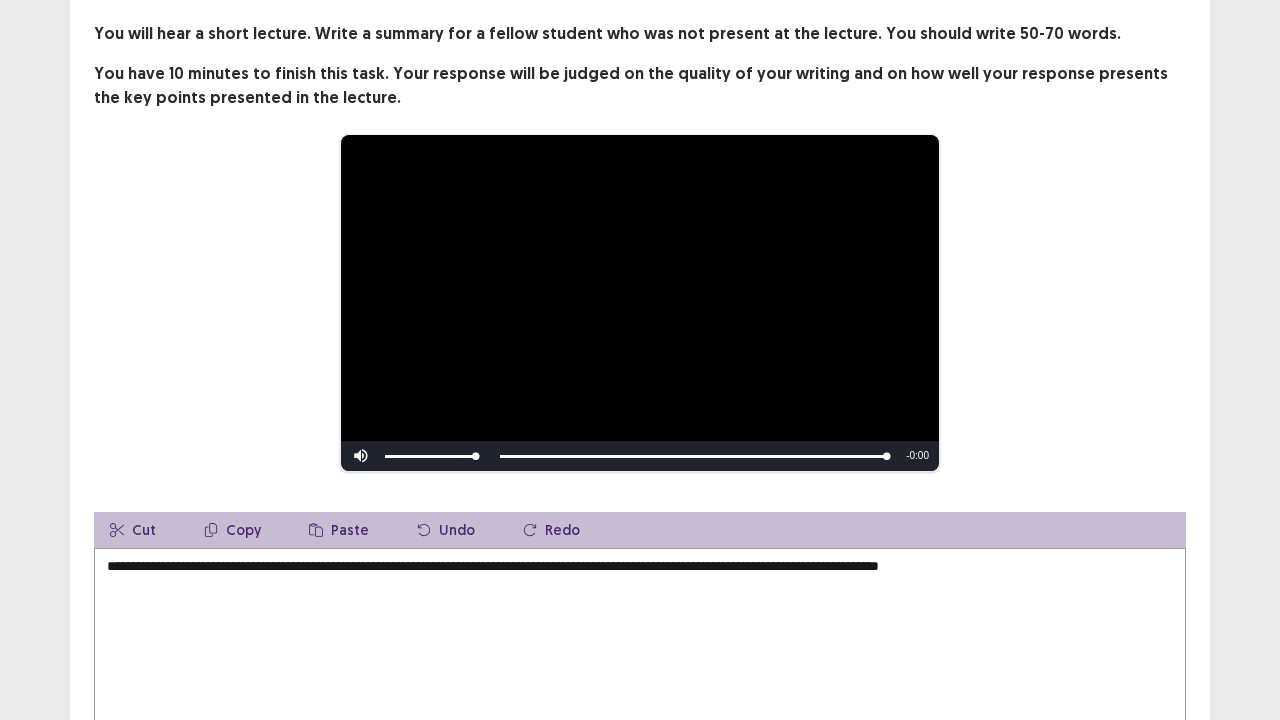 scroll, scrollTop: 160, scrollLeft: 0, axis: vertical 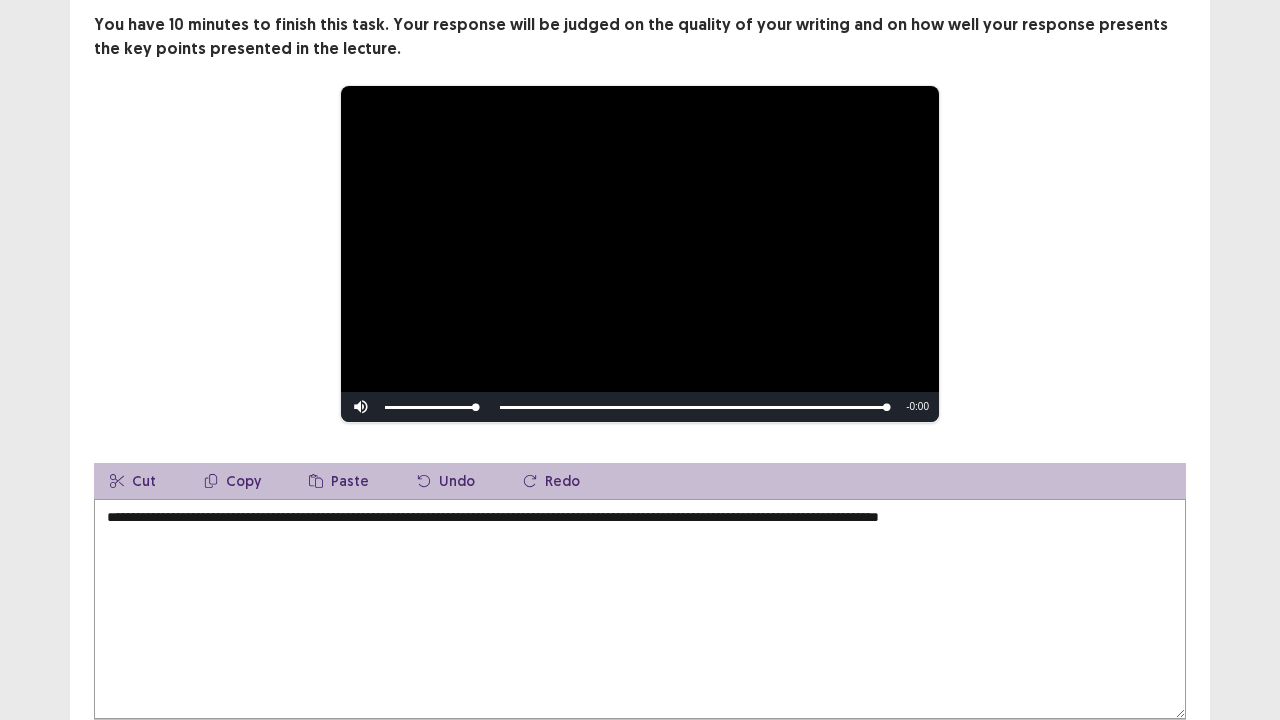 click on "**********" at bounding box center (640, 609) 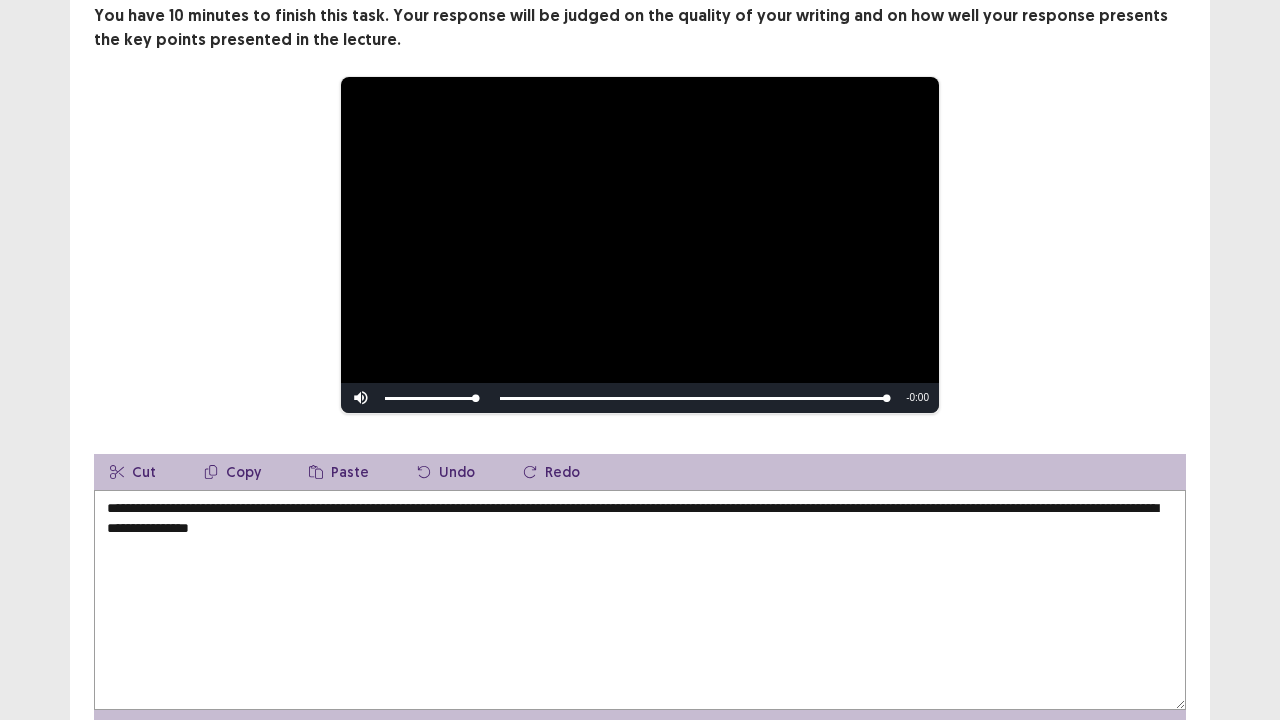 click on "**********" at bounding box center [640, 245] 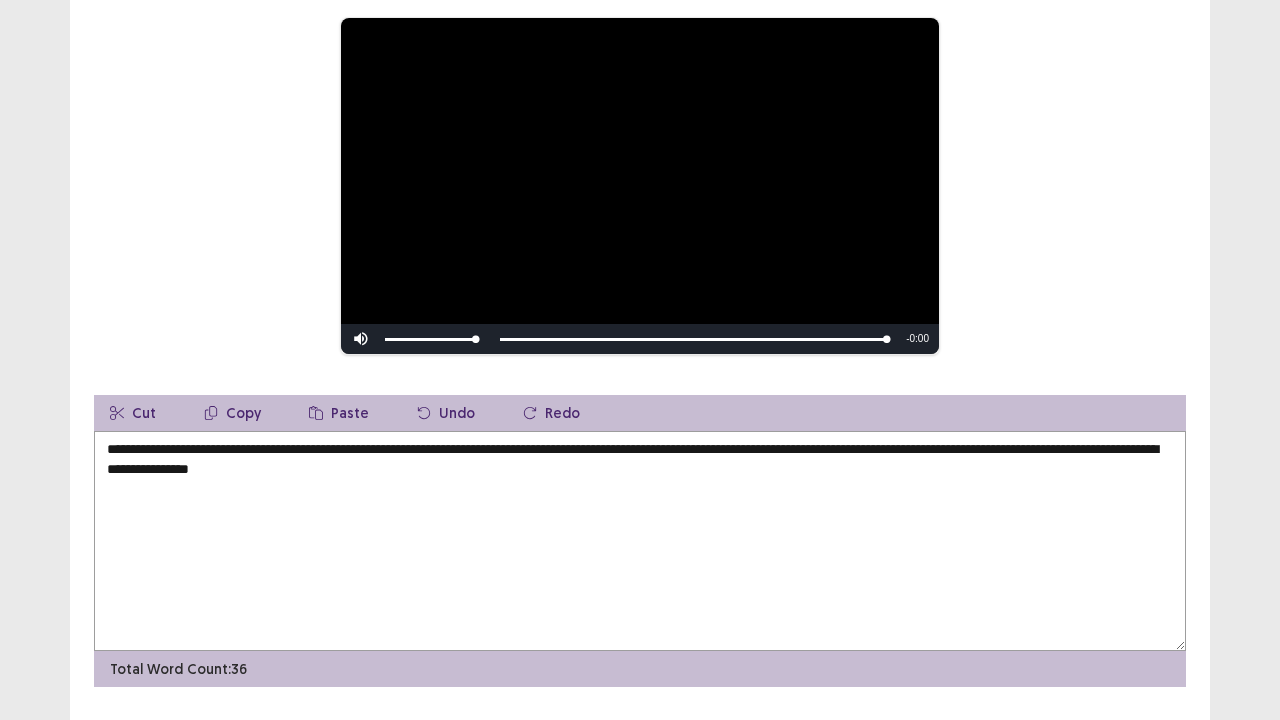 scroll, scrollTop: 240, scrollLeft: 0, axis: vertical 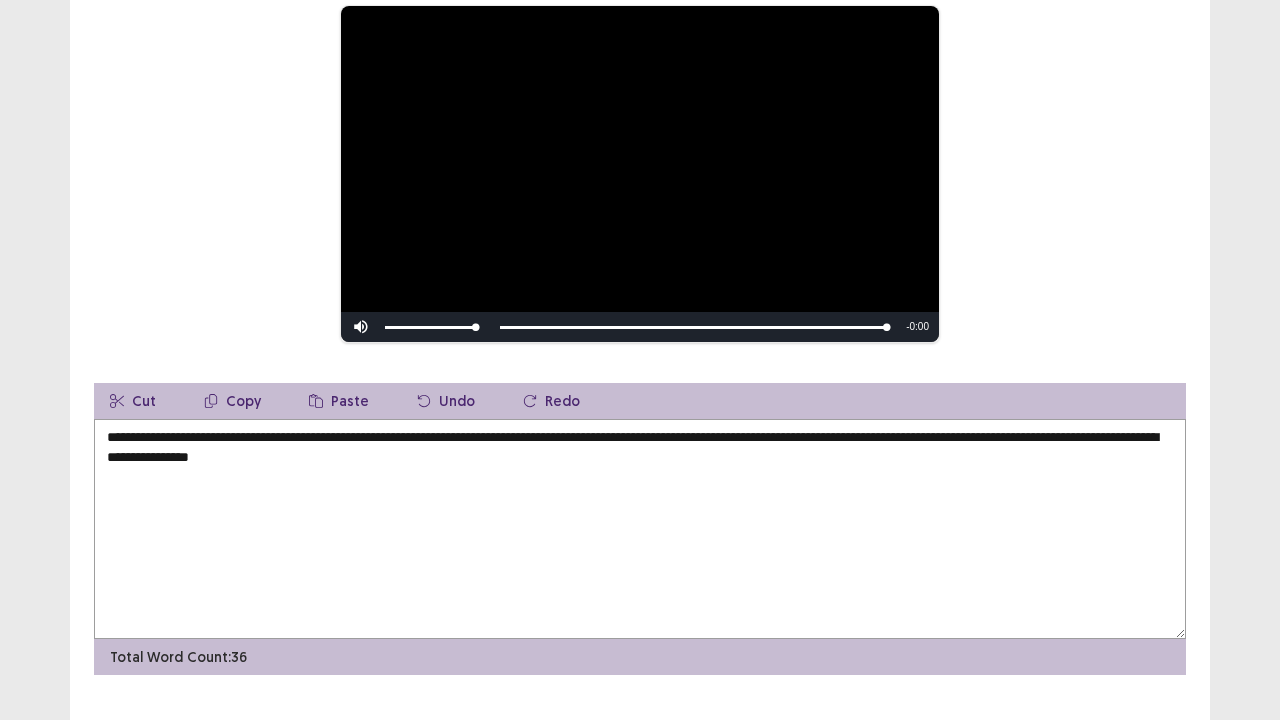 click on "**********" at bounding box center [640, 529] 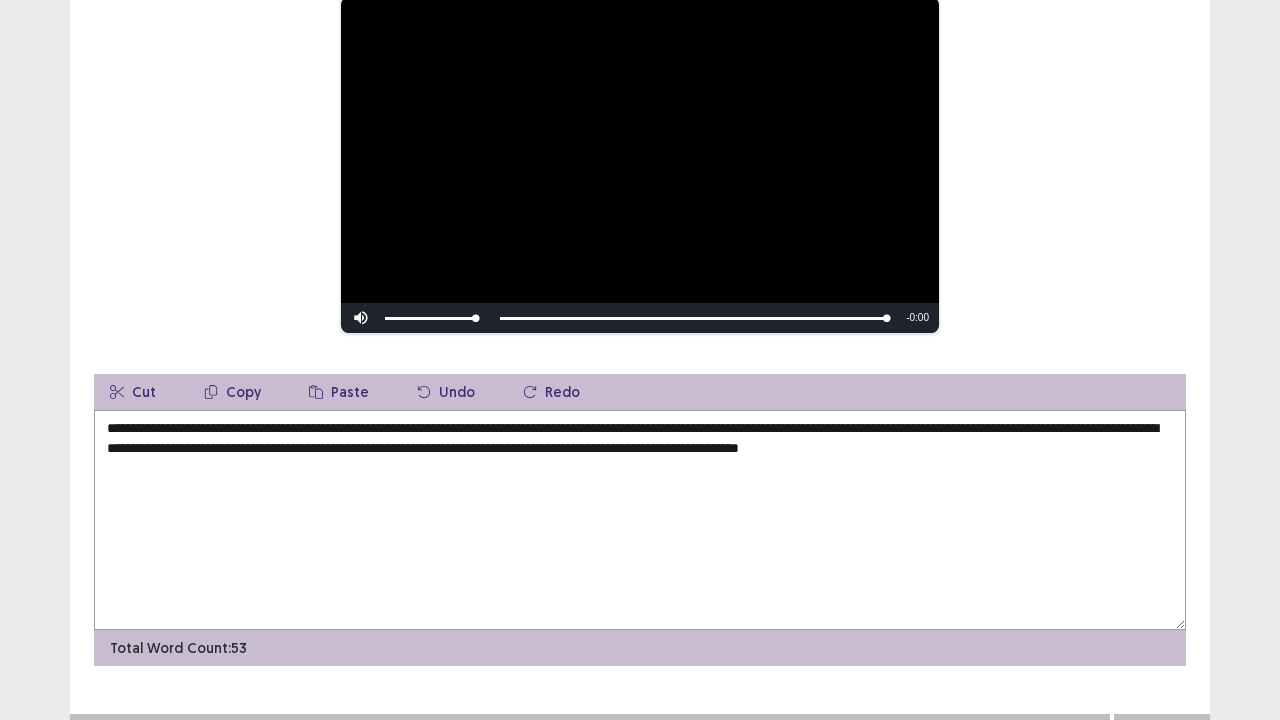 drag, startPoint x: 97, startPoint y: 426, endPoint x: 558, endPoint y: 430, distance: 461.01736 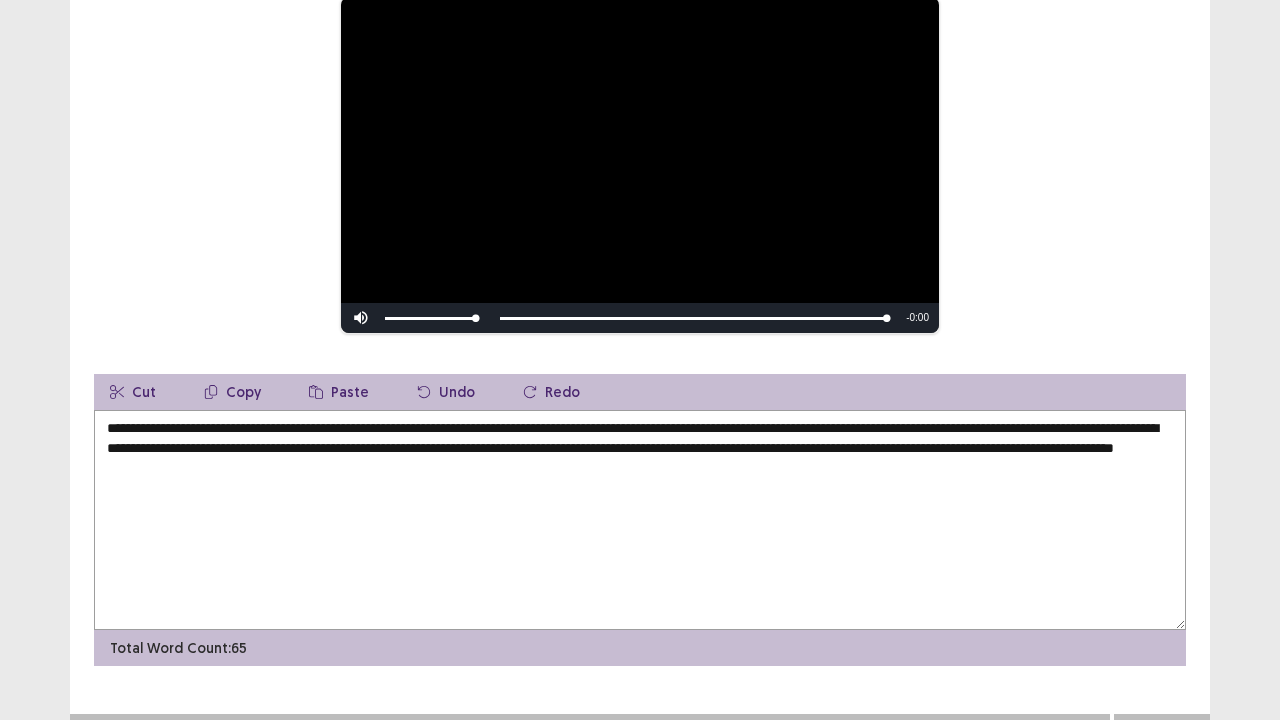type on "**********" 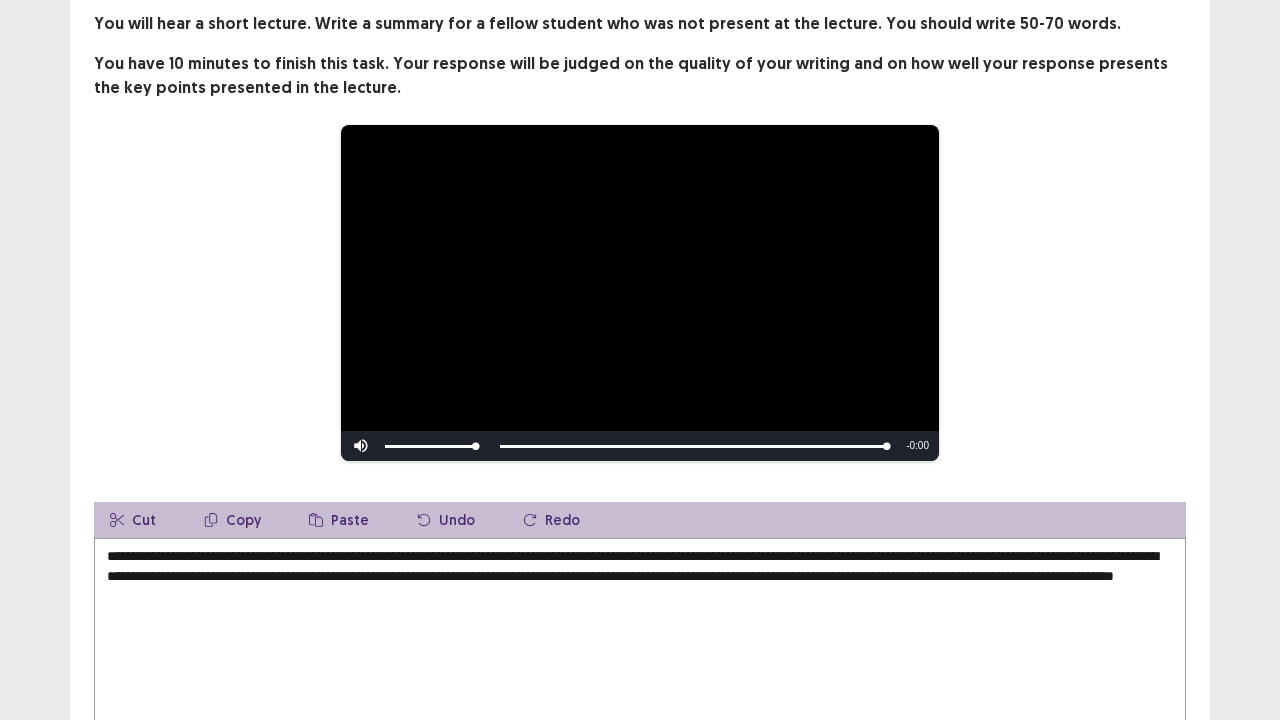 scroll, scrollTop: 274, scrollLeft: 0, axis: vertical 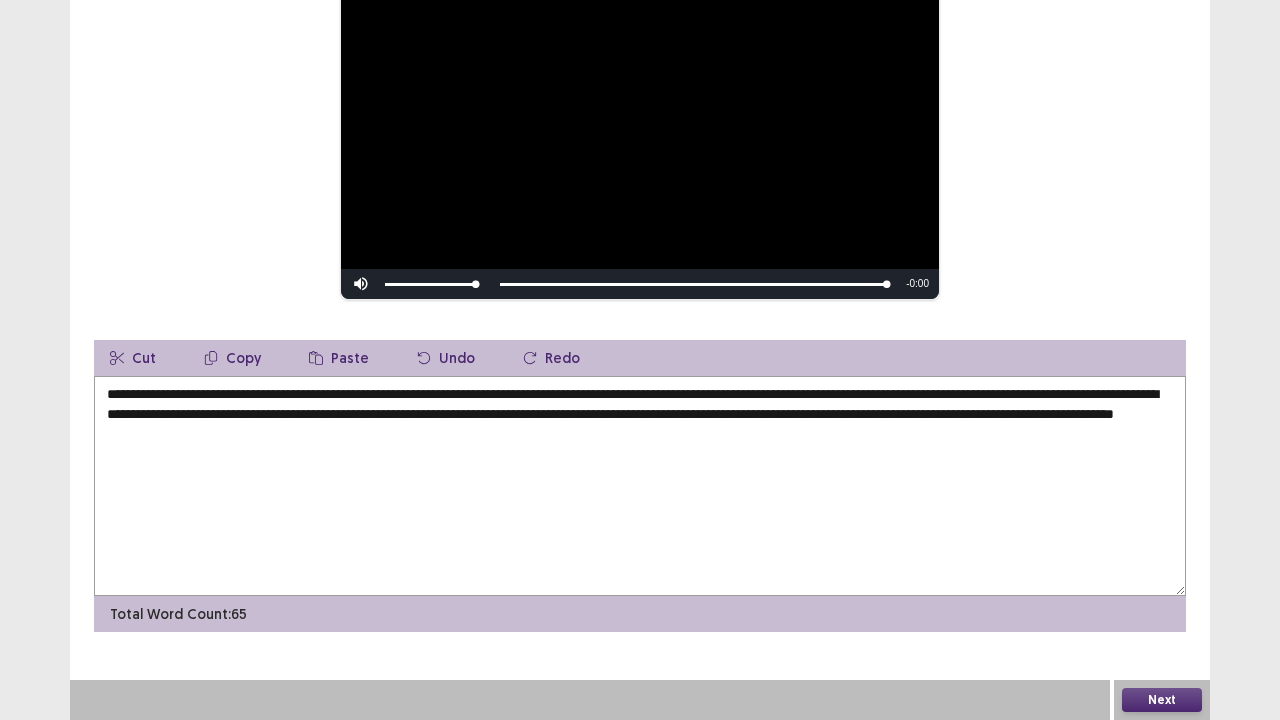 click on "Next" at bounding box center [1162, 700] 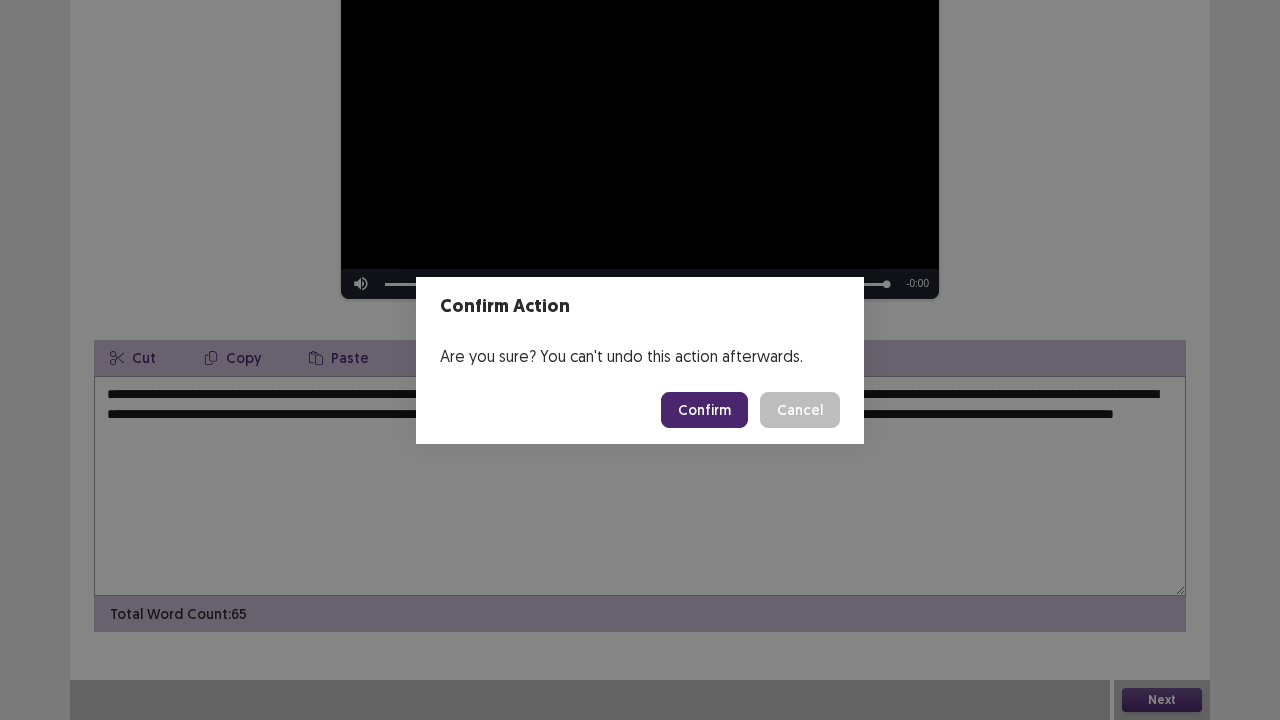 click on "Confirm" at bounding box center [704, 410] 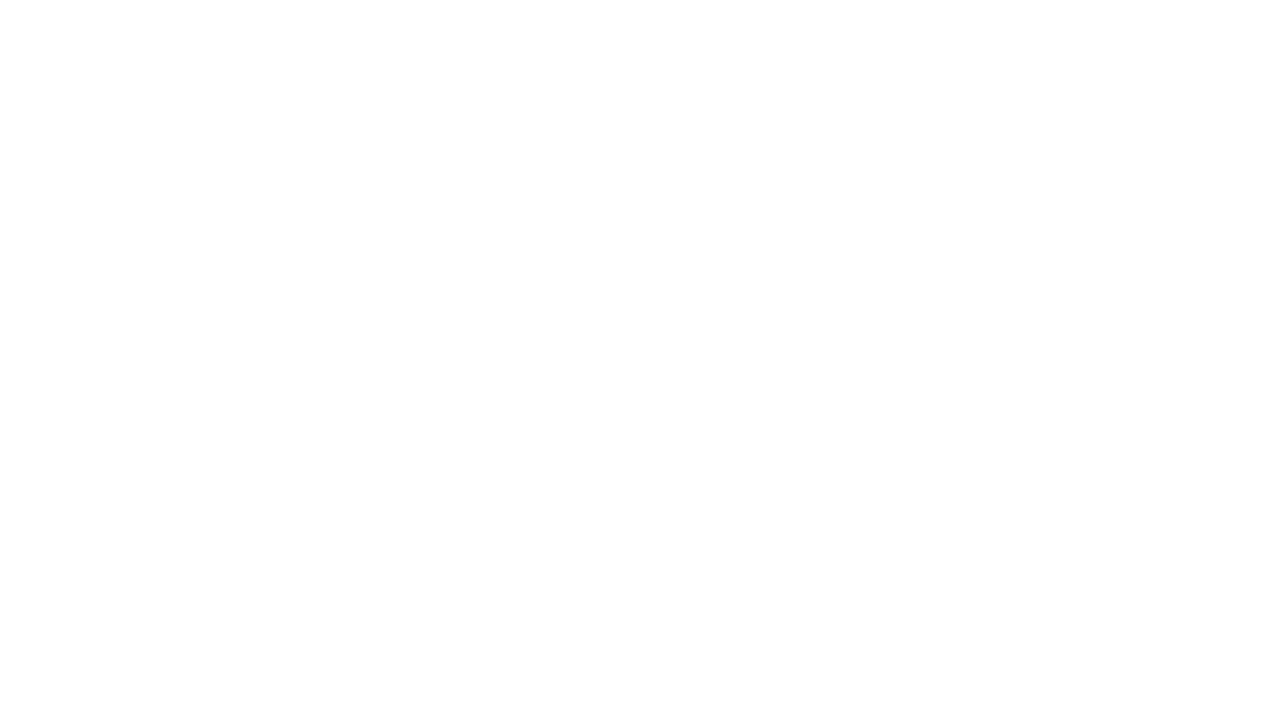 scroll, scrollTop: 0, scrollLeft: 0, axis: both 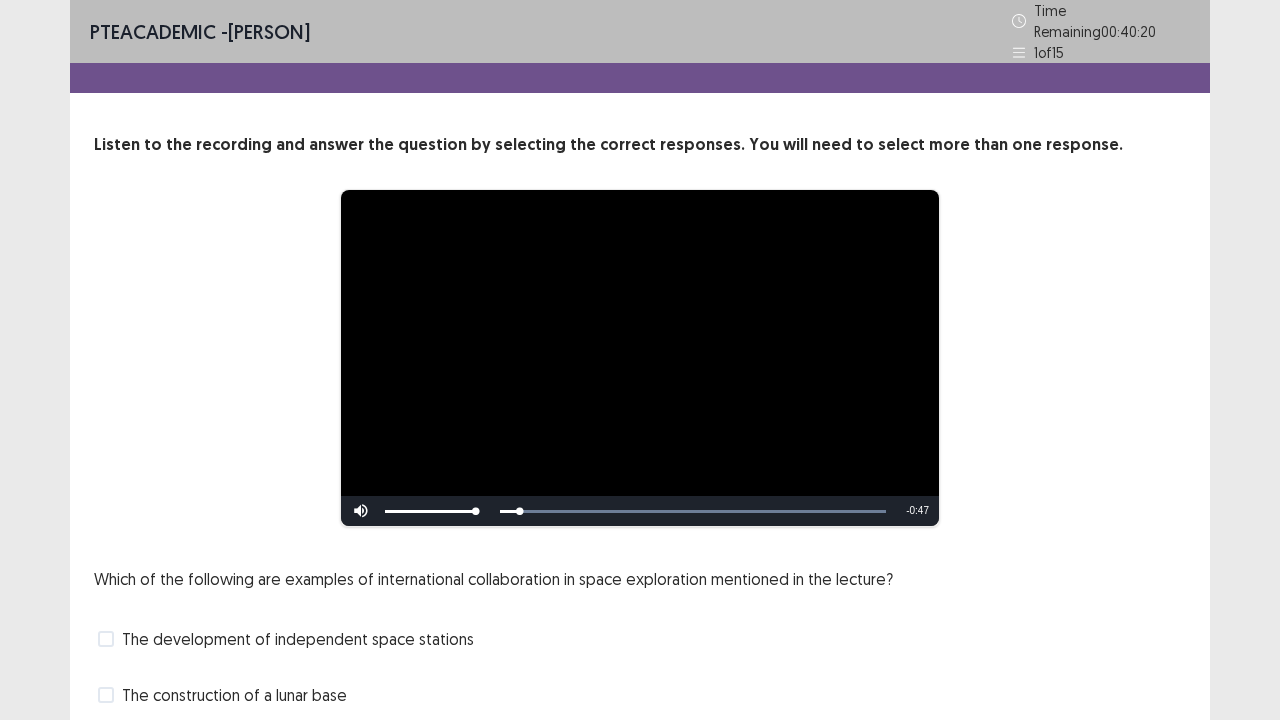 click on "**********" at bounding box center (640, 455) 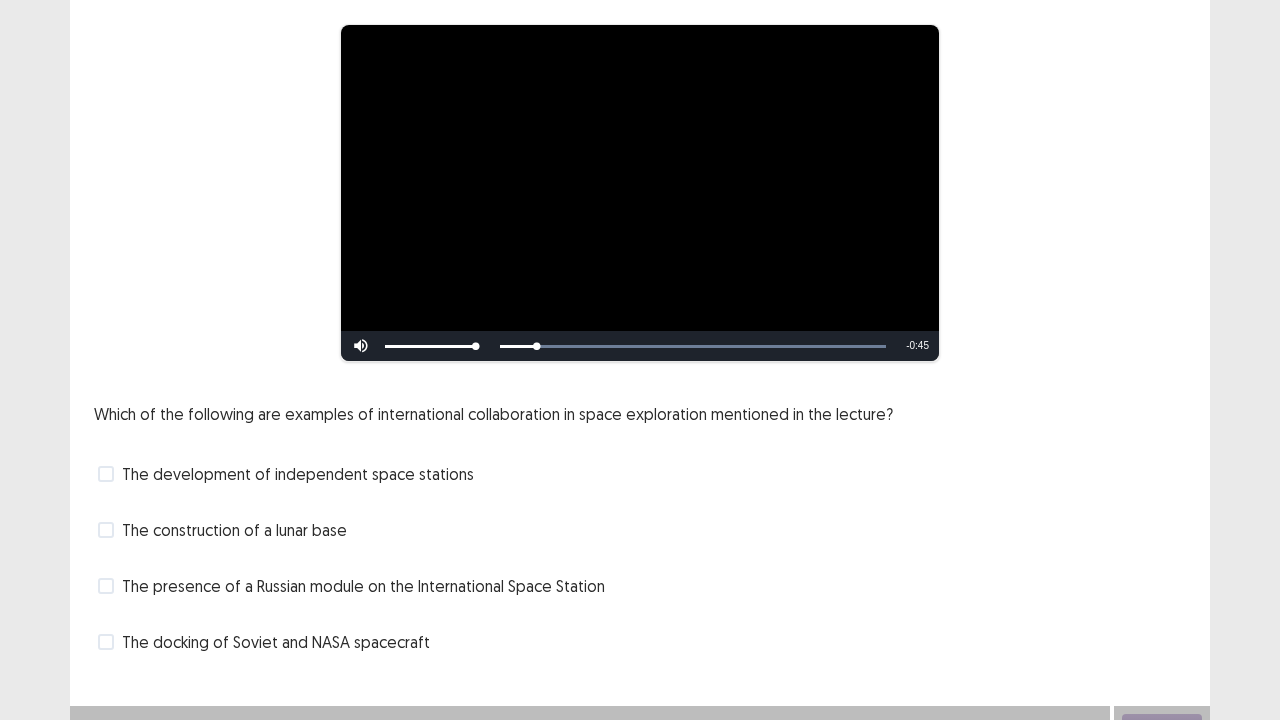 scroll, scrollTop: 160, scrollLeft: 0, axis: vertical 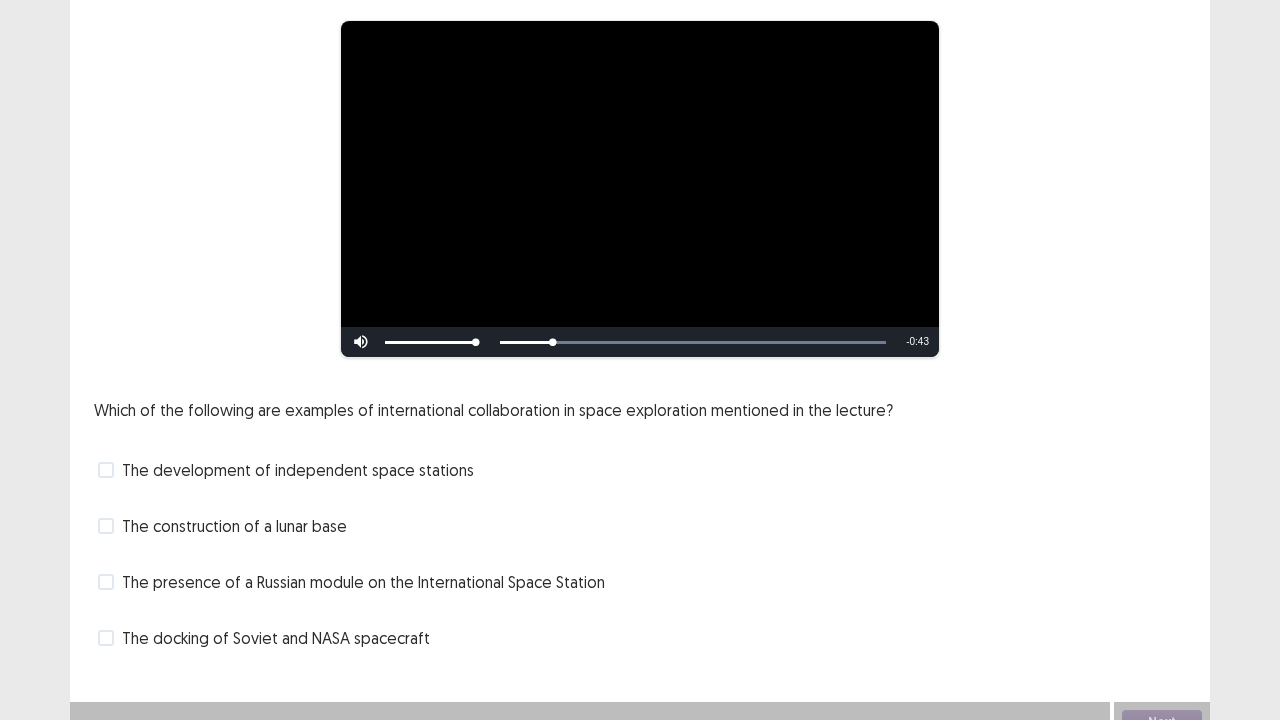 click on "**********" at bounding box center [640, 309] 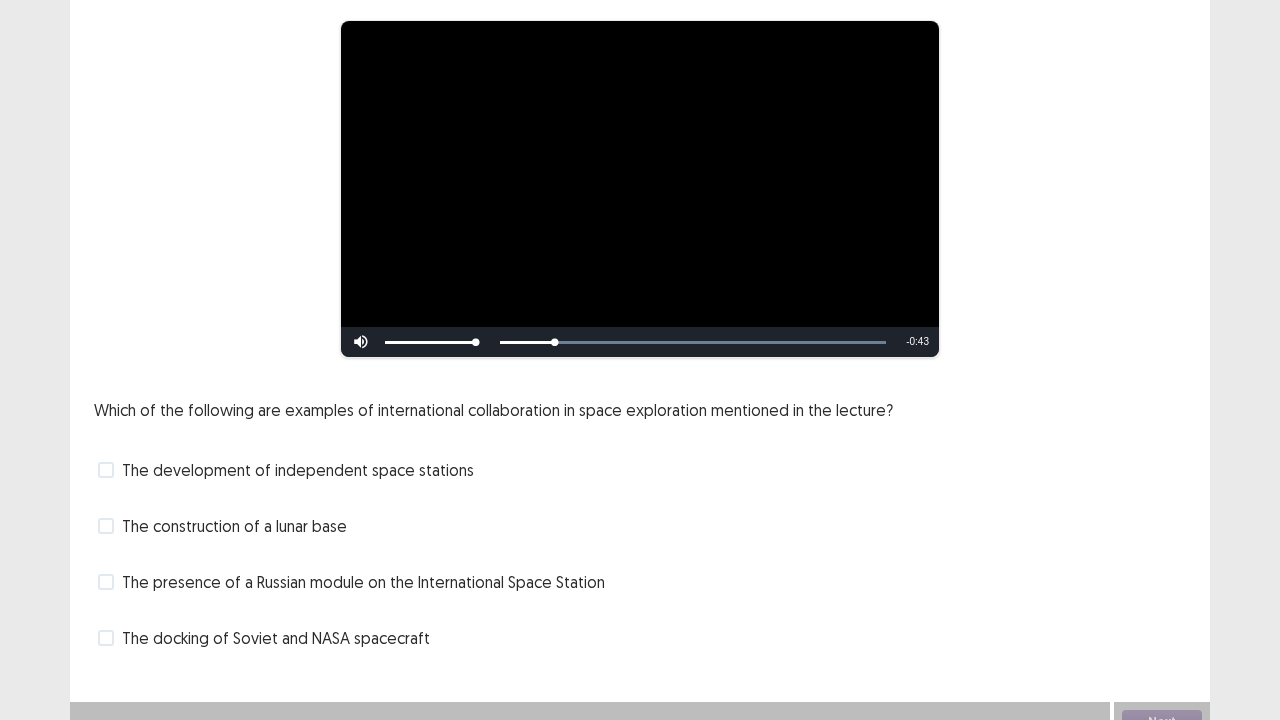click on "**********" at bounding box center (640, 309) 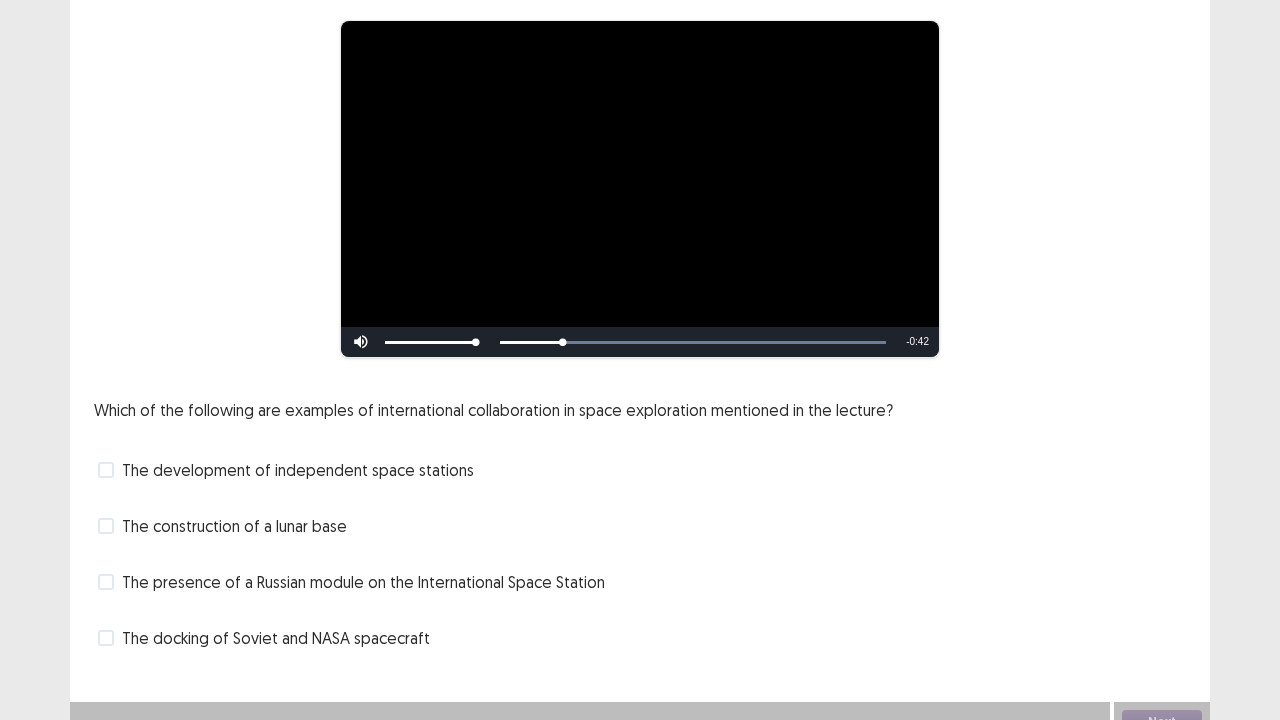 click on "**********" at bounding box center (640, 189) 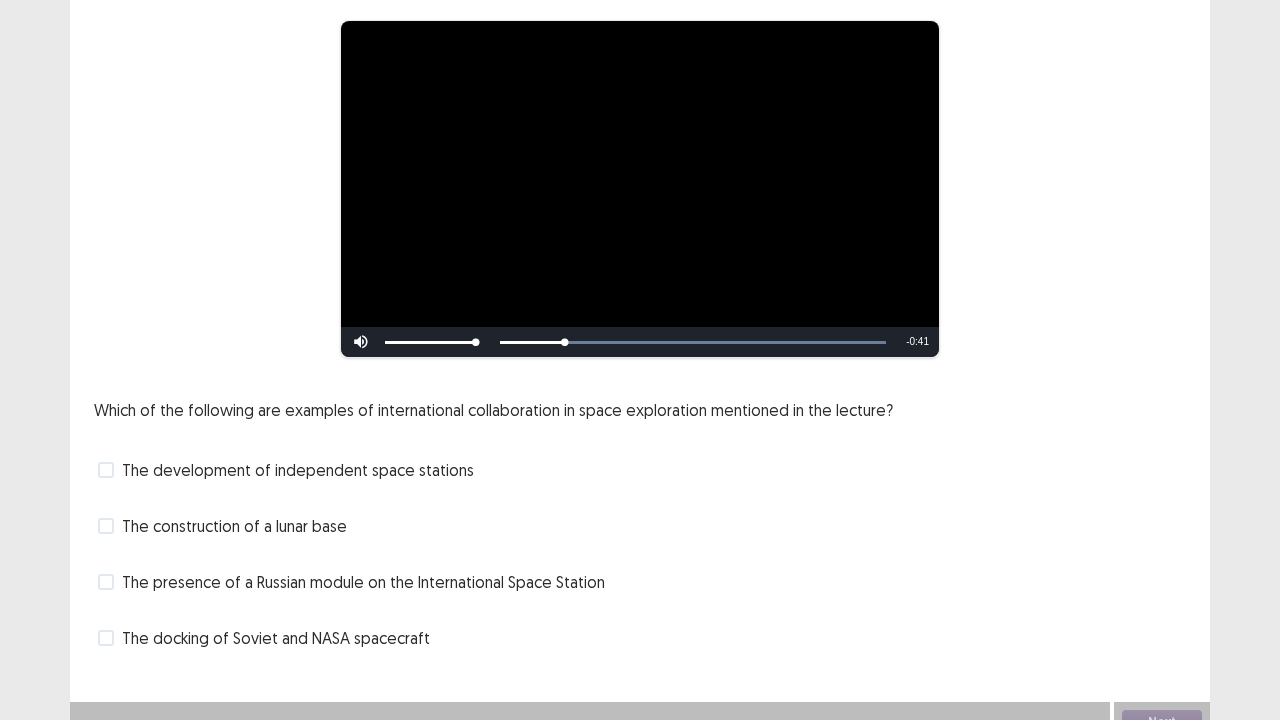 click on "**********" at bounding box center [640, 189] 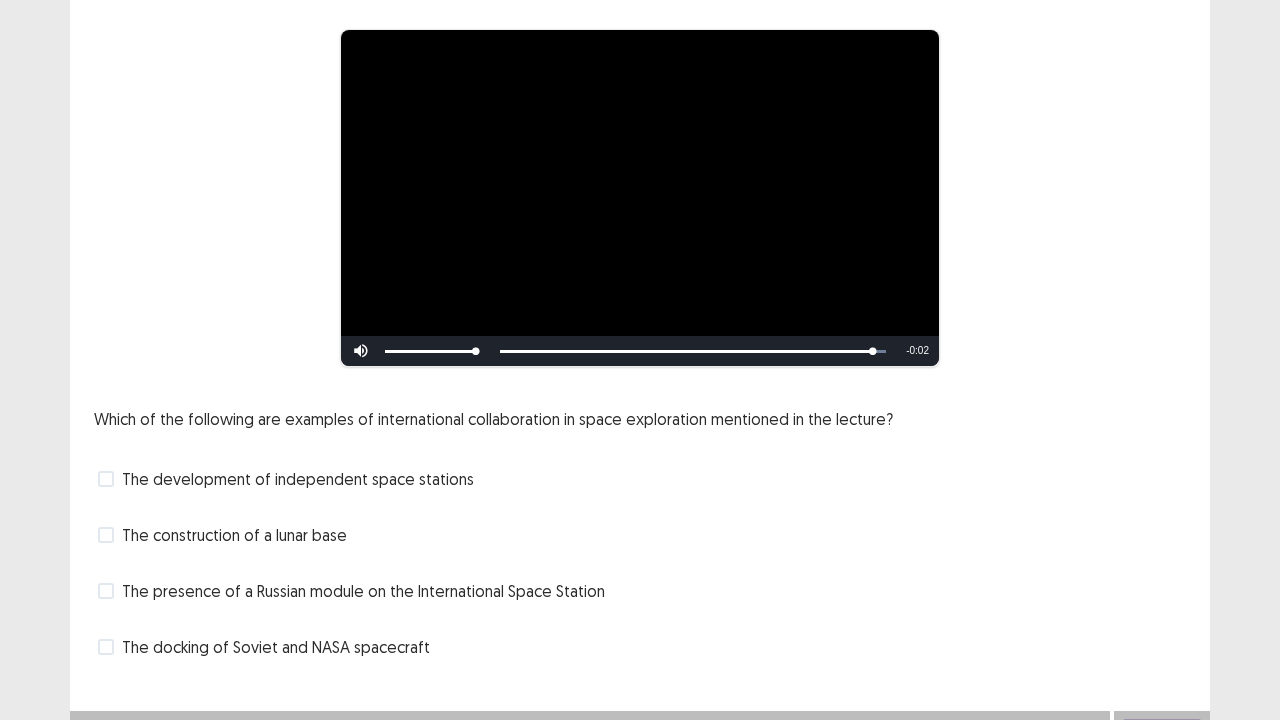 click on "The presence of a Russian module on the International Space Station" at bounding box center (363, 591) 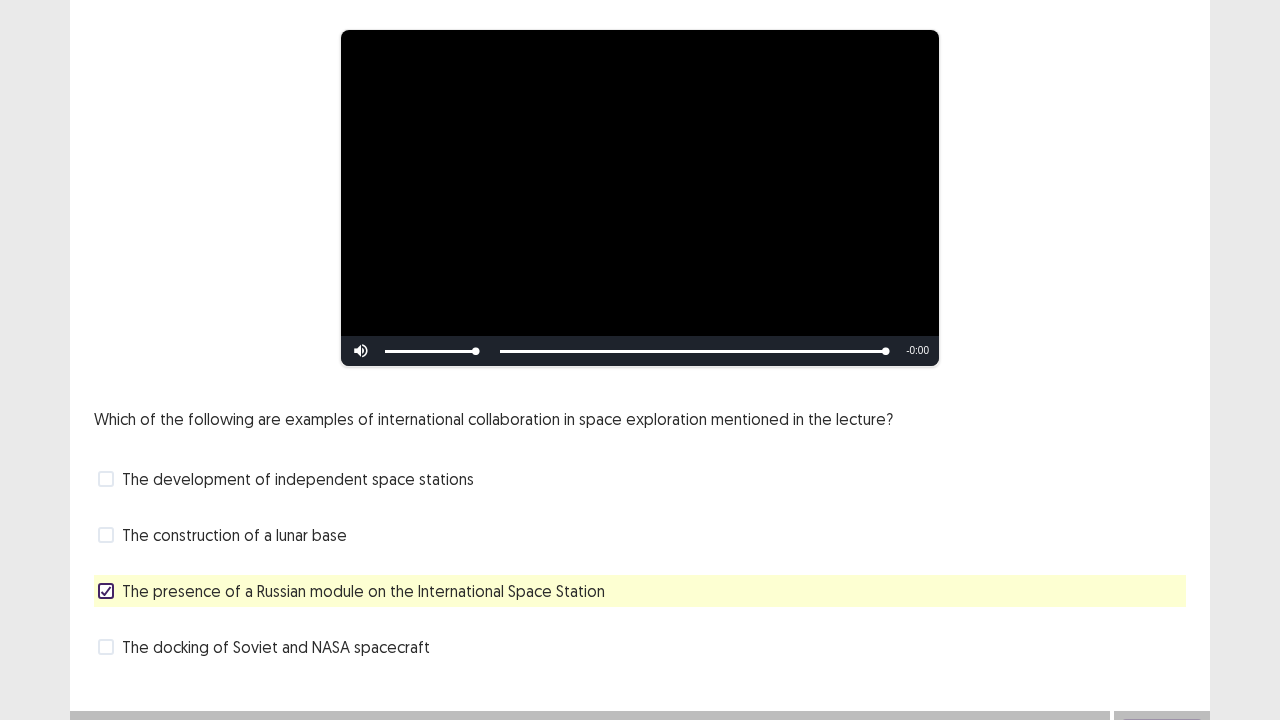 click on "**********" at bounding box center [640, 198] 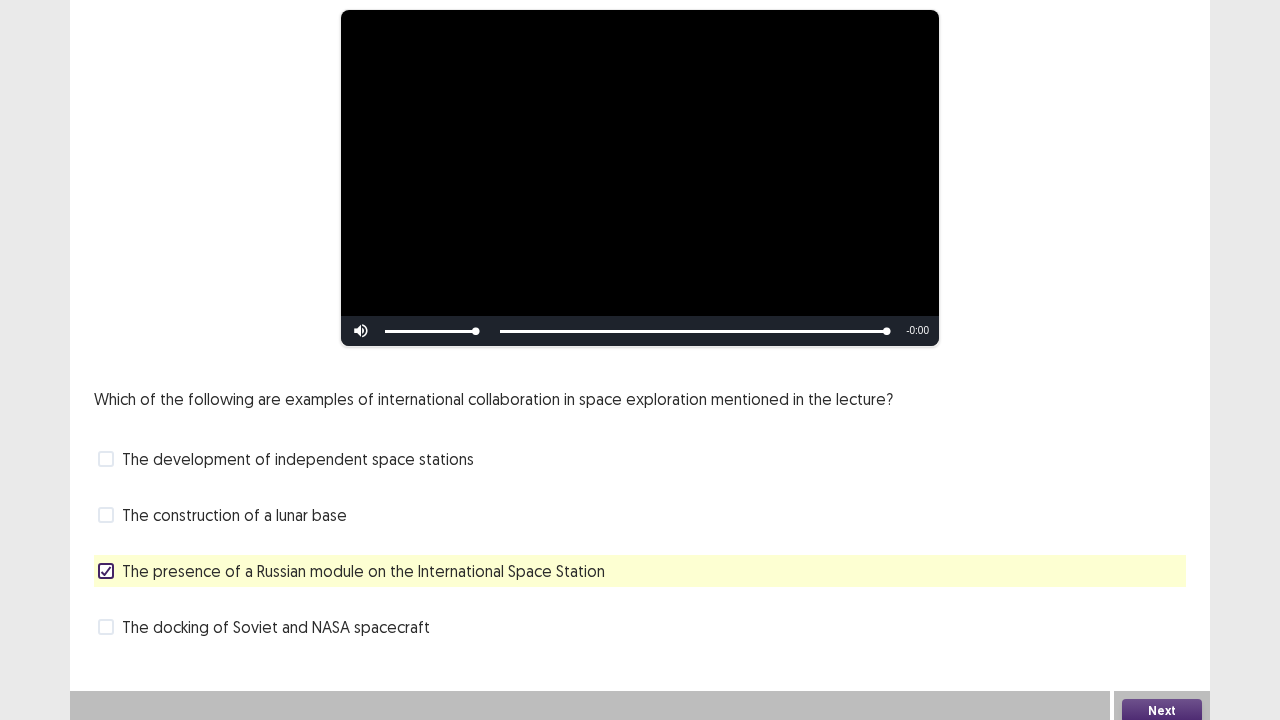 scroll, scrollTop: 182, scrollLeft: 0, axis: vertical 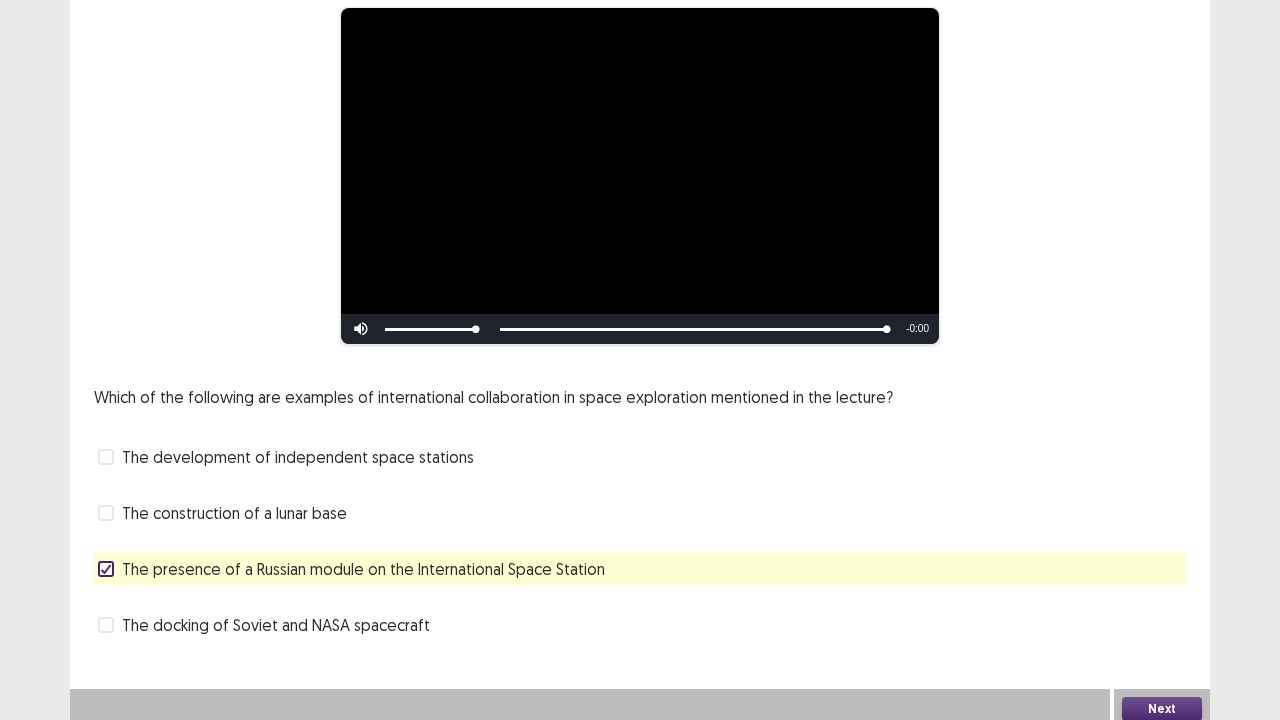 click on "Next" at bounding box center (1162, 709) 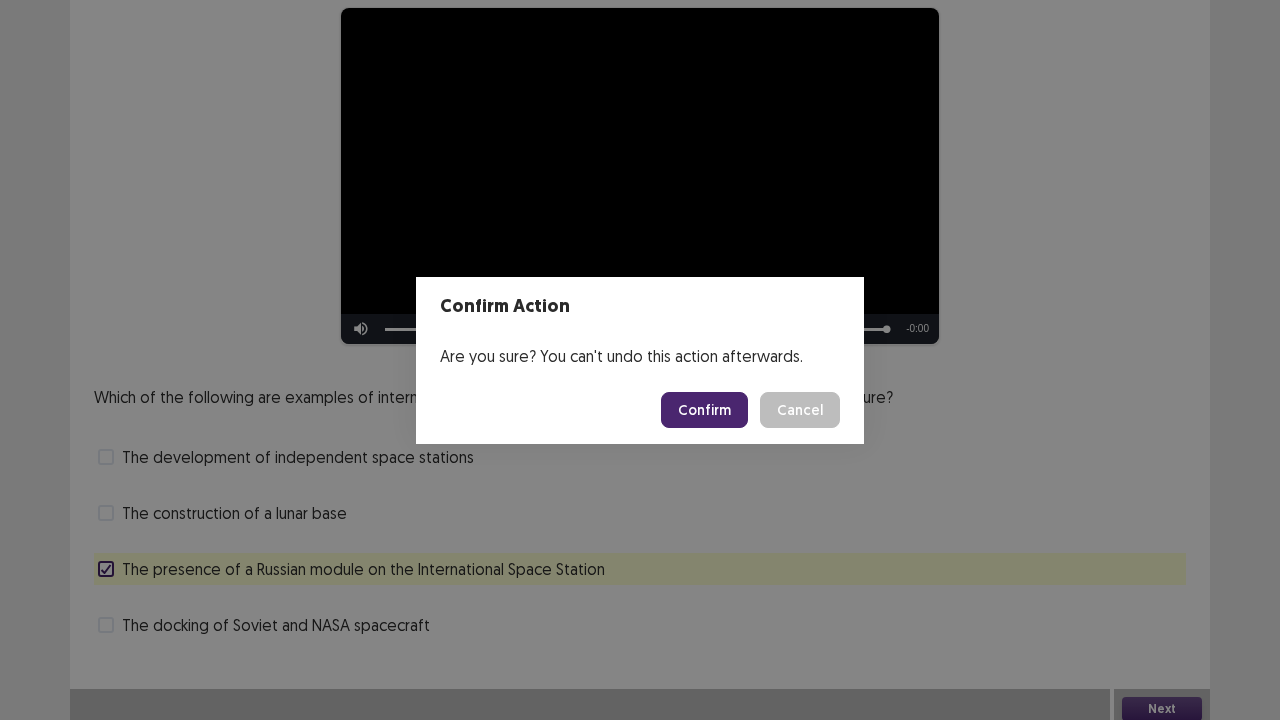click on "Confirm" at bounding box center (704, 410) 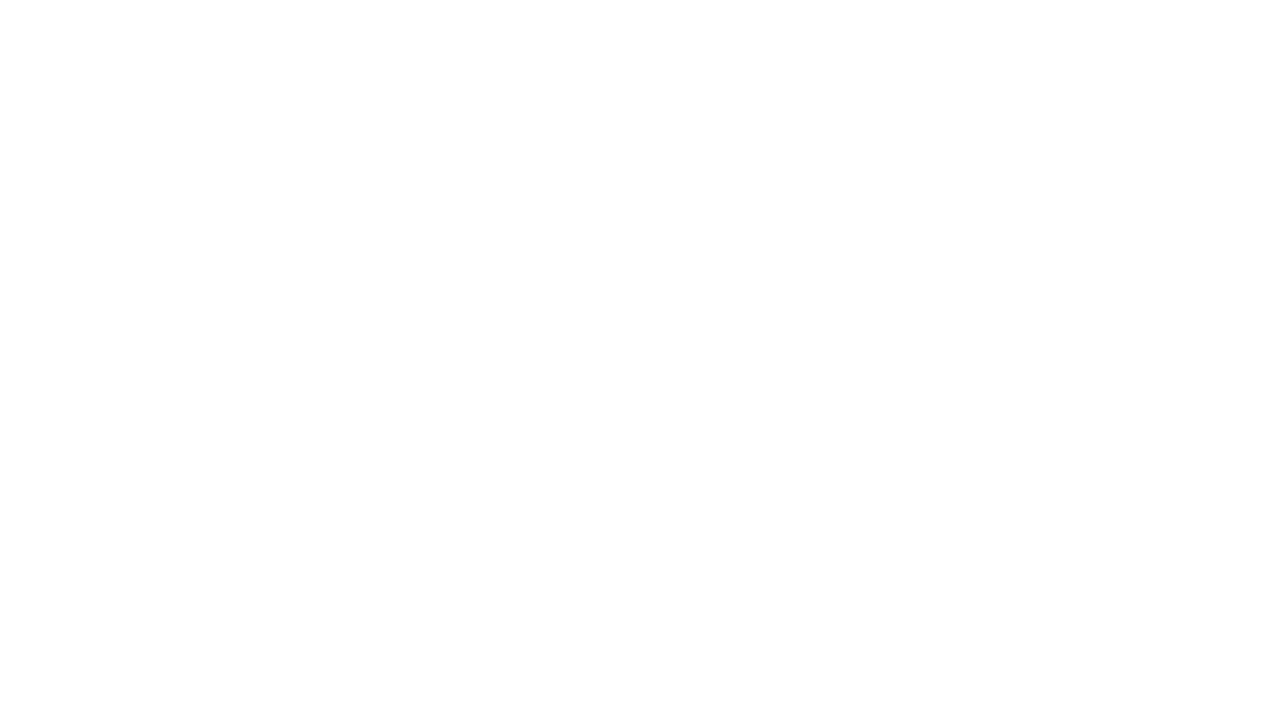 scroll, scrollTop: 0, scrollLeft: 0, axis: both 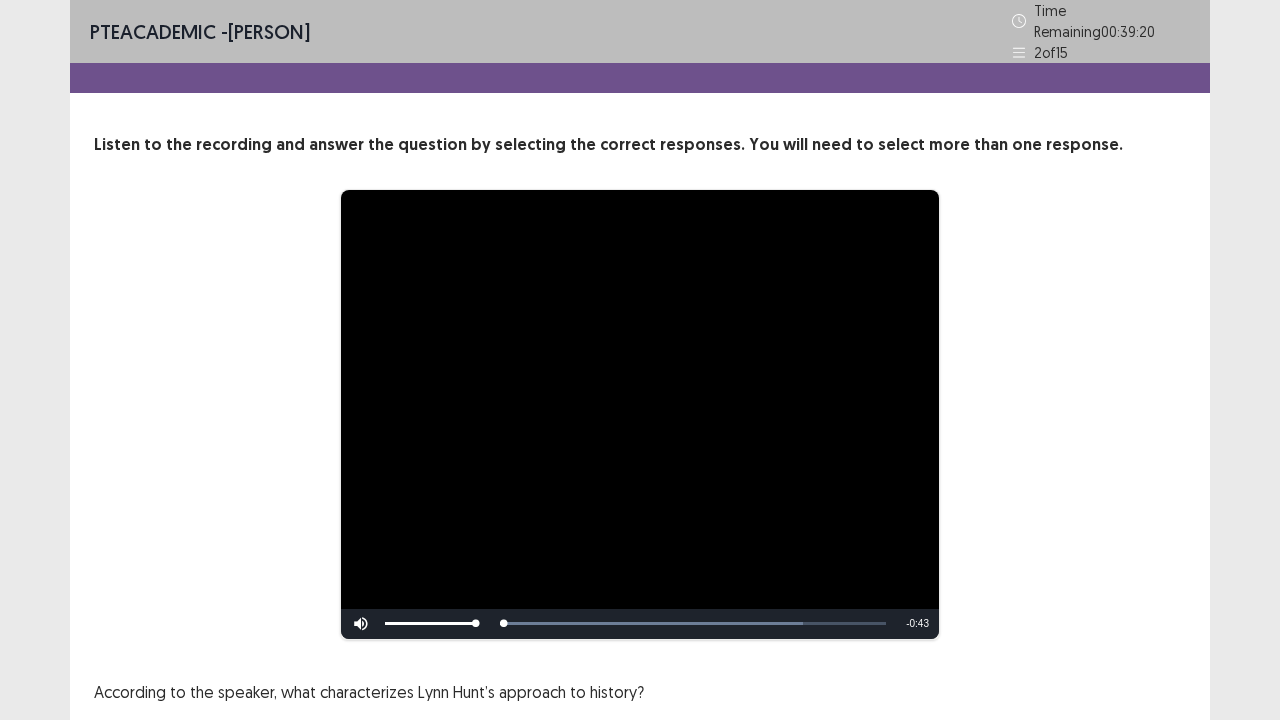 click on "**********" at bounding box center (640, 414) 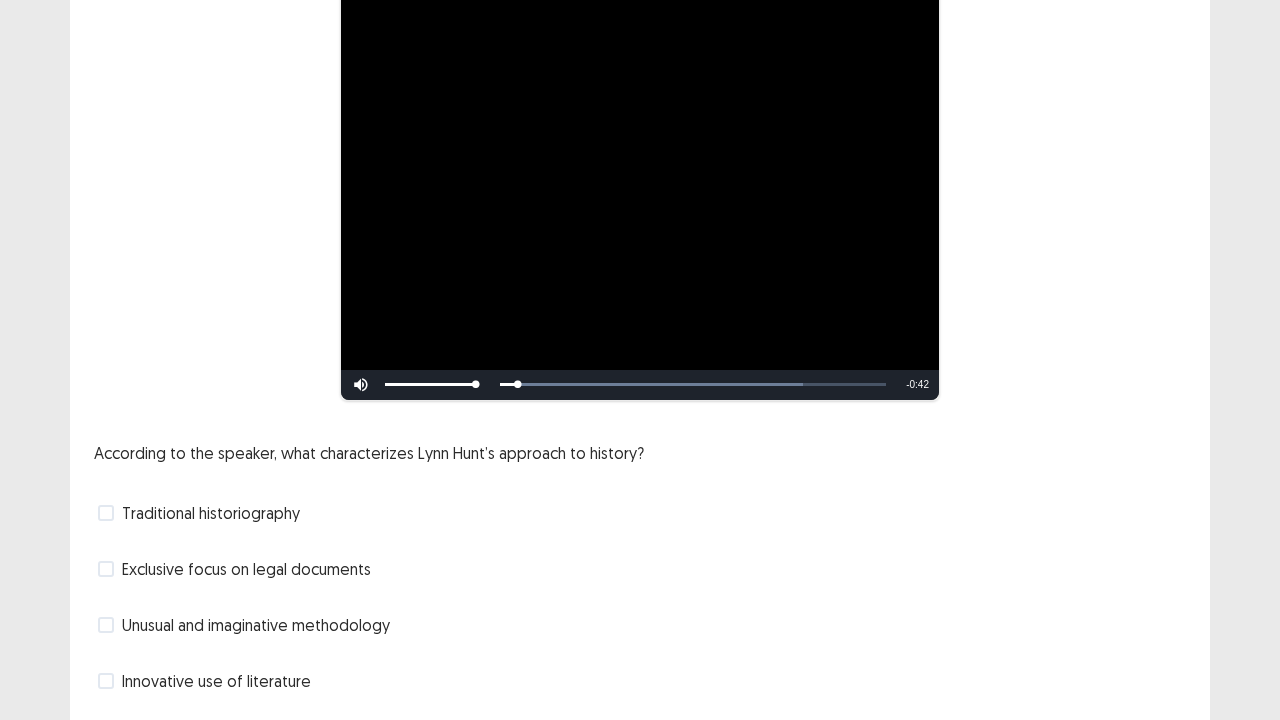 scroll, scrollTop: 280, scrollLeft: 0, axis: vertical 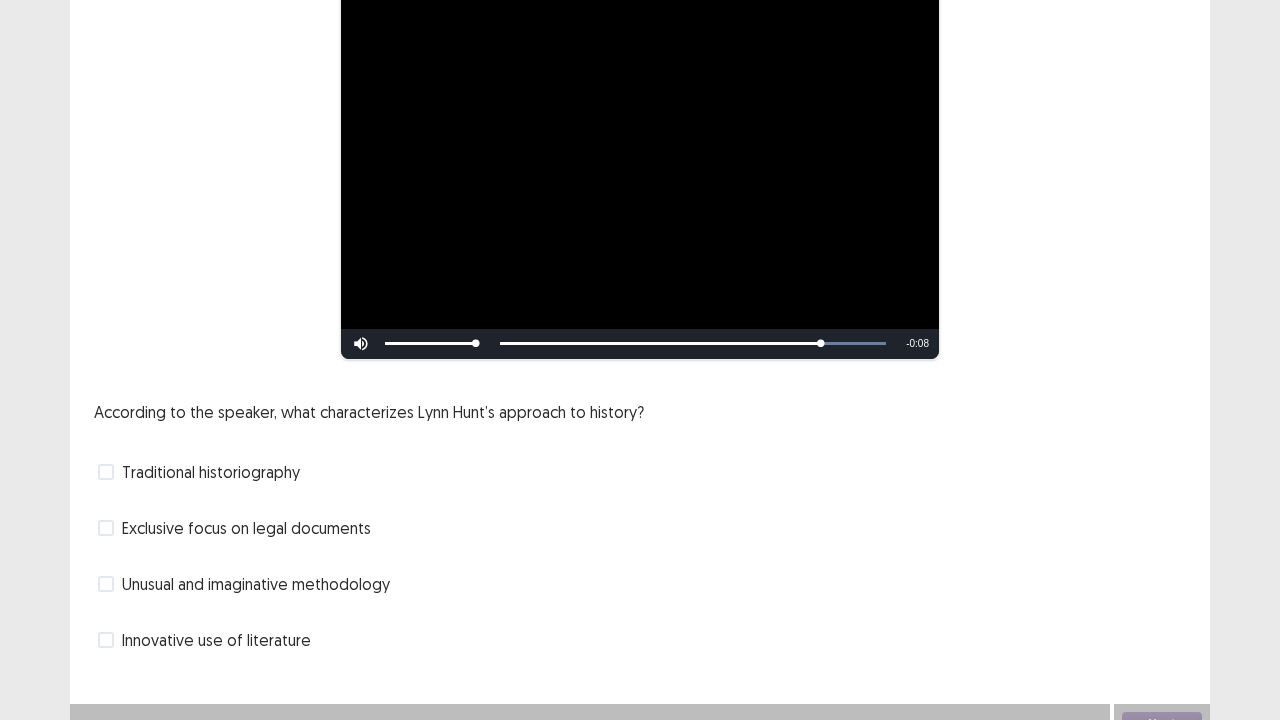 click on "Traditional historiography" at bounding box center [211, 472] 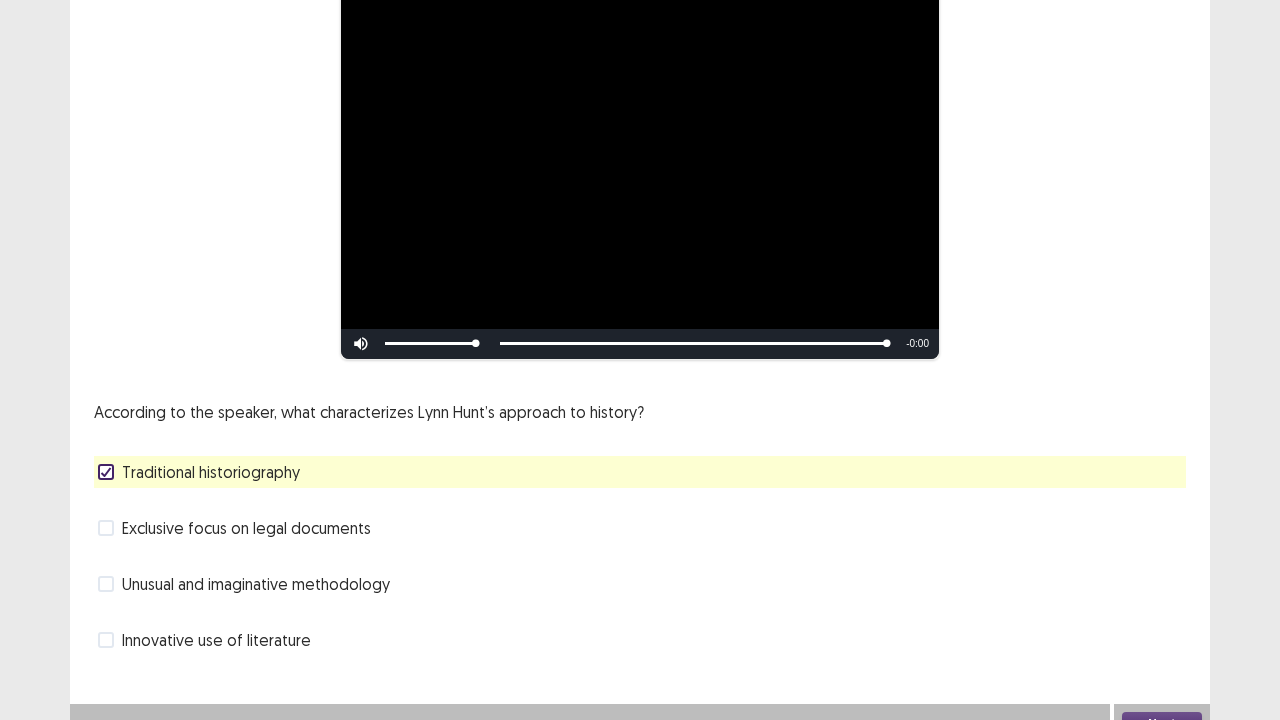 click on "Next" at bounding box center (1162, 724) 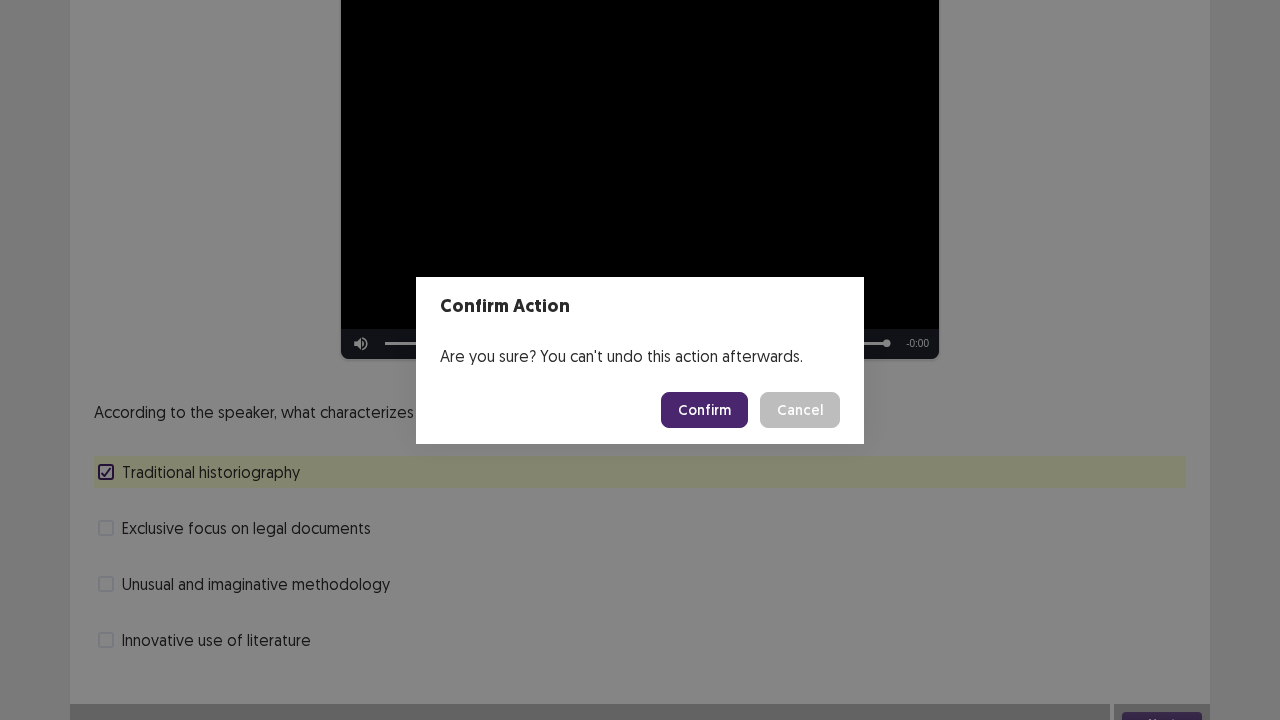 click on "Confirm" at bounding box center (704, 410) 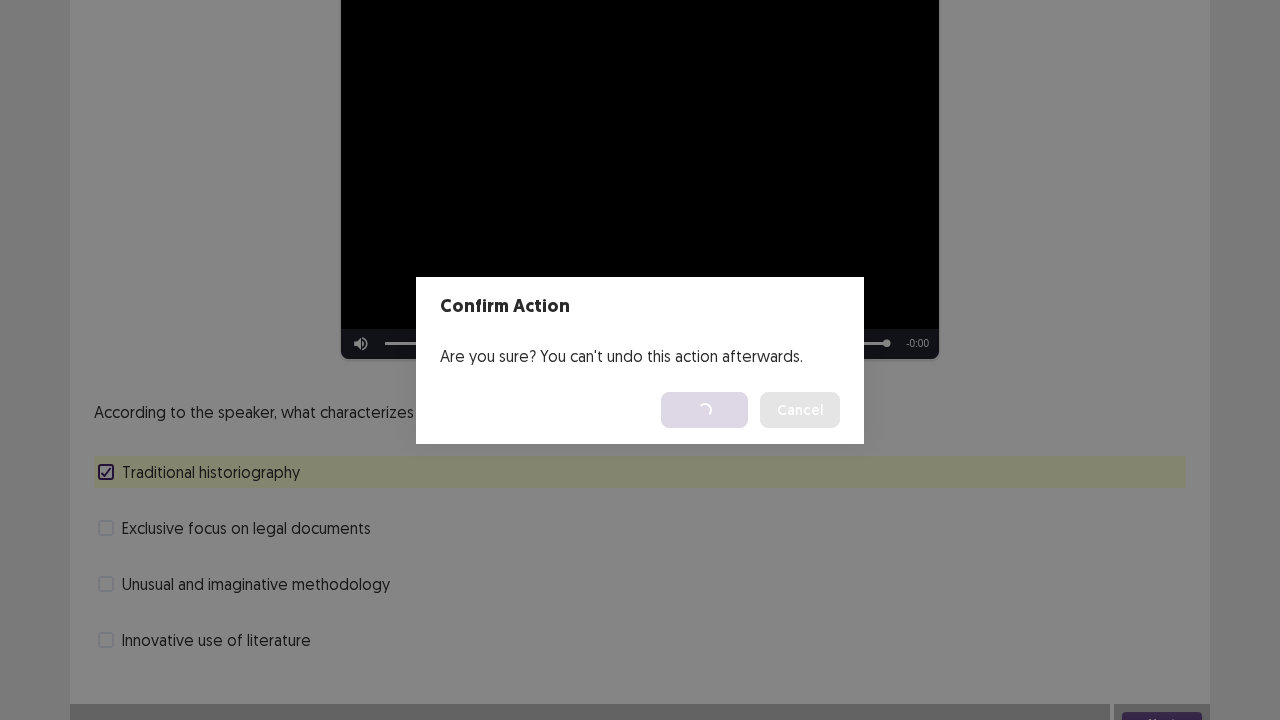 scroll, scrollTop: 0, scrollLeft: 0, axis: both 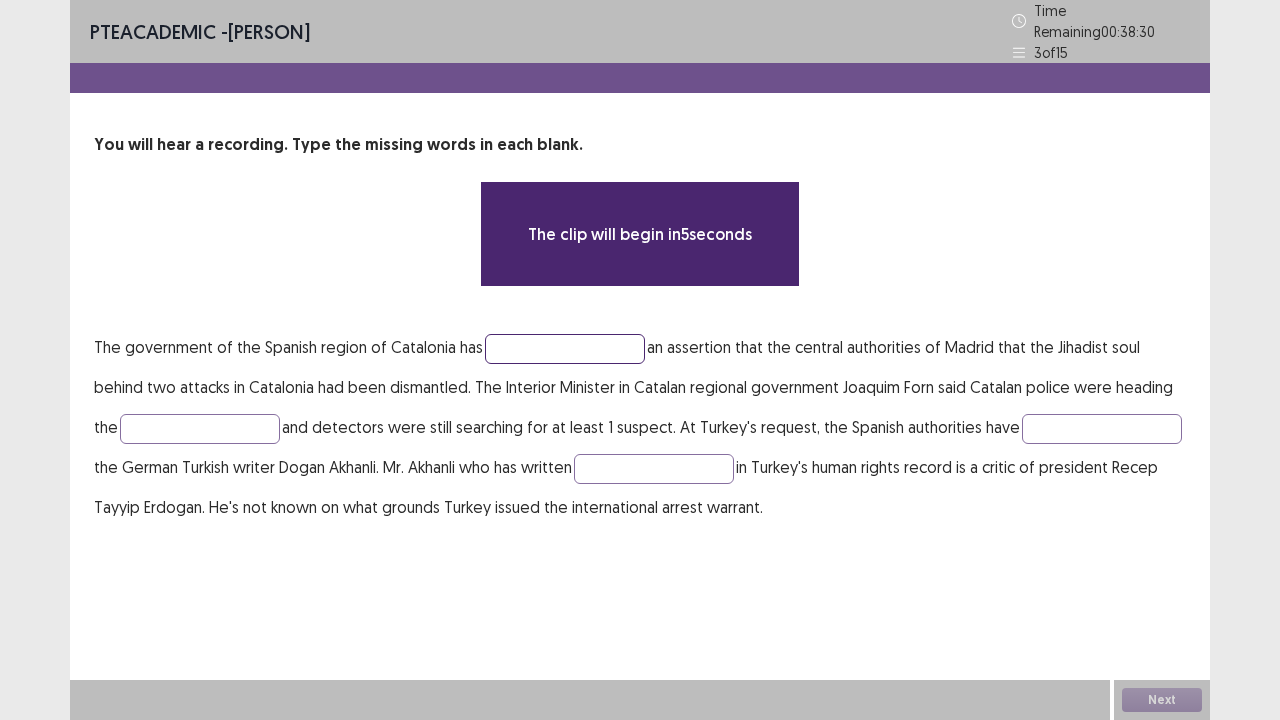 click at bounding box center [565, 349] 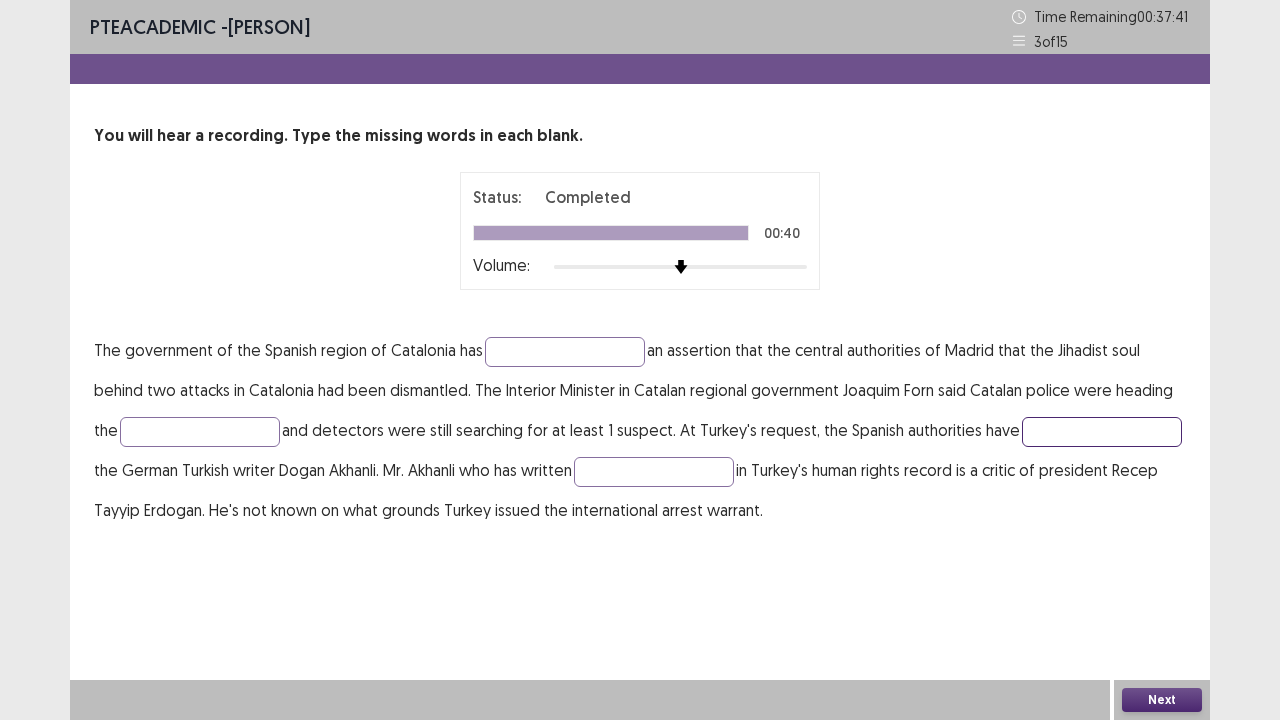 click at bounding box center (1102, 432) 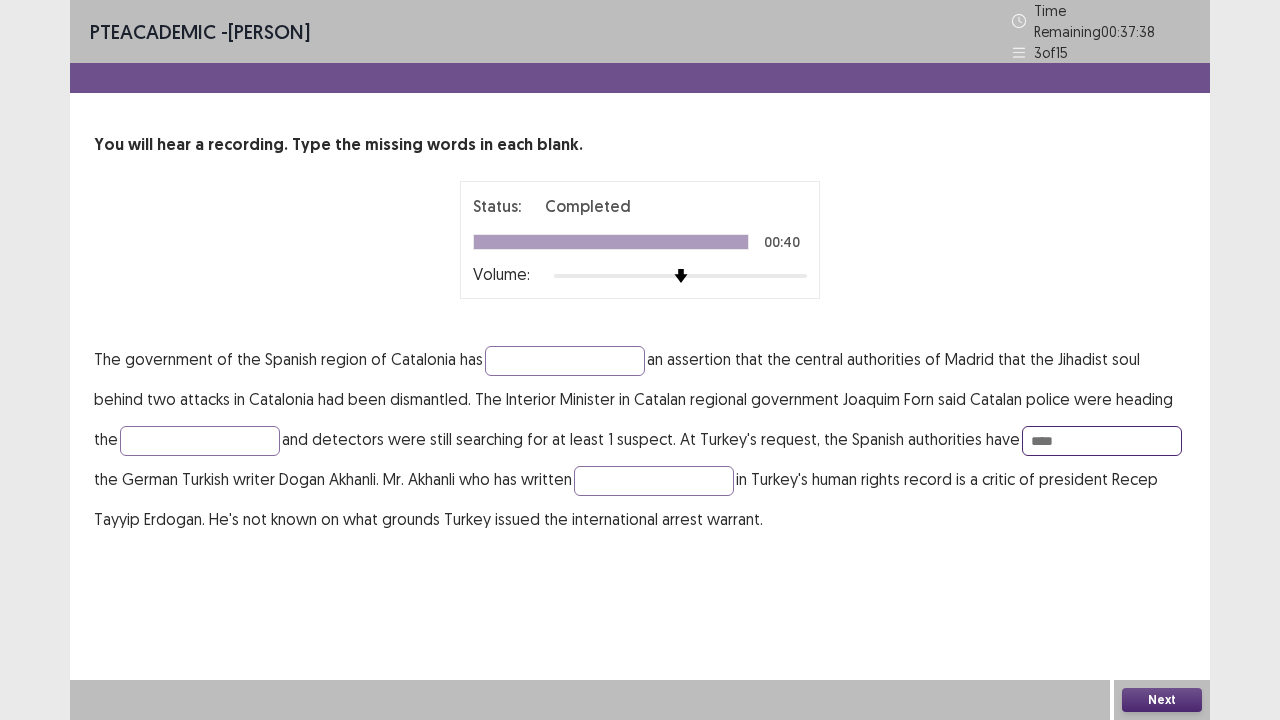 type on "****" 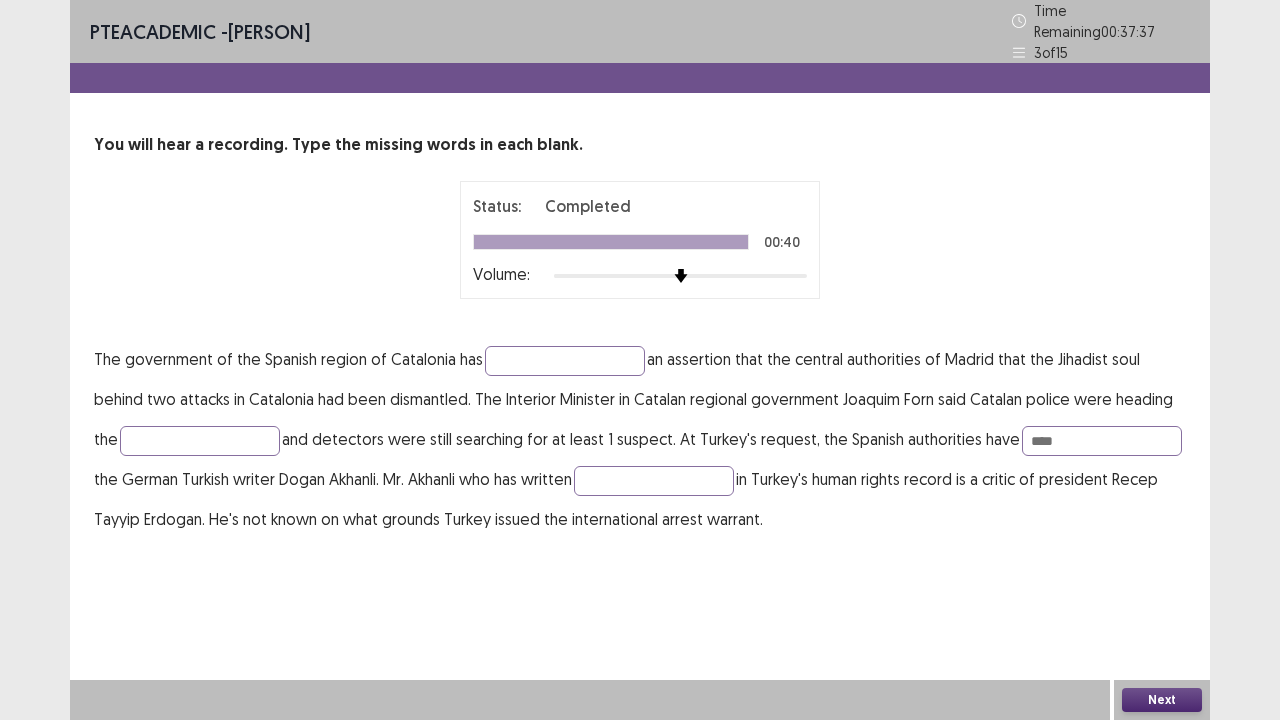click on "Next" at bounding box center [1162, 700] 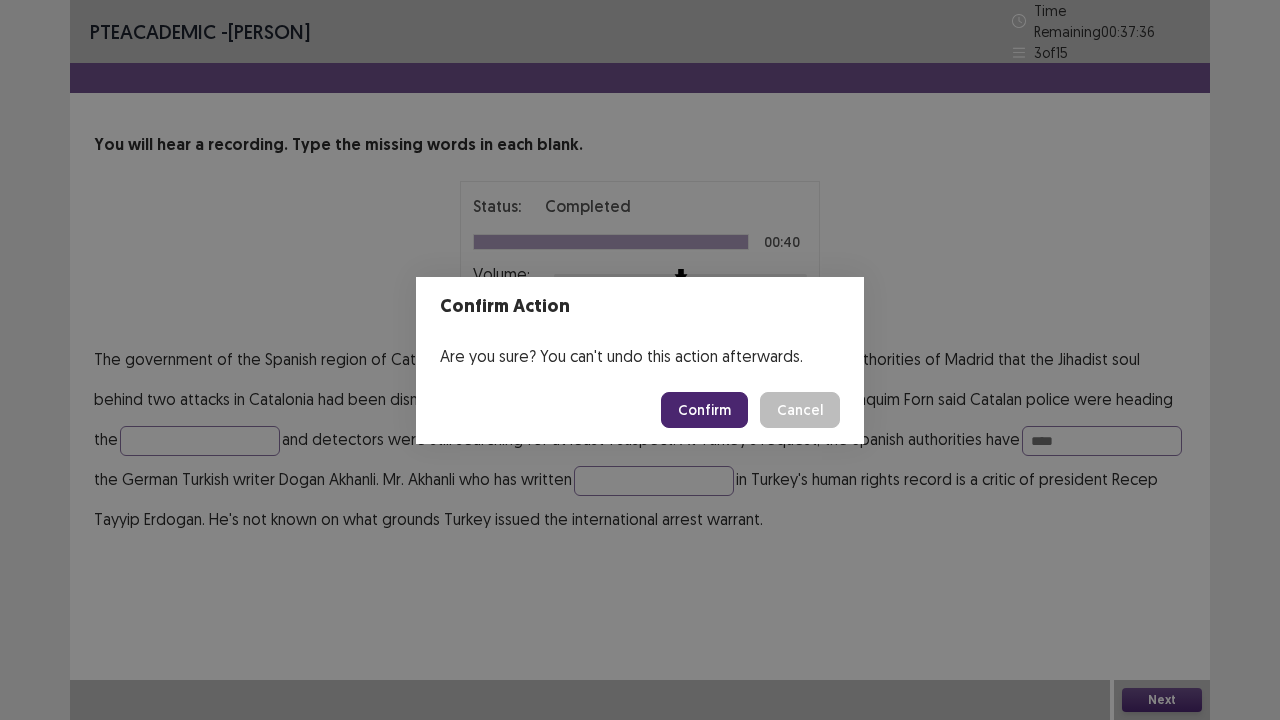 click on "Confirm" at bounding box center (704, 410) 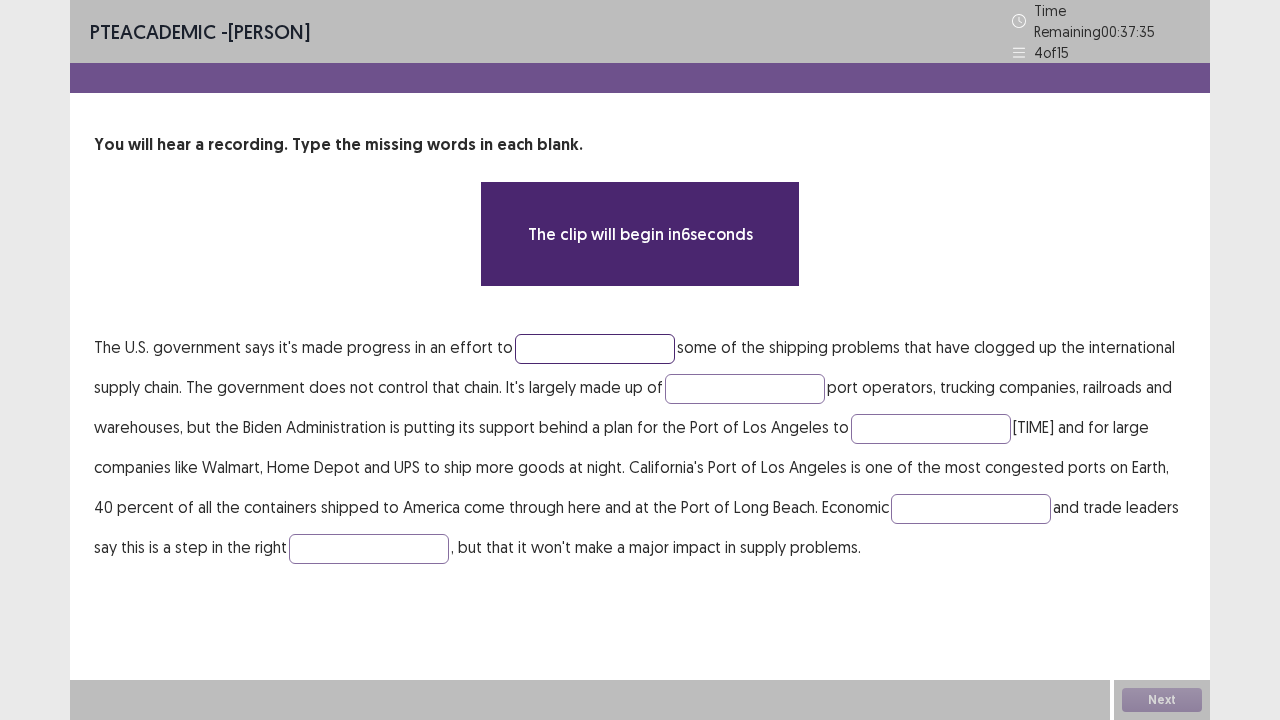 click at bounding box center [595, 349] 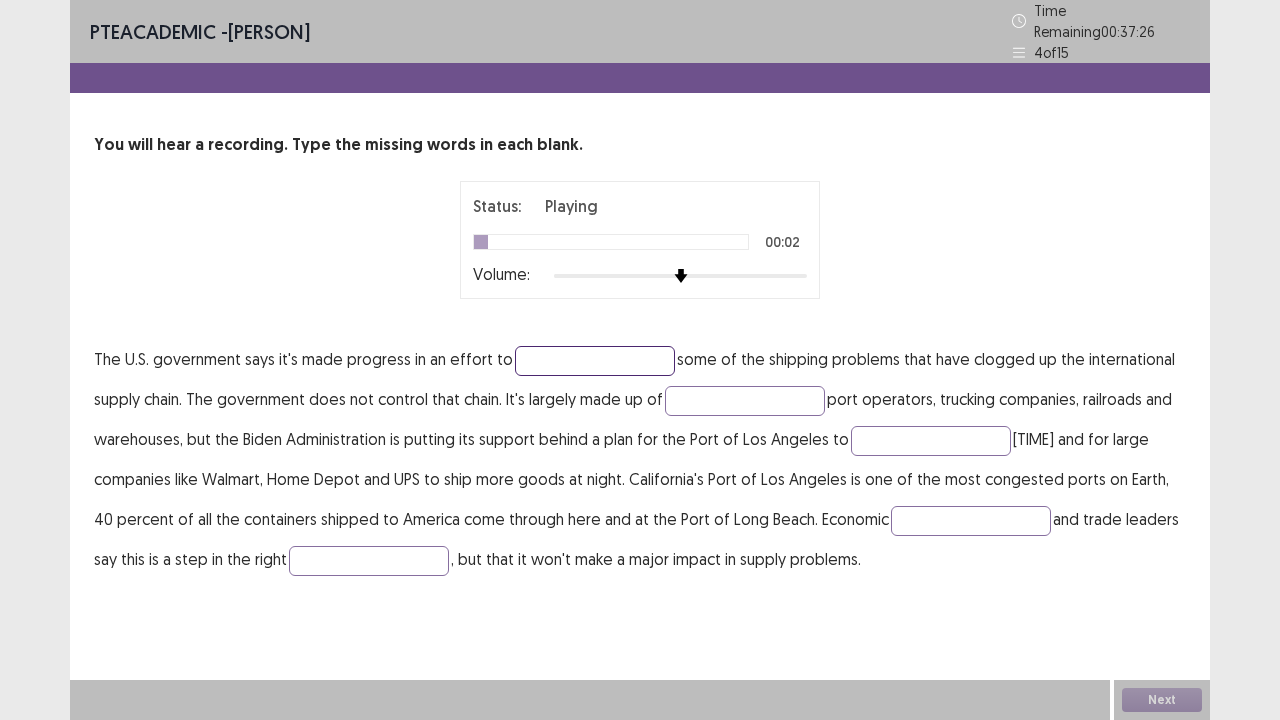 click at bounding box center (595, 361) 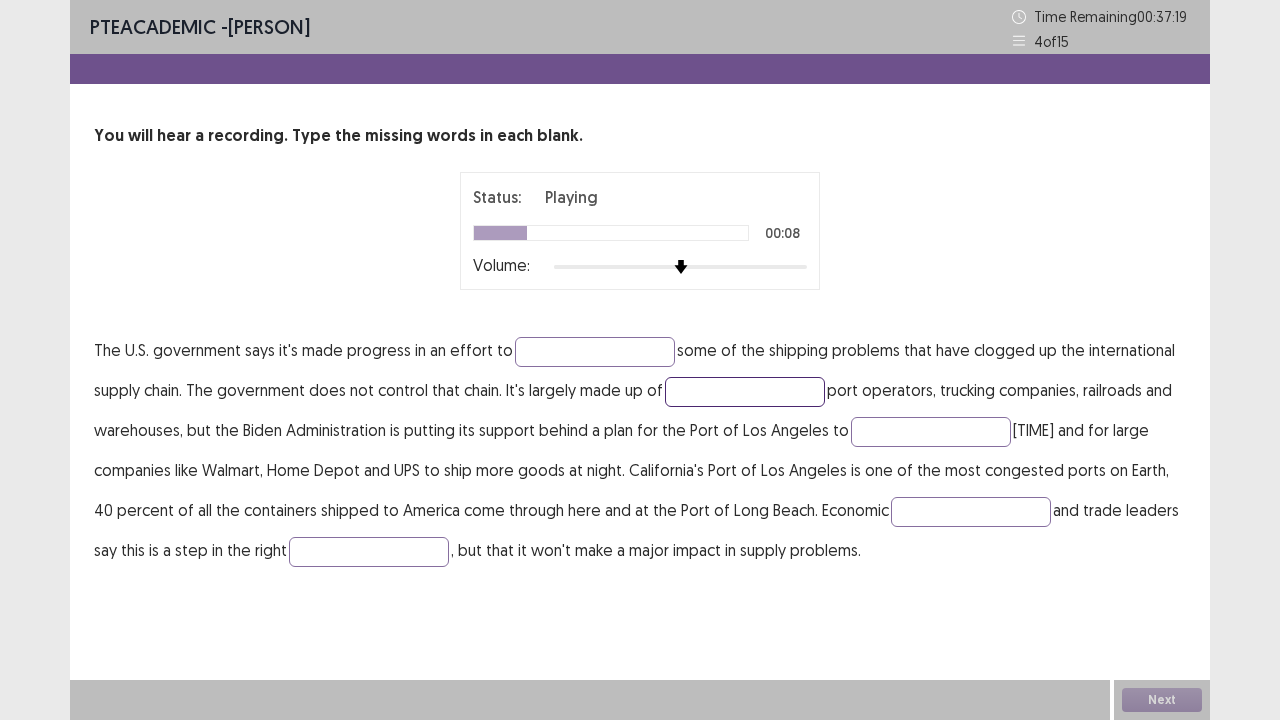 click at bounding box center (745, 392) 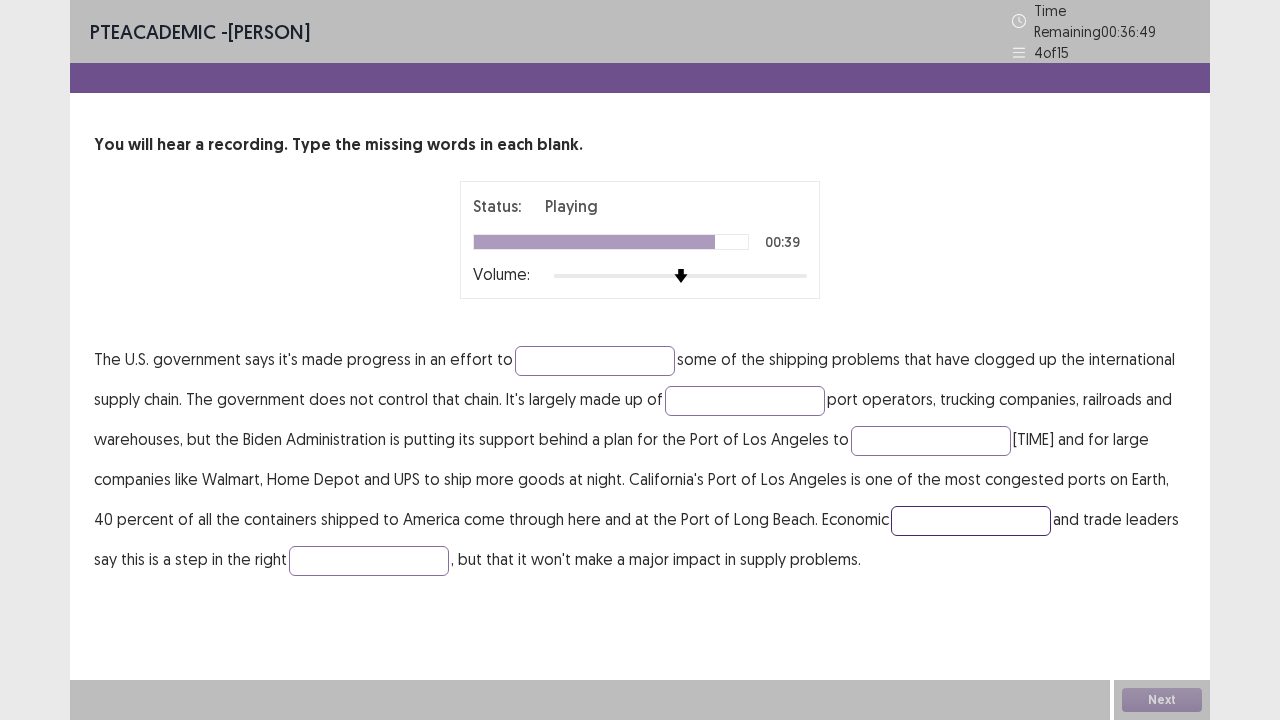 click at bounding box center (971, 521) 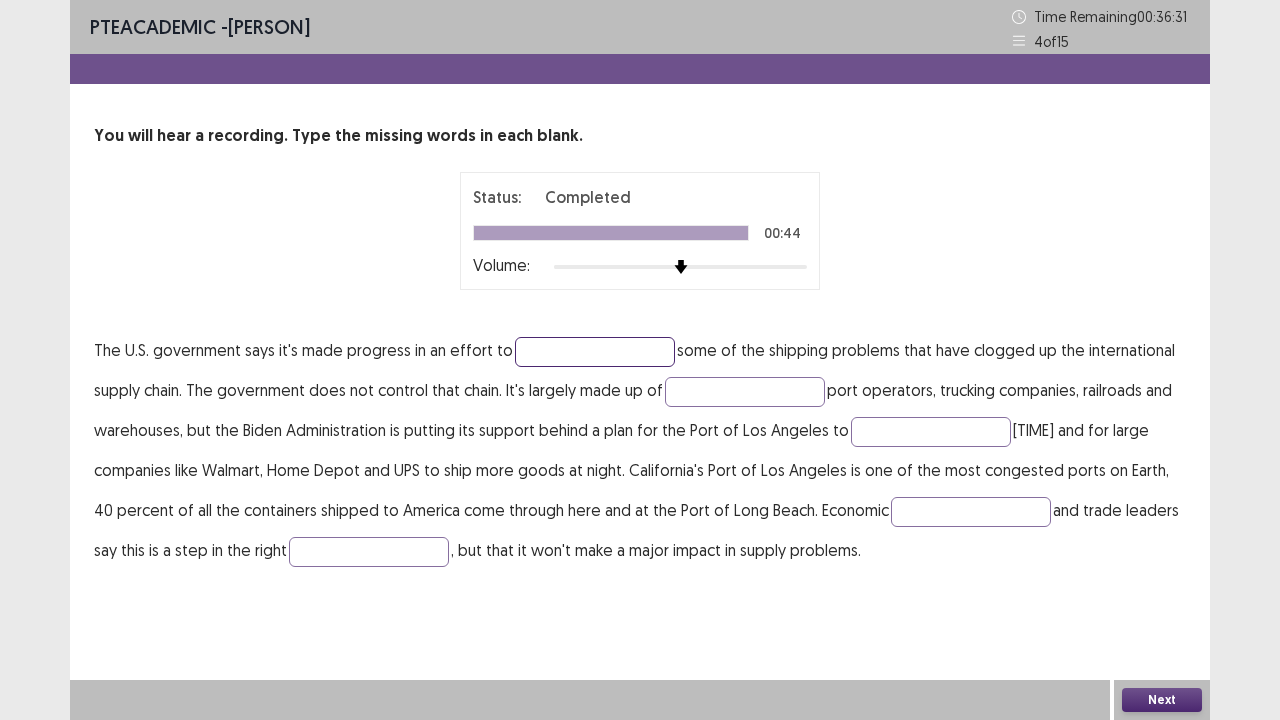 click at bounding box center (595, 352) 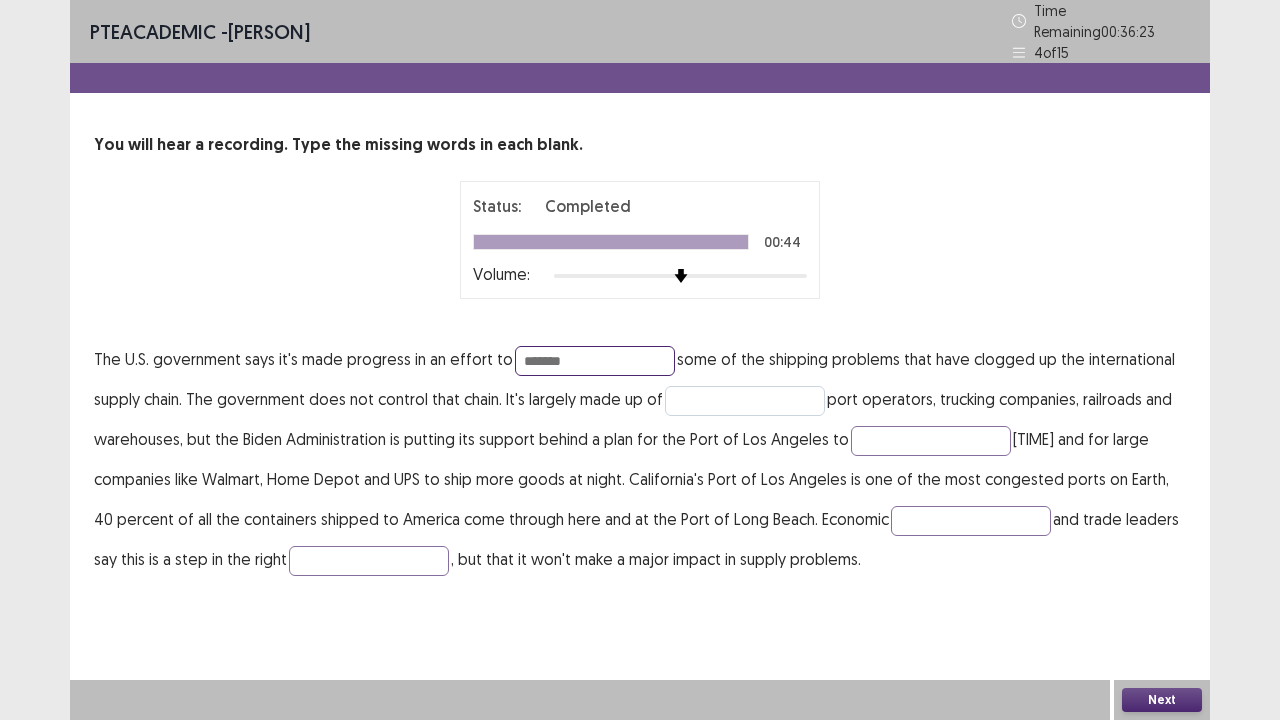 type on "*******" 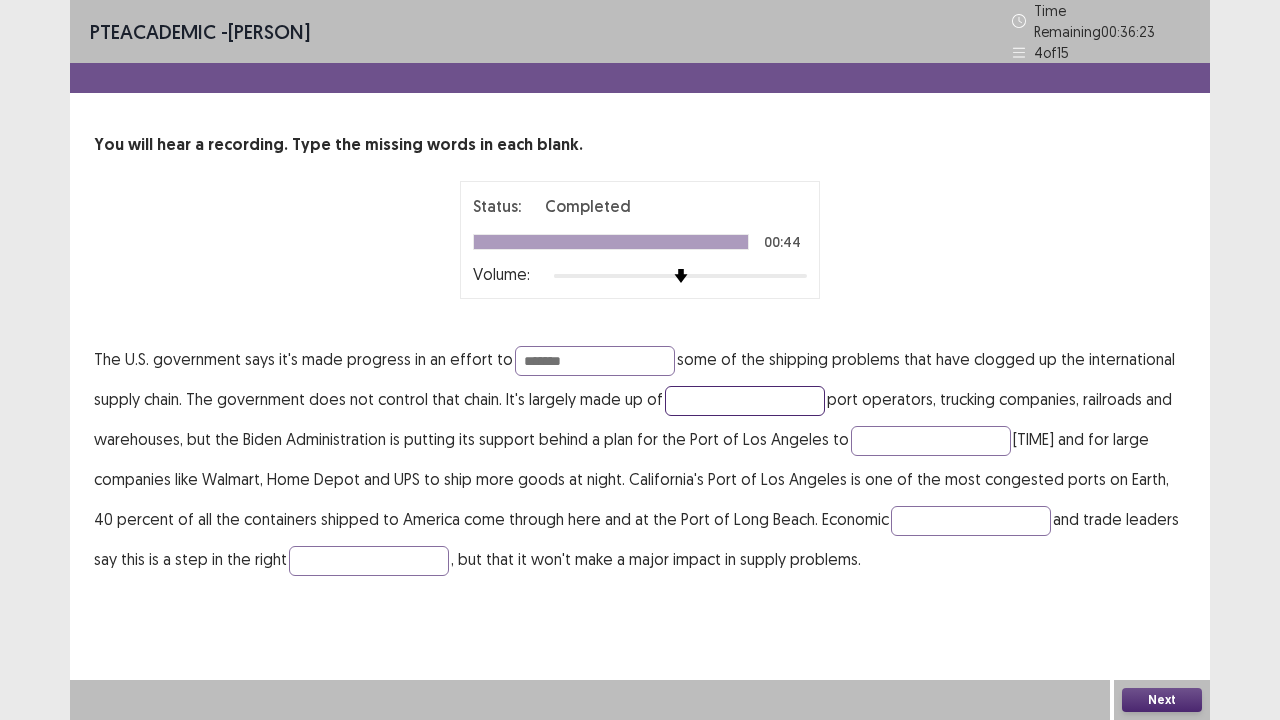 click at bounding box center [745, 401] 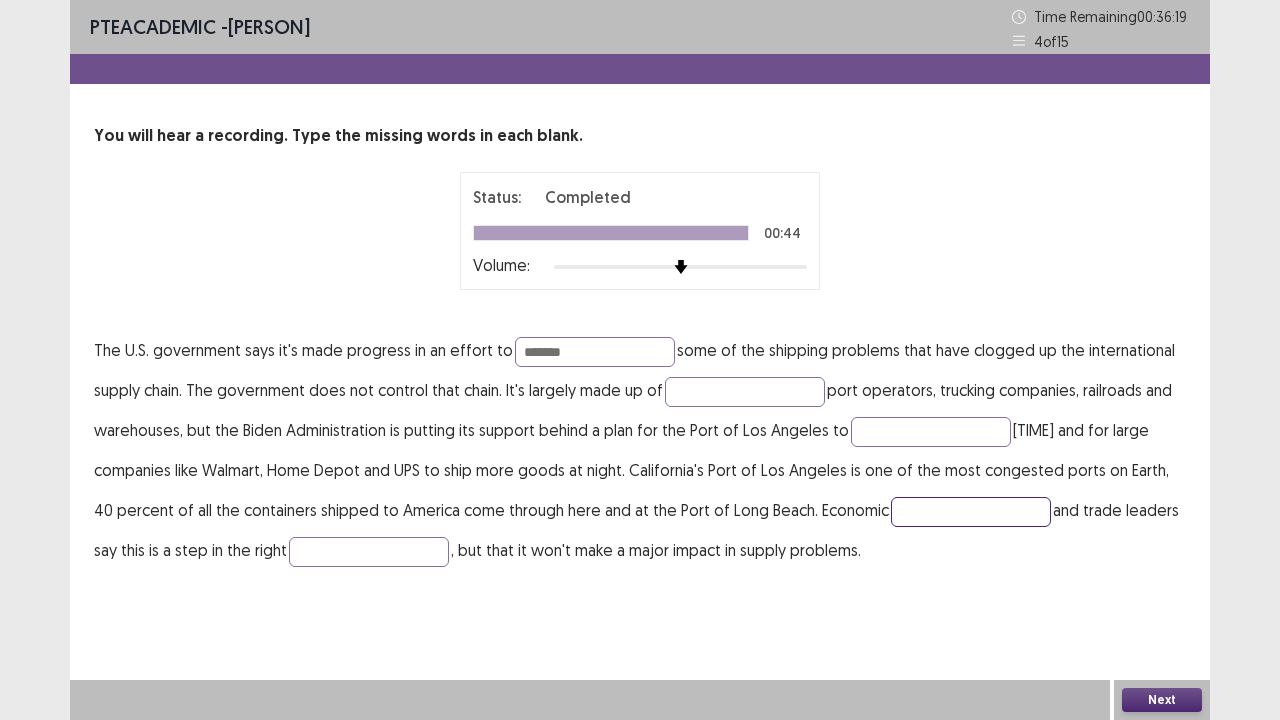 click at bounding box center (971, 512) 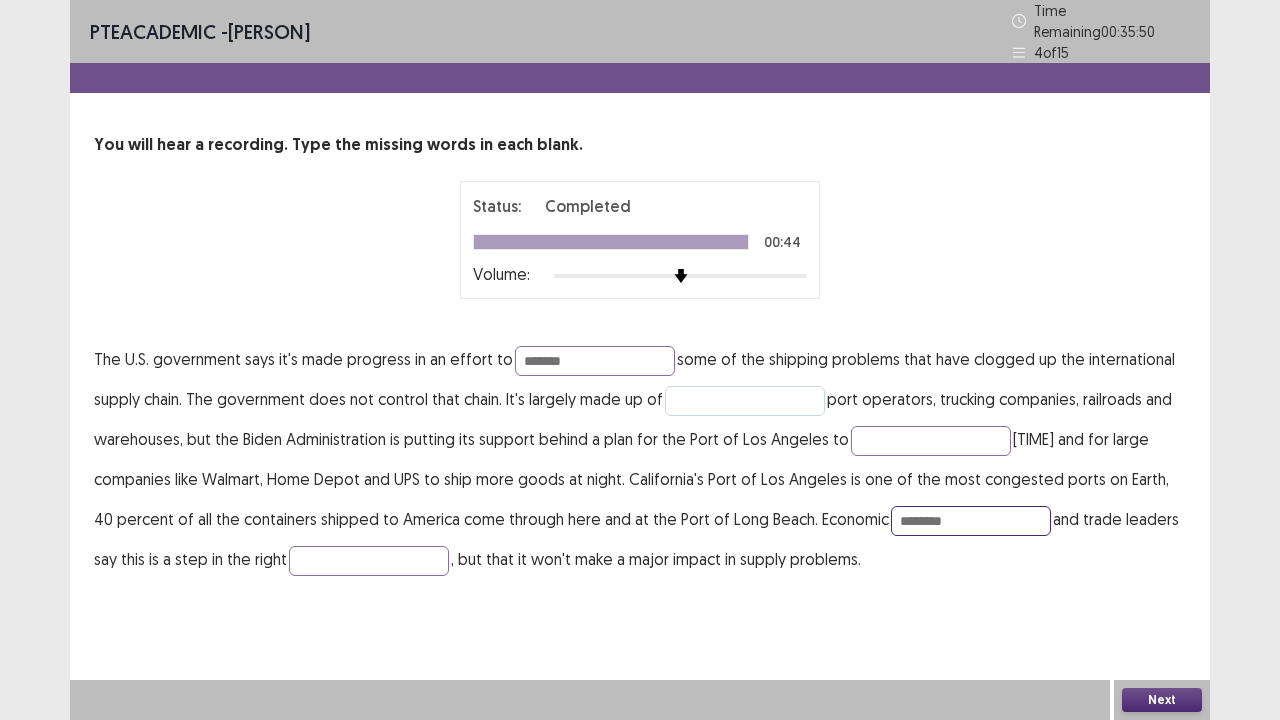 type on "********" 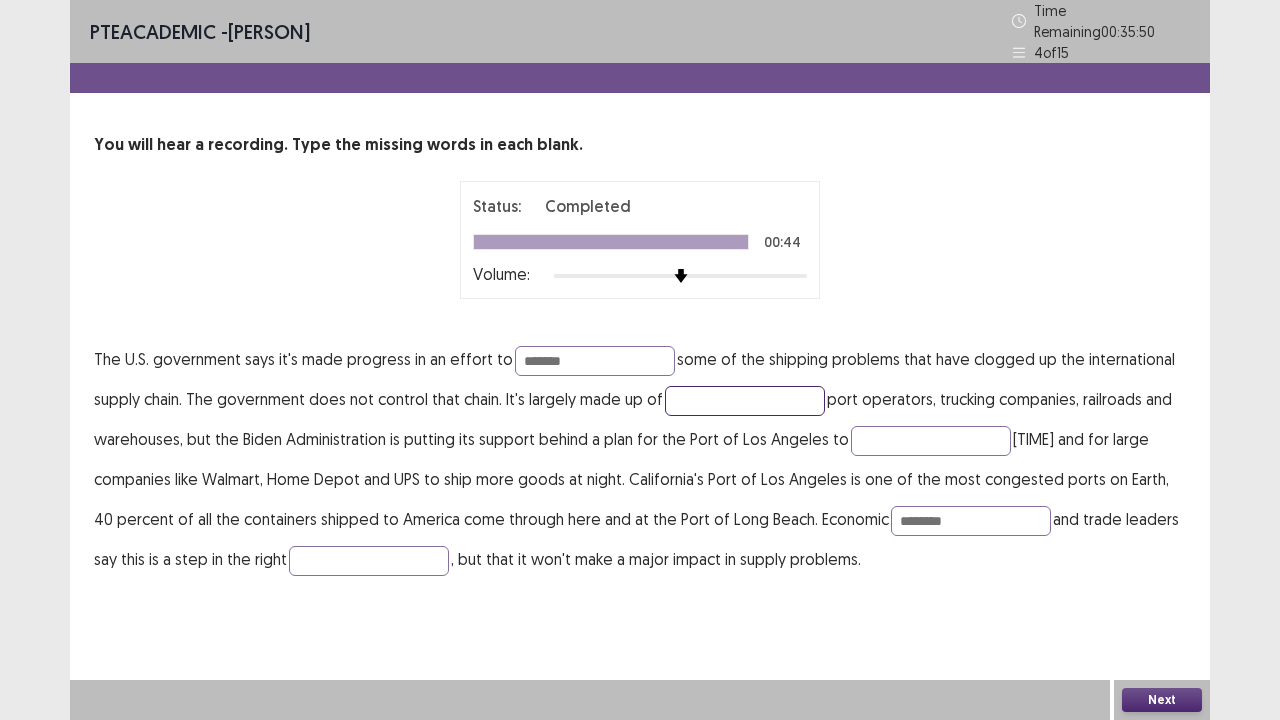 click at bounding box center (745, 401) 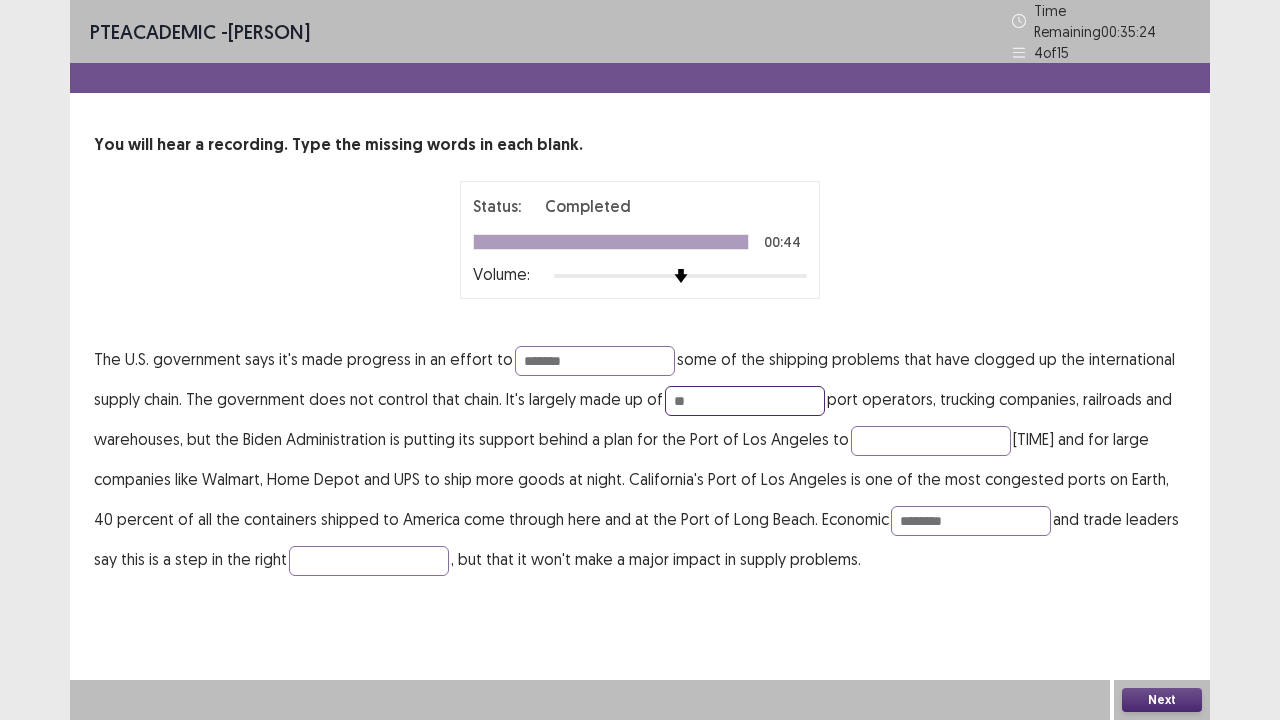 type on "*" 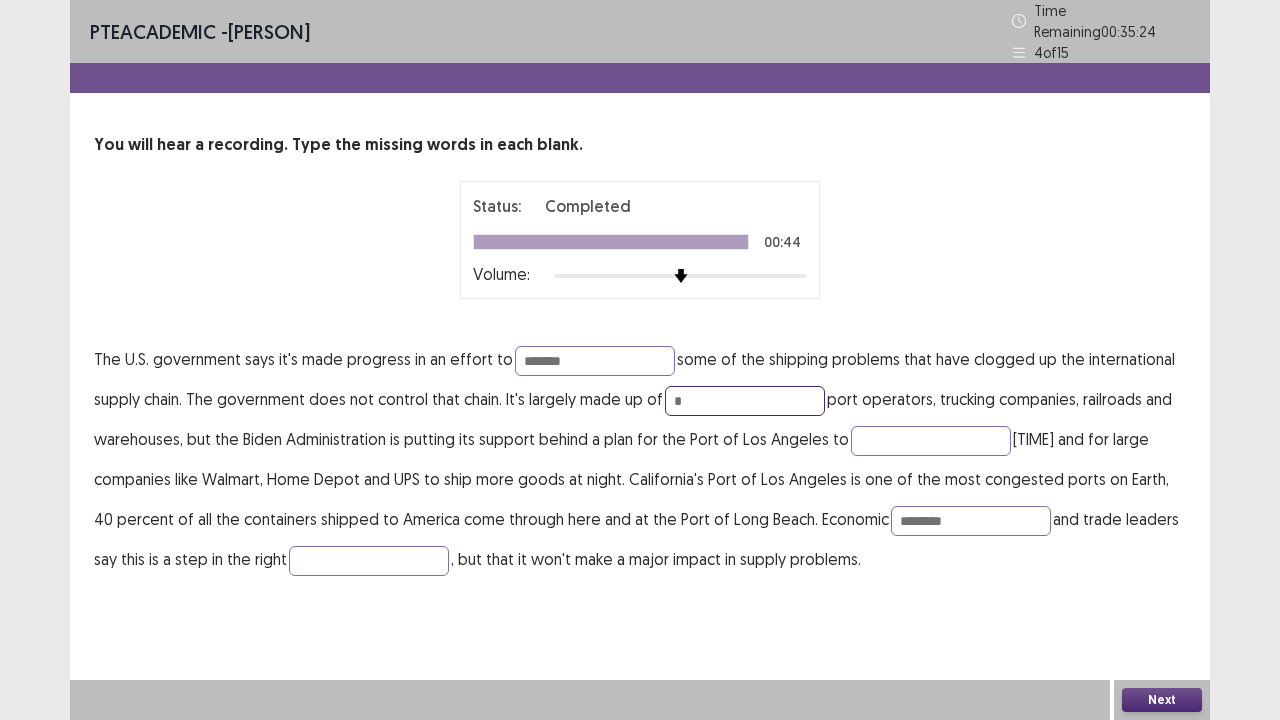 type 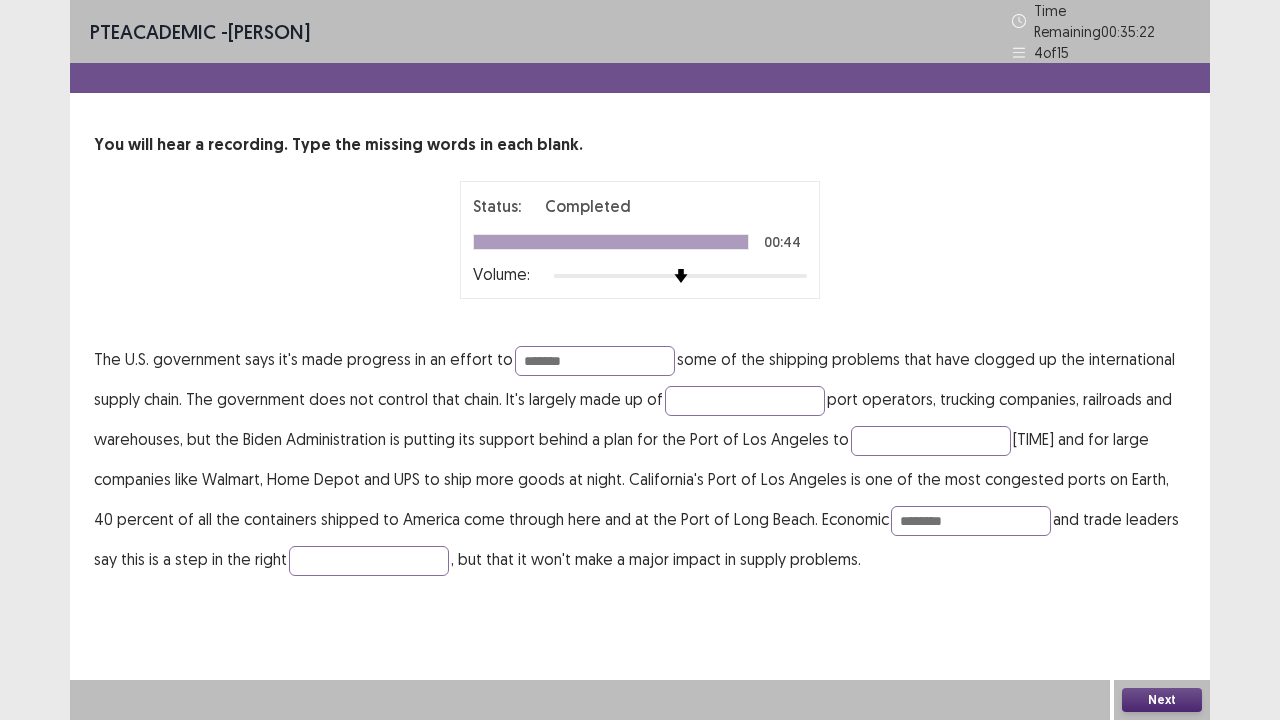 click on "Next" at bounding box center (1162, 700) 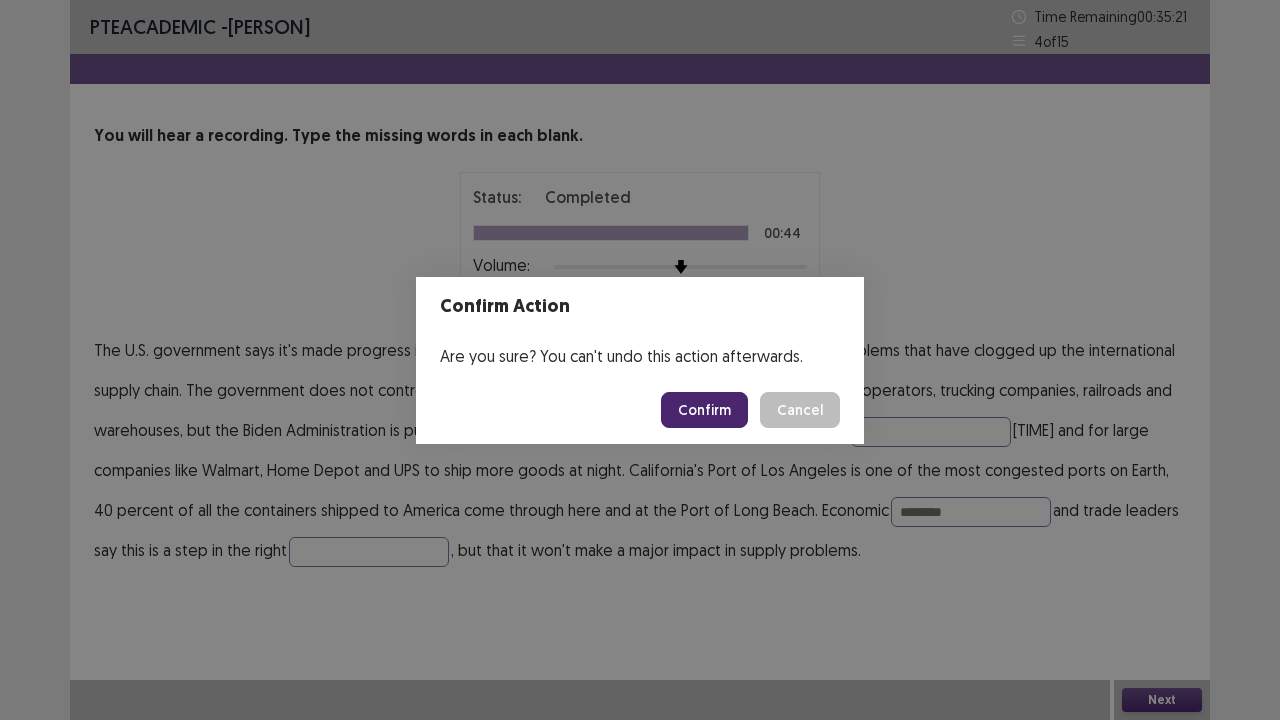 click on "Confirm" at bounding box center (704, 410) 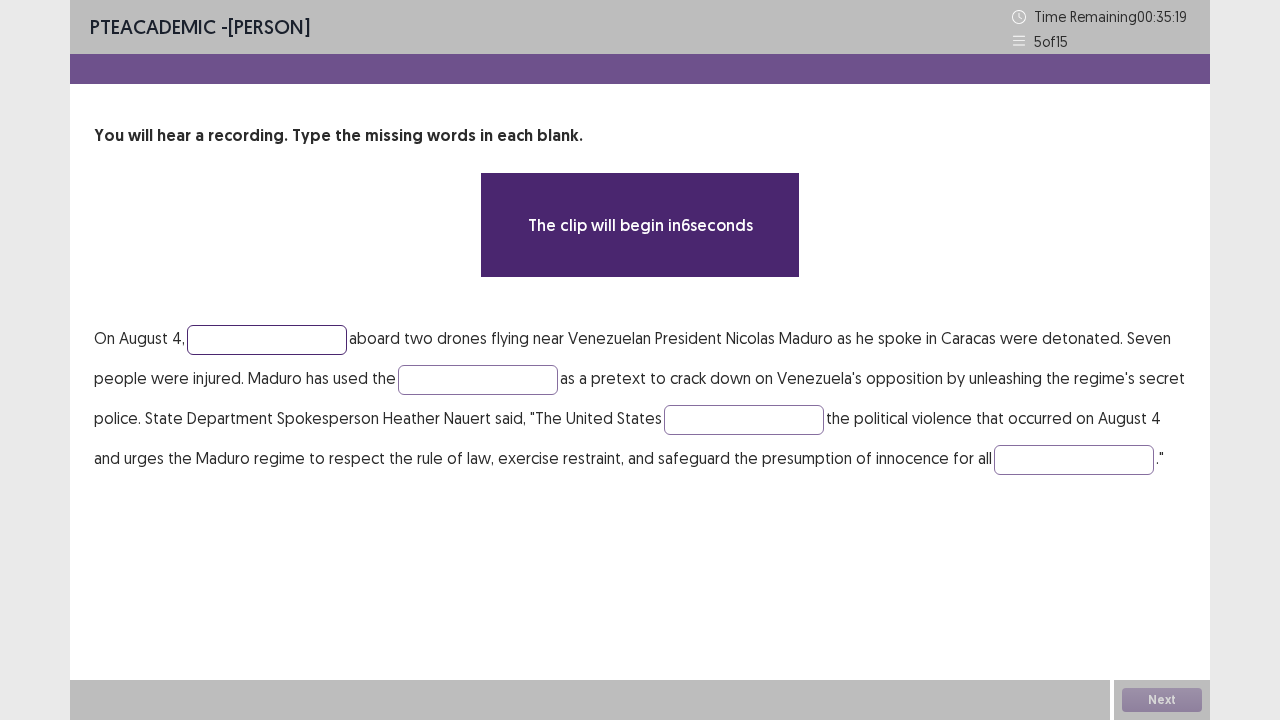 click at bounding box center (267, 340) 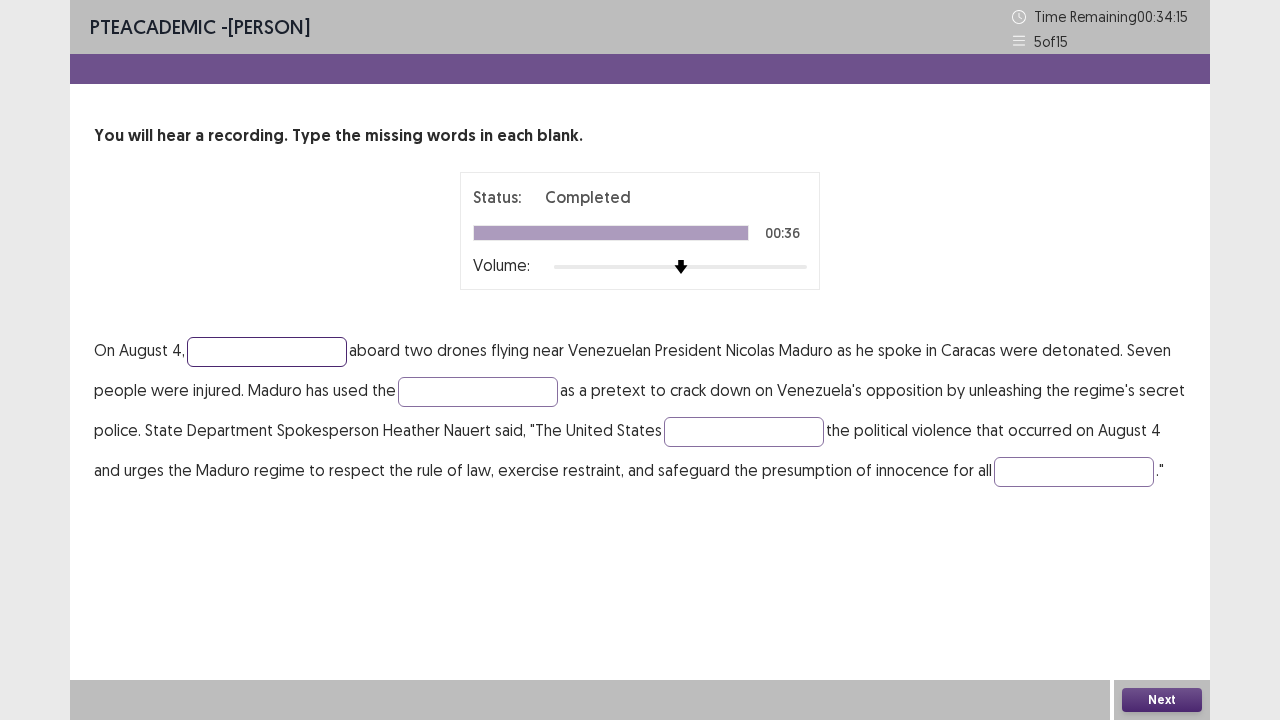 type on "*" 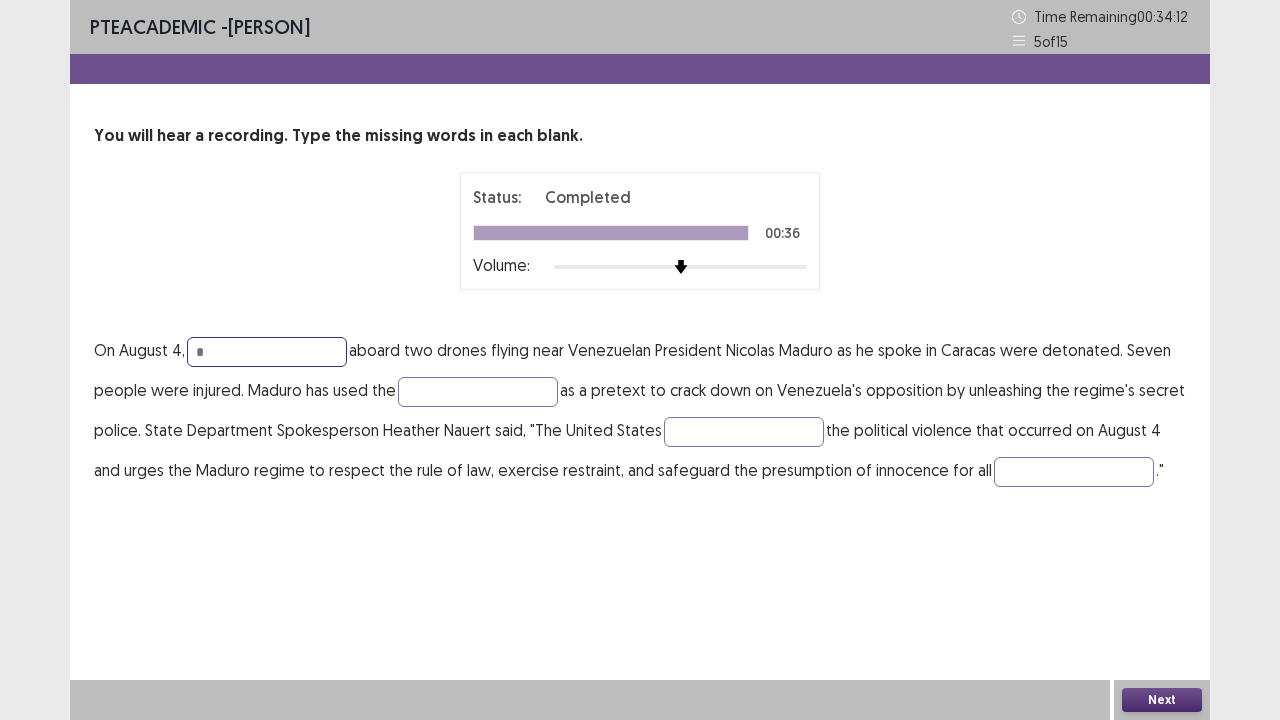 type 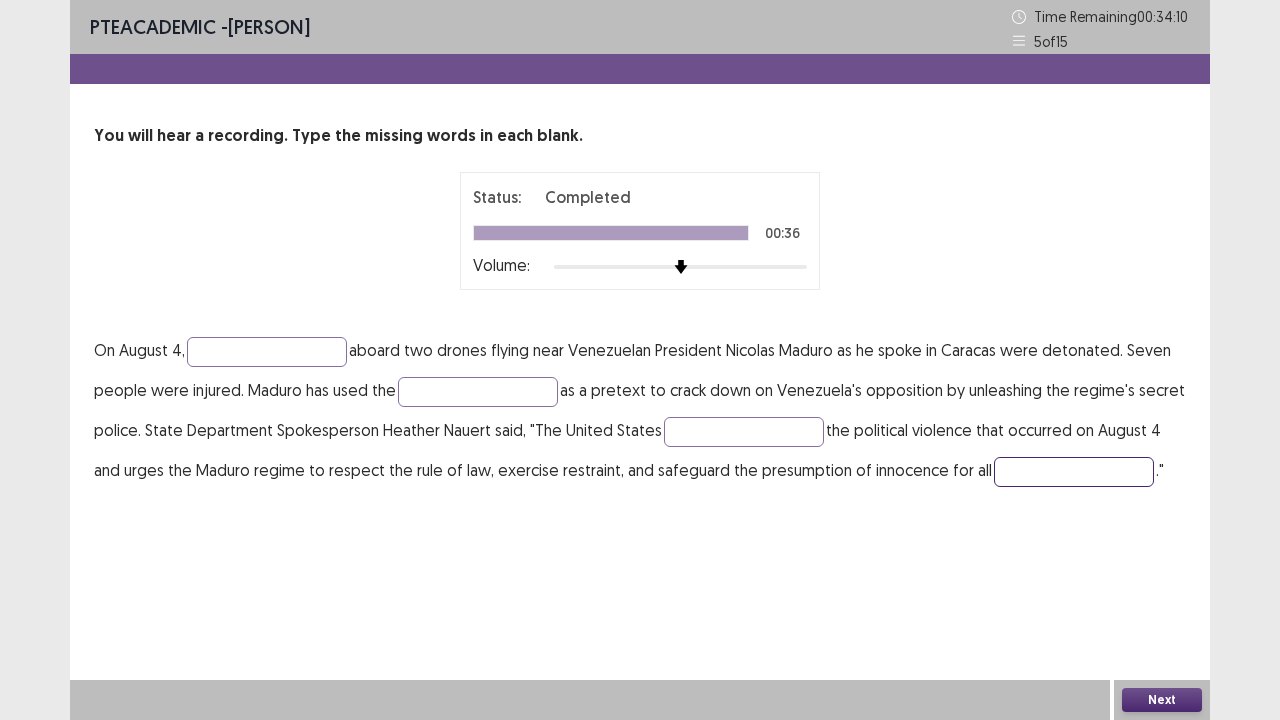 click at bounding box center [1074, 472] 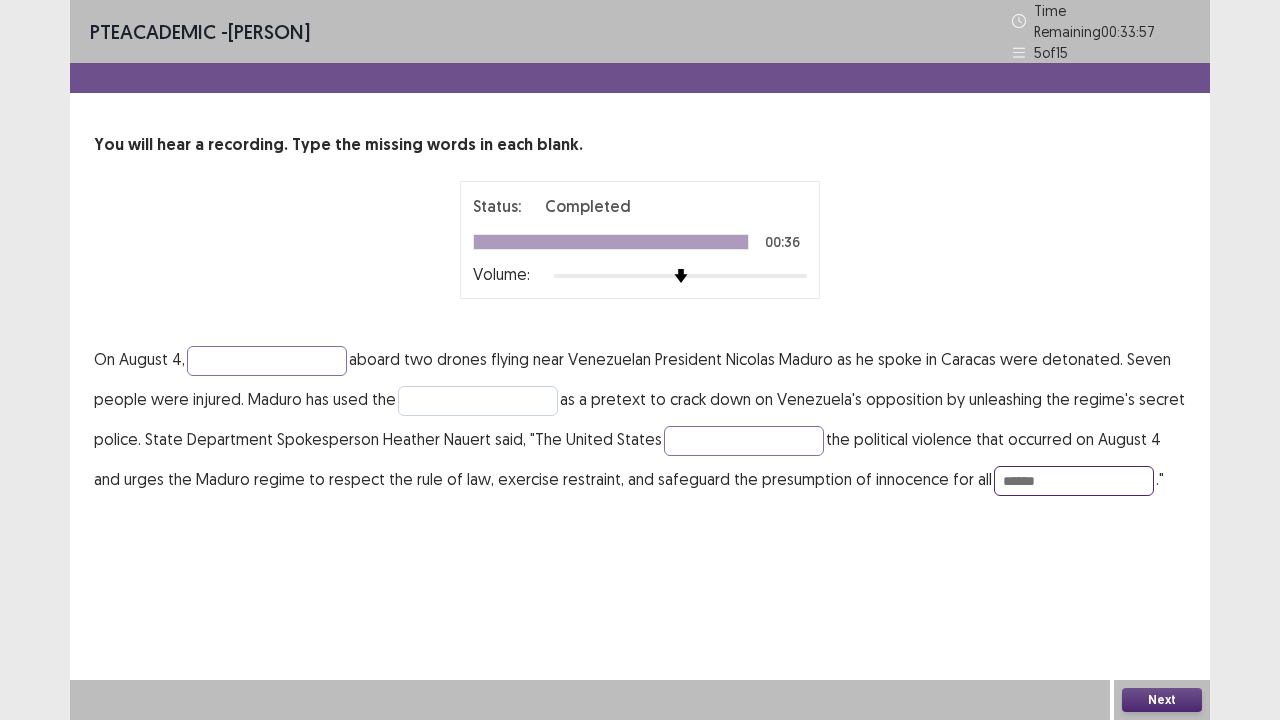 type on "******" 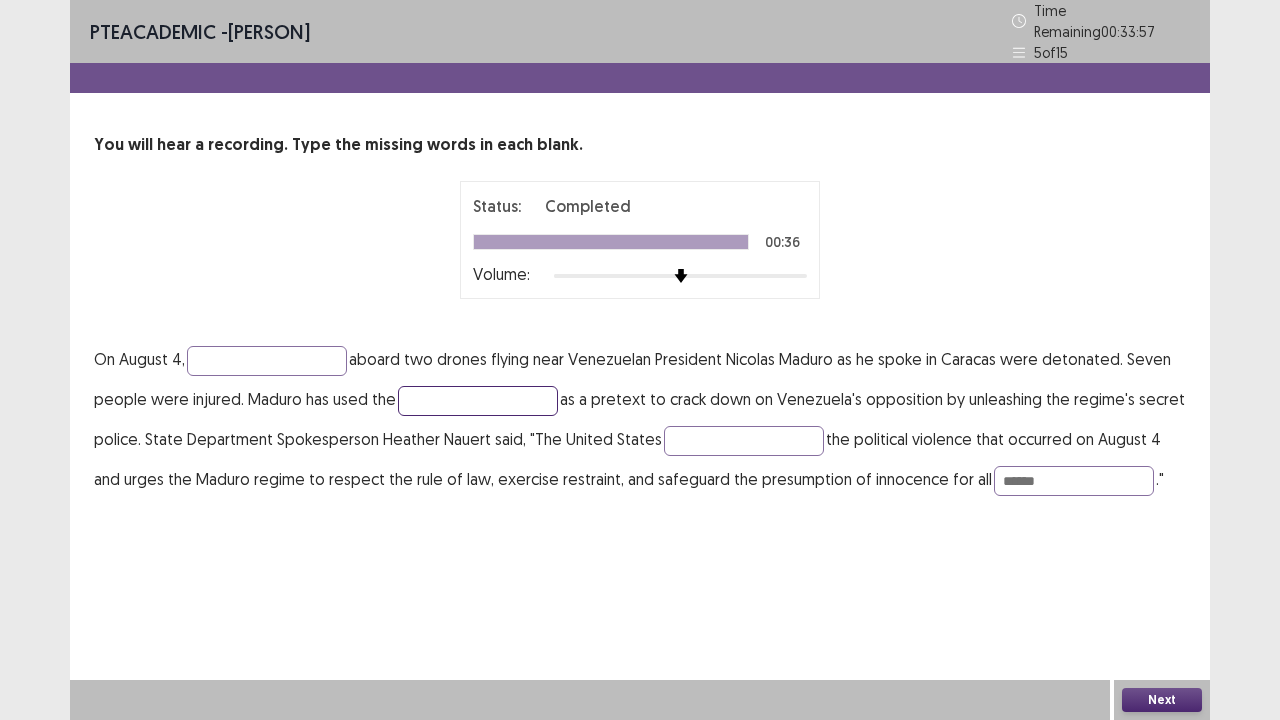 click at bounding box center (478, 401) 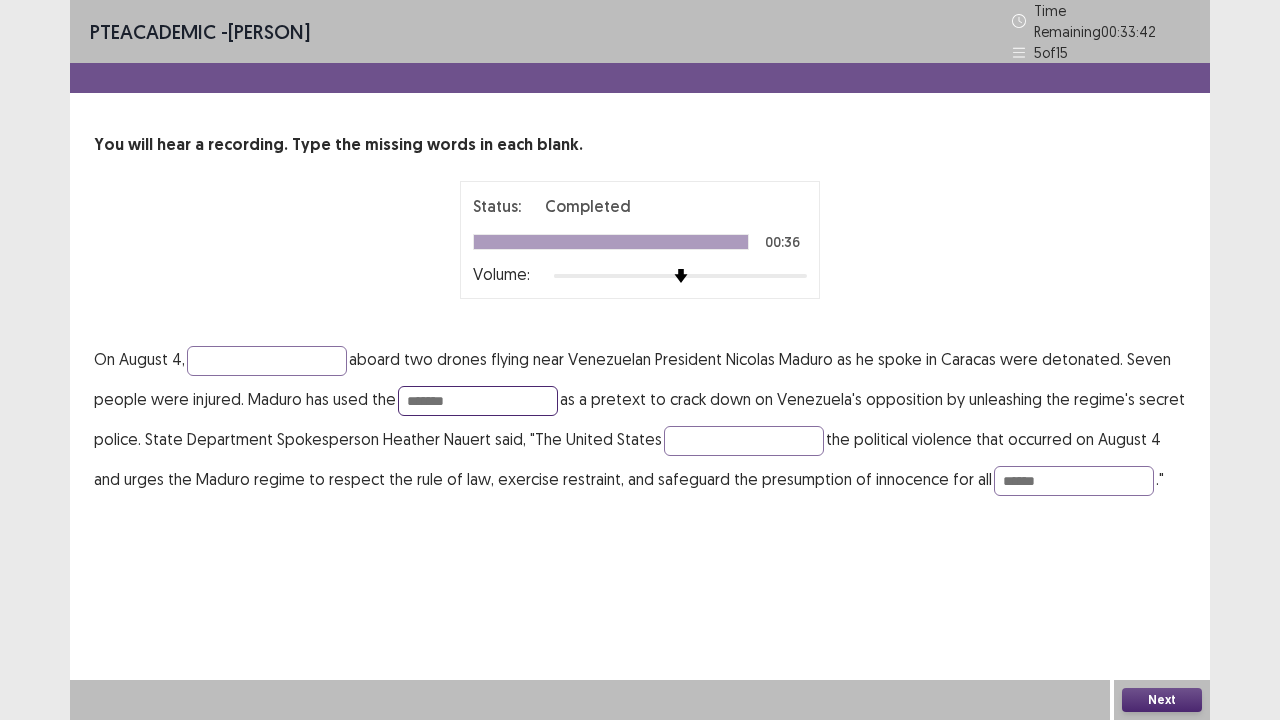 type on "*******" 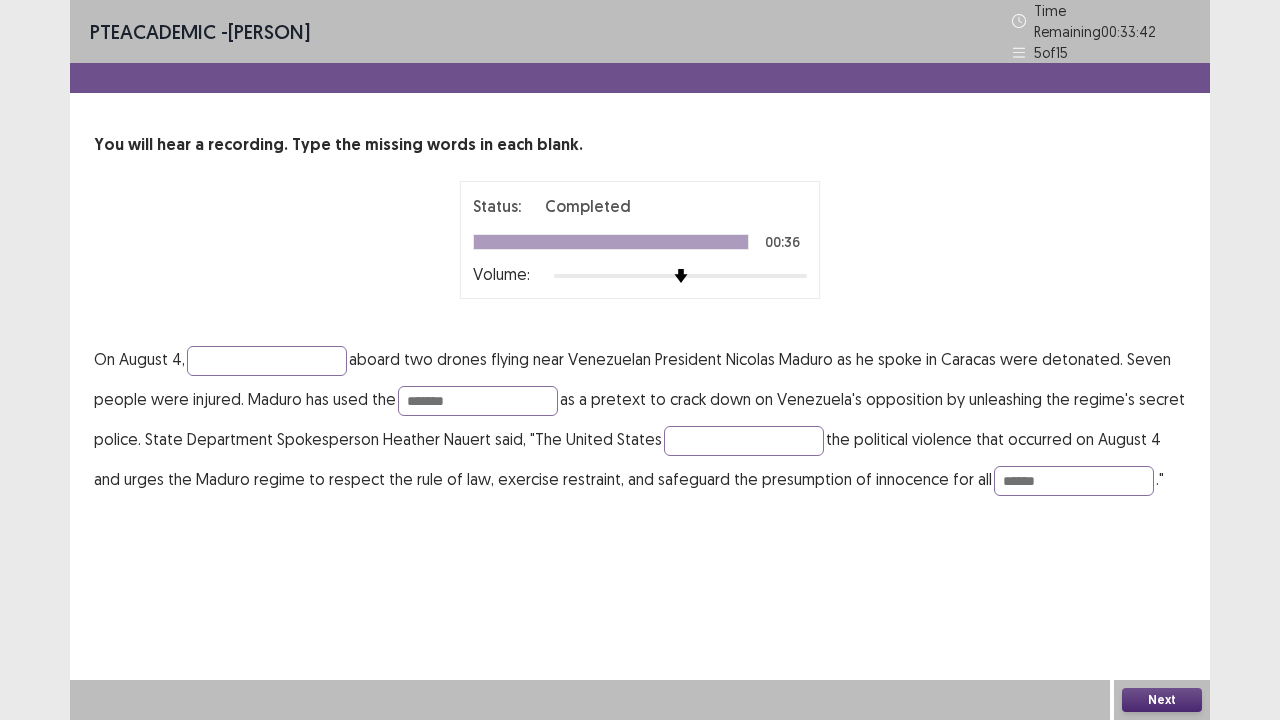 click on "Next" at bounding box center (1162, 700) 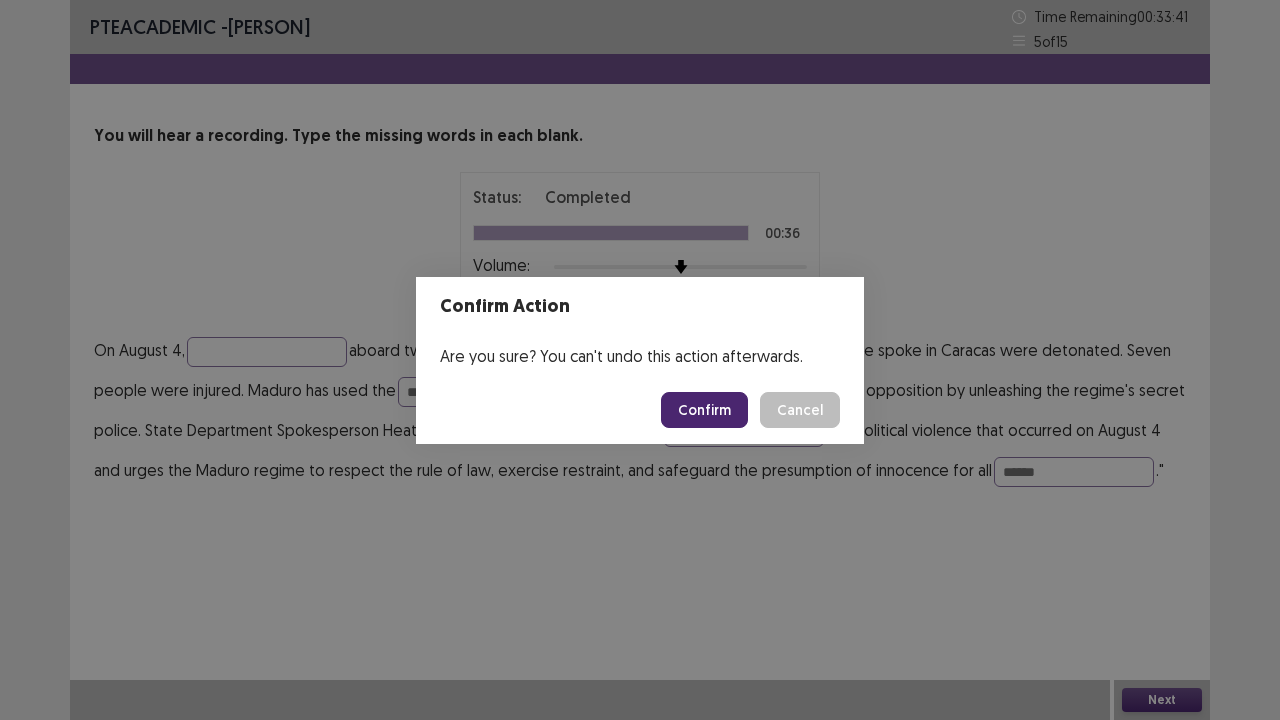 click on "Confirm" at bounding box center (704, 410) 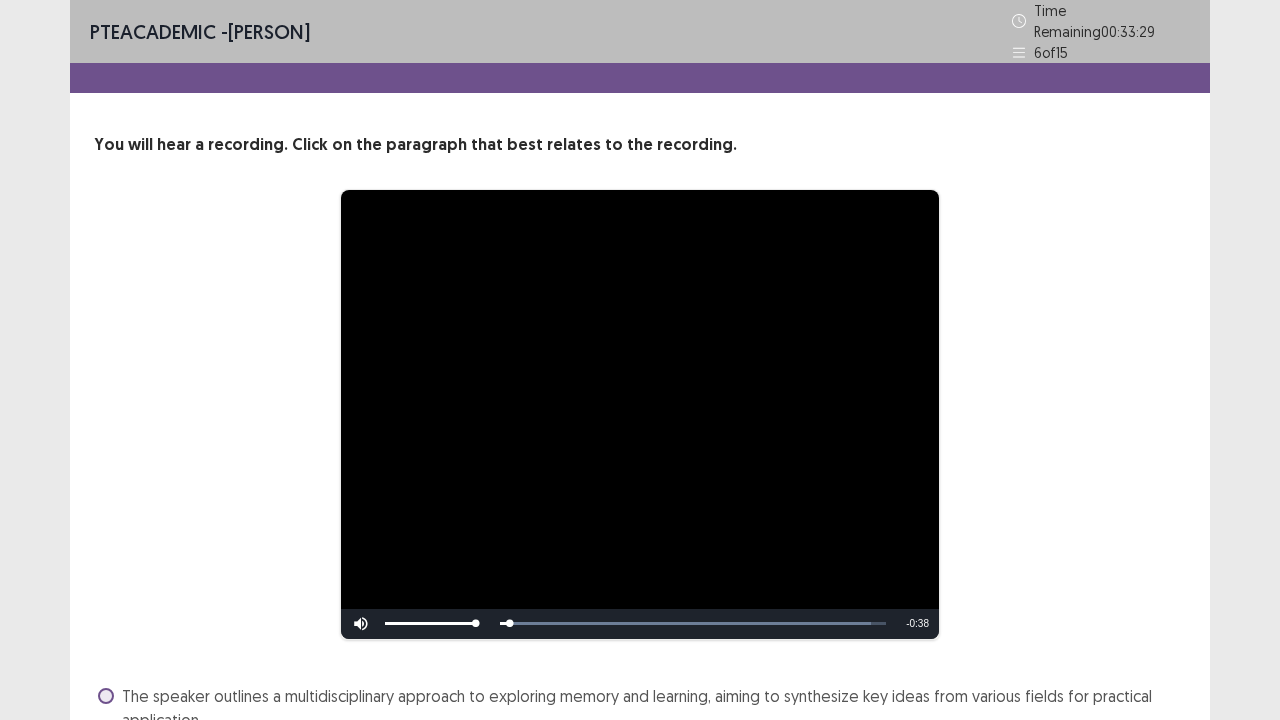 click on "**********" at bounding box center (640, 414) 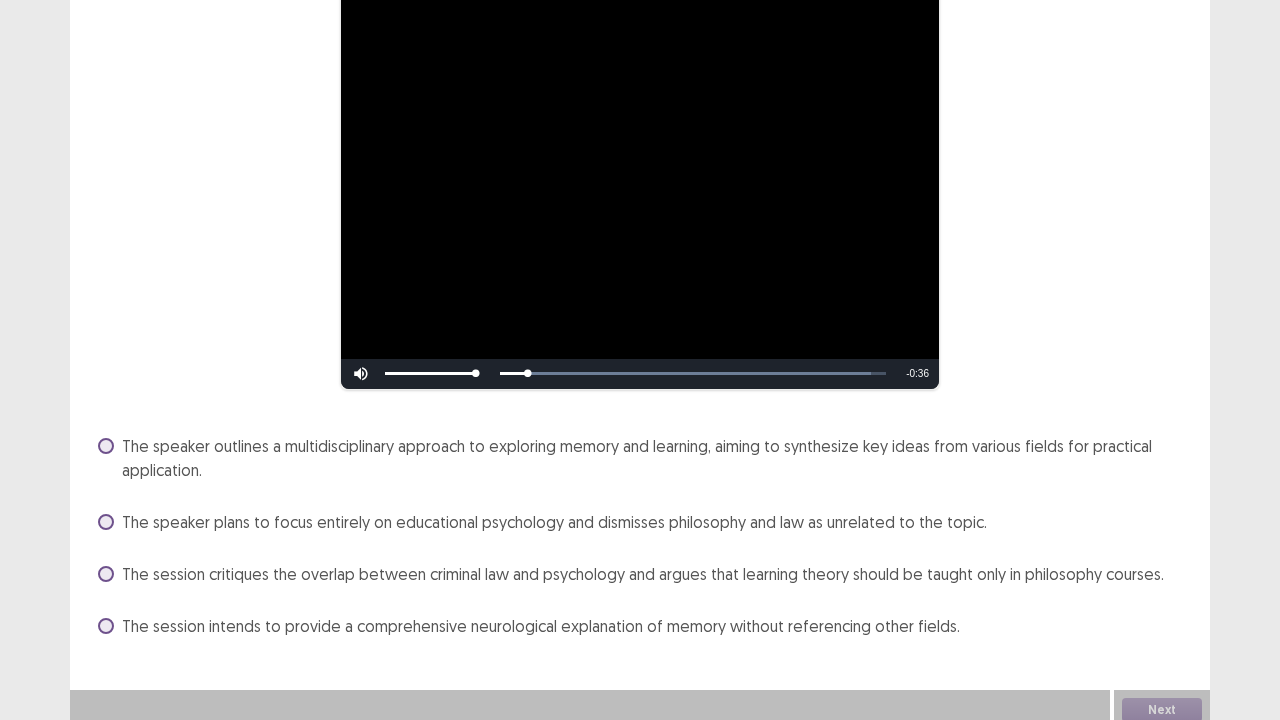 scroll, scrollTop: 250, scrollLeft: 0, axis: vertical 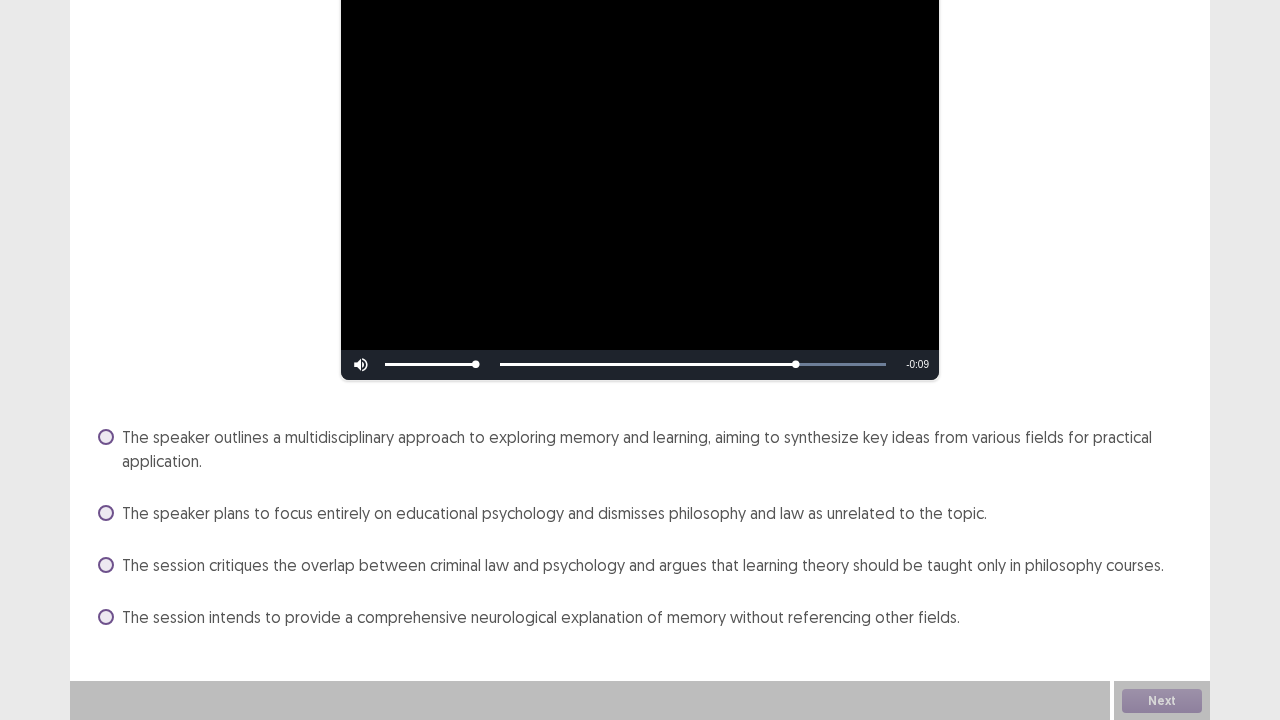 click on "The speaker outlines a multidisciplinary approach to exploring memory and learning, aiming to synthesize key ideas from various fields for practical application." at bounding box center (654, 449) 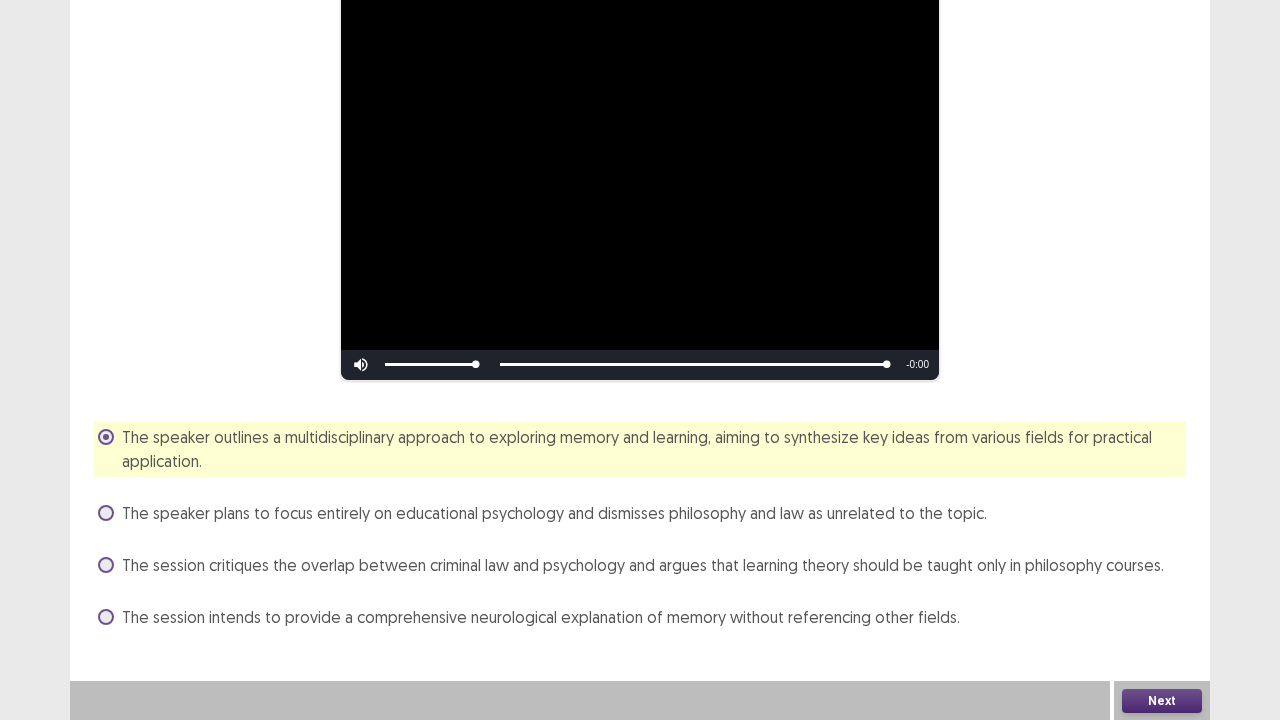 click on "Next" at bounding box center (1162, 701) 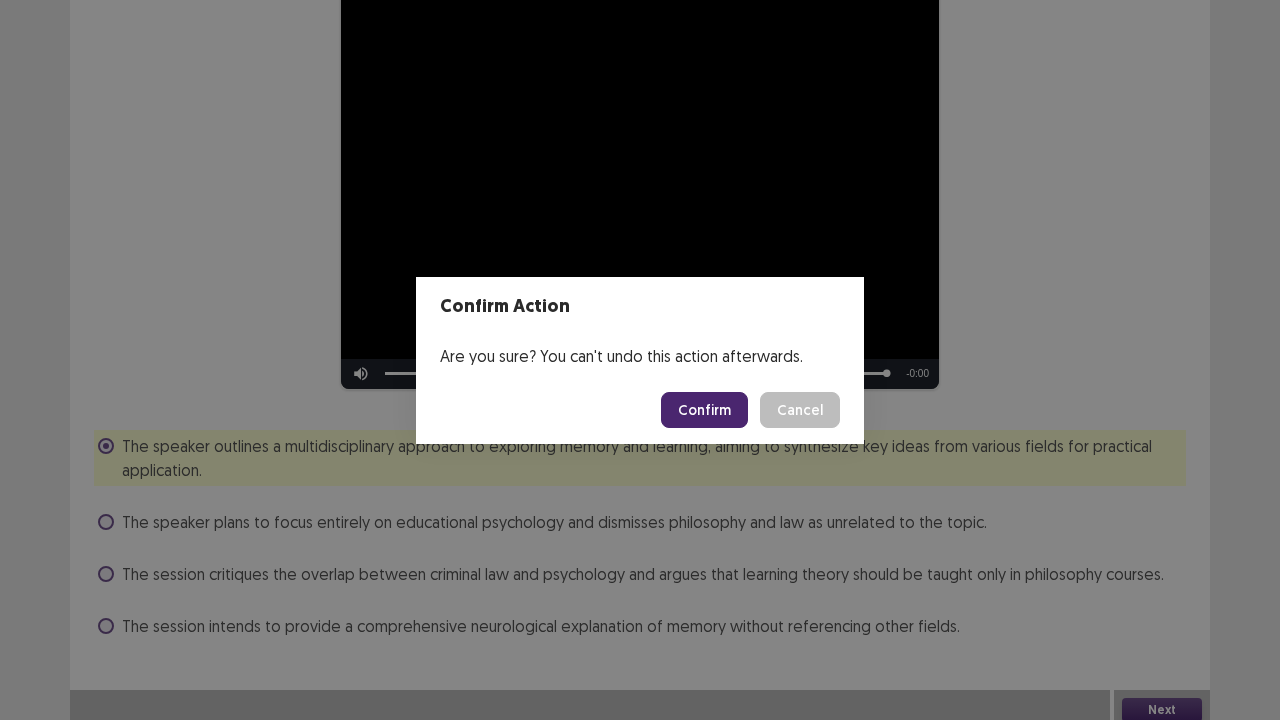 click on "Confirm" at bounding box center (704, 410) 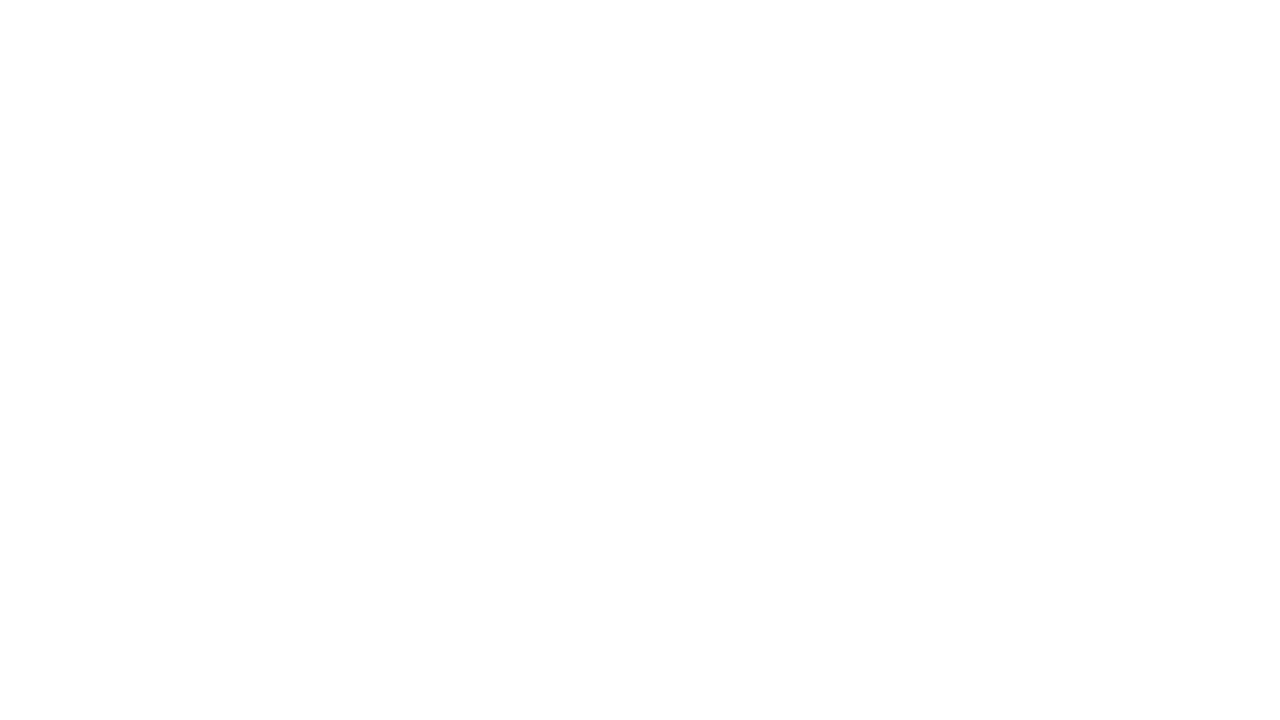 scroll, scrollTop: 0, scrollLeft: 0, axis: both 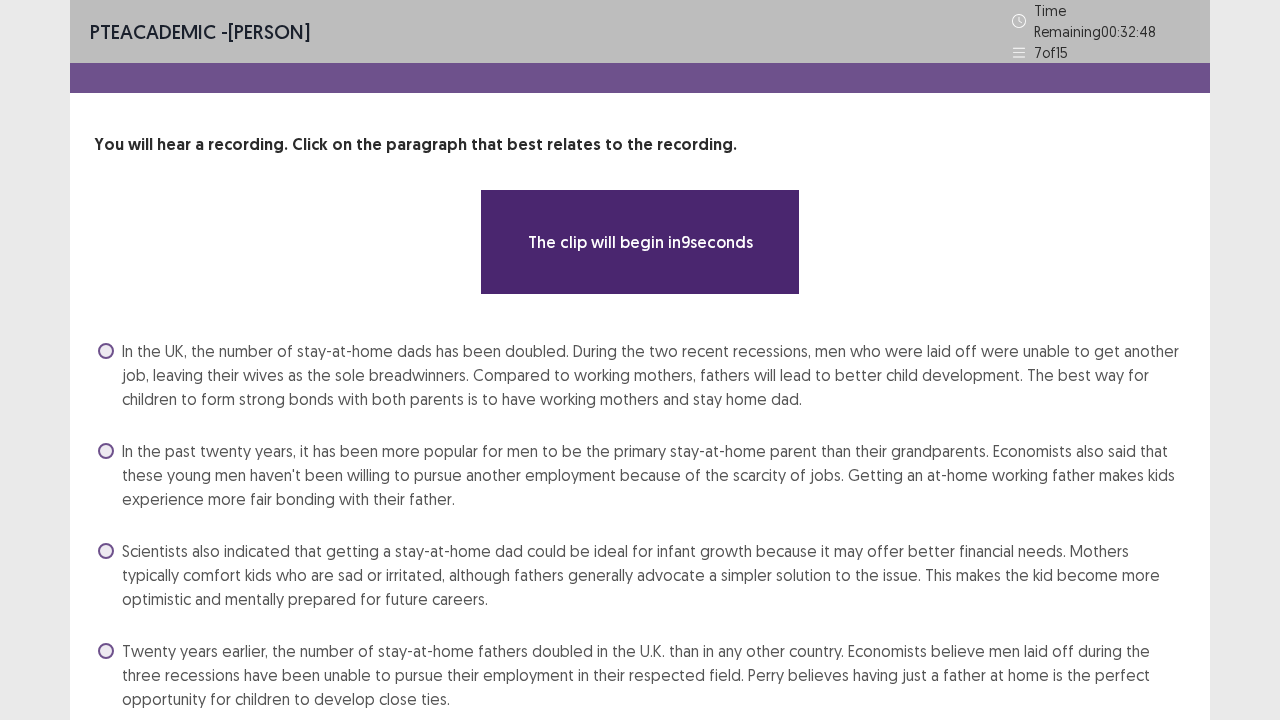 click on "The clip will begin in  9  seconds" at bounding box center [640, 242] 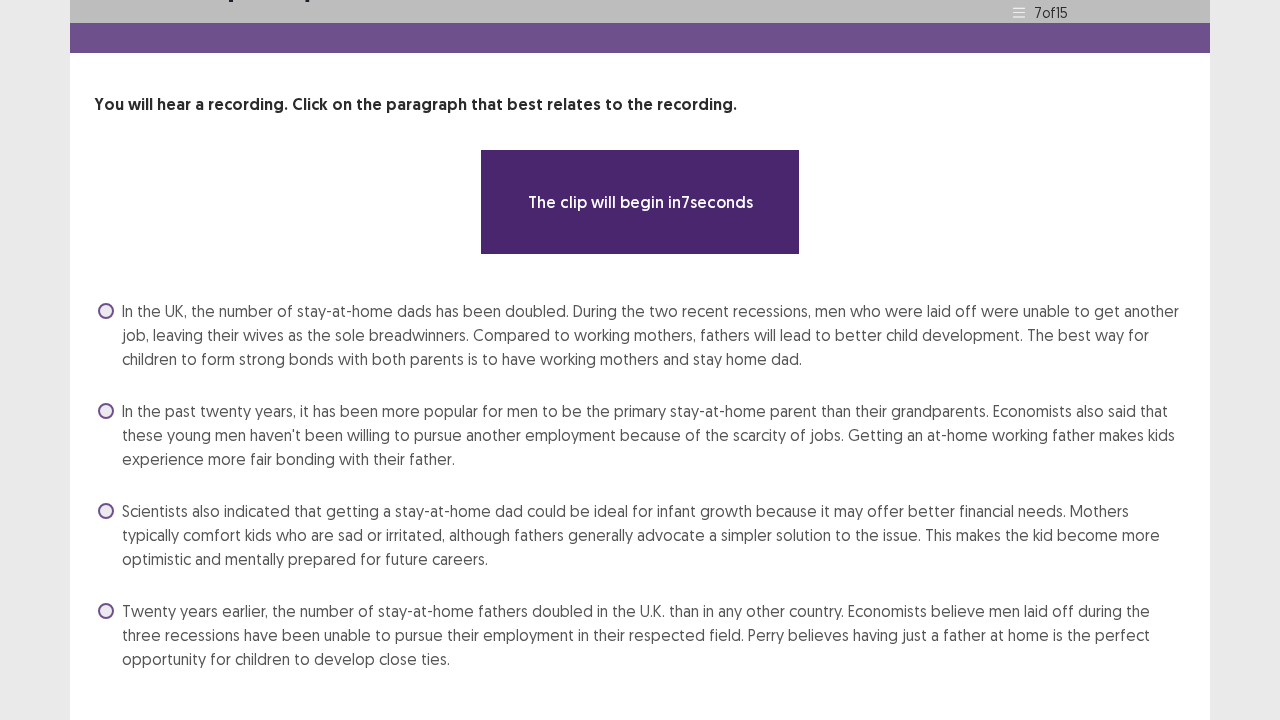 scroll, scrollTop: 73, scrollLeft: 0, axis: vertical 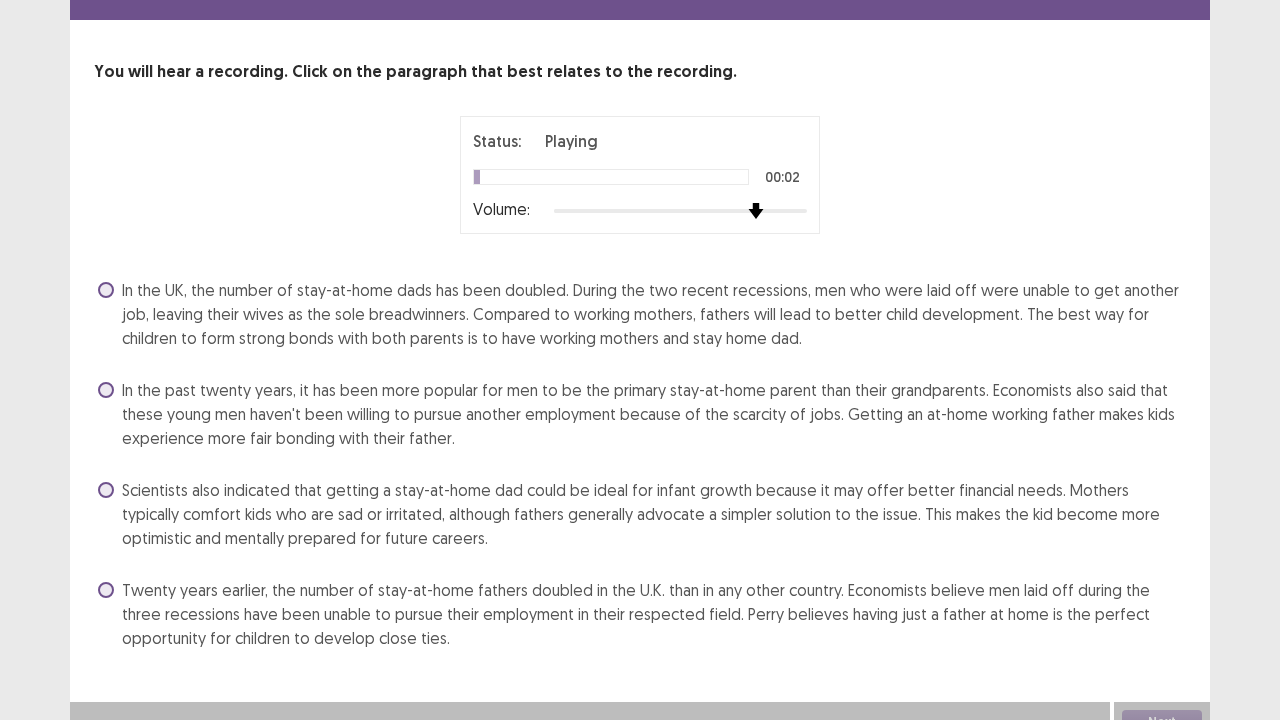 click at bounding box center [680, 211] 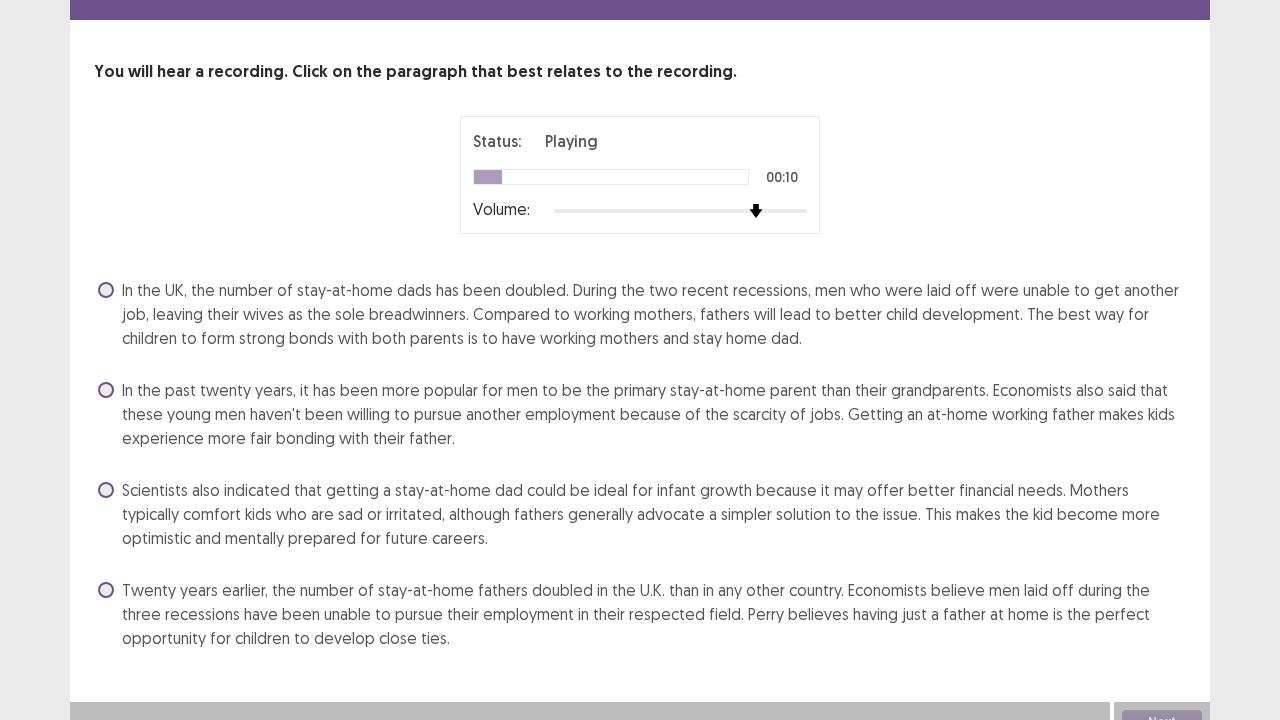 click on "In the past twenty years, it has been more popular for men to be the primary stay-at-home parent than their grandparents. Economists also said that these young men haven't been willing to pursue another employment because of the scarcity of jobs. Getting an at-home working father makes kids experience more fair bonding with their father." at bounding box center (654, 414) 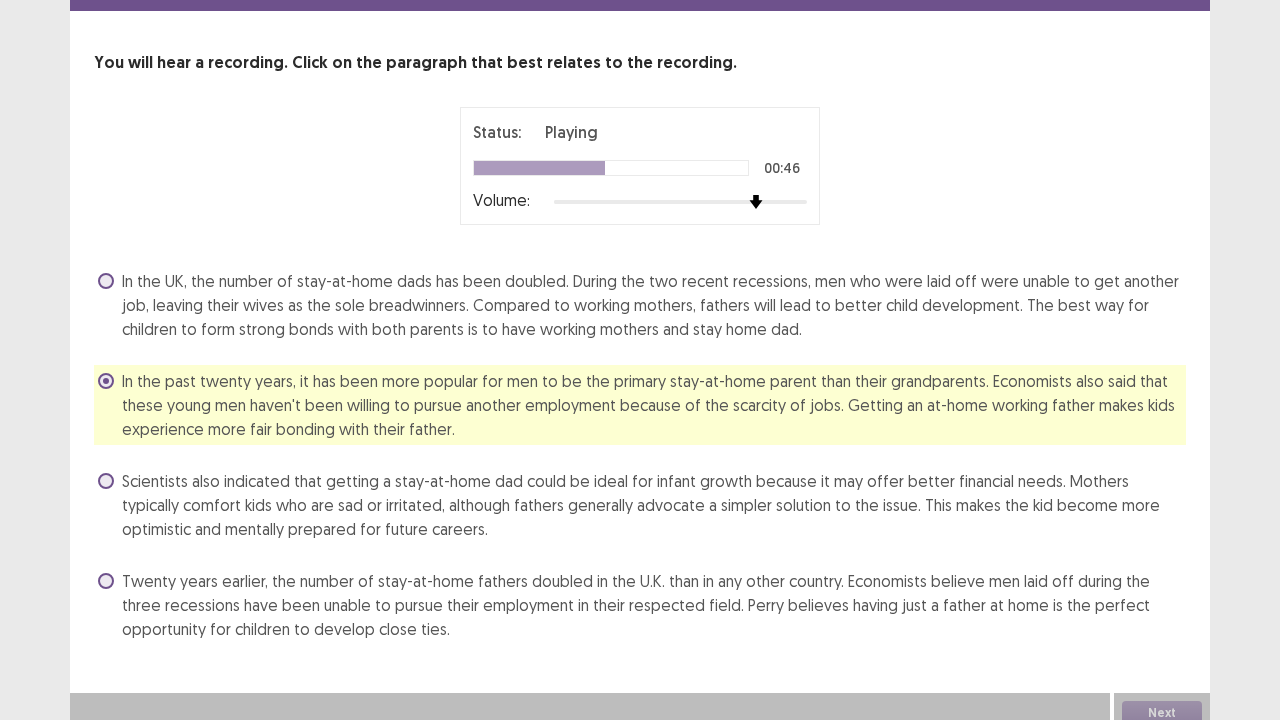 click on "Status: Playing 00:46 Volume:" at bounding box center [640, 166] 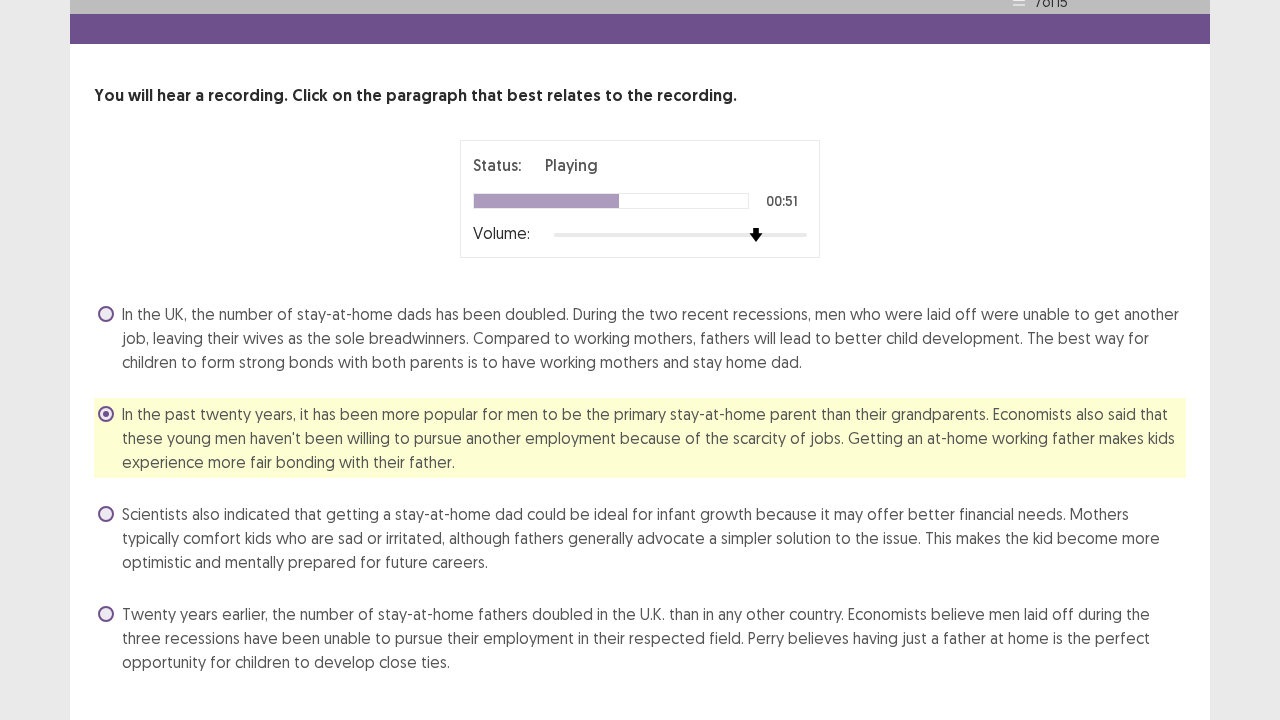 scroll, scrollTop: 85, scrollLeft: 0, axis: vertical 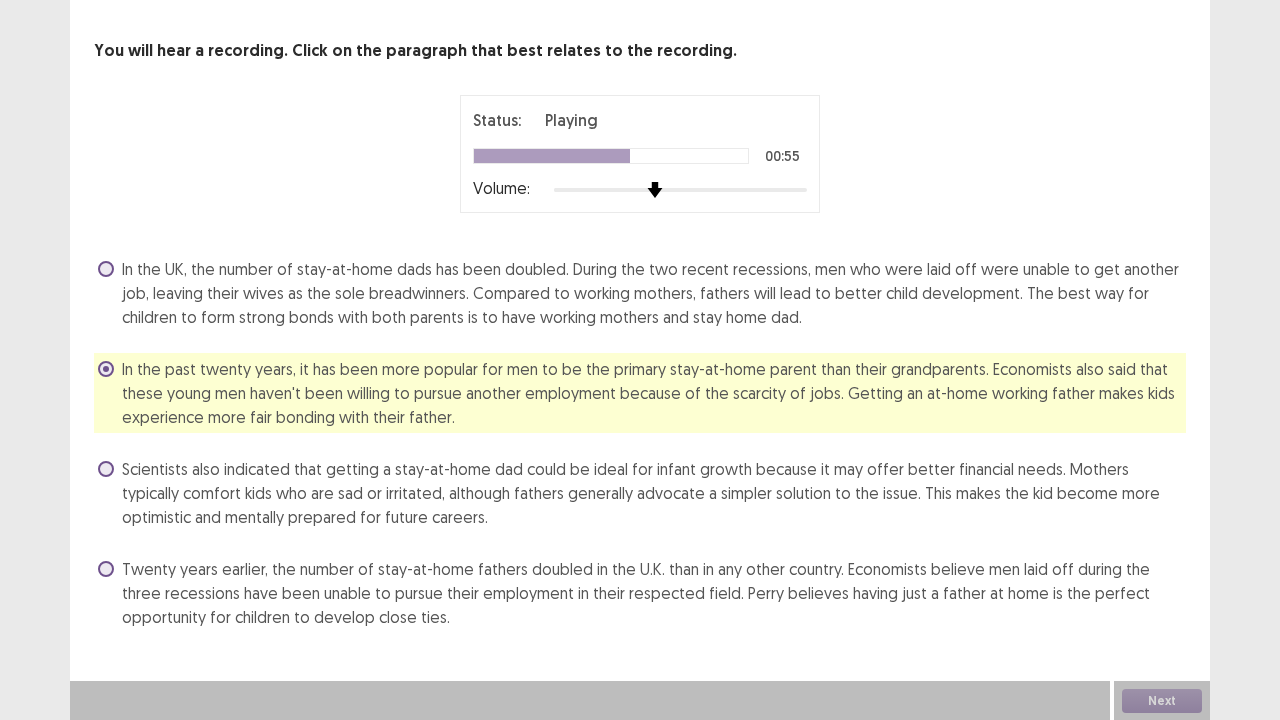 click at bounding box center [680, 190] 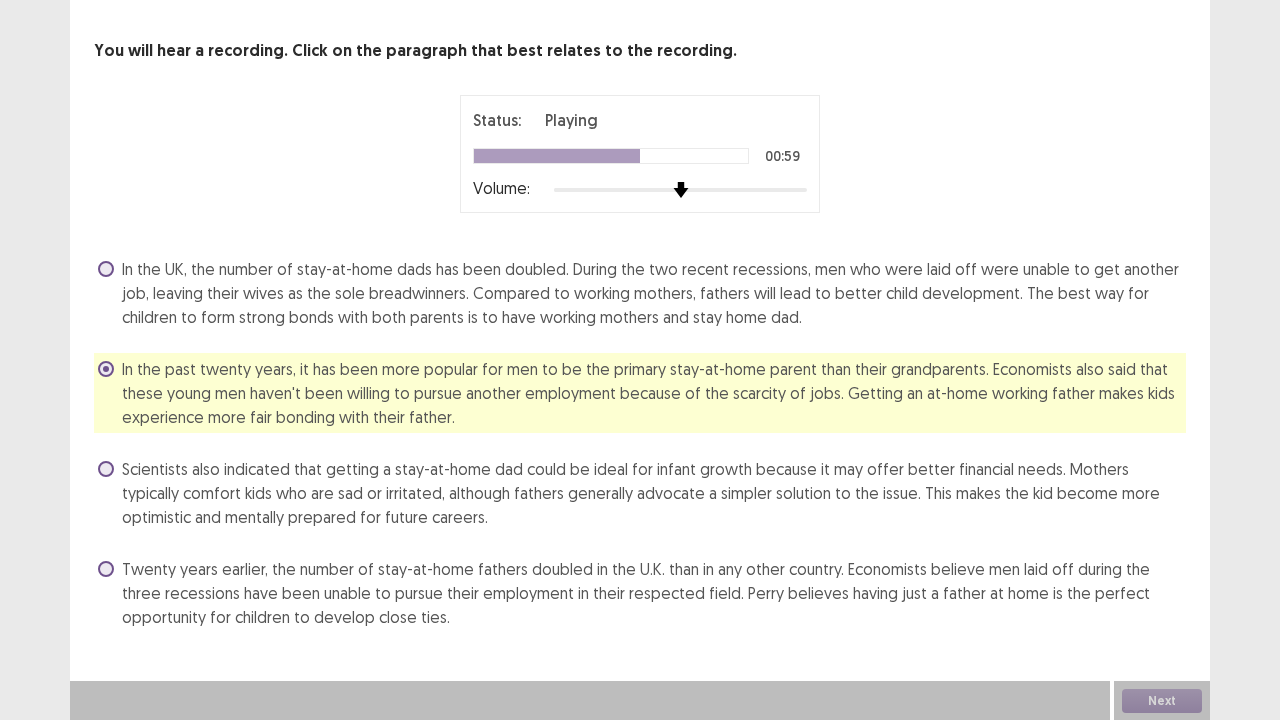 click on "Volume:" at bounding box center [640, 190] 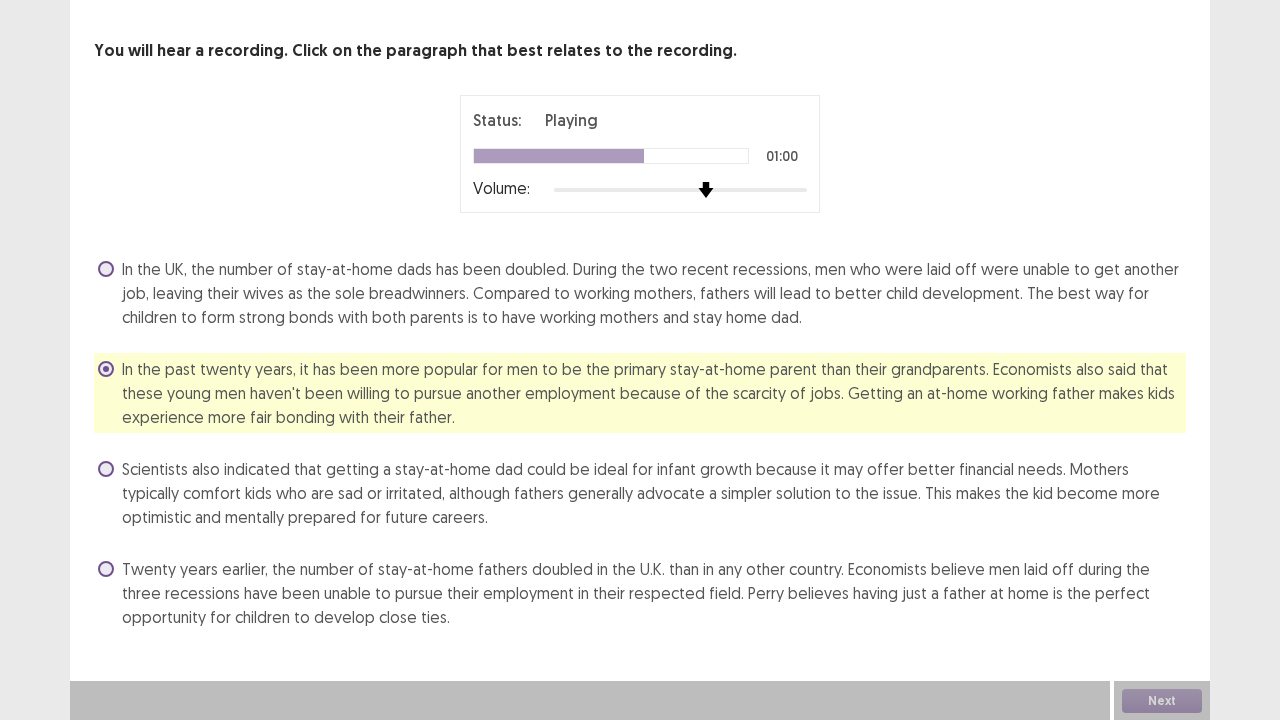 click at bounding box center (680, 190) 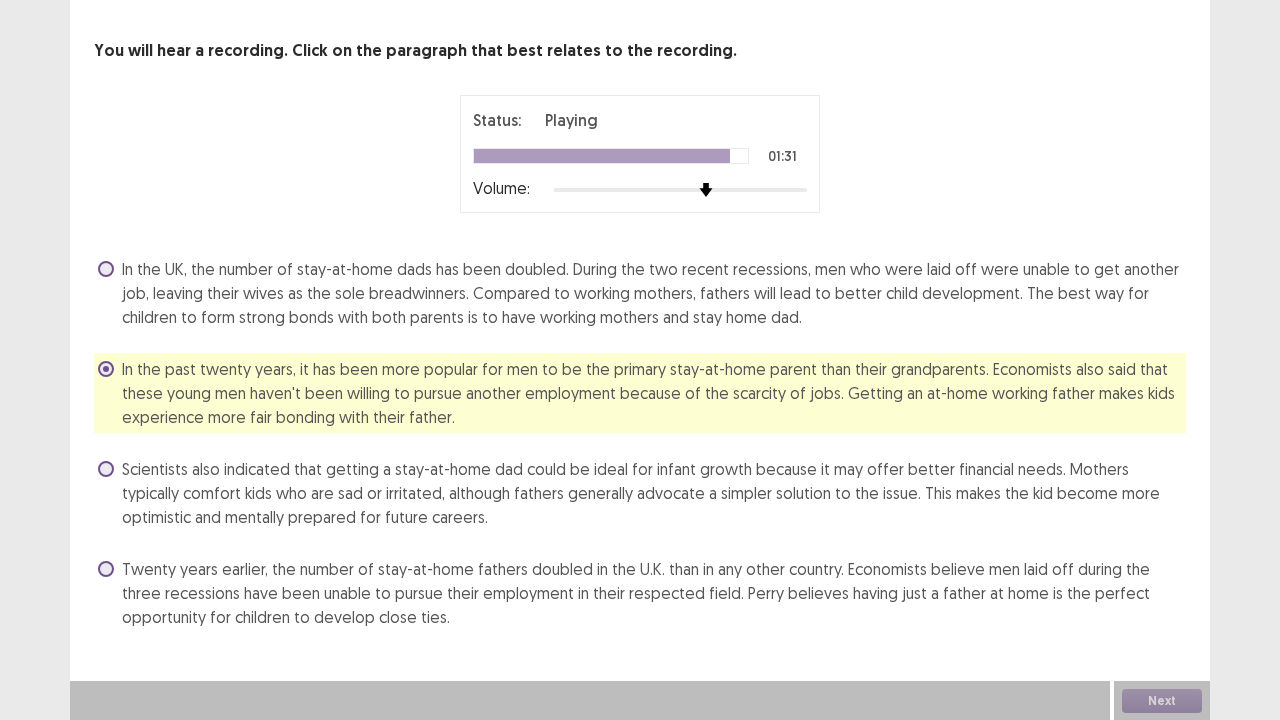 click on "In the UK, the number of stay-at-home dads has been doubled. During the two recent recessions, men who were laid off were unable to get another job, leaving their wives as the sole breadwinners. Compared to working mothers, fathers will lead to better child development. The best way for children to form strong bonds with both parents is to have working mothers and stay home dad." at bounding box center [654, 293] 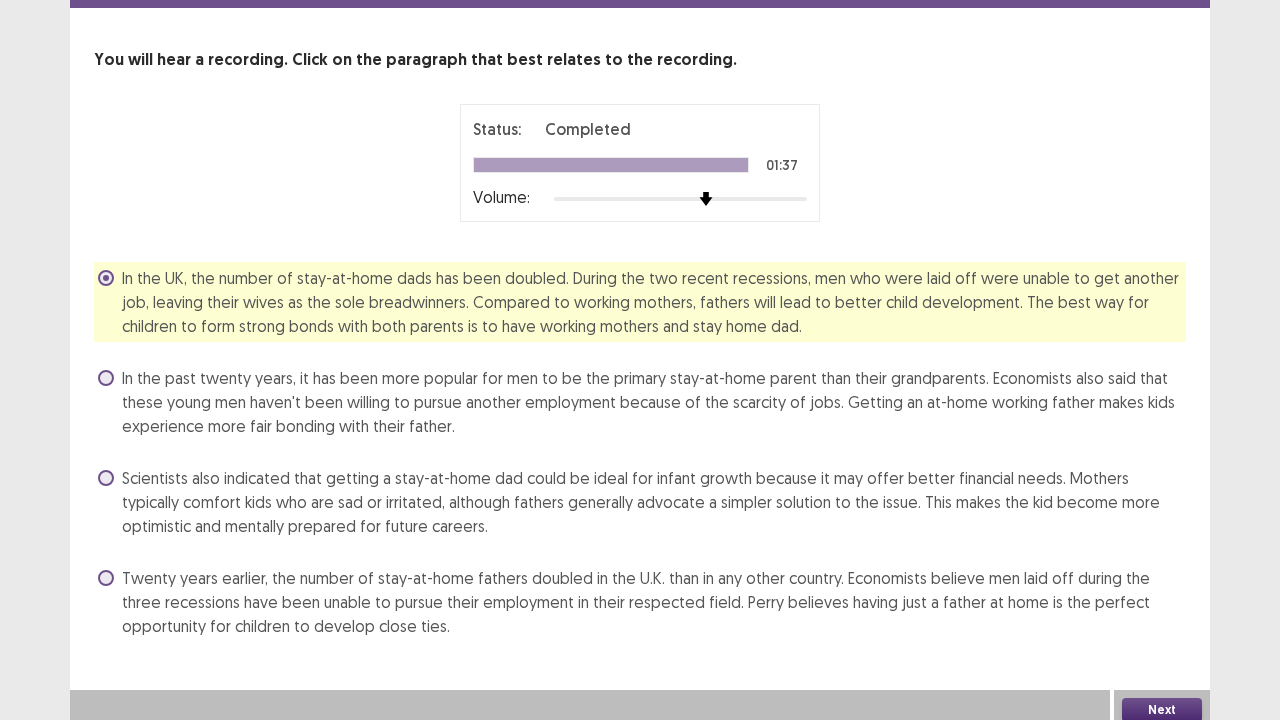 click on "In the past twenty years, it has been more popular for men to be the primary stay-at-home parent than their grandparents. Economists also said that these young men haven't been willing to pursue another employment because of the scarcity of jobs. Getting an at-home working father makes kids experience more fair bonding with their father." at bounding box center [654, 402] 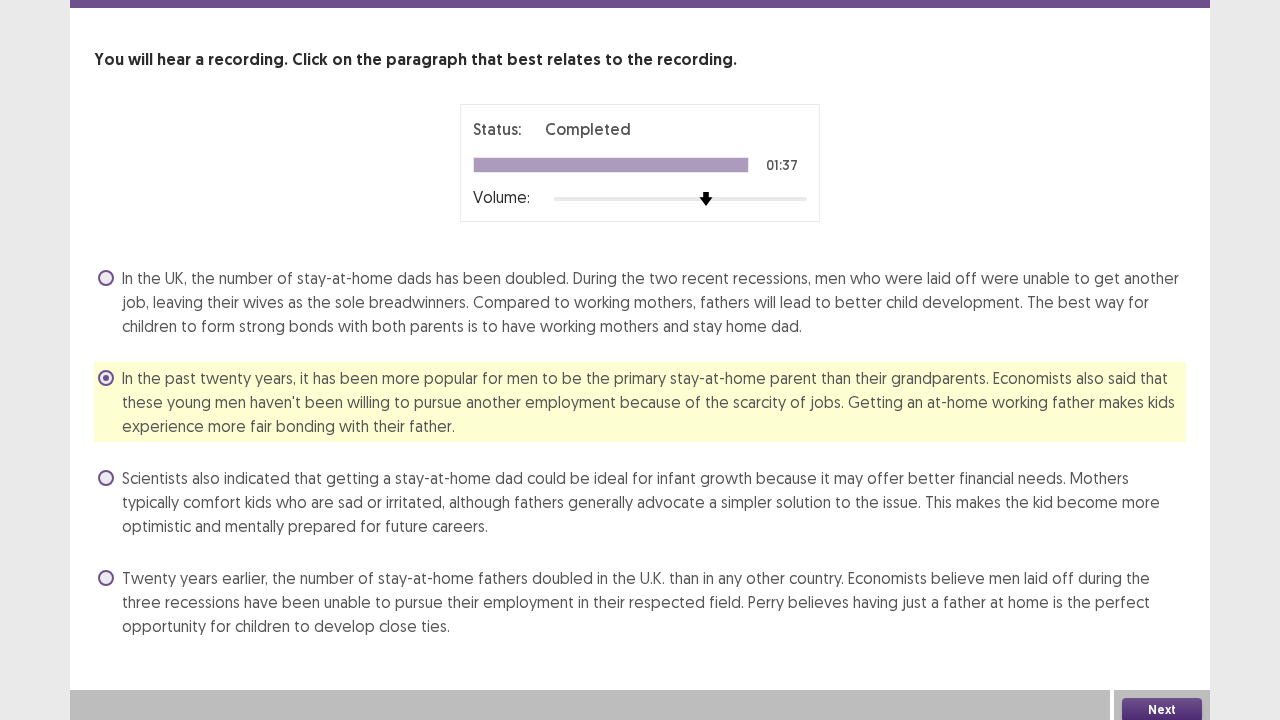 click on "Next" at bounding box center [1162, 710] 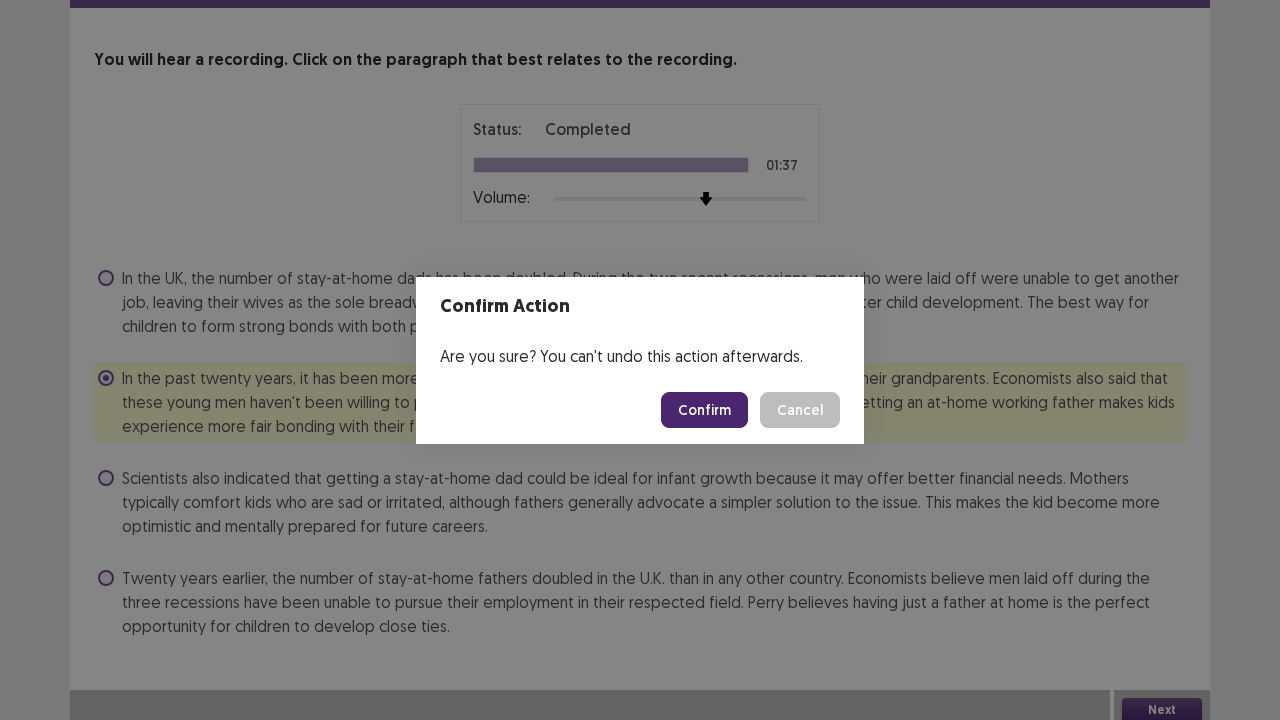 click on "Confirm" at bounding box center (704, 410) 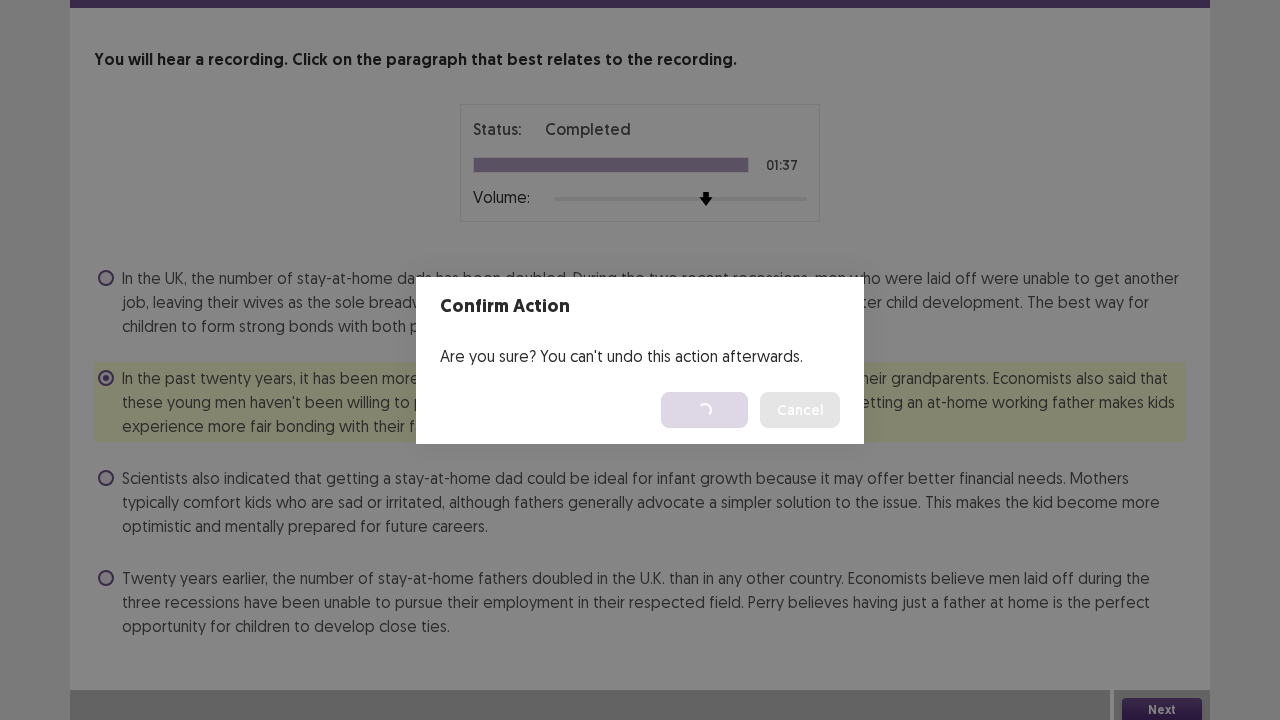 scroll, scrollTop: 0, scrollLeft: 0, axis: both 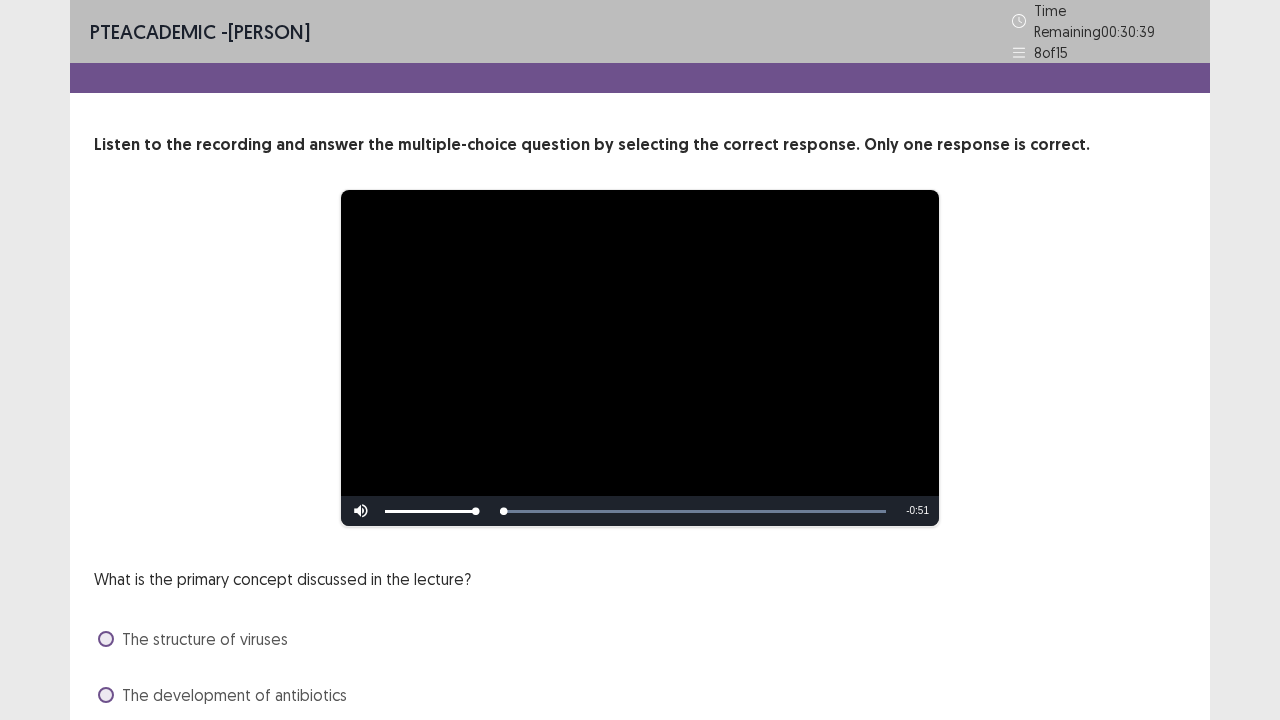 click on "**********" at bounding box center [640, 358] 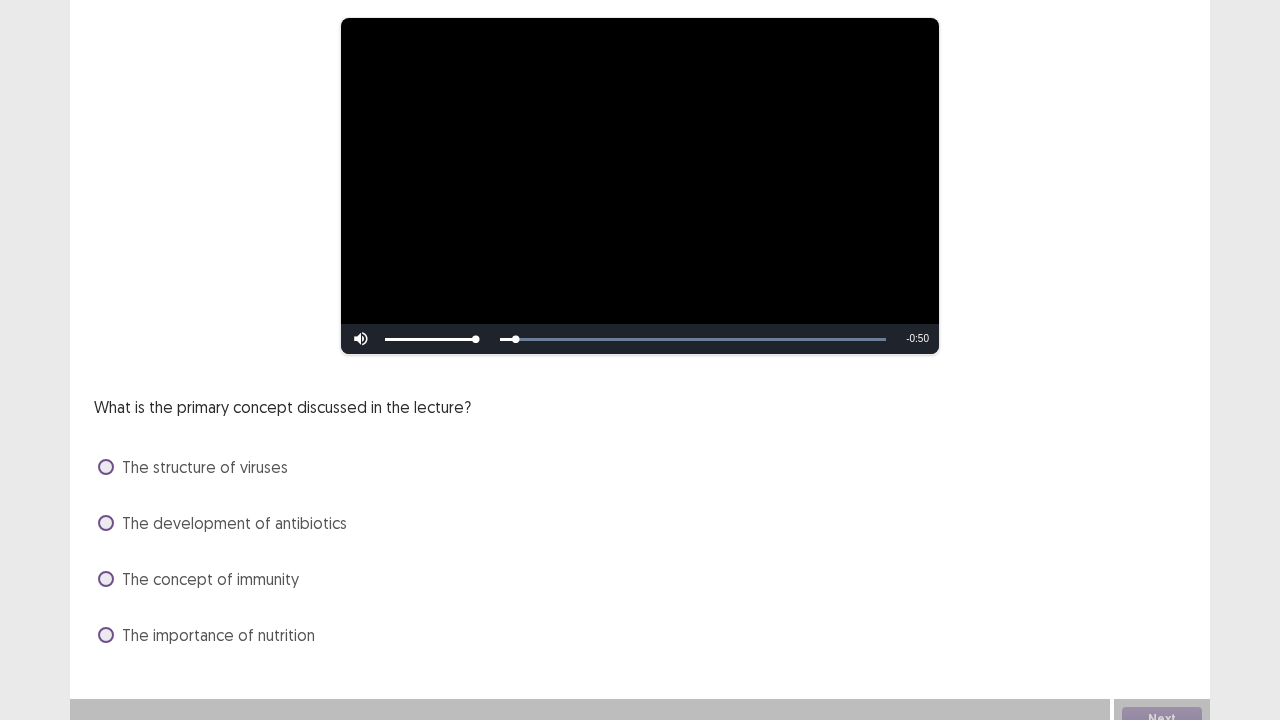 scroll, scrollTop: 182, scrollLeft: 0, axis: vertical 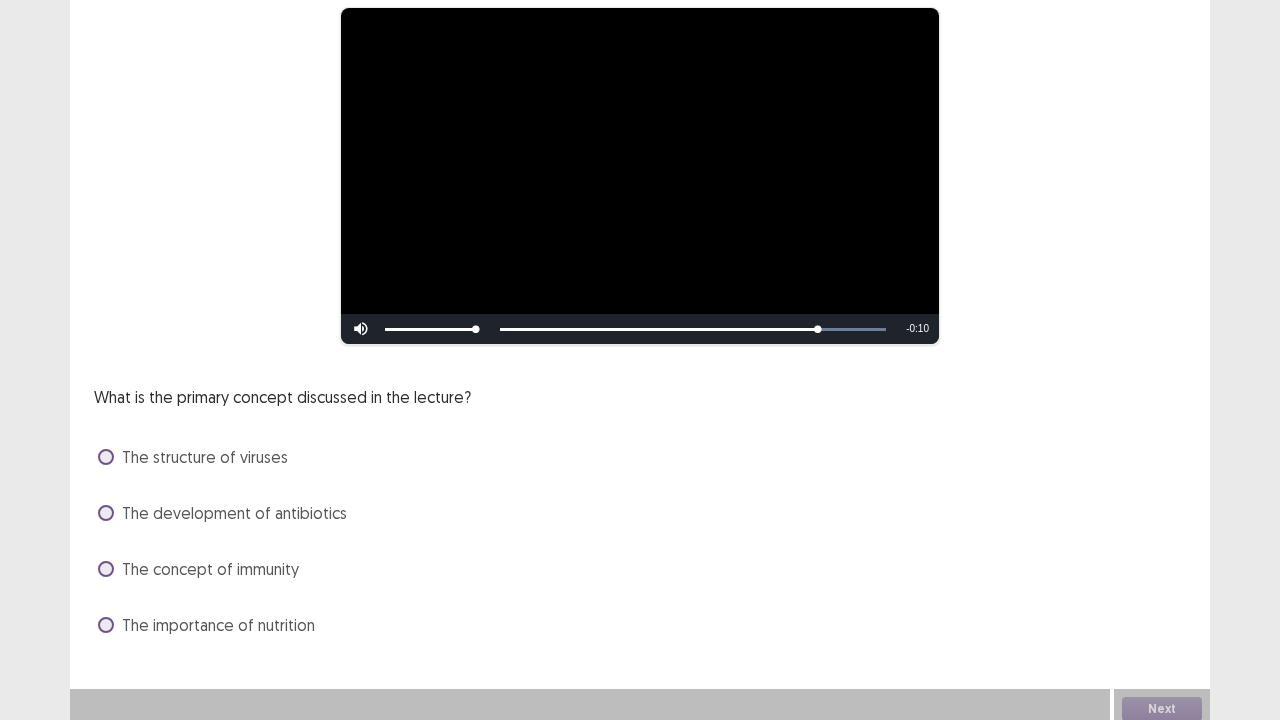 click on "The development of antibiotics" at bounding box center (234, 513) 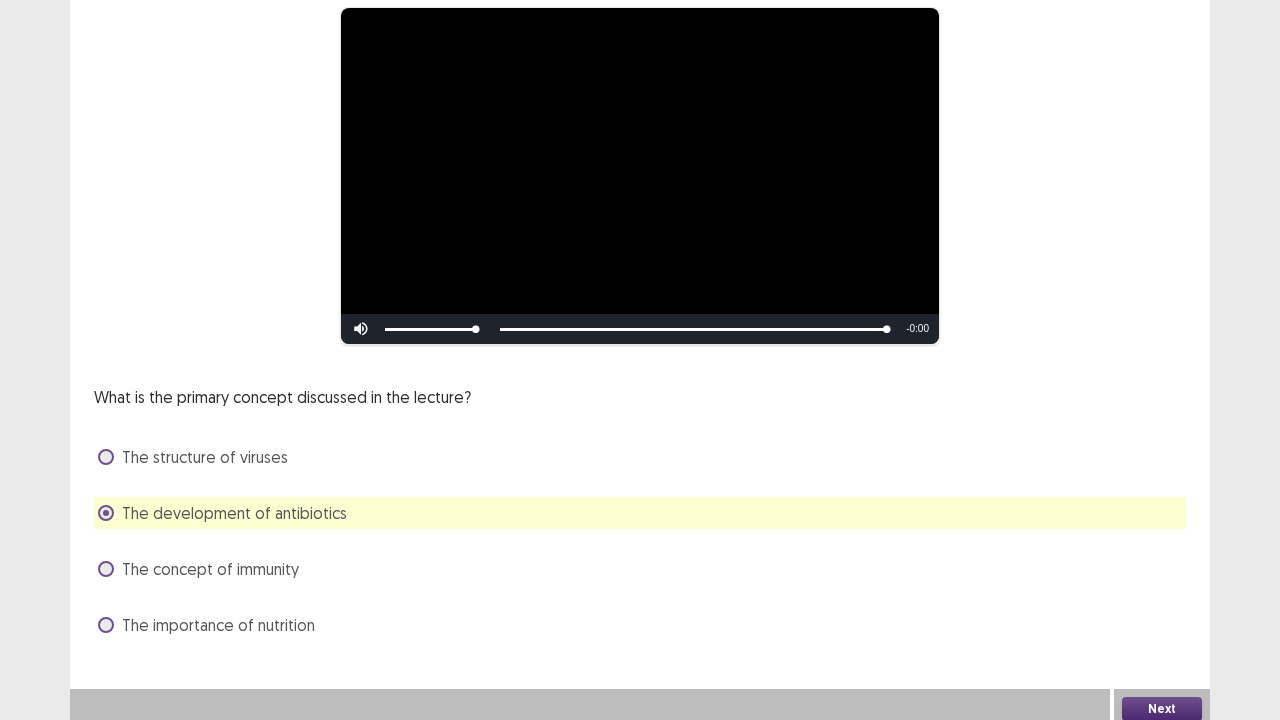 click on "Next" at bounding box center (1162, 709) 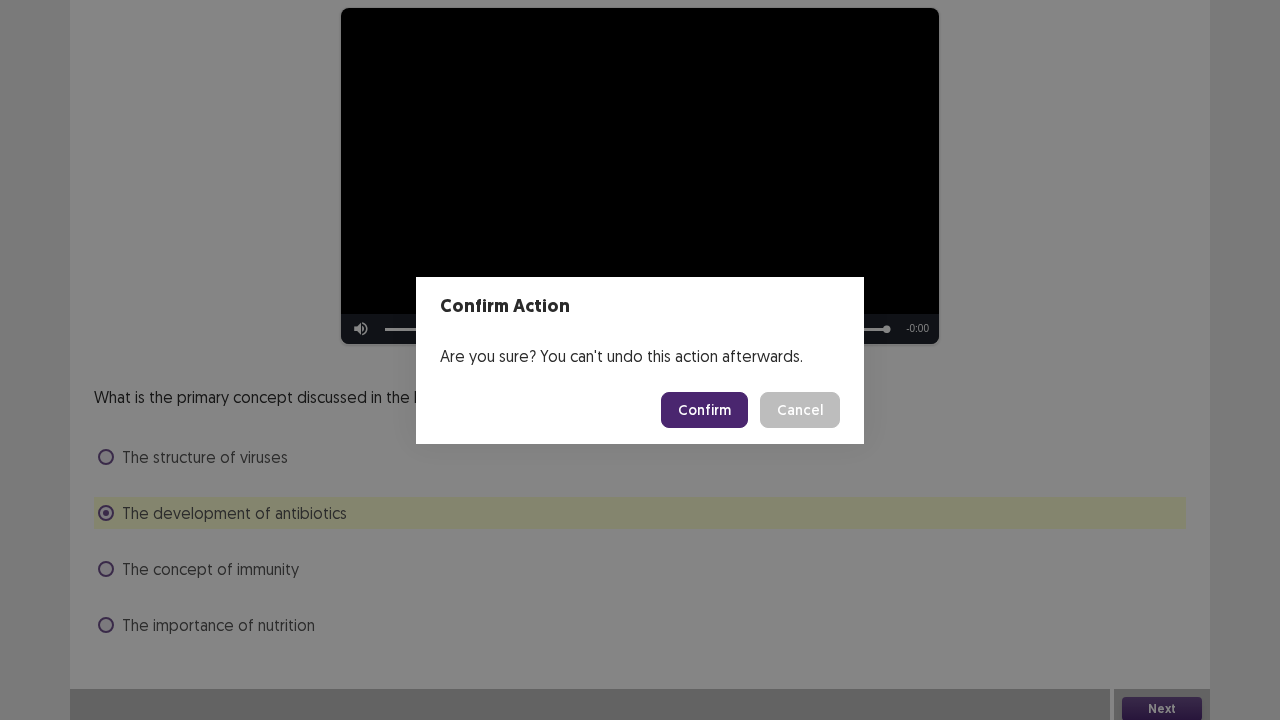 click on "Confirm" at bounding box center (704, 410) 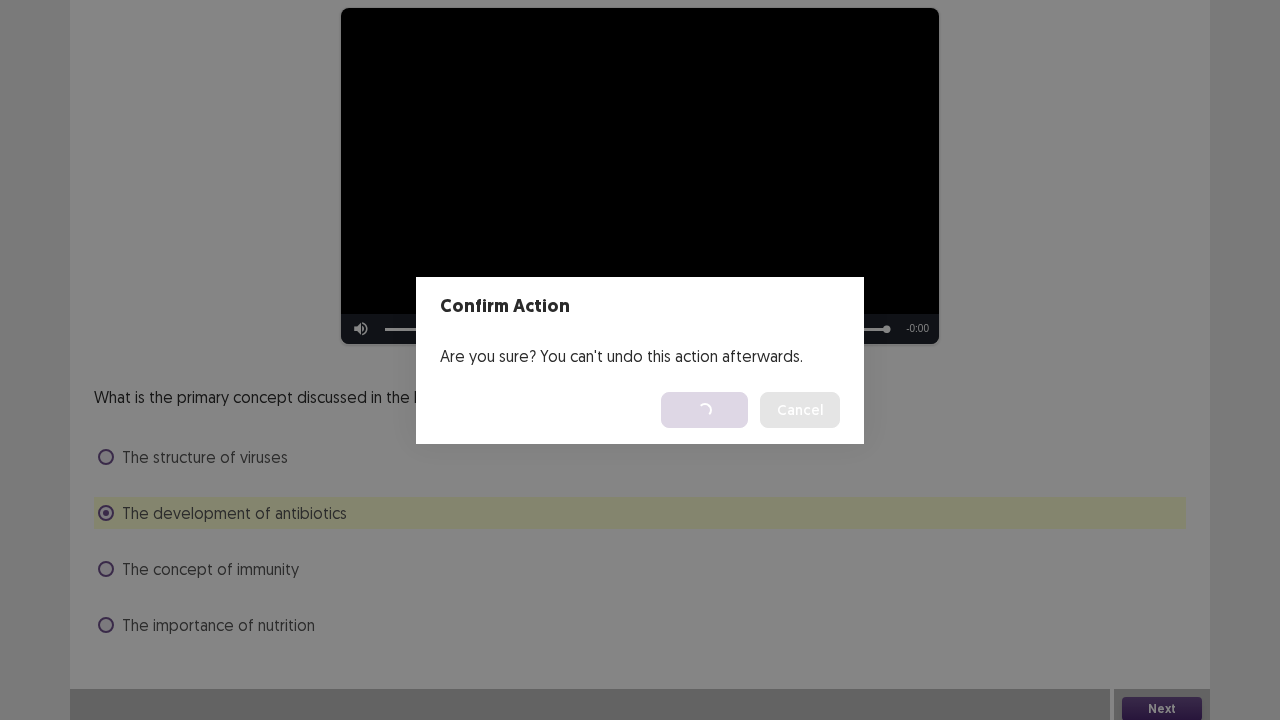 scroll, scrollTop: 0, scrollLeft: 0, axis: both 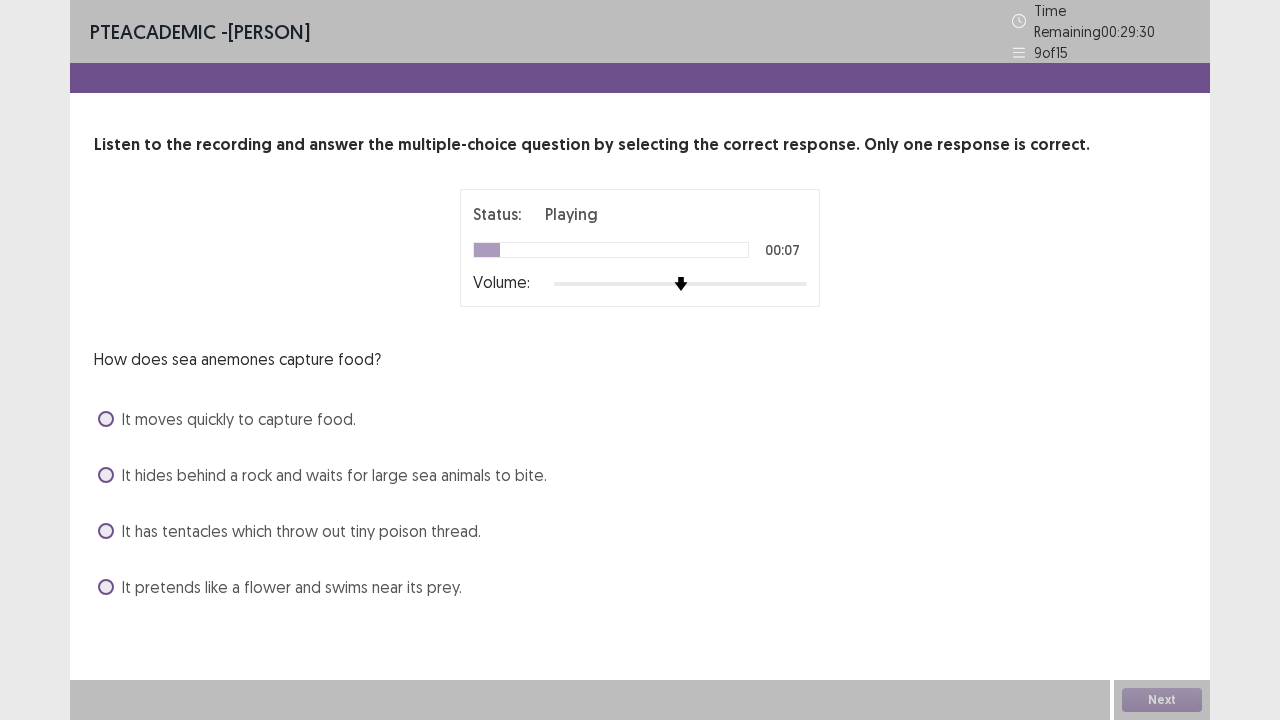 click on "It hides behind a rock and waits for large sea animals to bite." at bounding box center [334, 475] 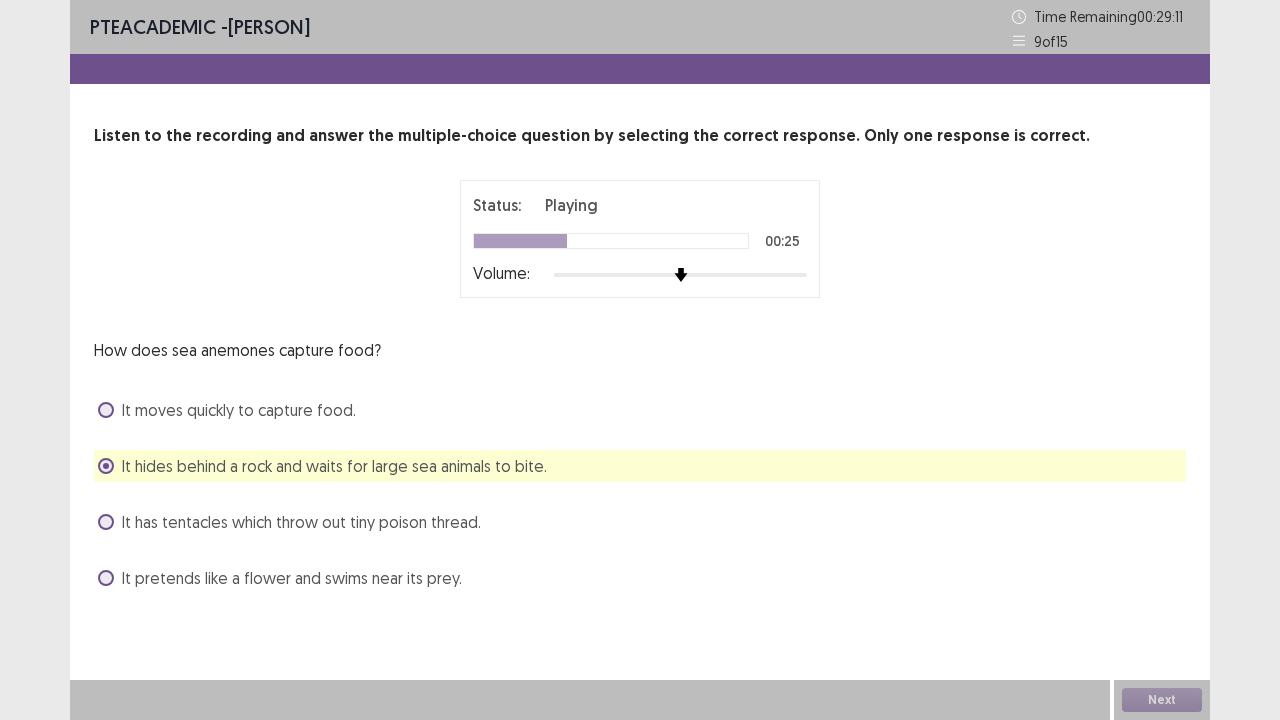 click on "It pretends like a flower and swims near its prey." at bounding box center (292, 578) 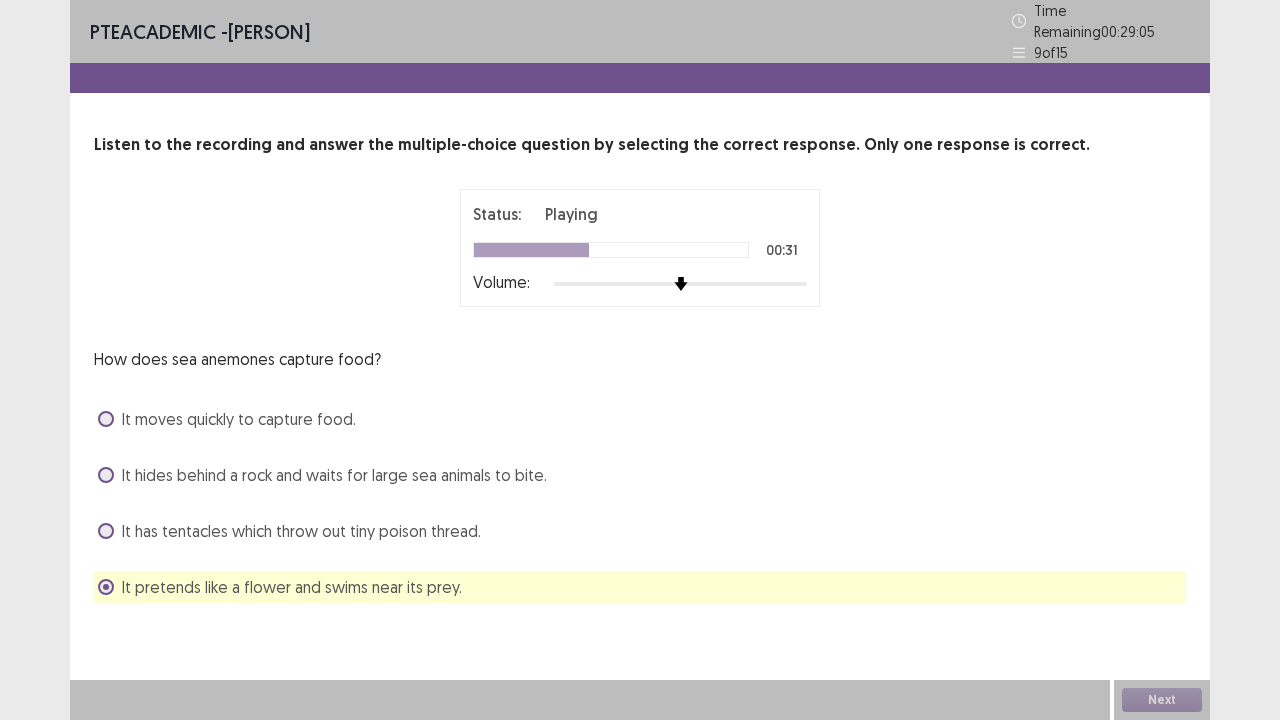 click on "It hides behind a rock and waits for large sea animals to bite." at bounding box center (334, 475) 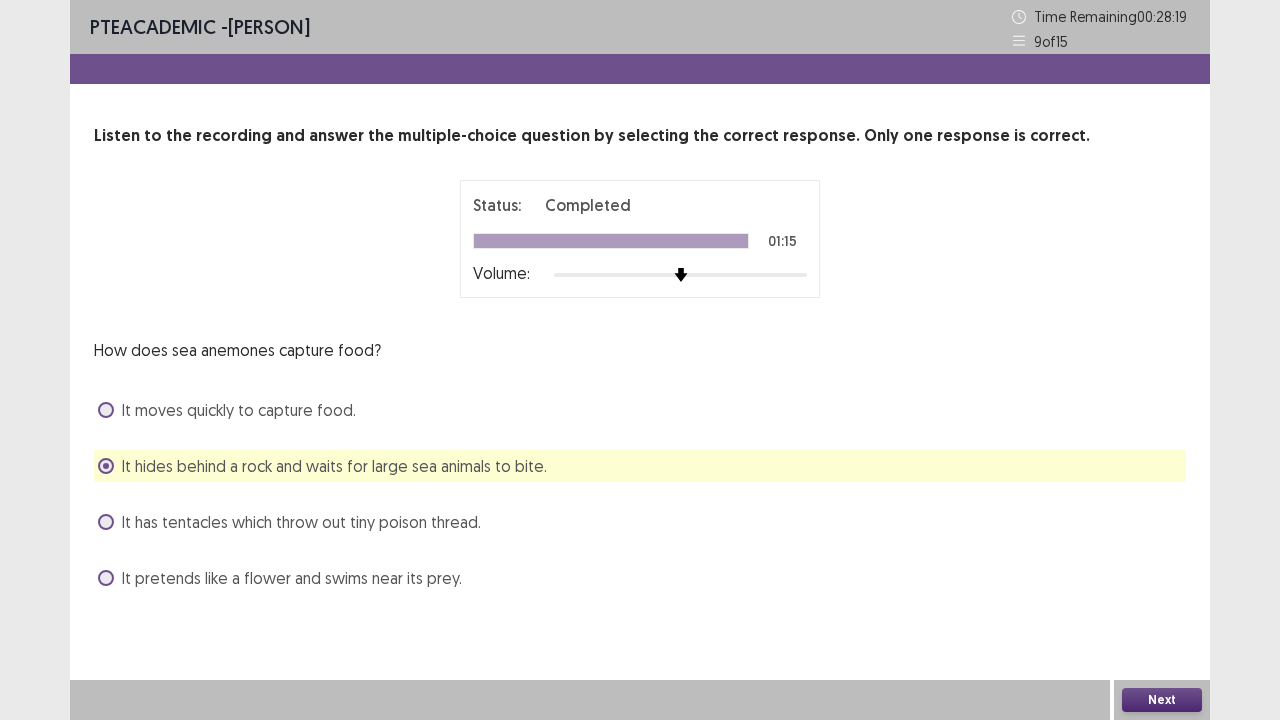 click on "Next" at bounding box center [1162, 700] 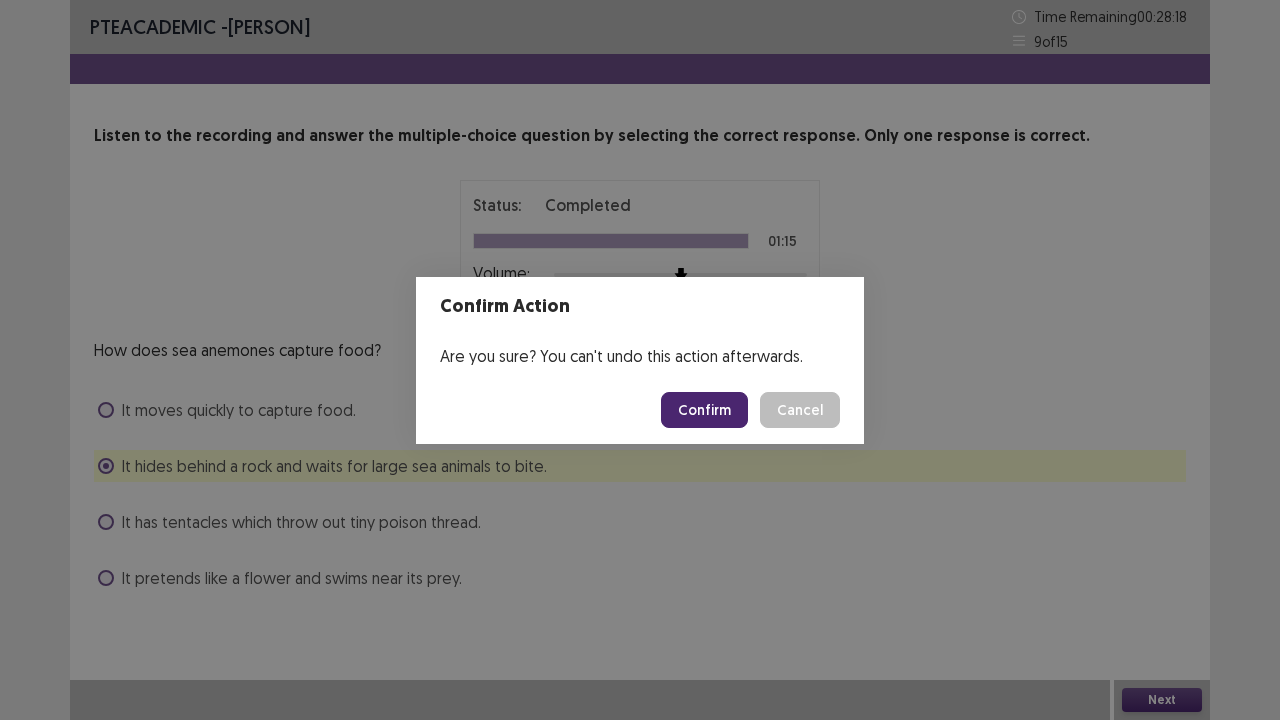click on "Confirm" at bounding box center [704, 410] 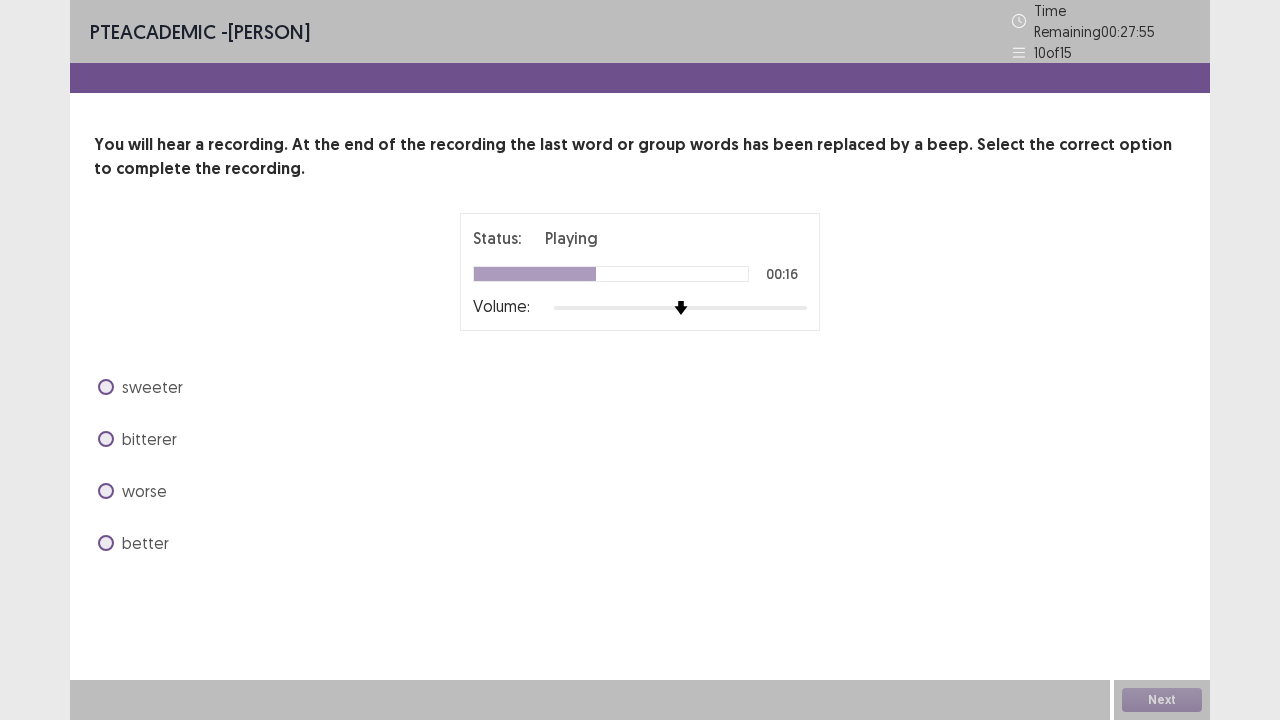 click on "worse" at bounding box center [144, 491] 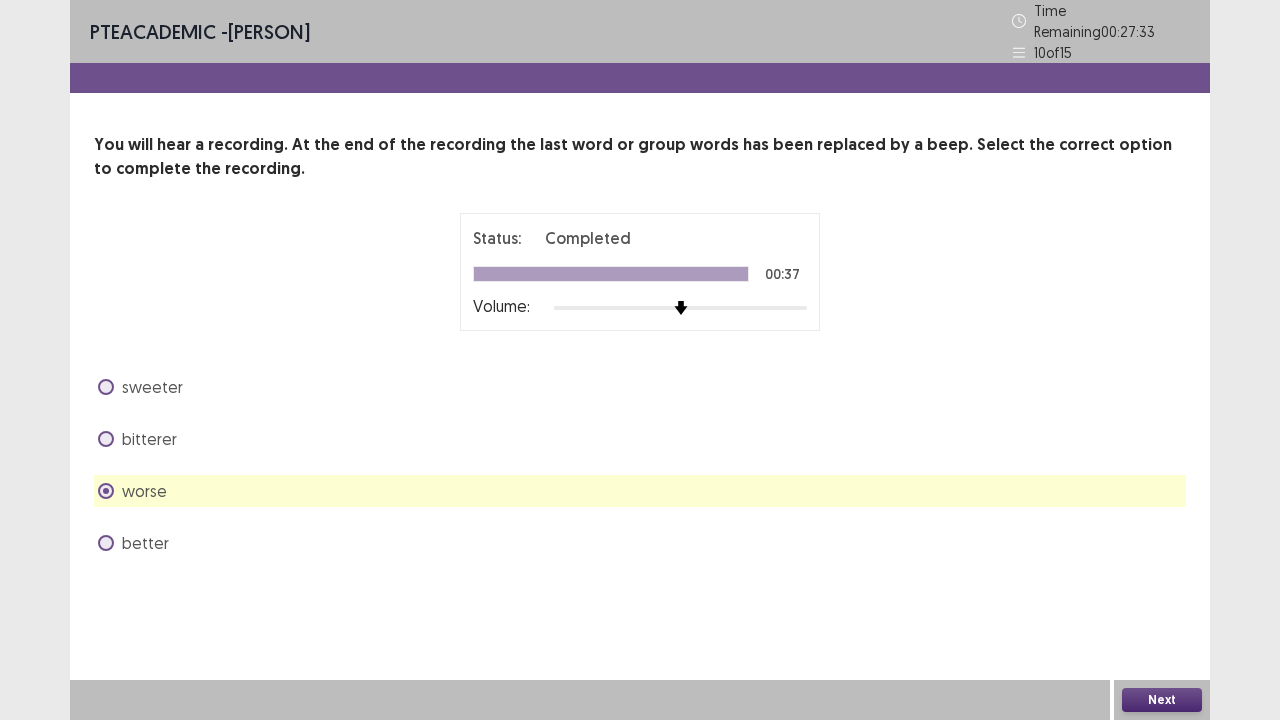 click on "bitterer" at bounding box center [149, 439] 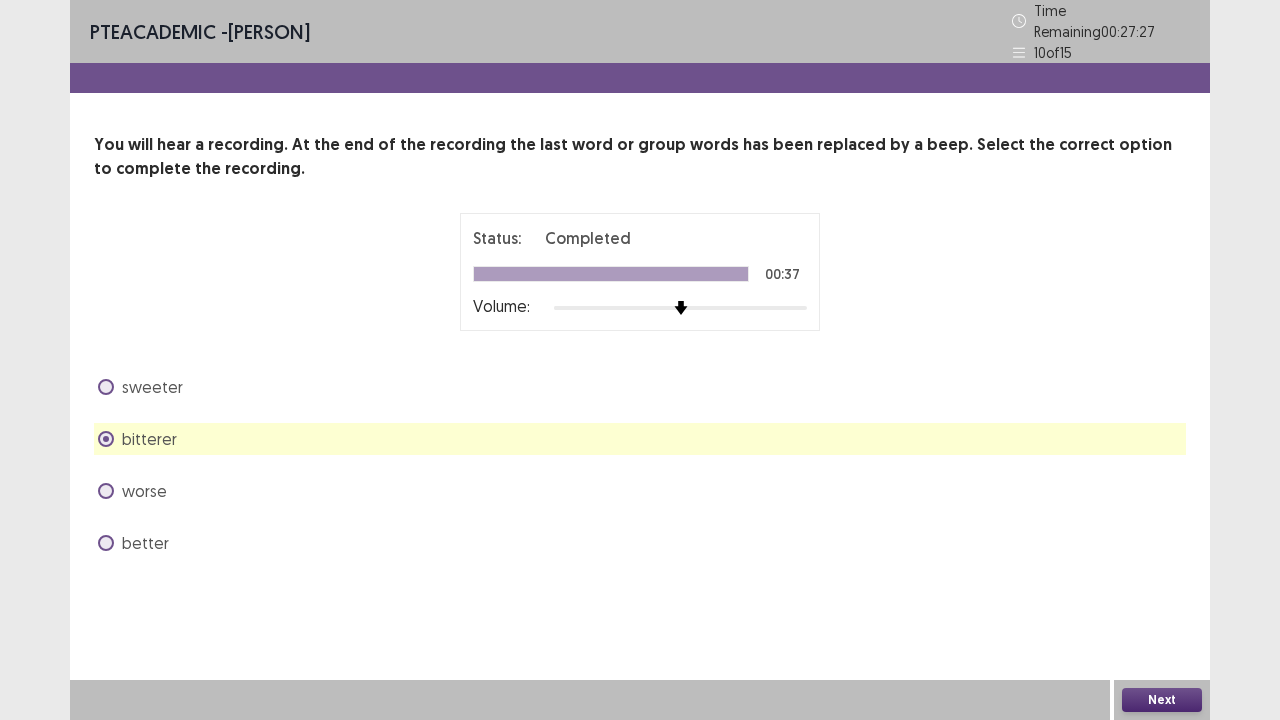 click on "better" at bounding box center [145, 543] 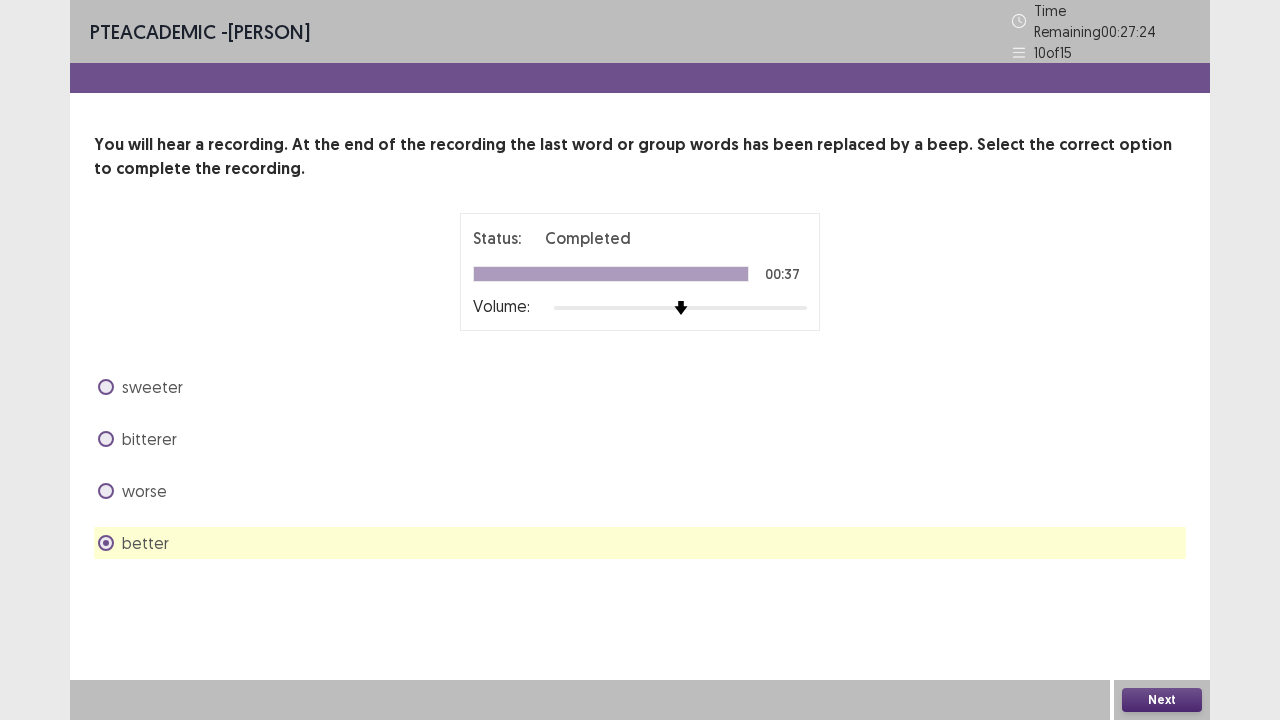 click on "Next" at bounding box center (1162, 700) 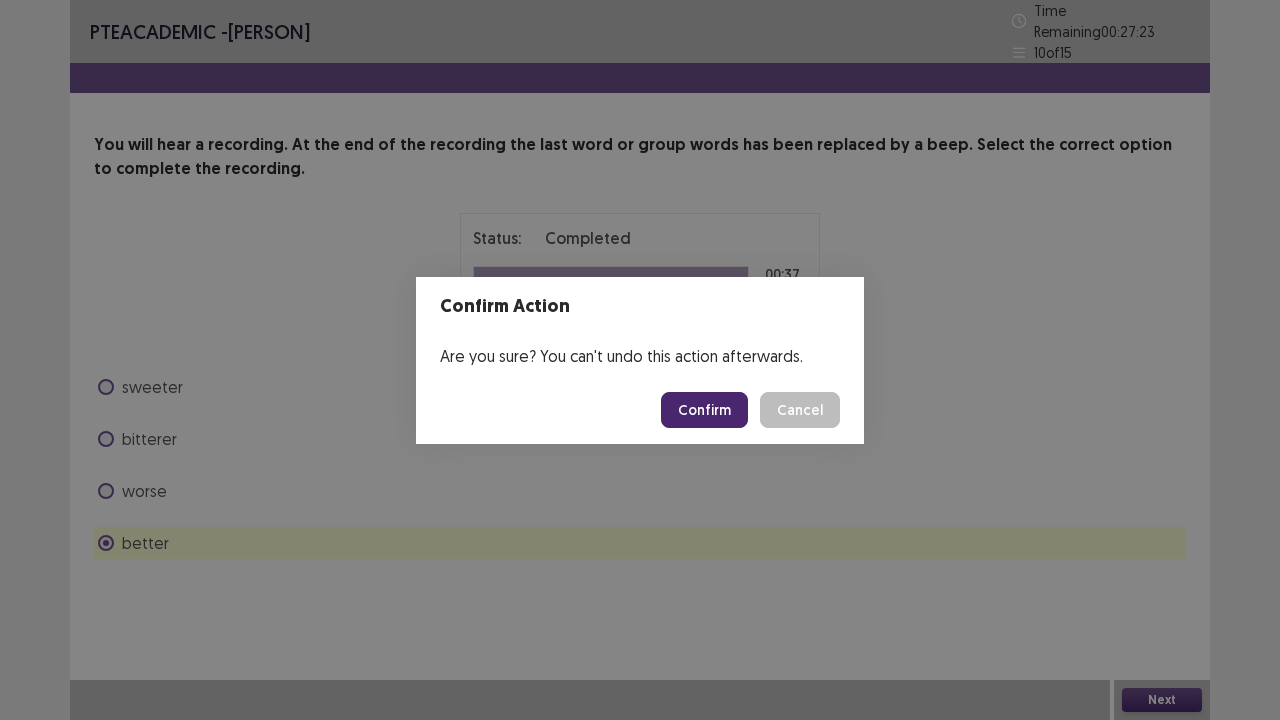 click on "Confirm" at bounding box center [704, 410] 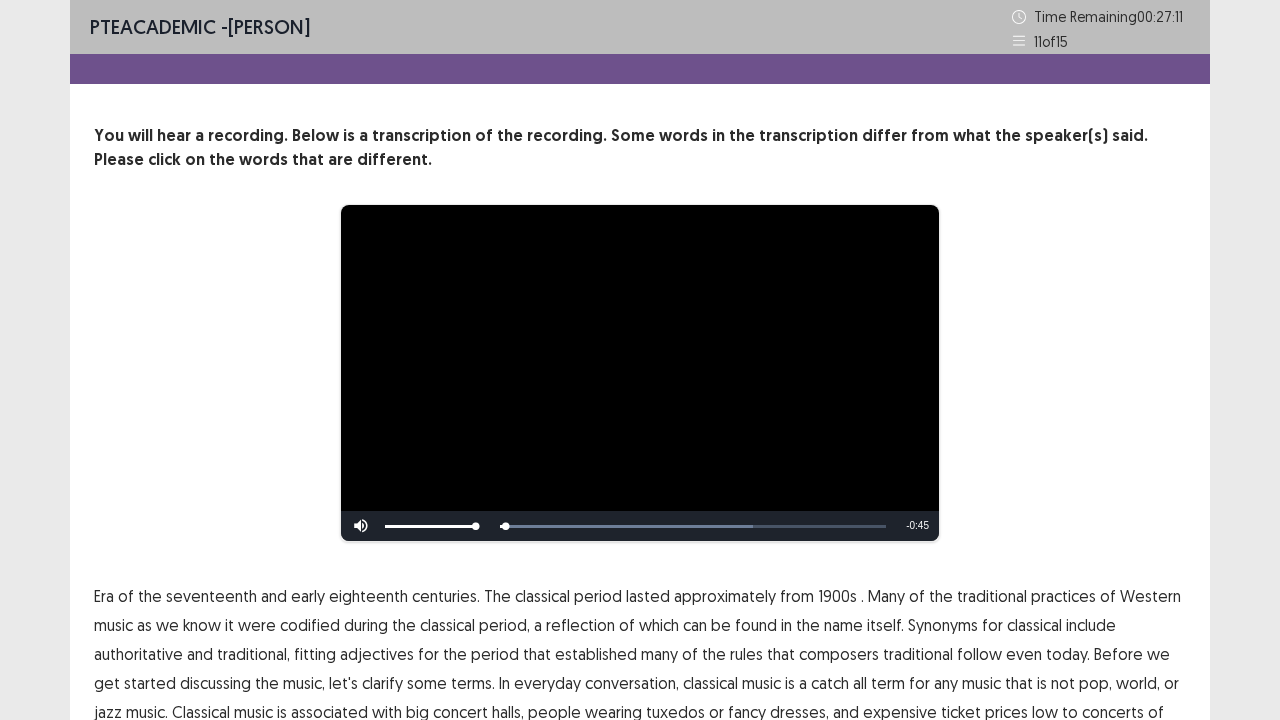 click on "**********" at bounding box center [640, 373] 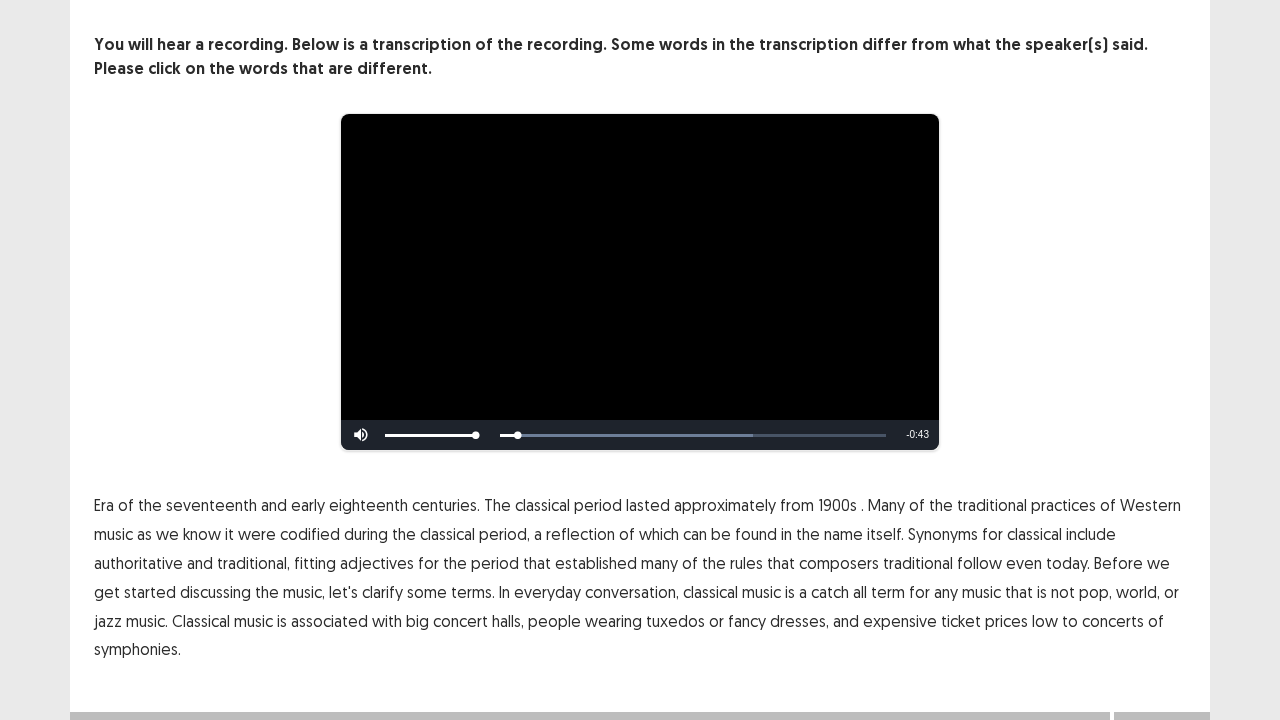 scroll, scrollTop: 122, scrollLeft: 0, axis: vertical 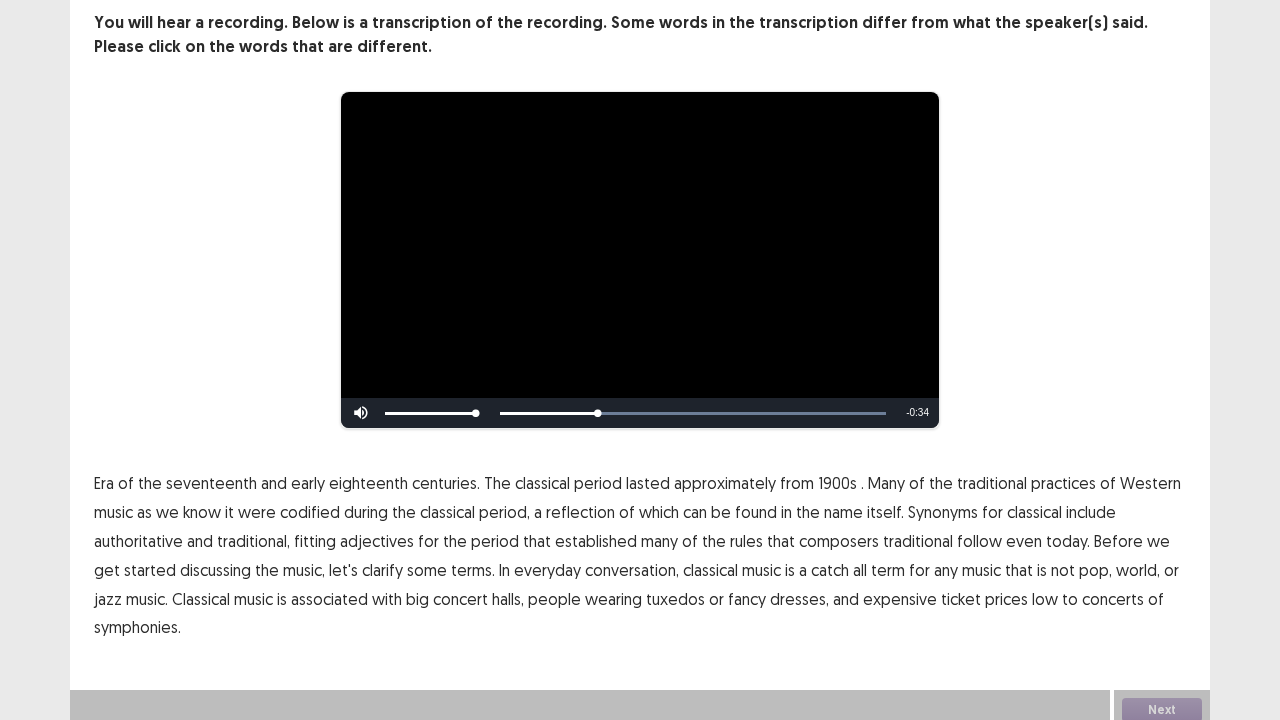 drag, startPoint x: 824, startPoint y: 468, endPoint x: 224, endPoint y: 488, distance: 600.33325 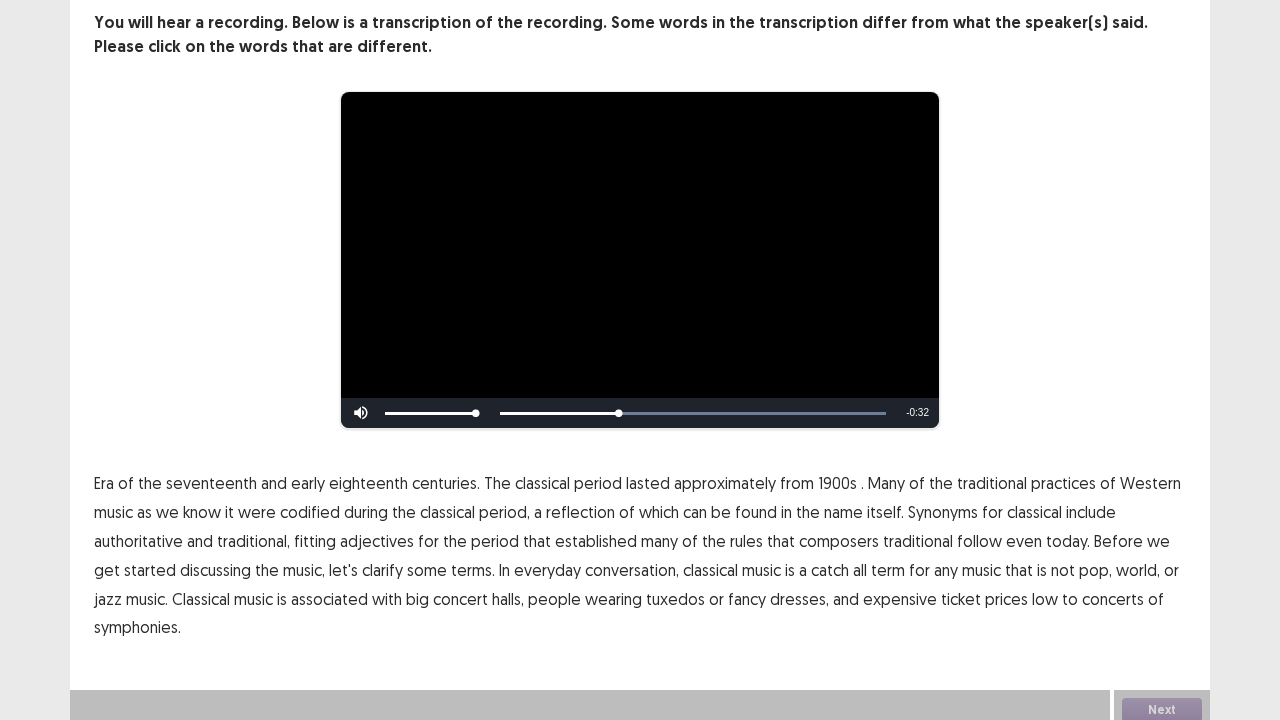 click on "1900s" at bounding box center [837, 483] 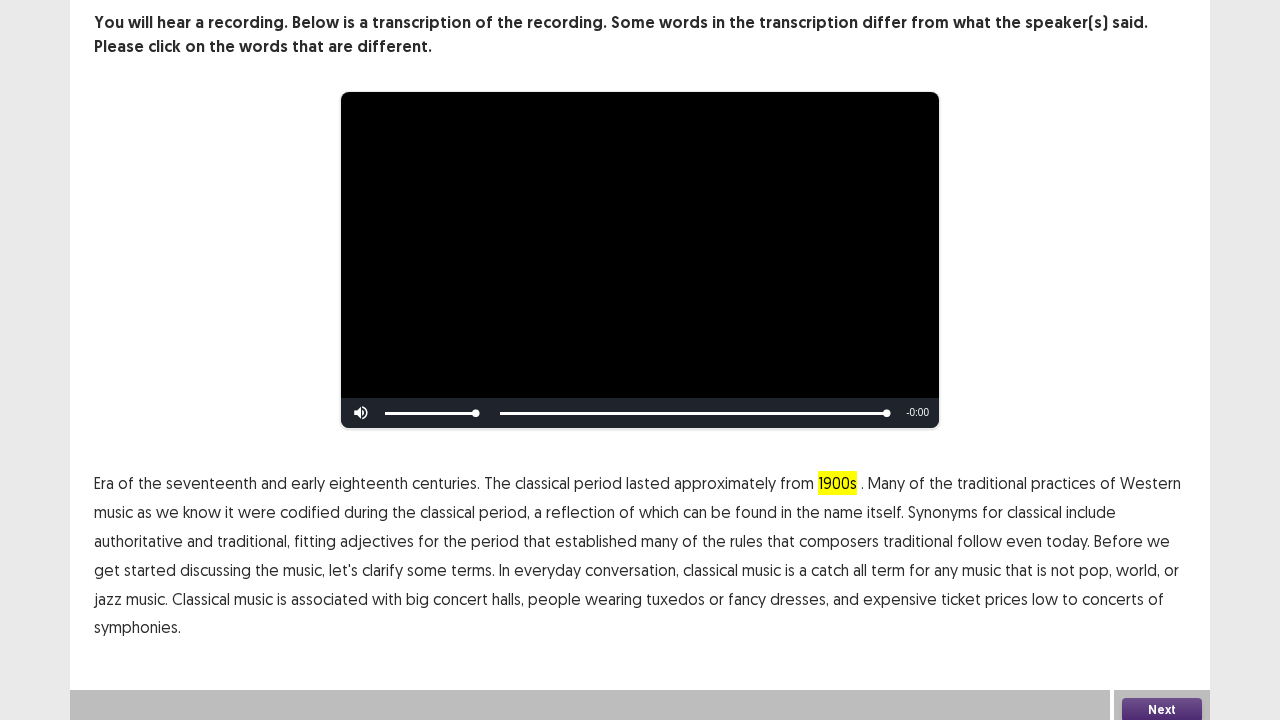 click on "Next" at bounding box center (1162, 710) 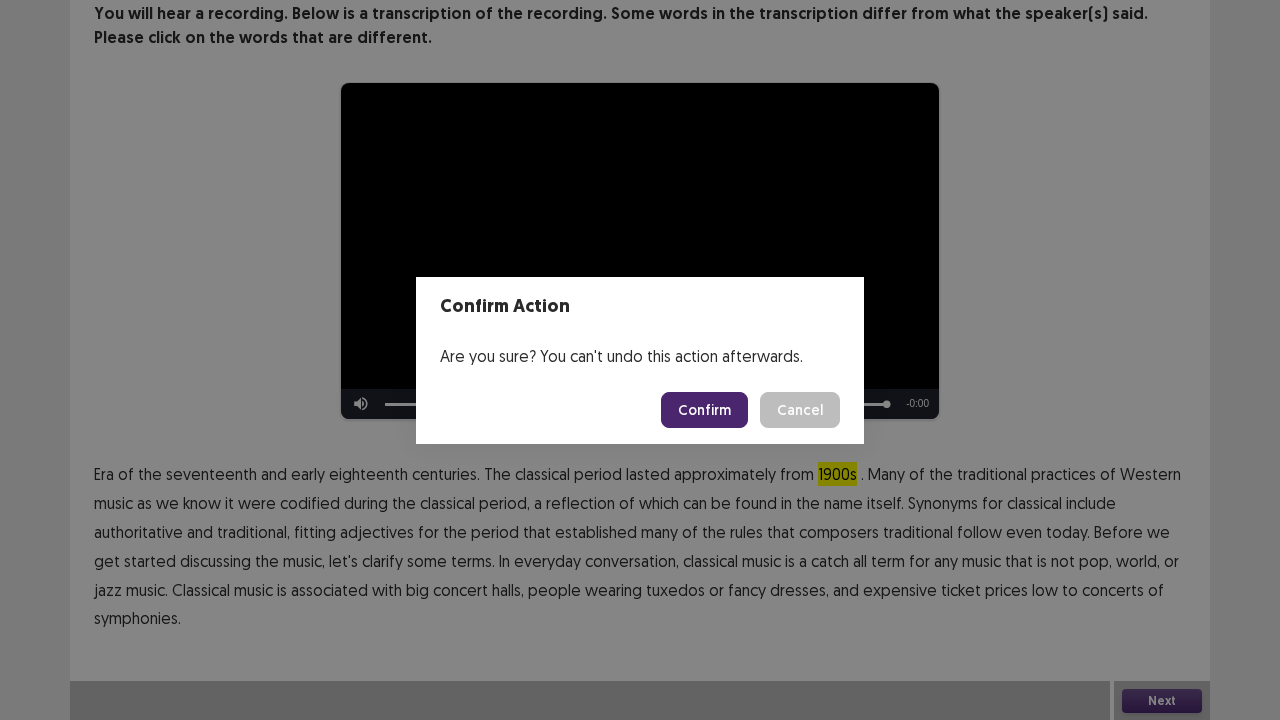 click on "Confirm" at bounding box center (704, 410) 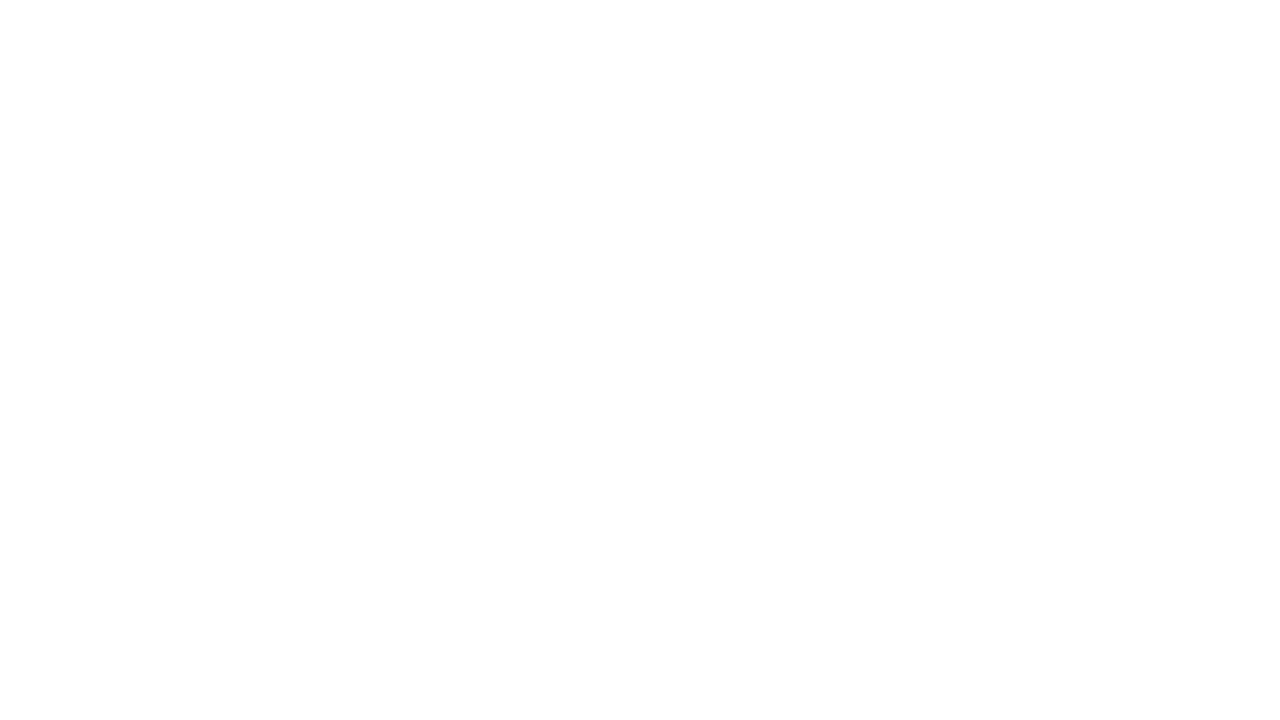 scroll, scrollTop: 0, scrollLeft: 0, axis: both 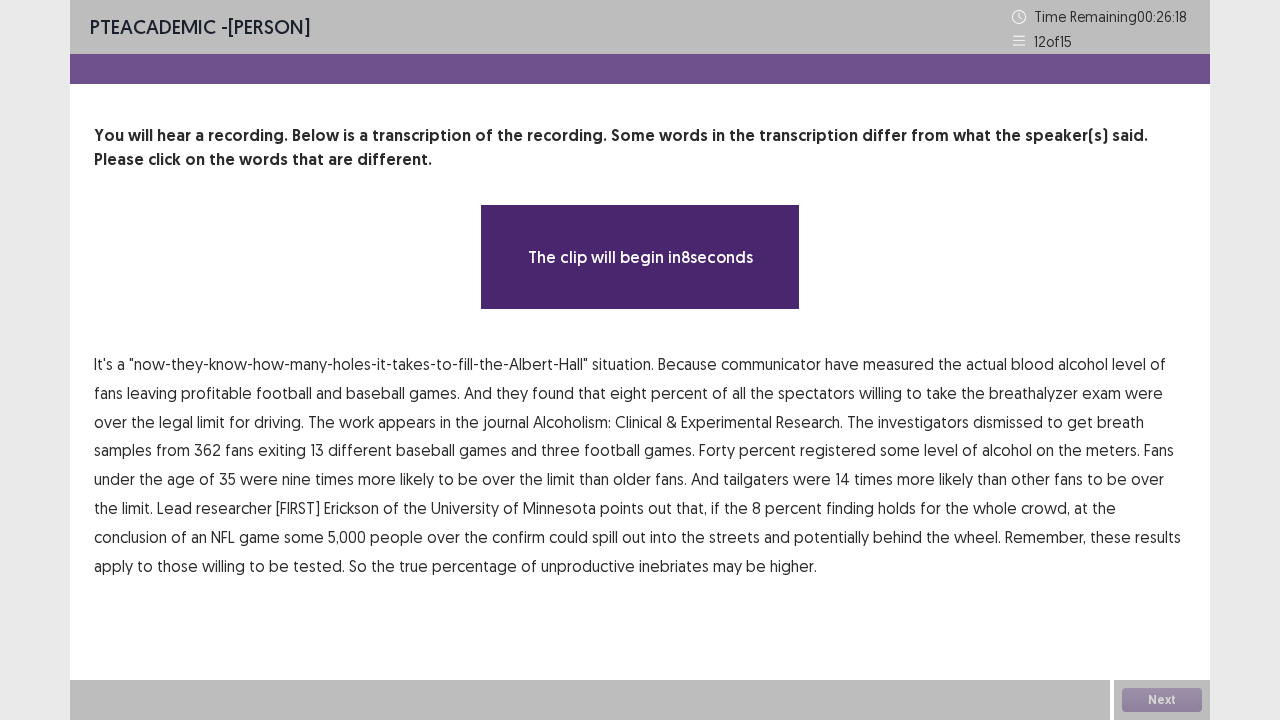 click on "PTE  academic   -  [PERSON] Time Remaining  00 : 26 : 18 12  of  15 You will hear a recording. Below is a transcription of the recording. Some words in the transcription differ from what the speaker(s) said. Please click on the words that are different. The clip will begin in  8  seconds It's   a   "now-they-know-how-many-holes-it-takes-to-fill-the-Albert-Hall"   situation.   Because   communicator   have   measured   the   actual   blood   alcohol   level   of   fans   leaving   profitable   football   and   baseball   games.   And   they   found   that   eight   percent   of   all   the   spectators   willing   to   take   the   breathalyzer   exam   were   over   the   legal   limit   for   driving.   The   work   appears   in   the   journal   Alcoholism:   Clinical   &   Experimental   Research.   The   investigators   dismissed   to   get   breath   samples   from   362   fans   exiting   13   different   baseball   games   and   three   football   games.   Forty   percent   registered   some" at bounding box center [640, 310] 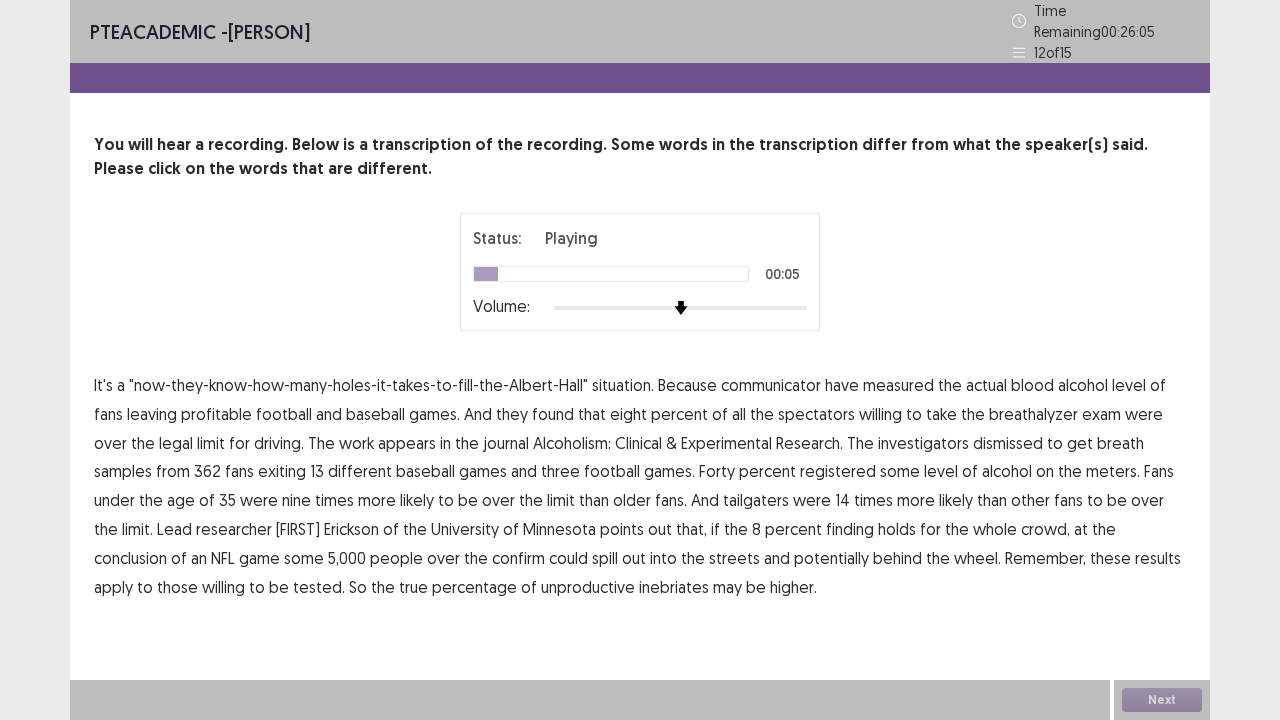 click on "communicator" at bounding box center [771, 385] 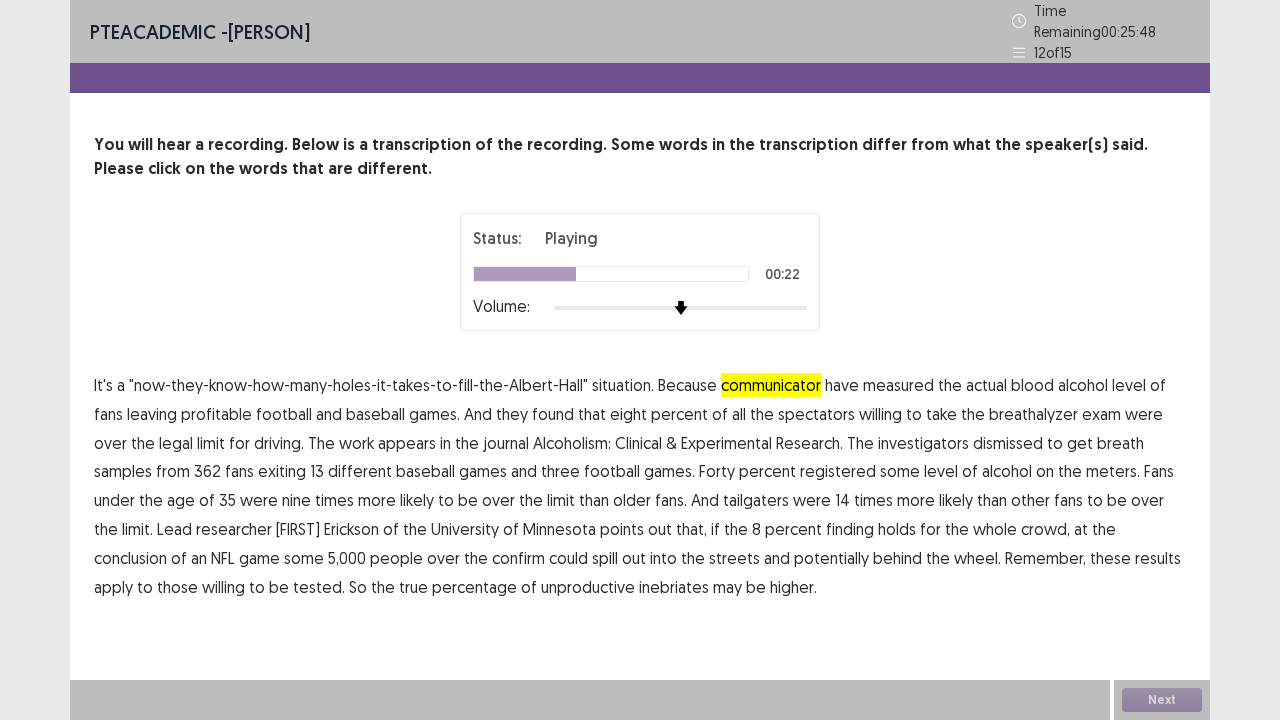 click on "dismissed" at bounding box center [1008, 443] 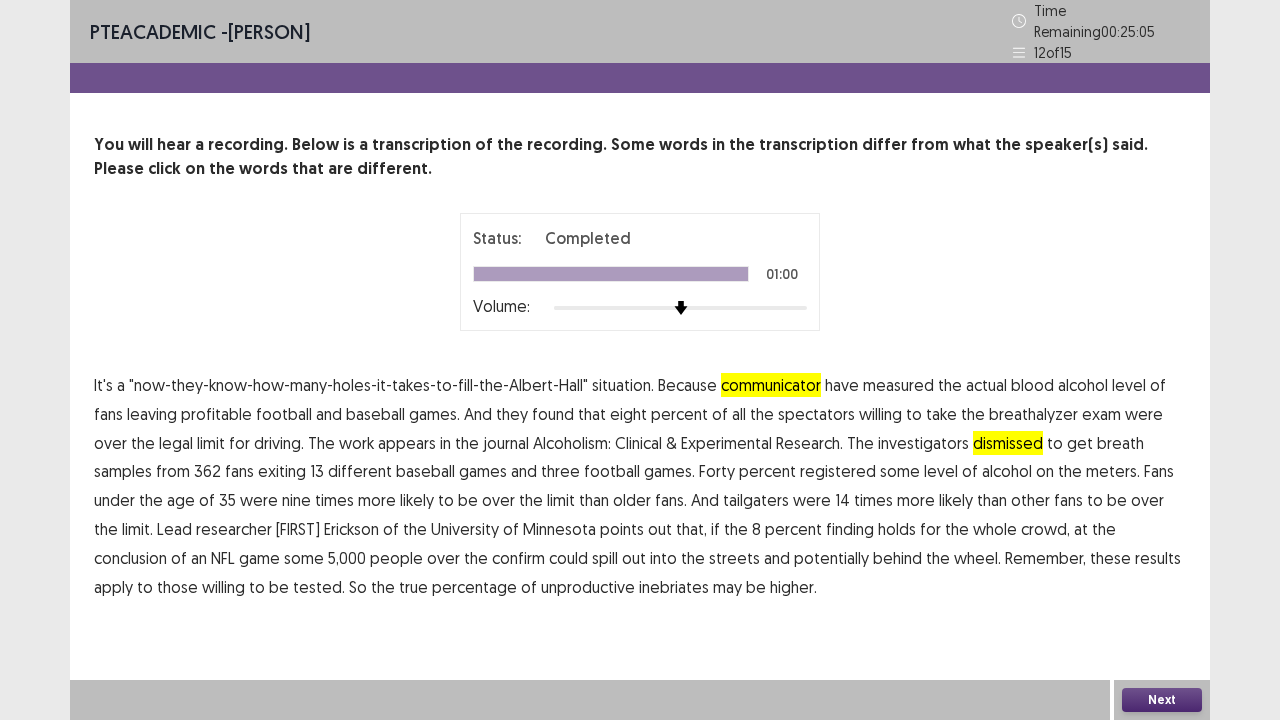 click on "true" at bounding box center [413, 587] 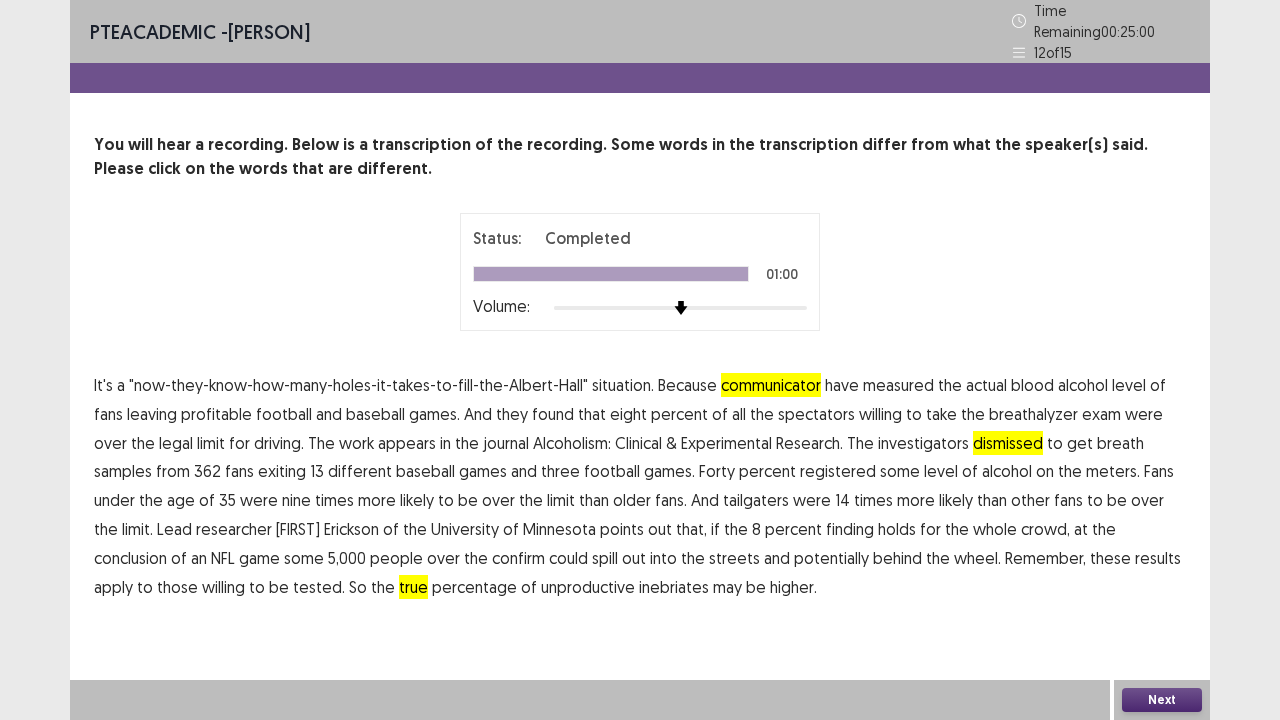 click on "Next" at bounding box center (1162, 700) 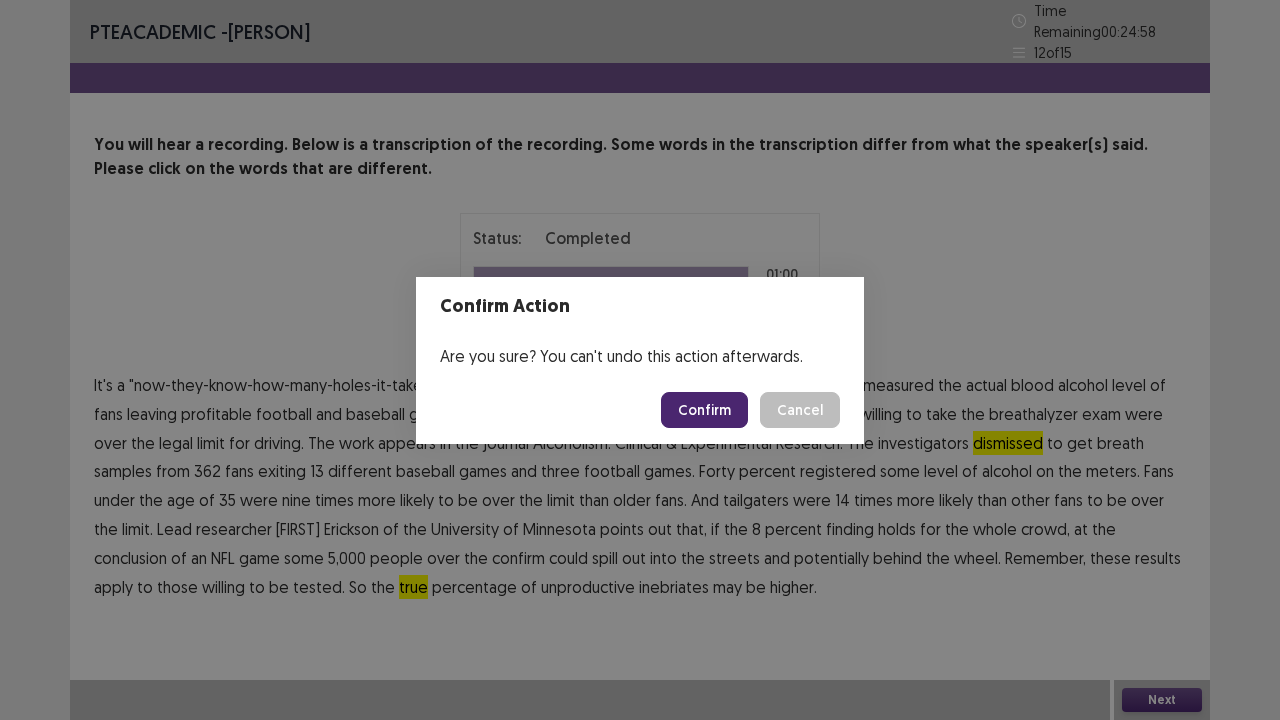 click on "Confirm" at bounding box center [704, 410] 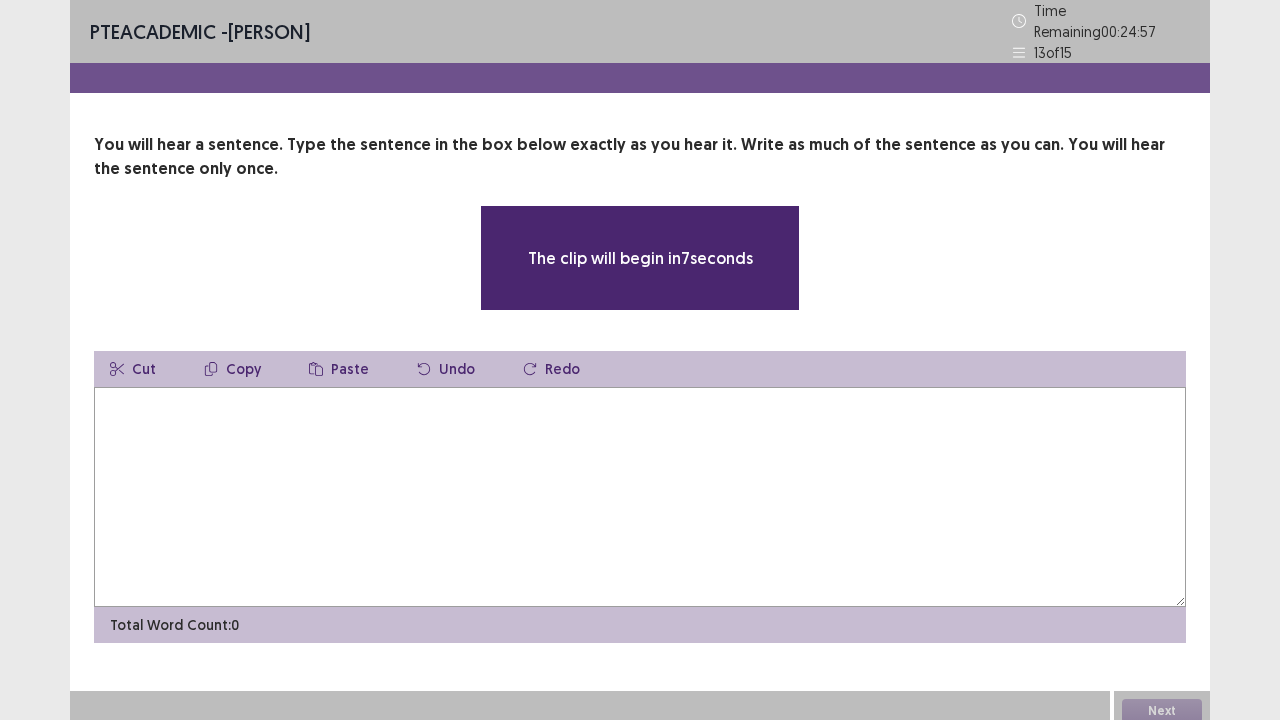 click at bounding box center (640, 497) 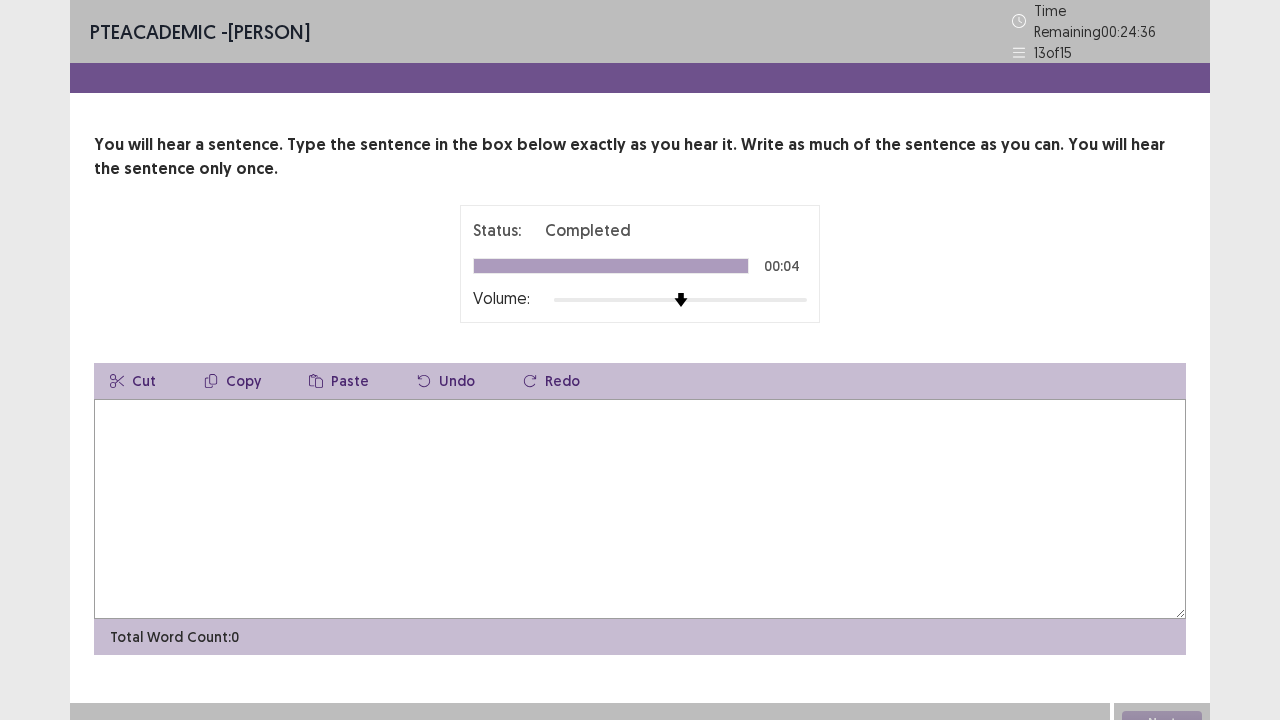 click at bounding box center (640, 509) 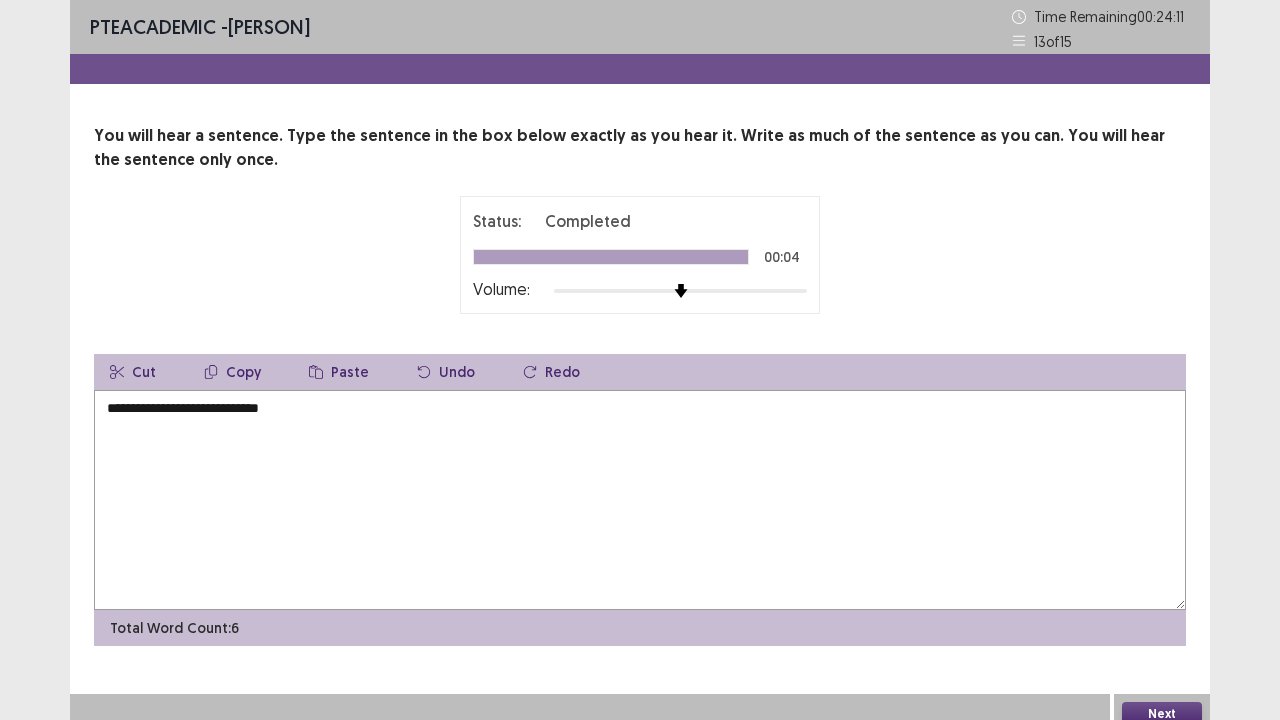 type on "**********" 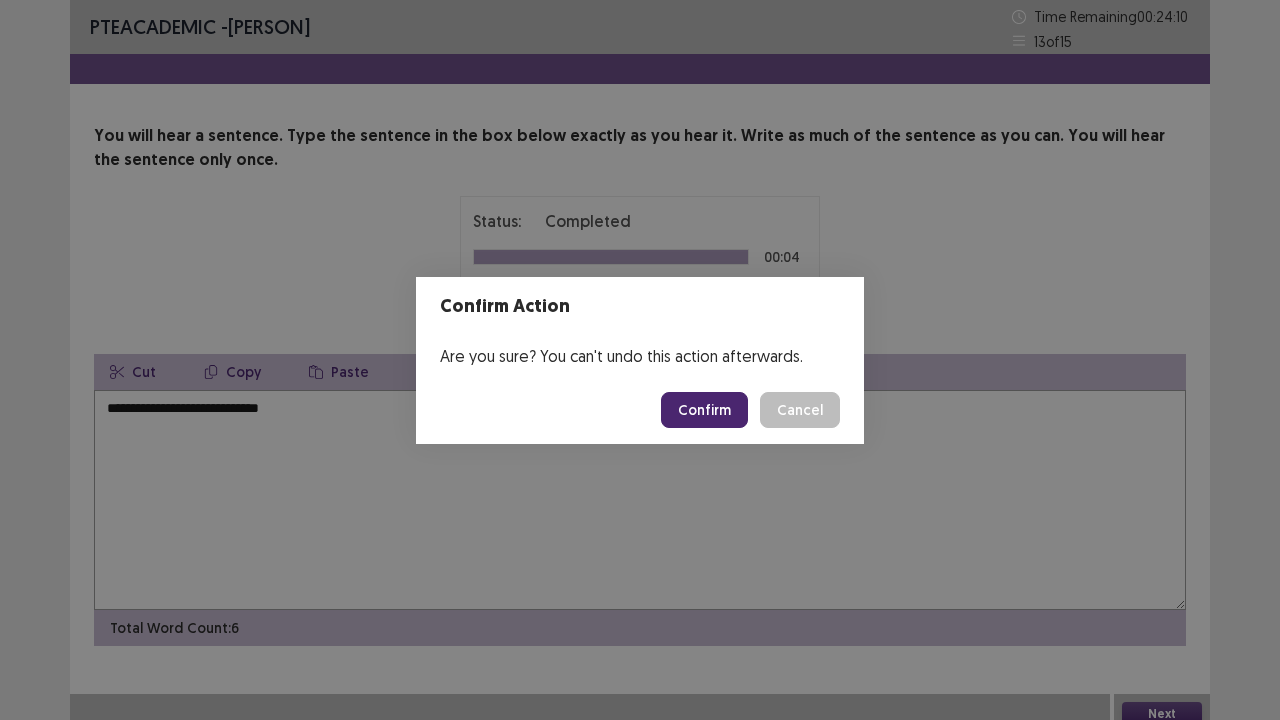 click on "Confirm" at bounding box center [704, 410] 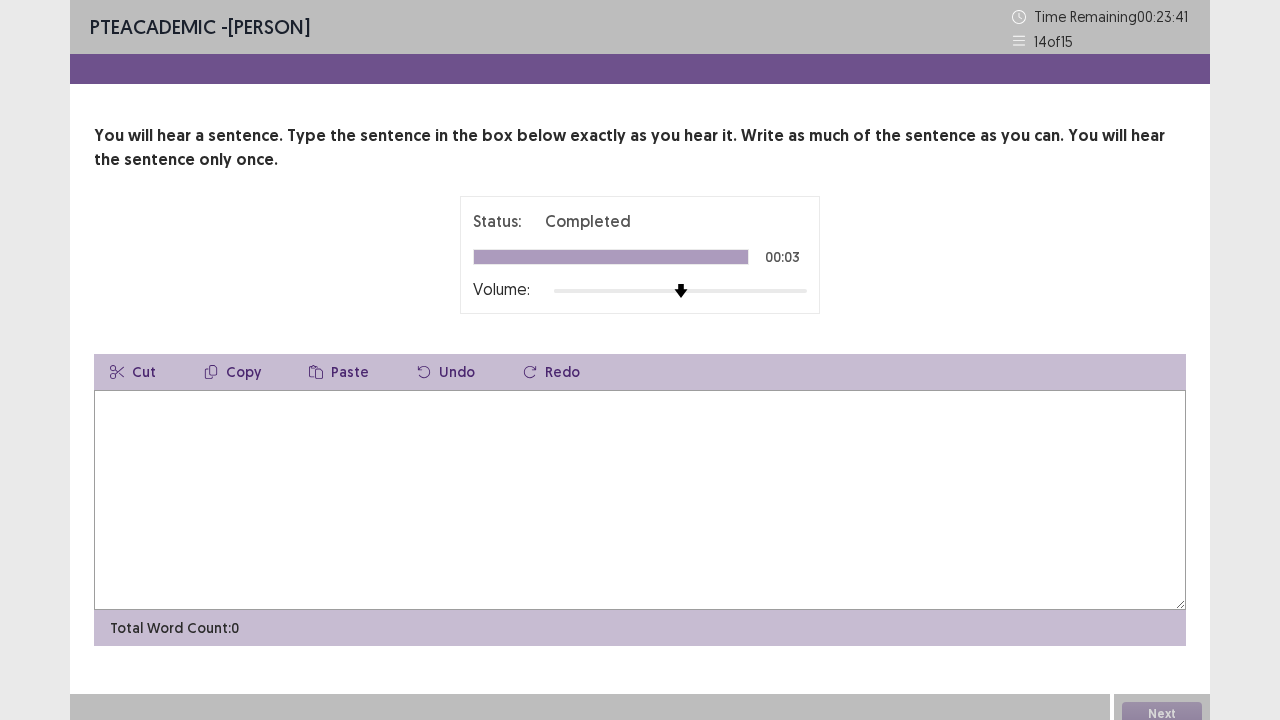 click at bounding box center (640, 500) 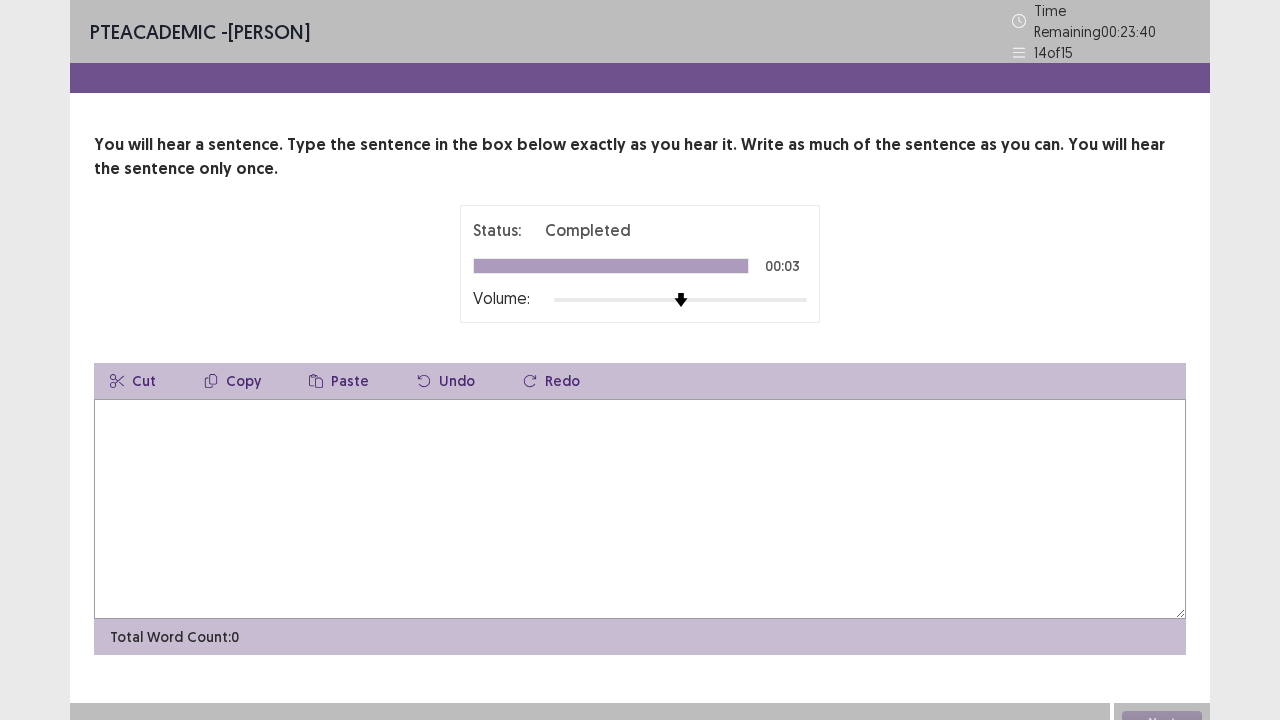 type on "*" 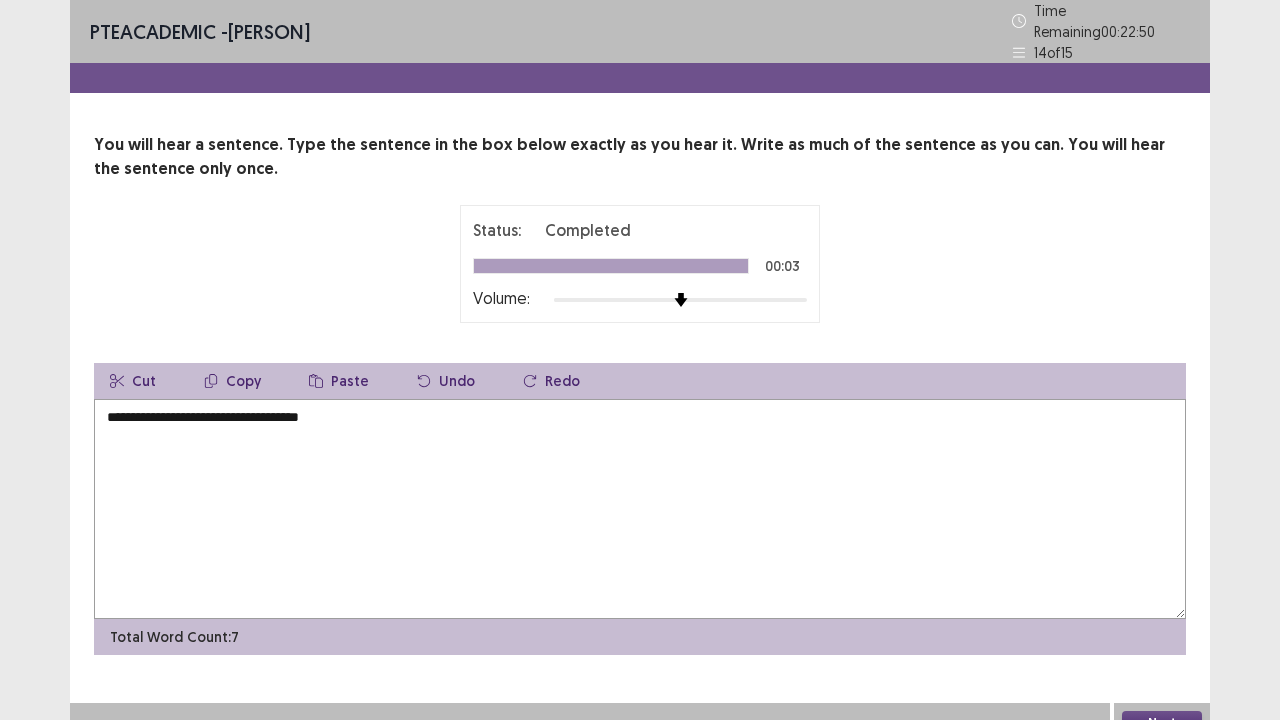 click on "**********" at bounding box center (640, 509) 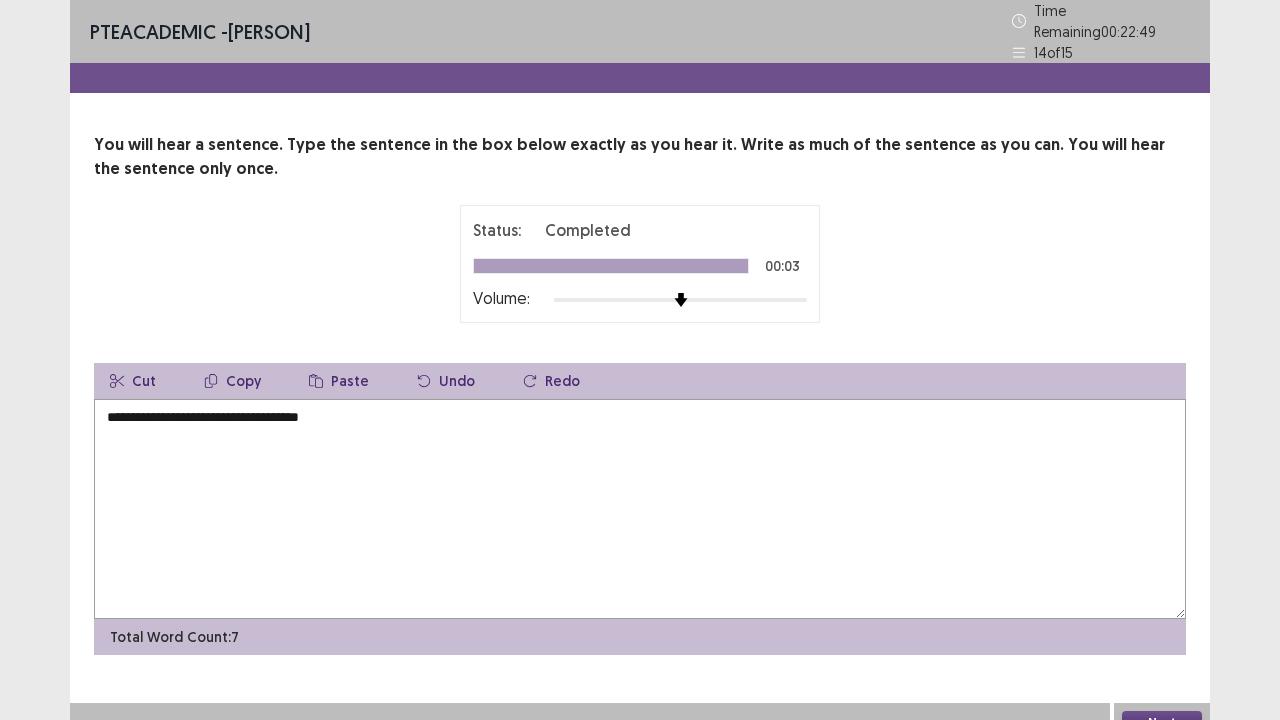 click on "**********" at bounding box center (640, 509) 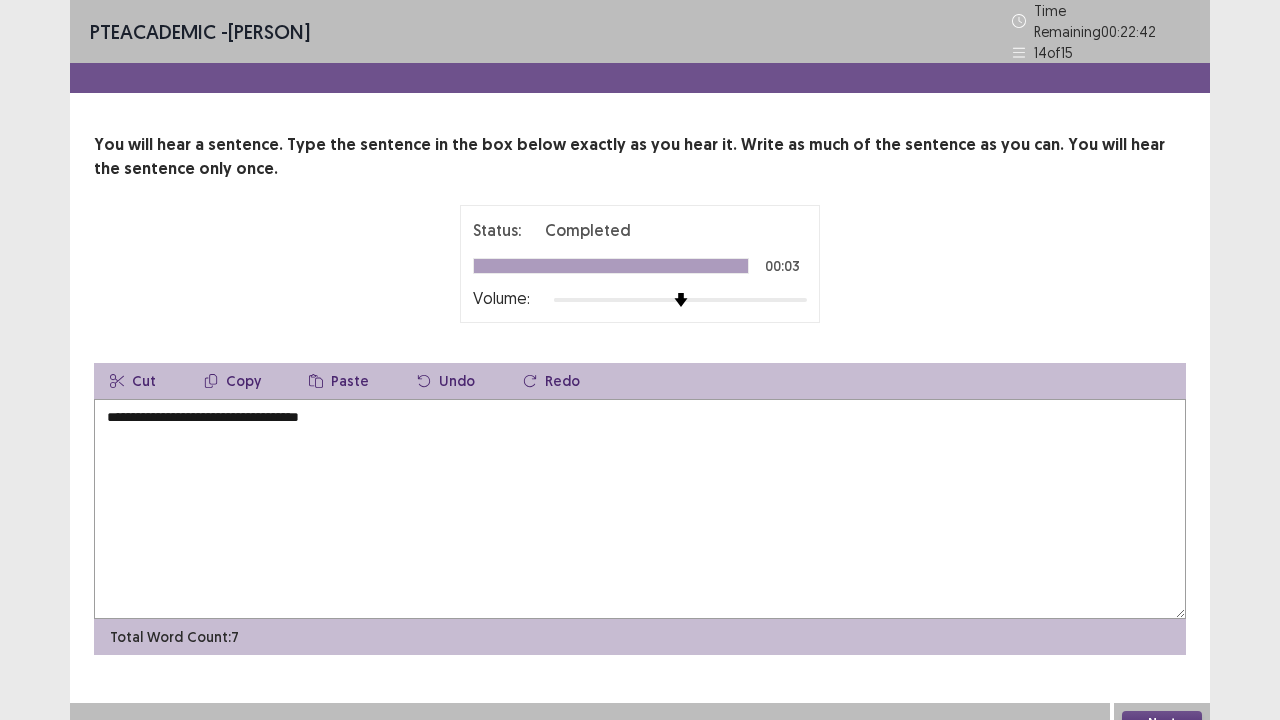 click on "**********" at bounding box center [640, 509] 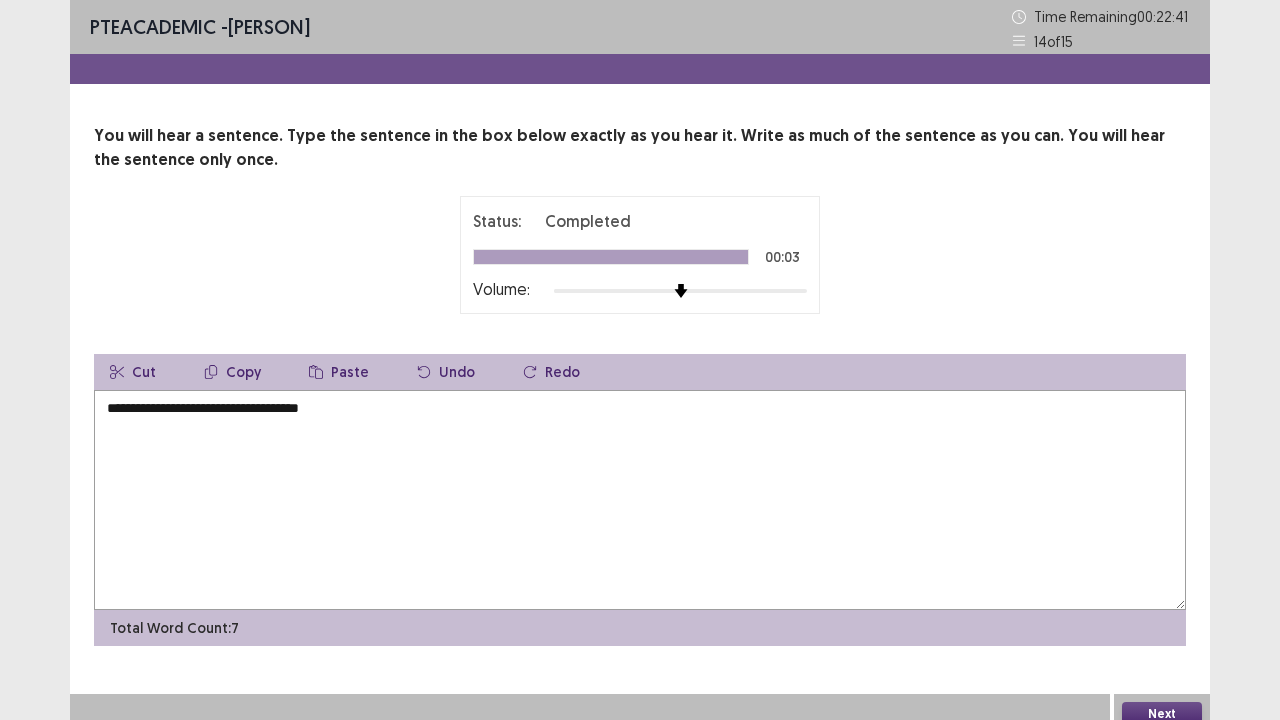 click on "**********" at bounding box center [640, 500] 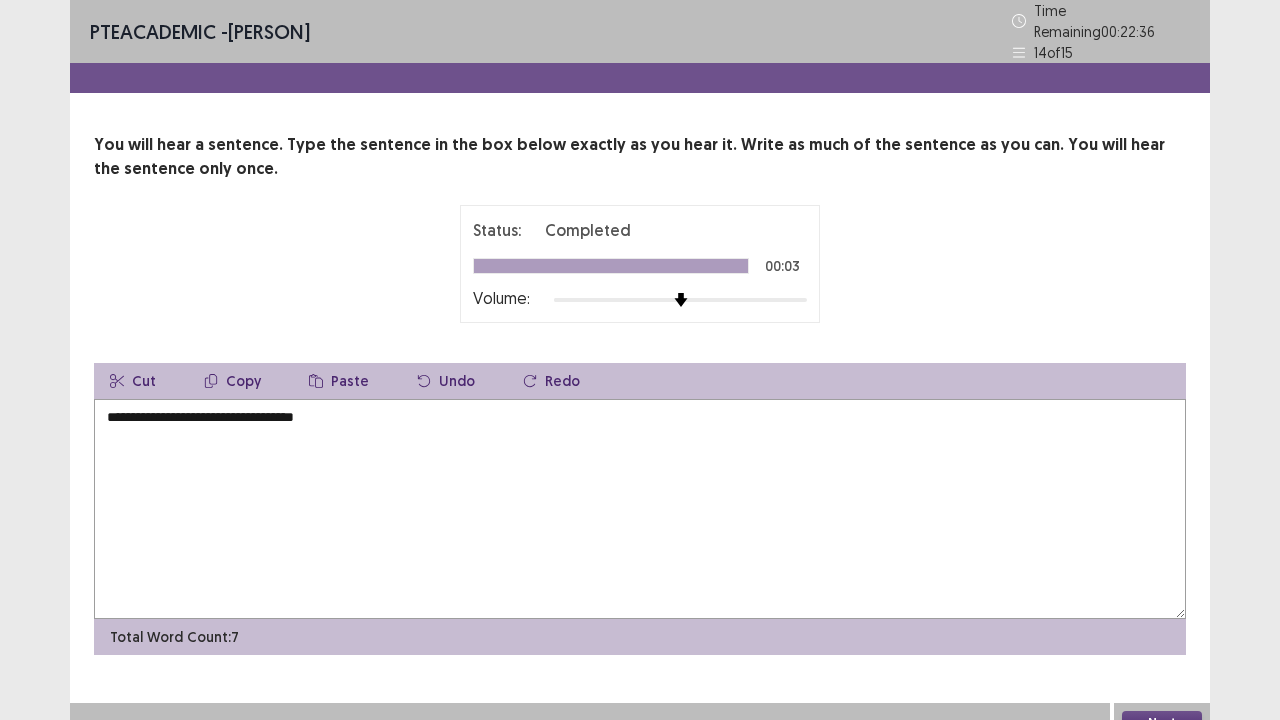 click on "**********" at bounding box center [640, 509] 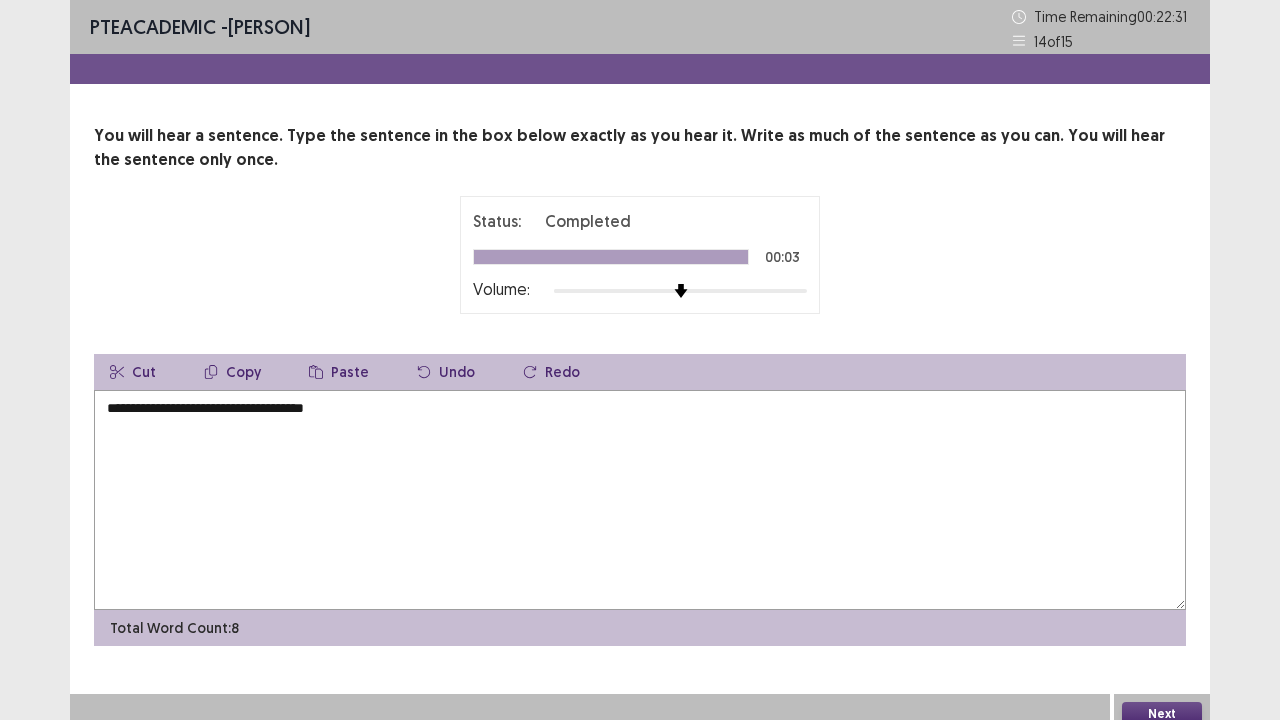 click on "**********" at bounding box center [640, 500] 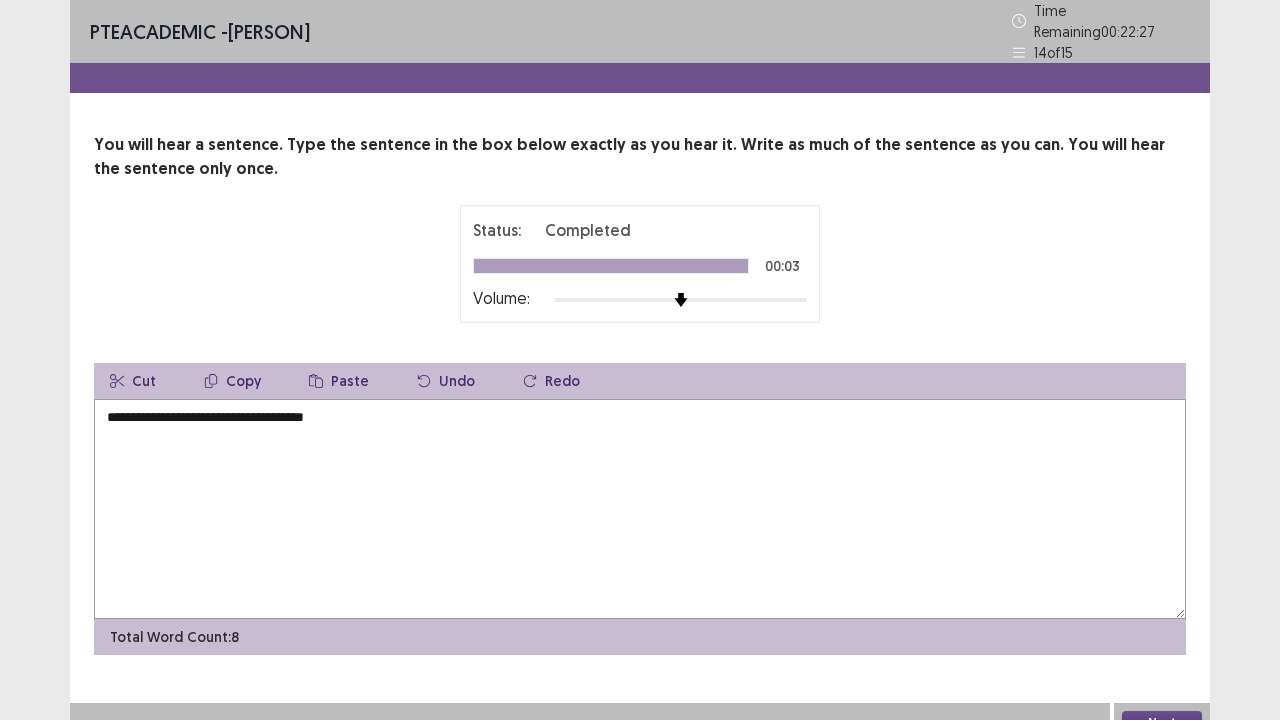 click on "**********" at bounding box center [640, 509] 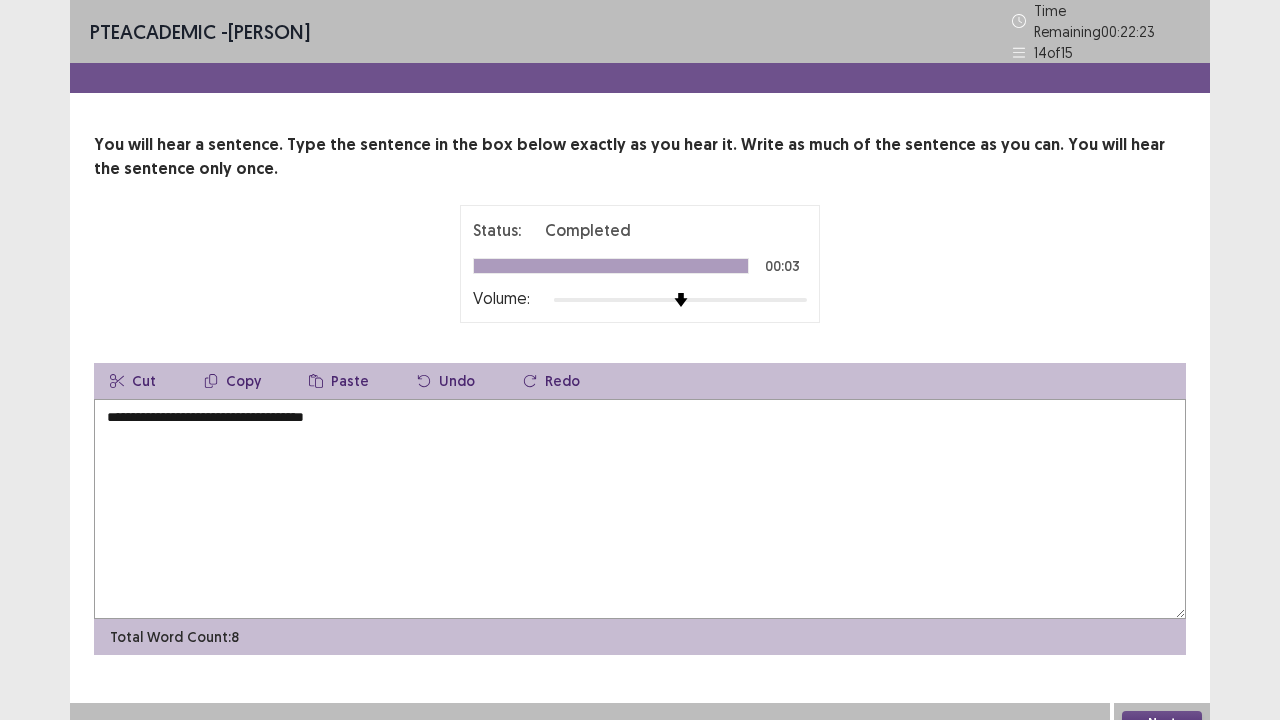 click on "**********" at bounding box center [640, 509] 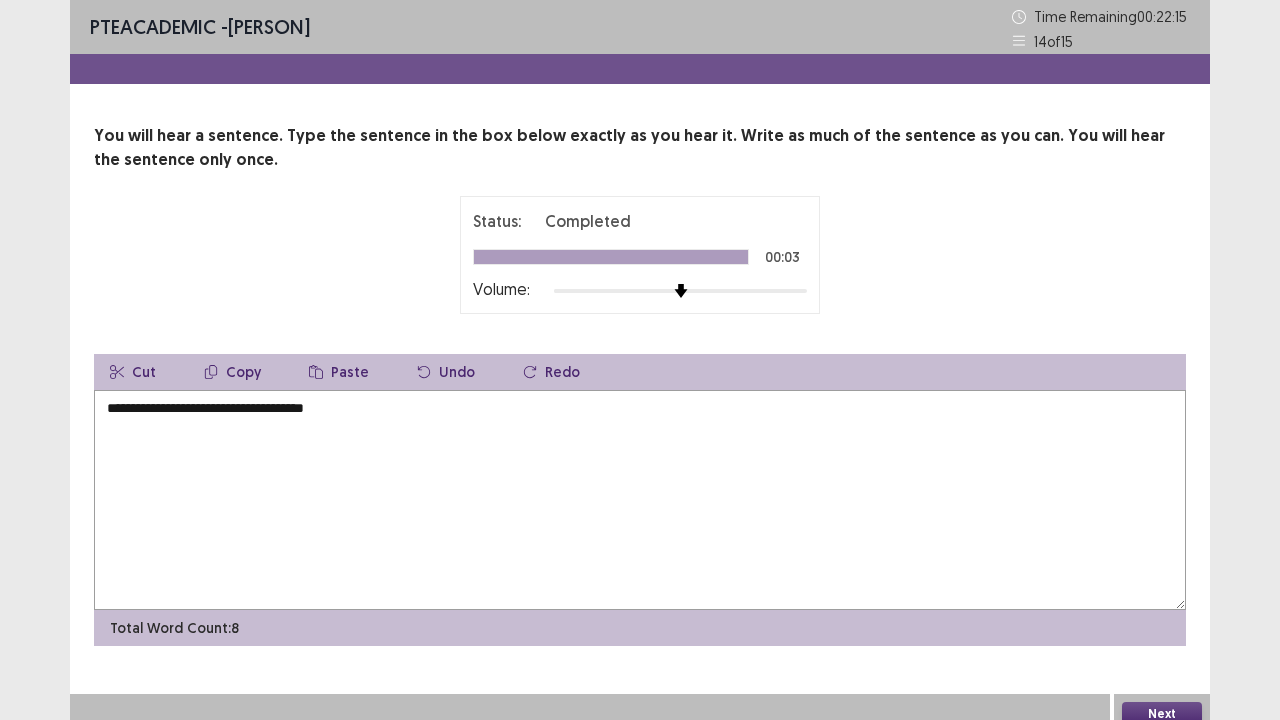 type on "**********" 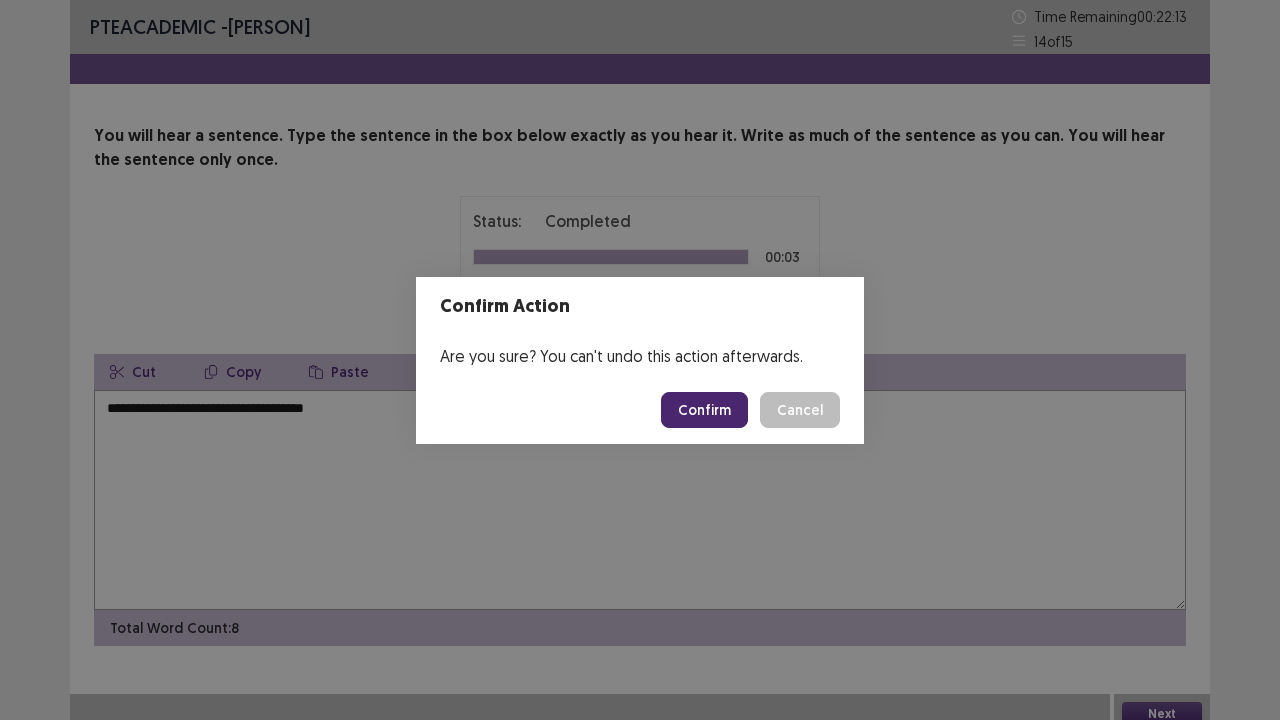 click on "Confirm" at bounding box center (704, 410) 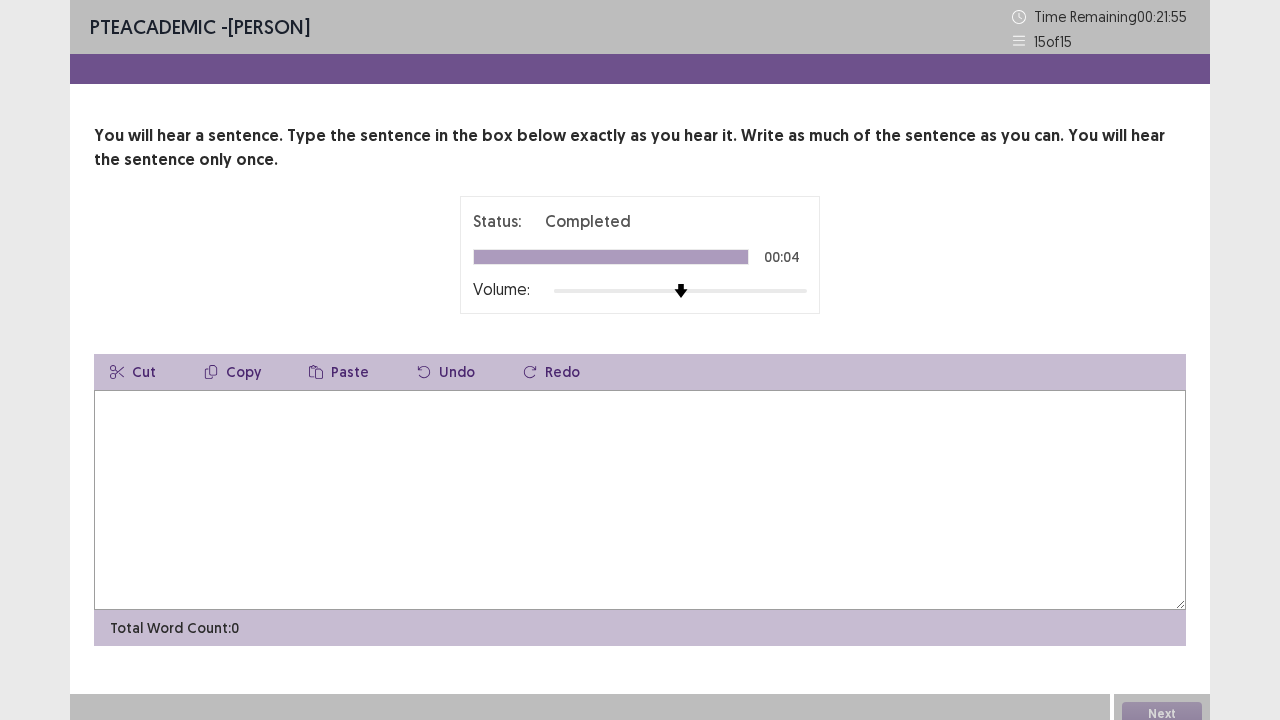 click at bounding box center [640, 500] 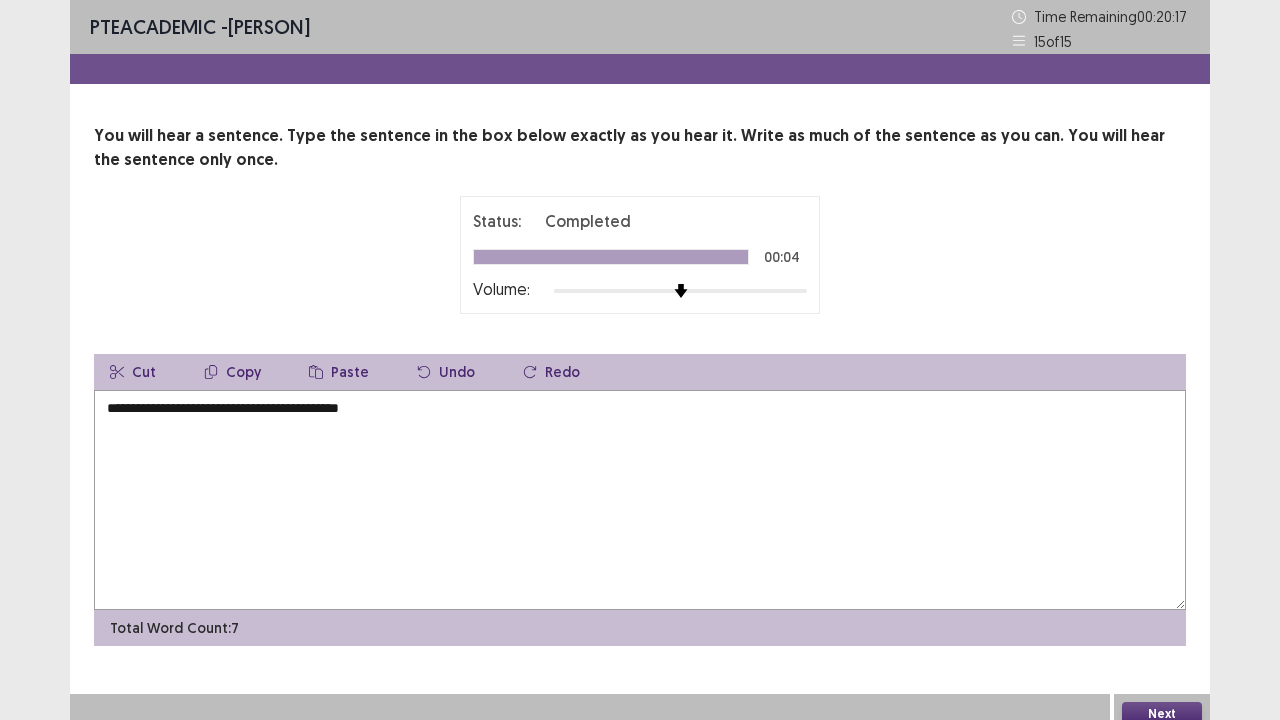 type on "**********" 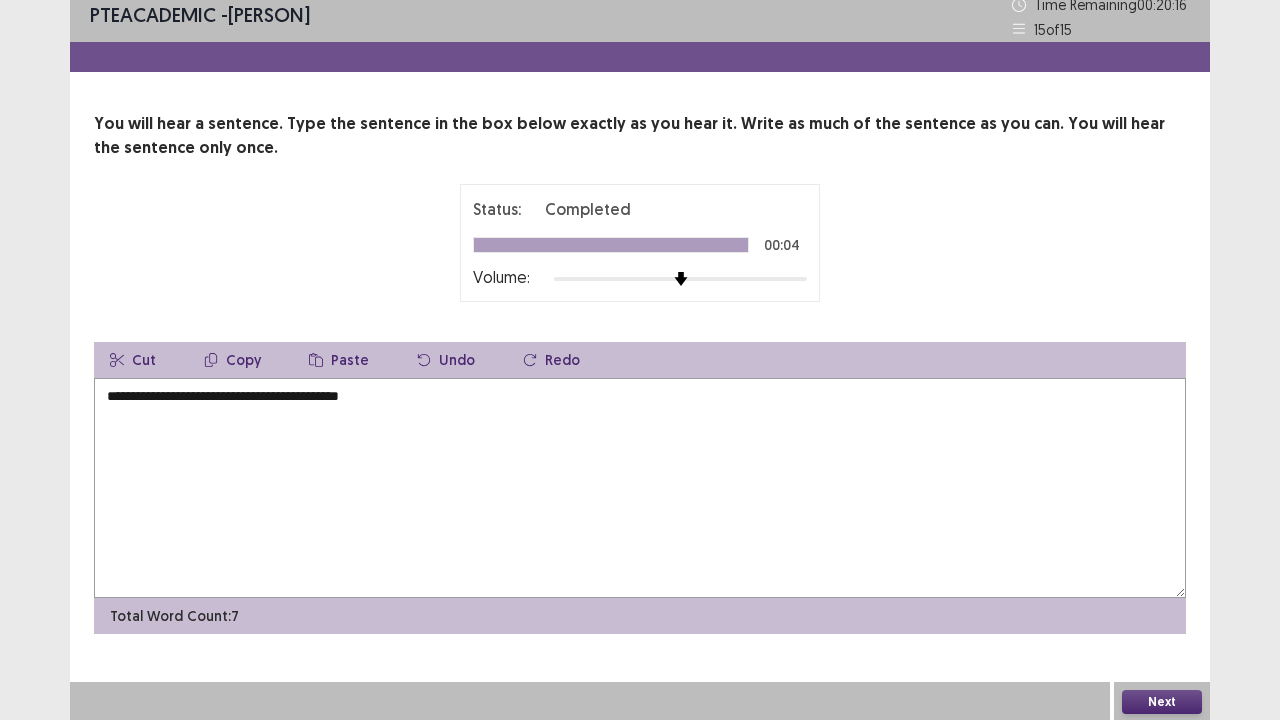 scroll, scrollTop: 13, scrollLeft: 0, axis: vertical 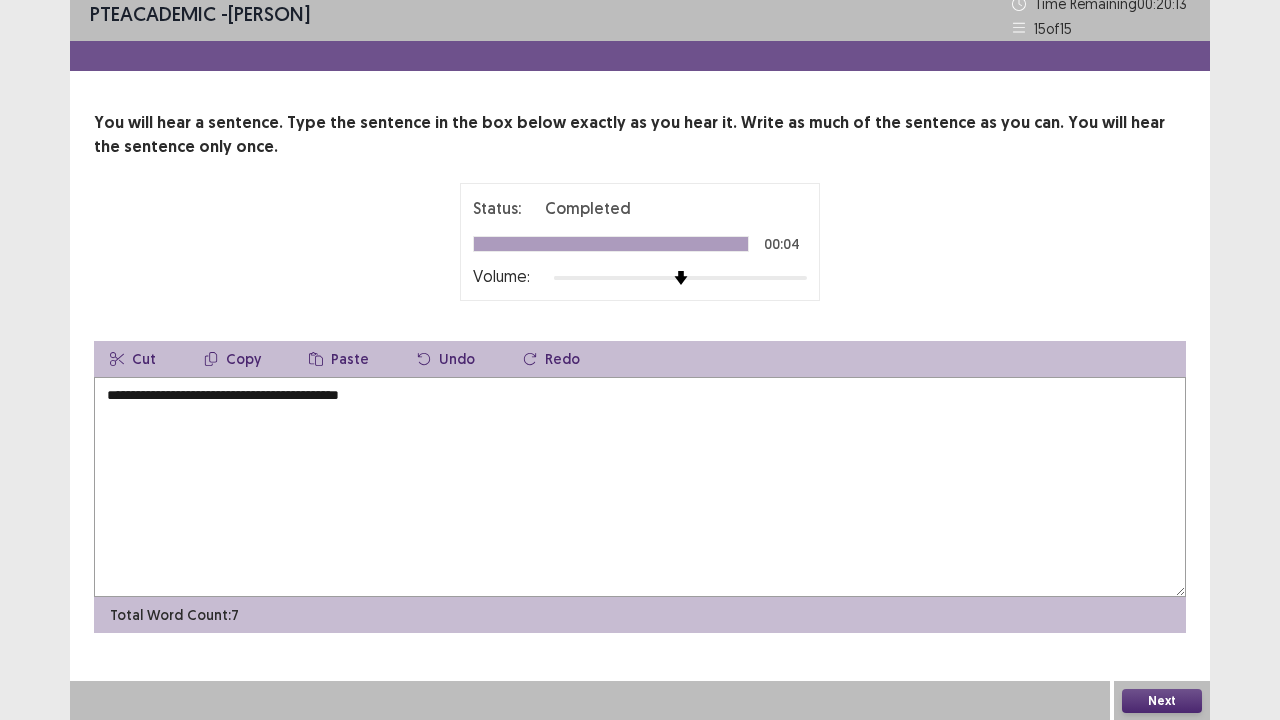 click on "Next" at bounding box center [1162, 701] 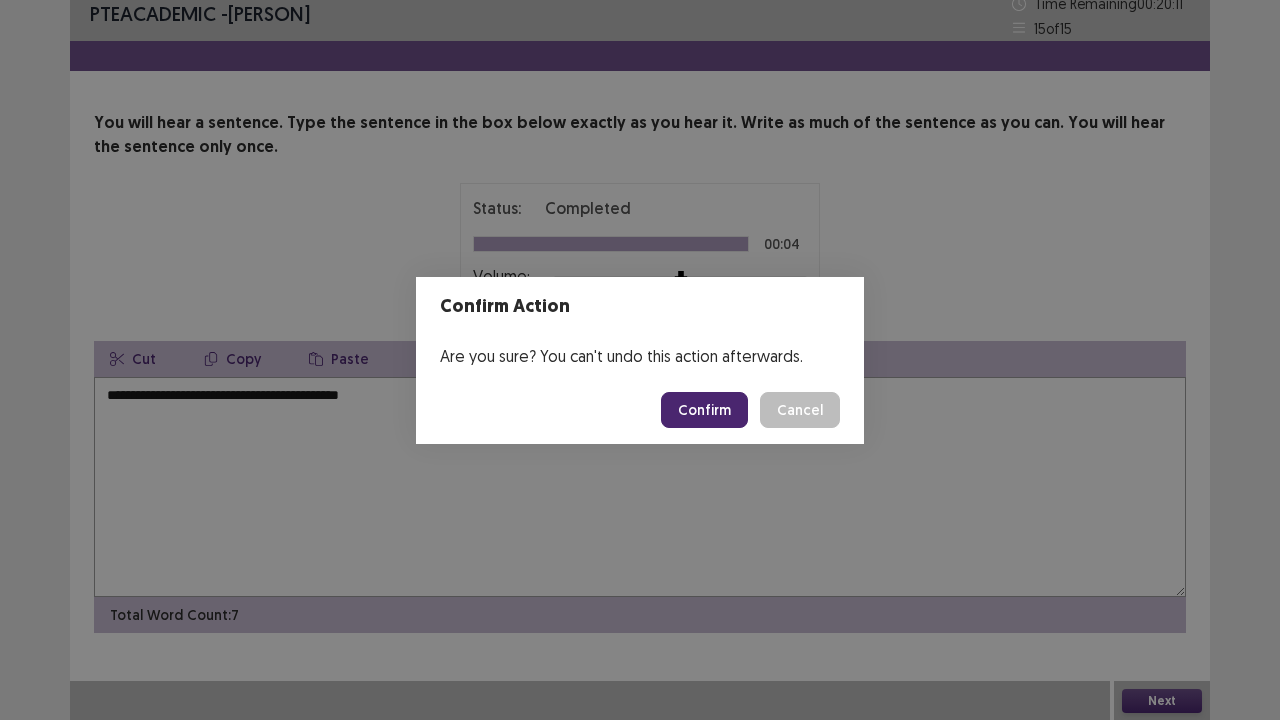 click on "Confirm" at bounding box center [704, 410] 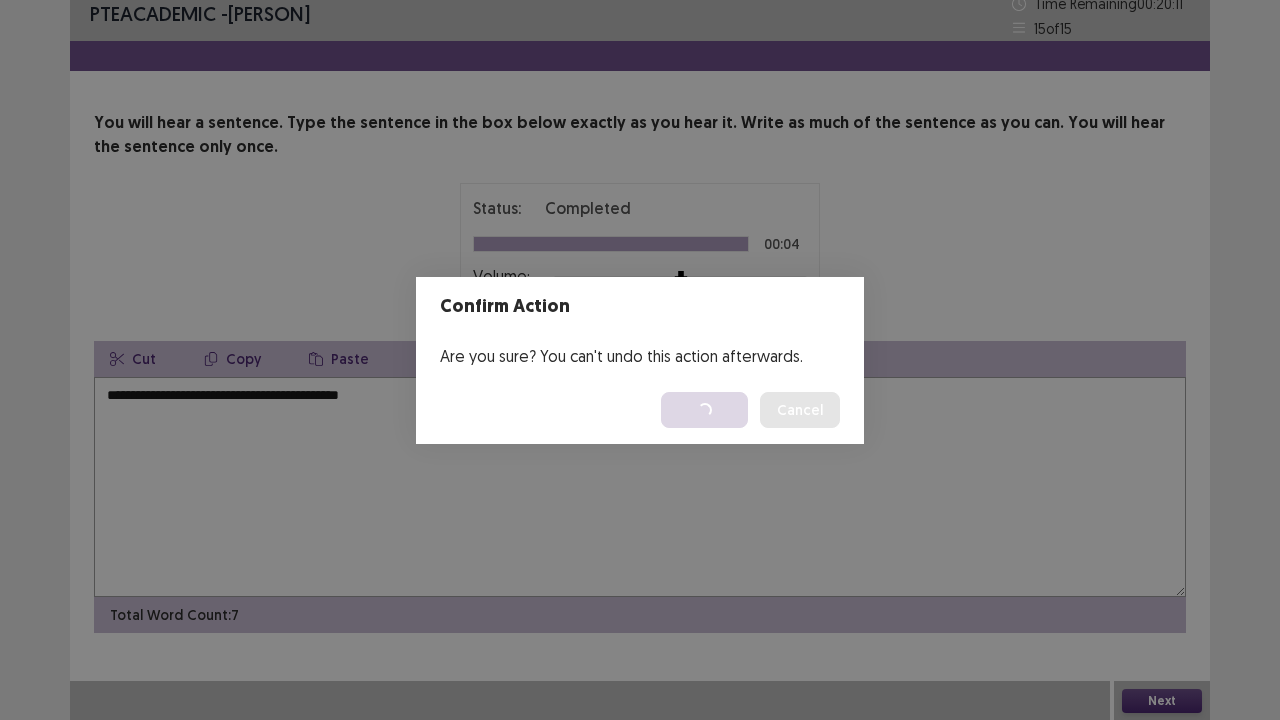 scroll, scrollTop: 0, scrollLeft: 0, axis: both 